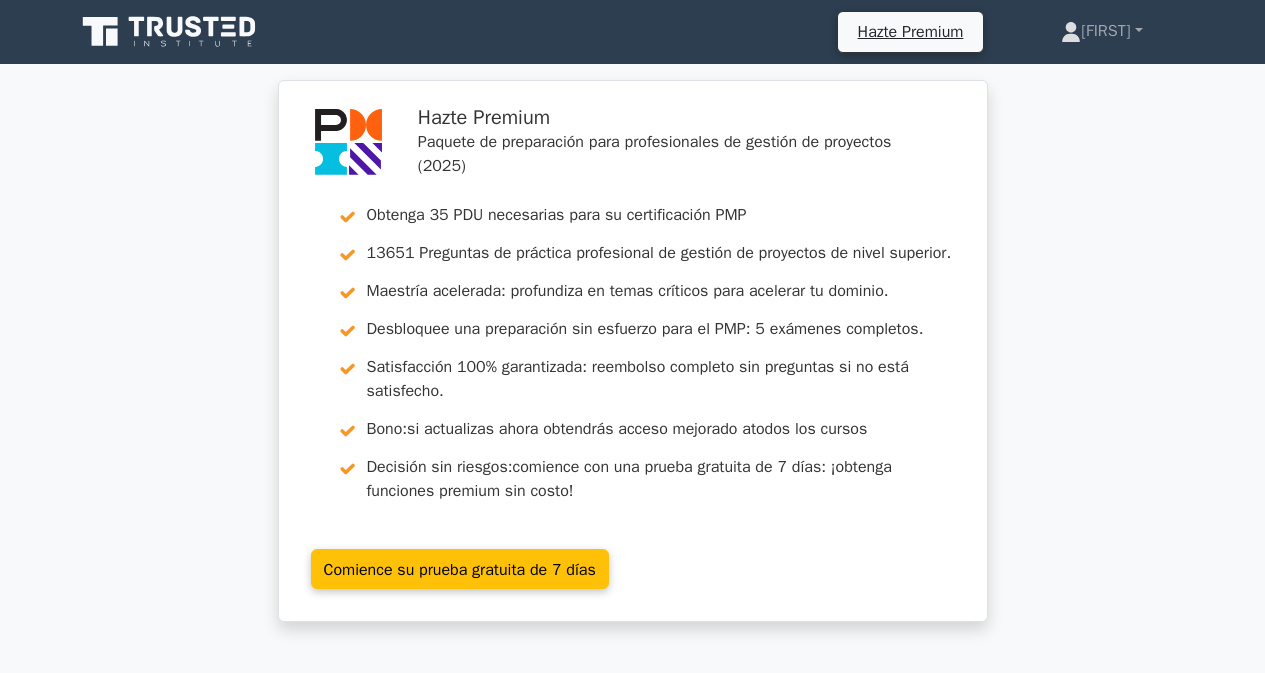 scroll, scrollTop: 2965, scrollLeft: 0, axis: vertical 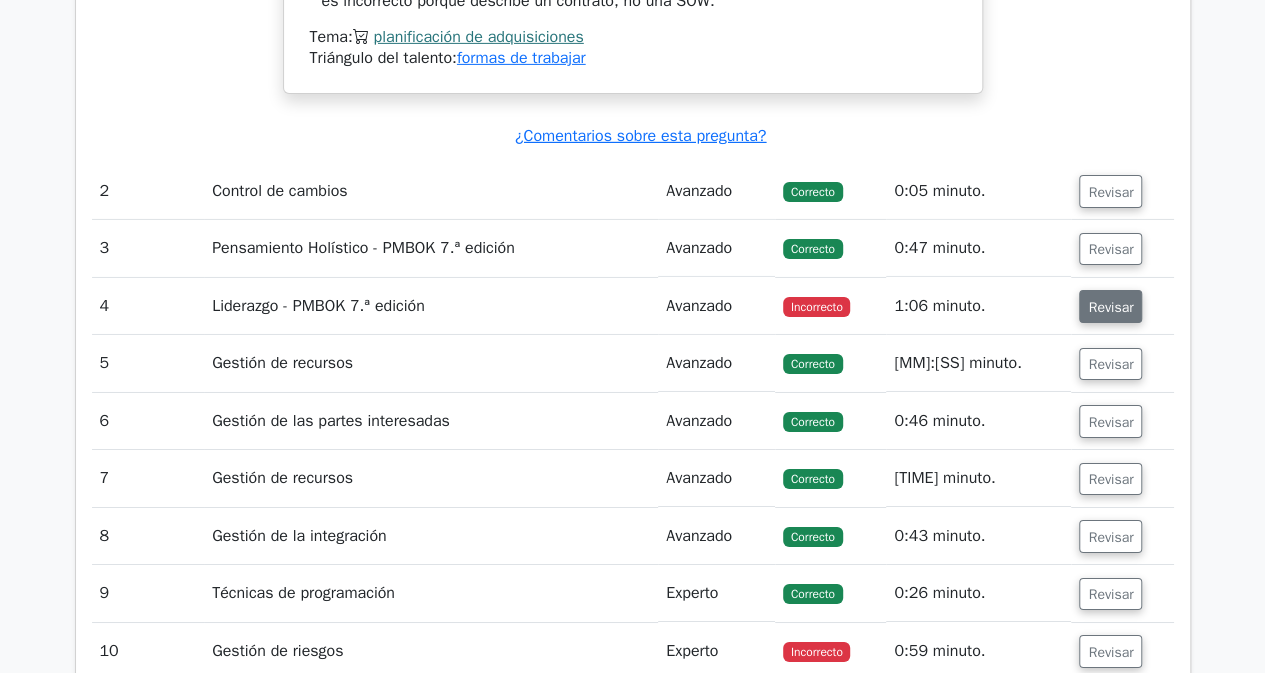 click on "Revisar" at bounding box center [1110, 306] 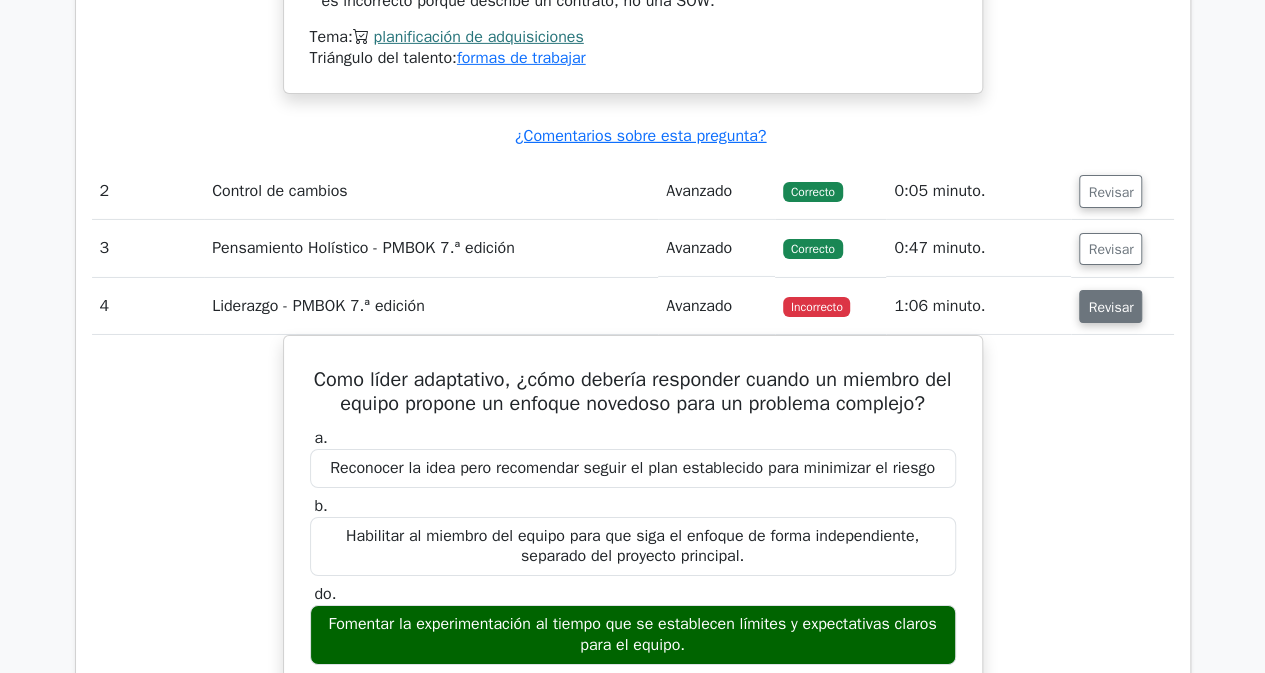 type 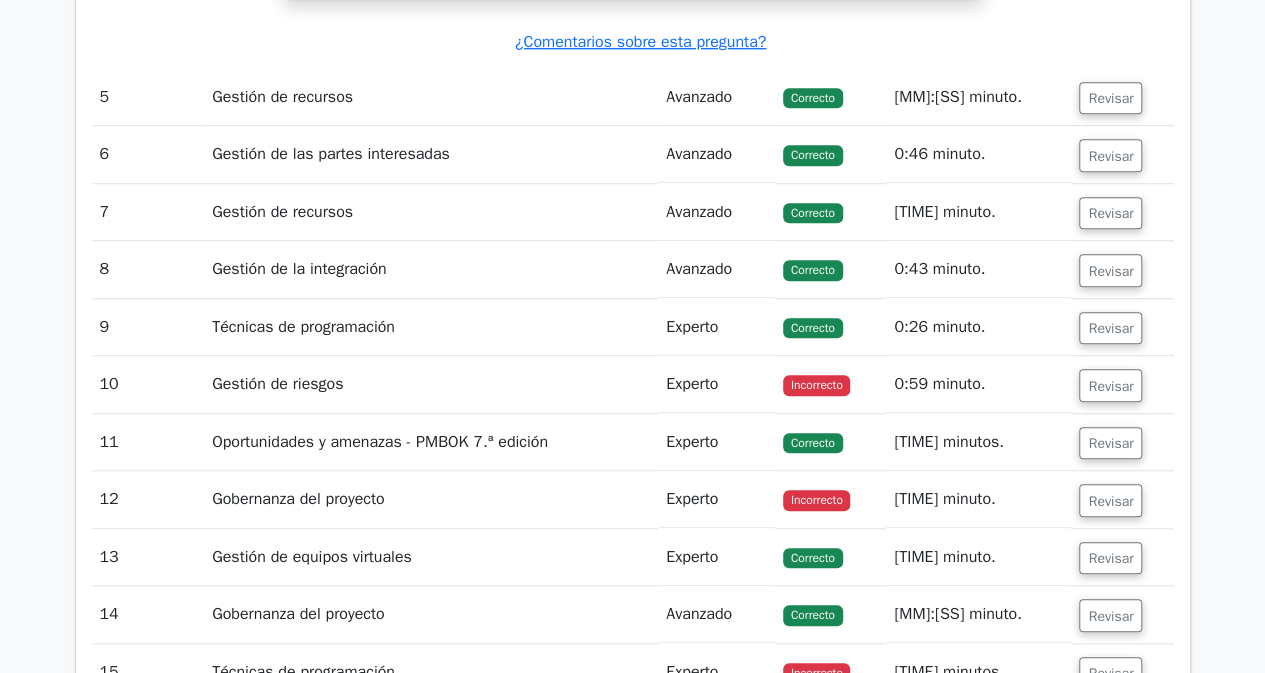 scroll, scrollTop: 4594, scrollLeft: 0, axis: vertical 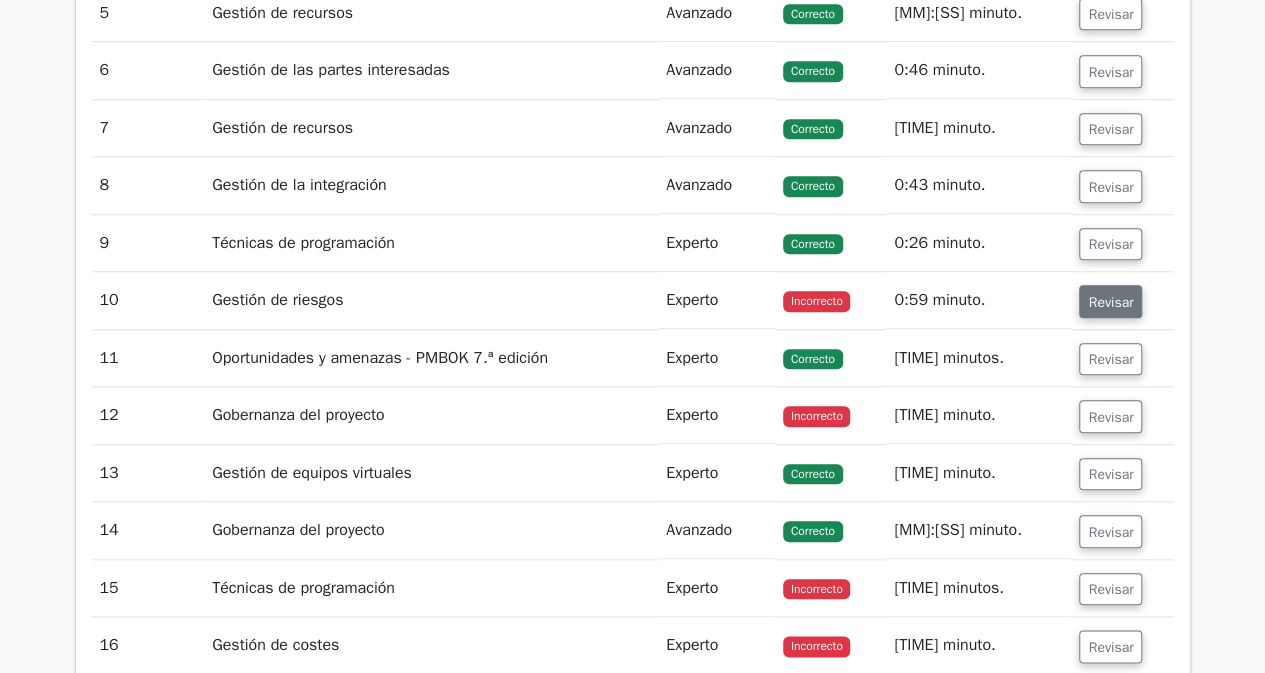 click on "Revisar" at bounding box center (1110, 302) 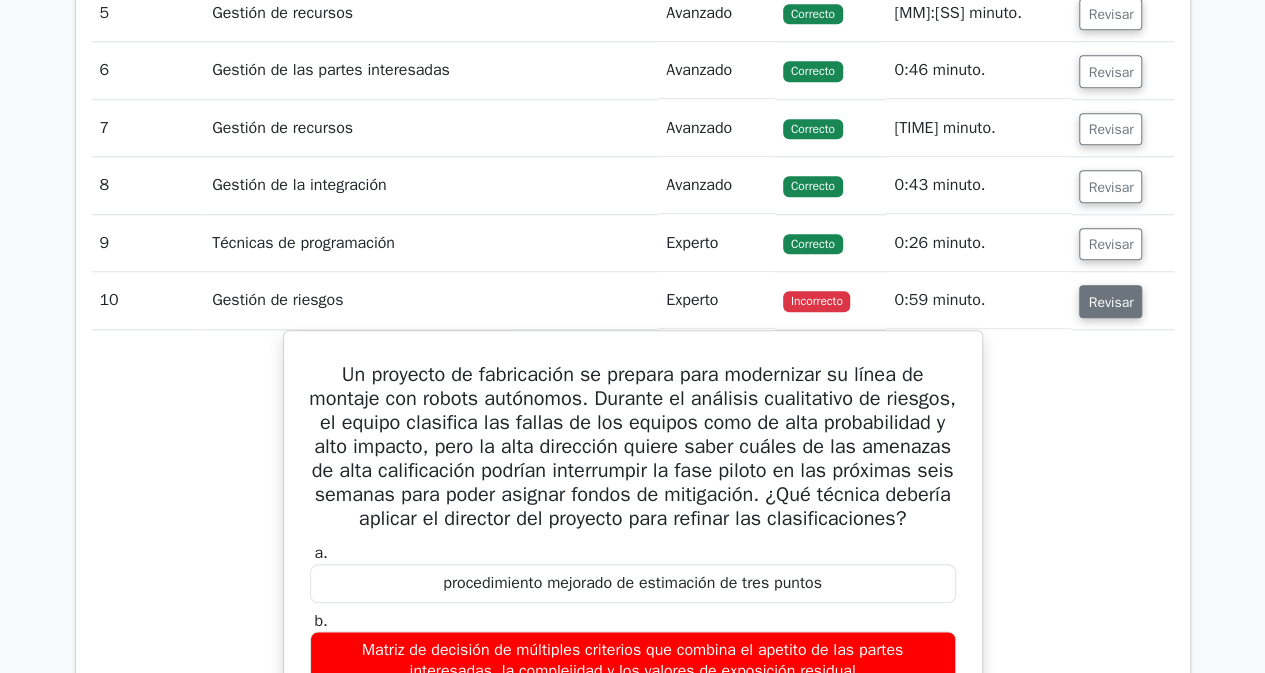 type 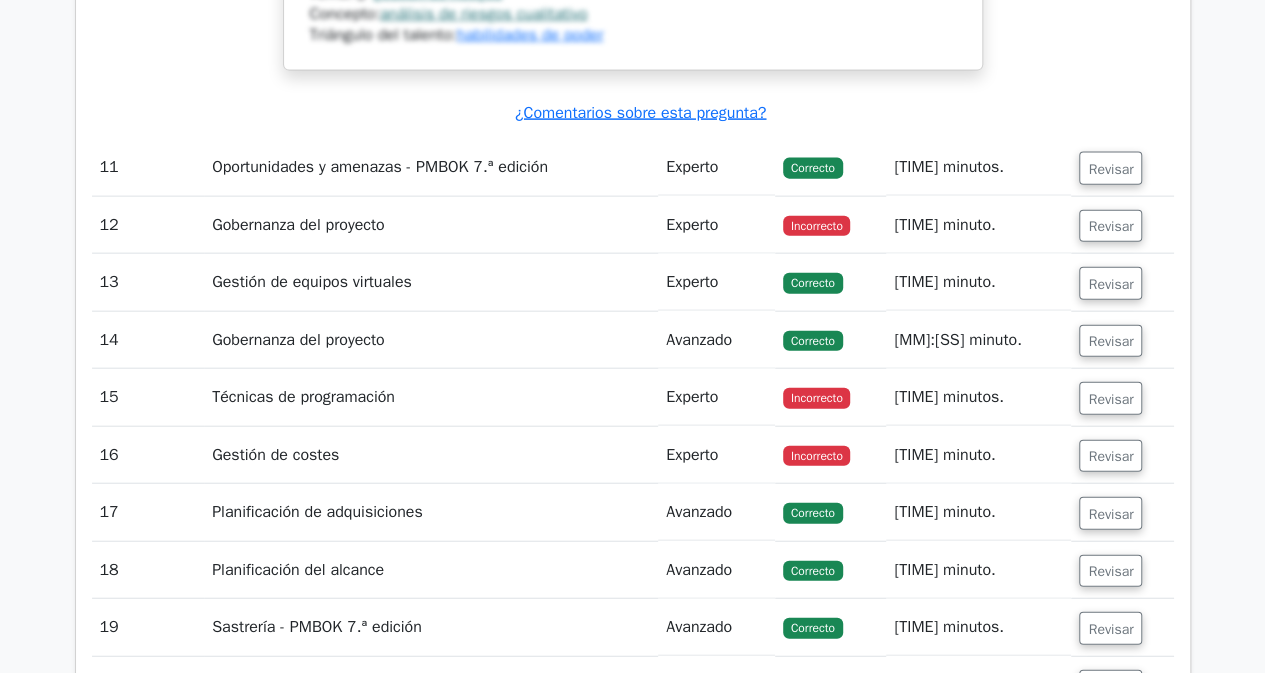 scroll, scrollTop: 6011, scrollLeft: 0, axis: vertical 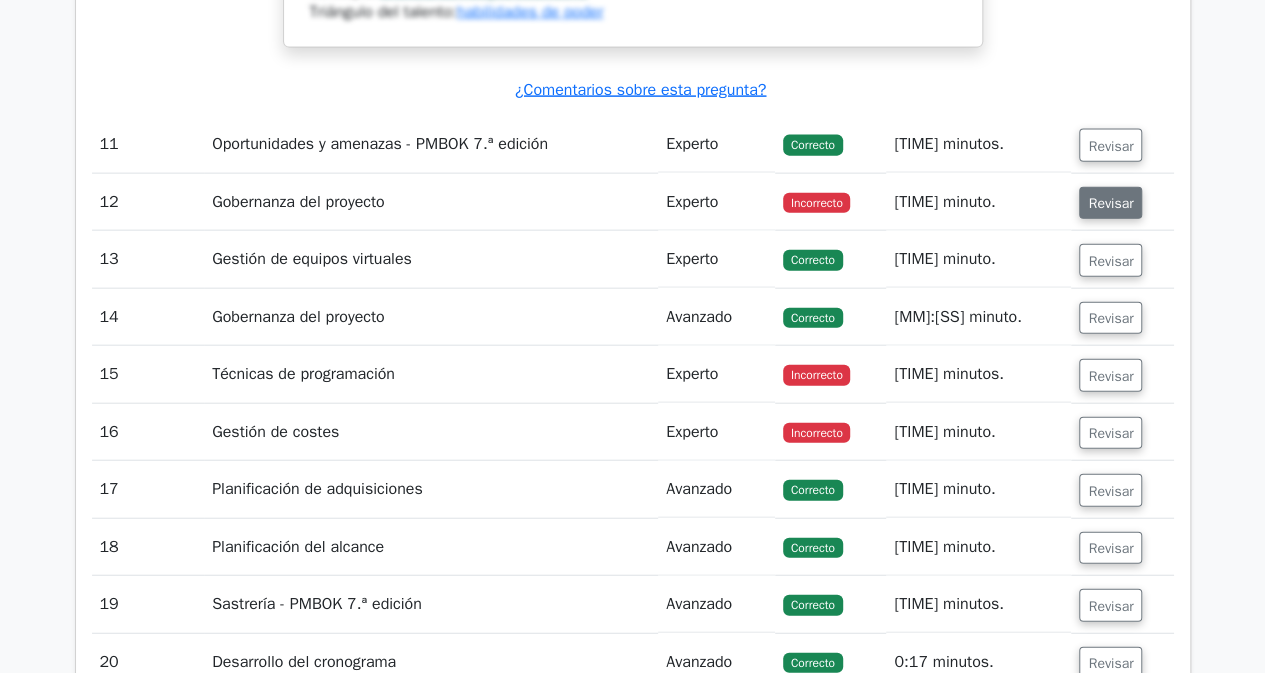 click on "Revisar" at bounding box center [1110, 203] 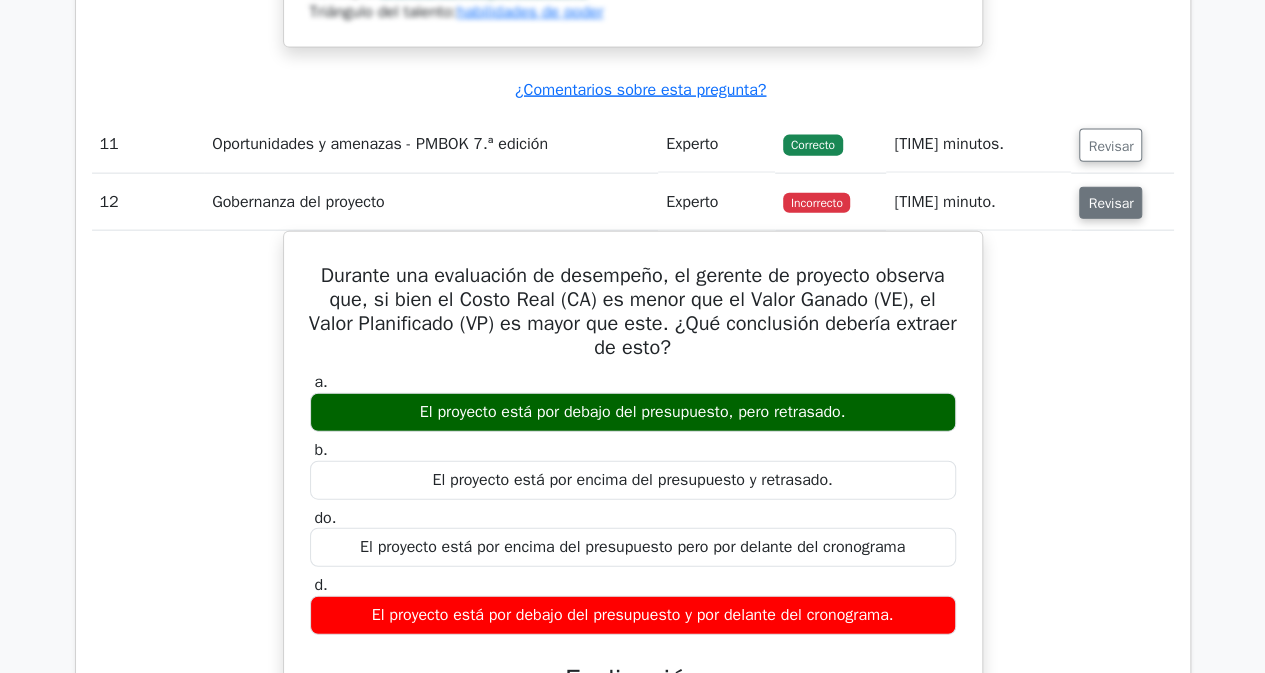 type 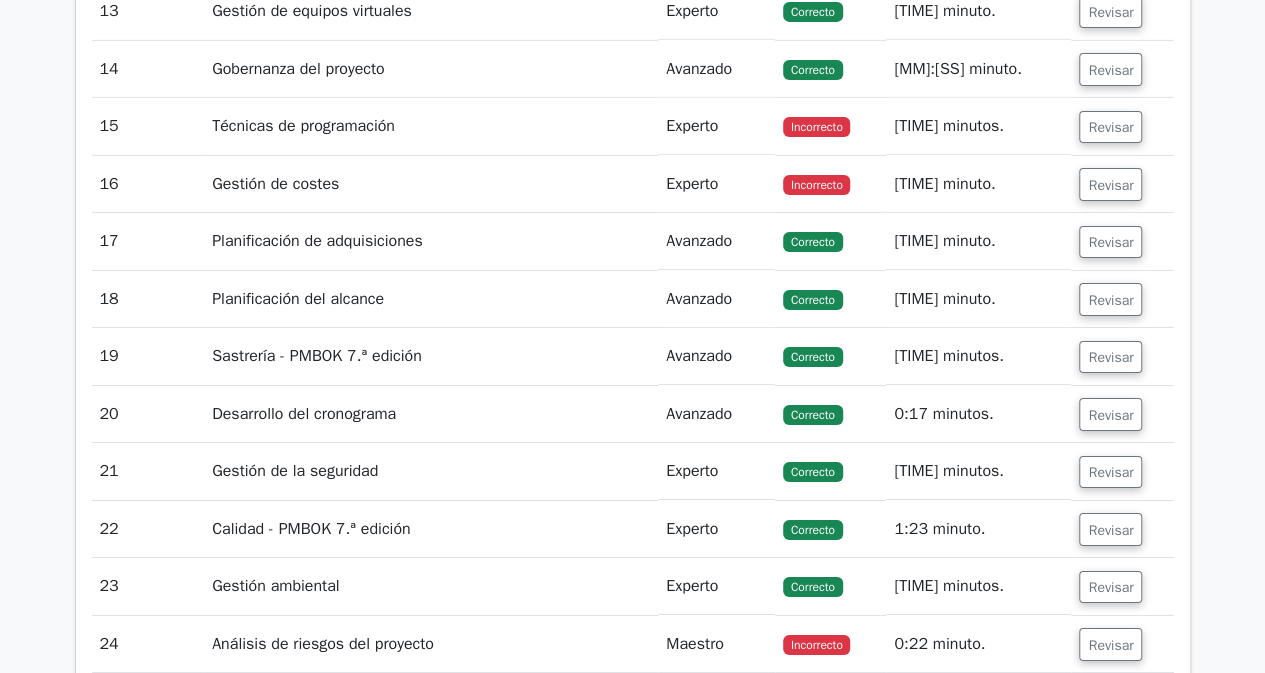 scroll, scrollTop: 7120, scrollLeft: 0, axis: vertical 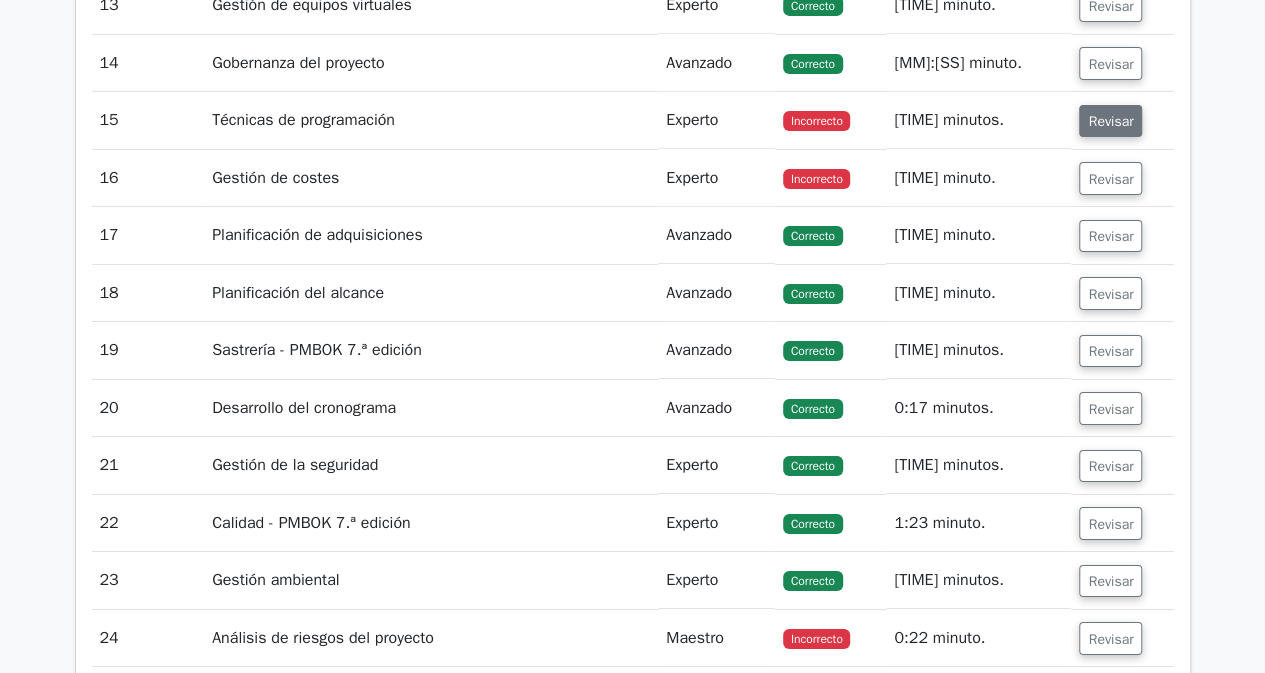 click on "Revisar" at bounding box center (1110, 121) 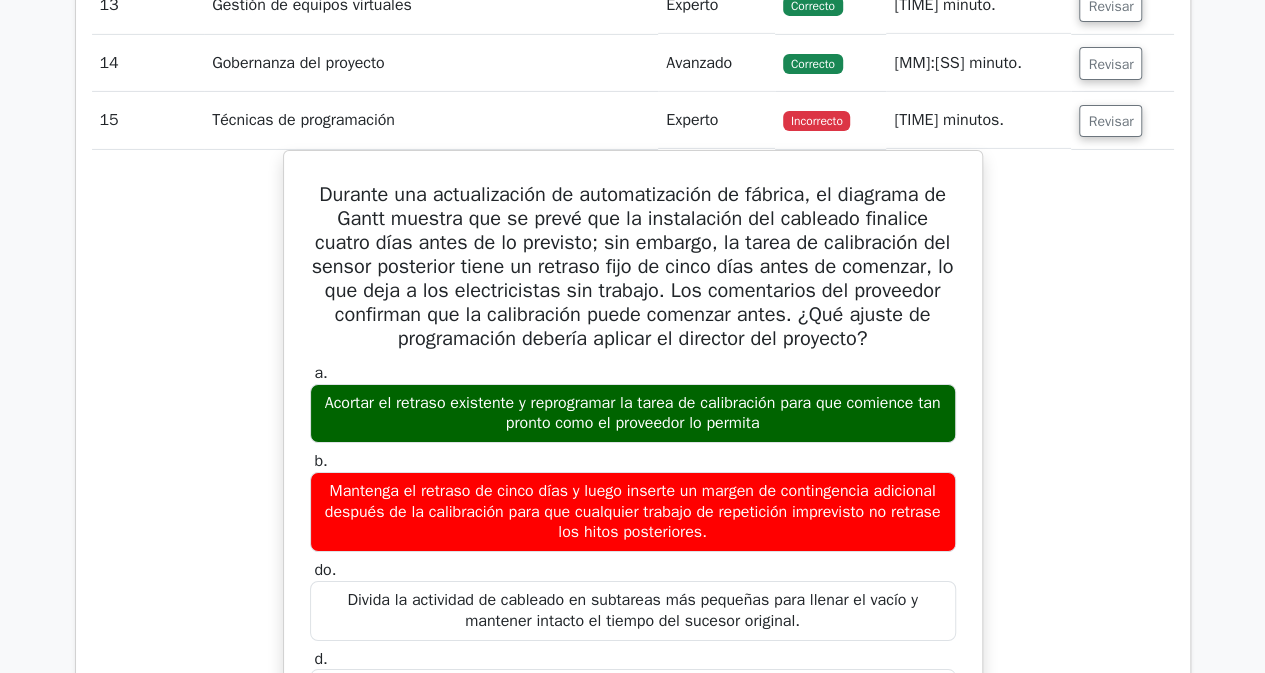 type 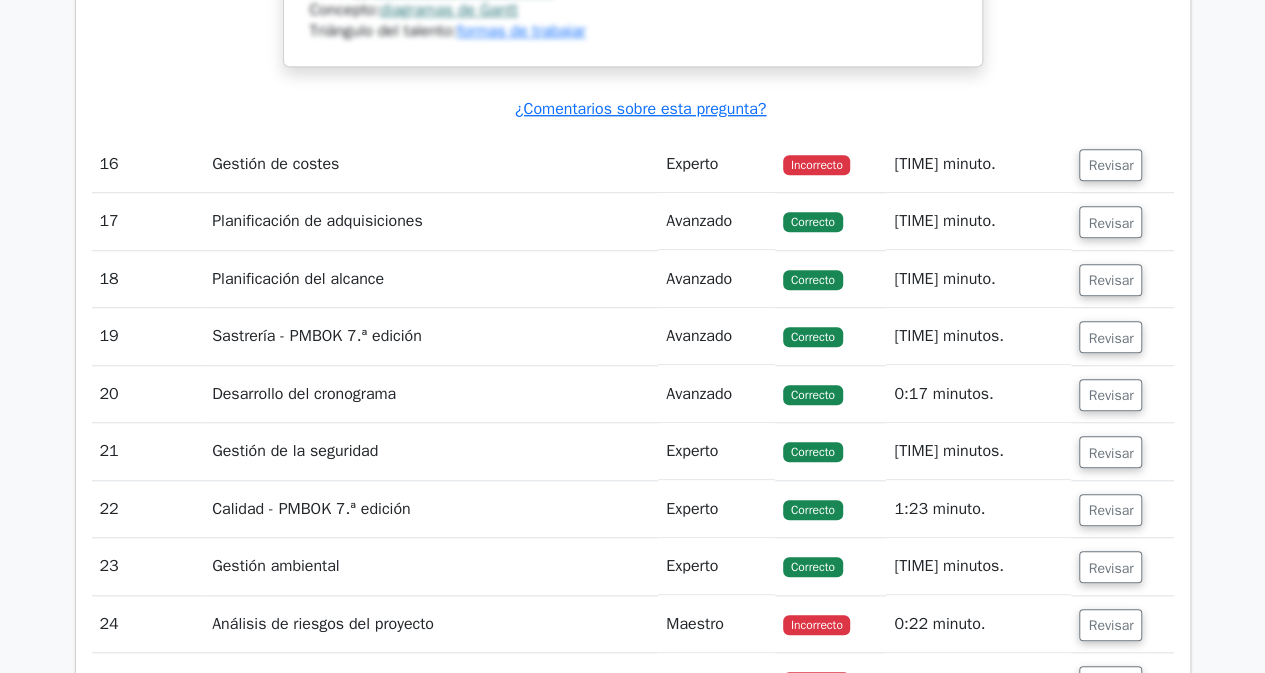 scroll, scrollTop: 8337, scrollLeft: 0, axis: vertical 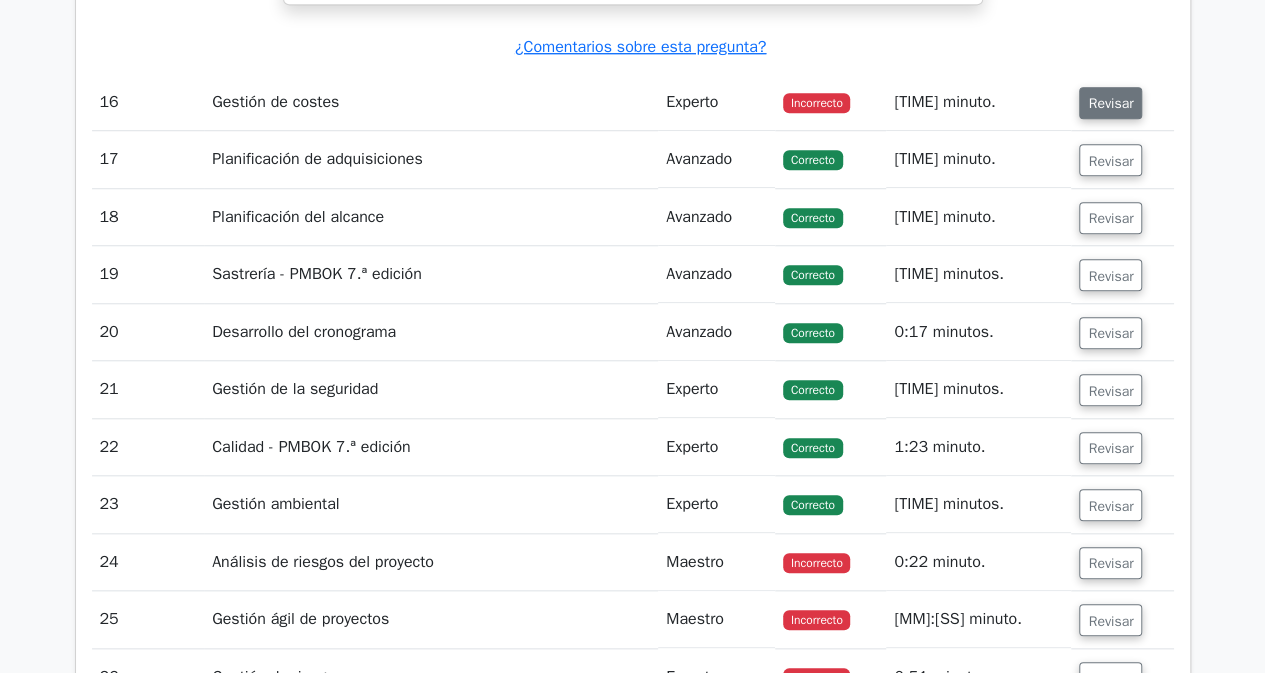 click on "Revisar" at bounding box center (1110, 103) 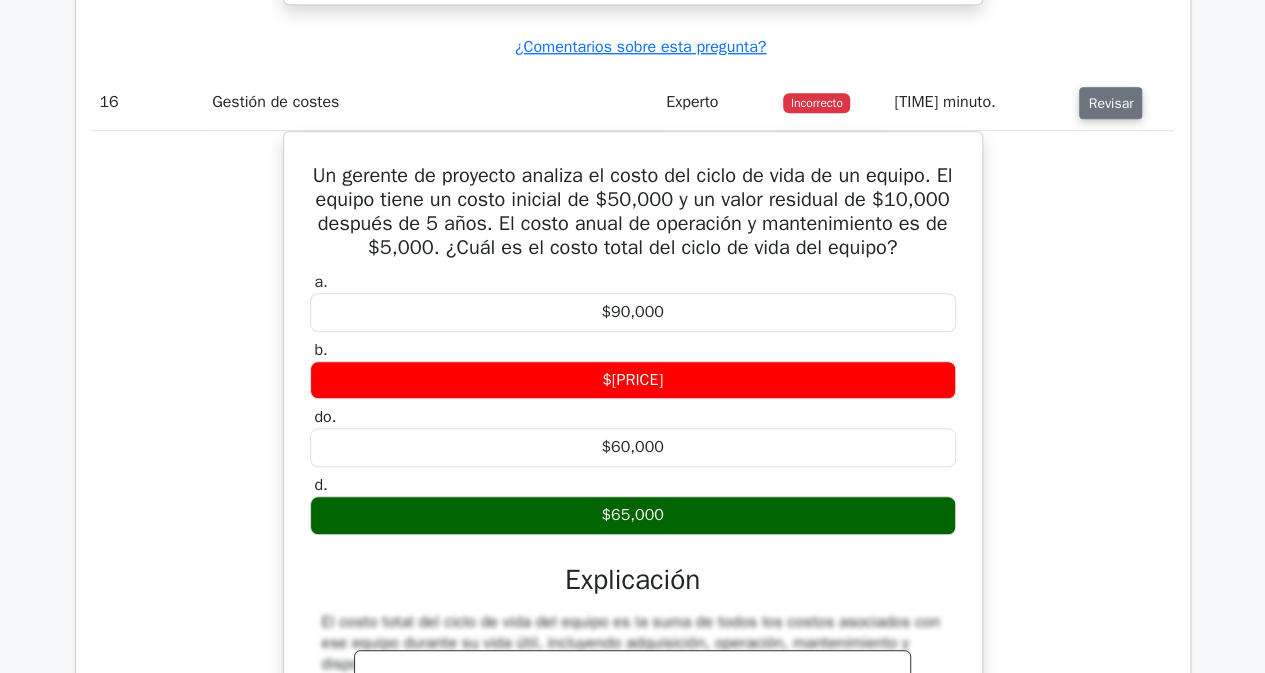 type 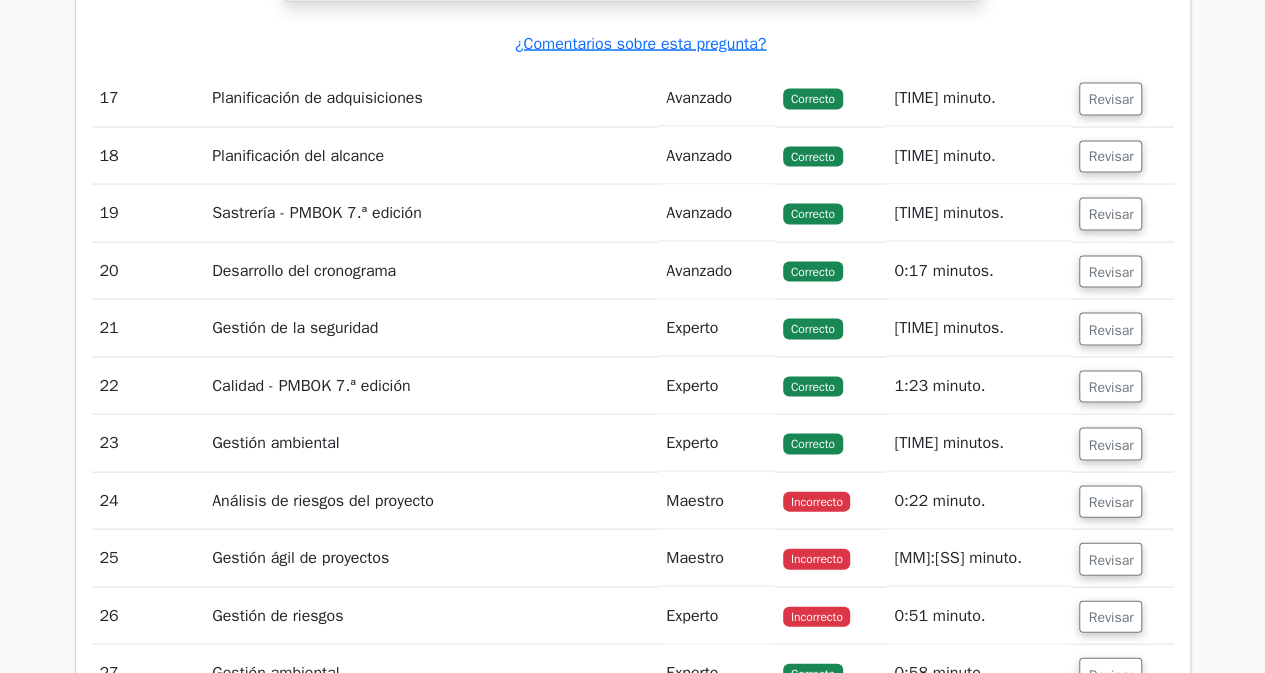 scroll, scrollTop: 9514, scrollLeft: 0, axis: vertical 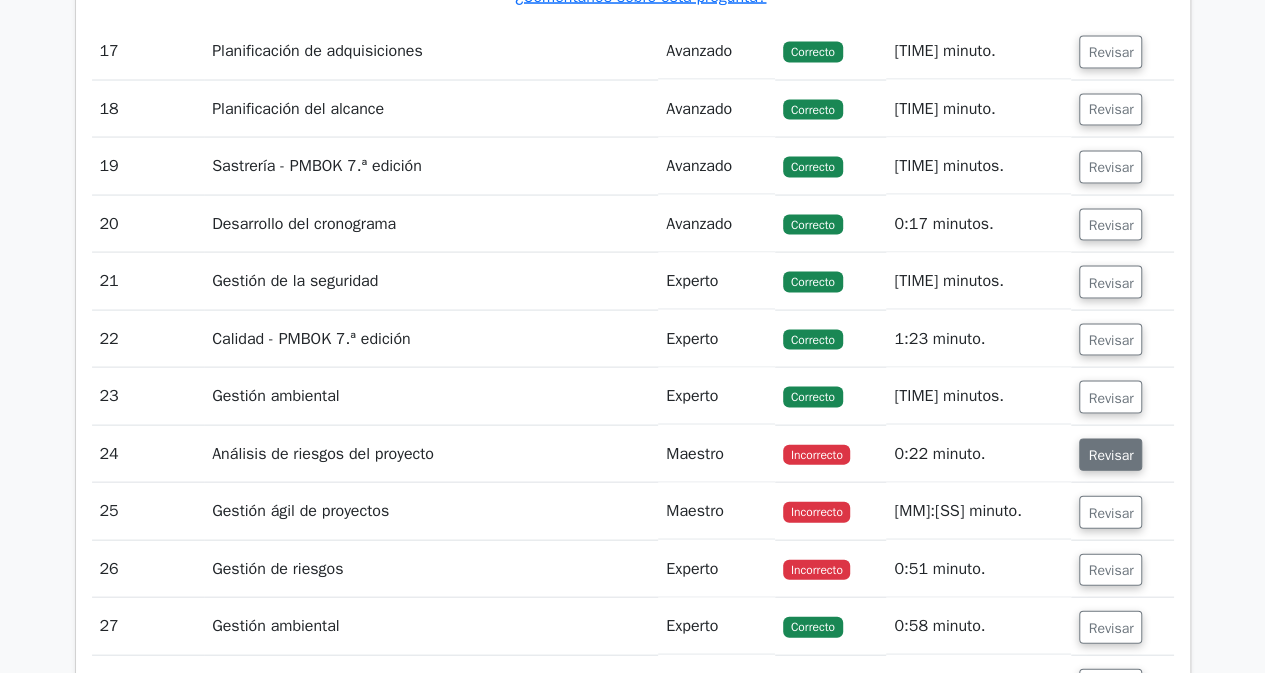 click on "Revisar" at bounding box center [1110, 455] 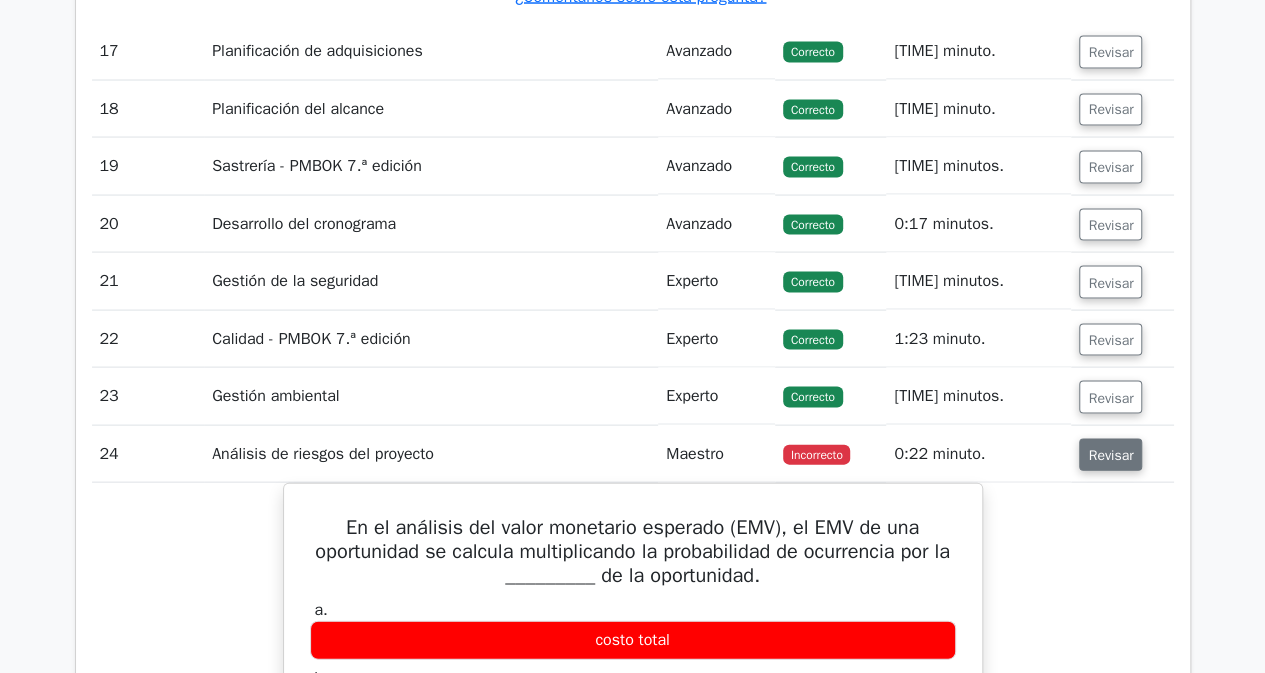 type 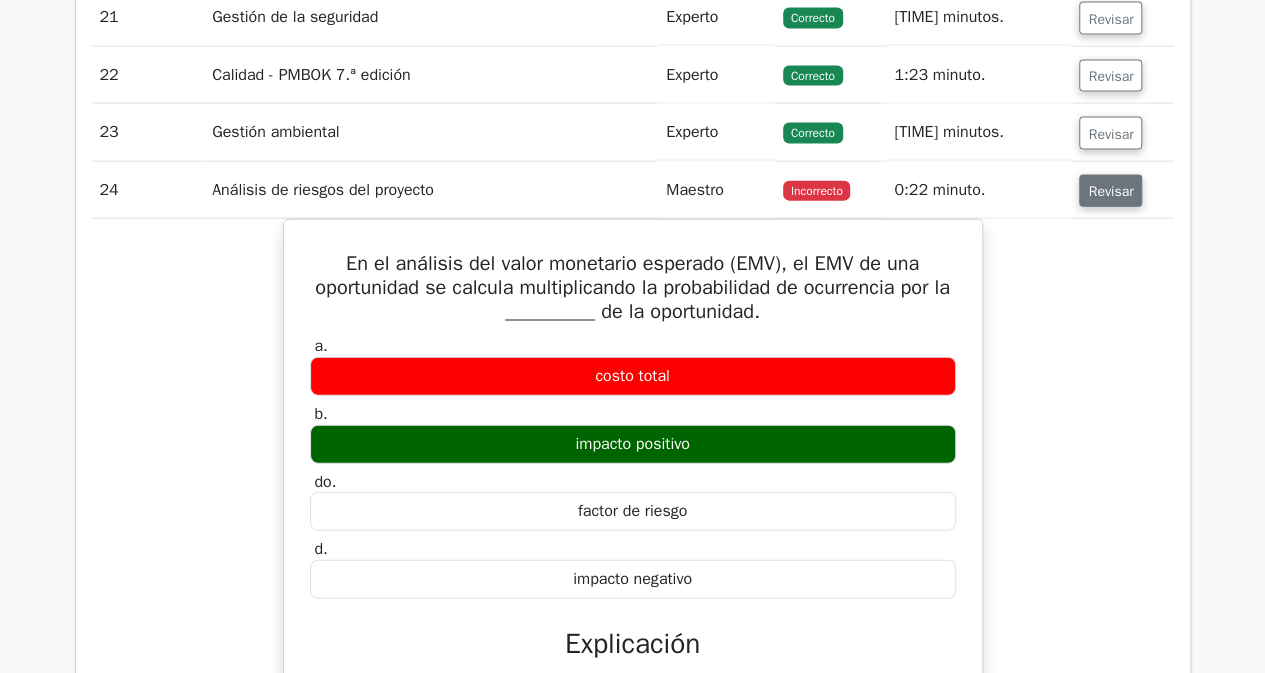 scroll, scrollTop: 9794, scrollLeft: 0, axis: vertical 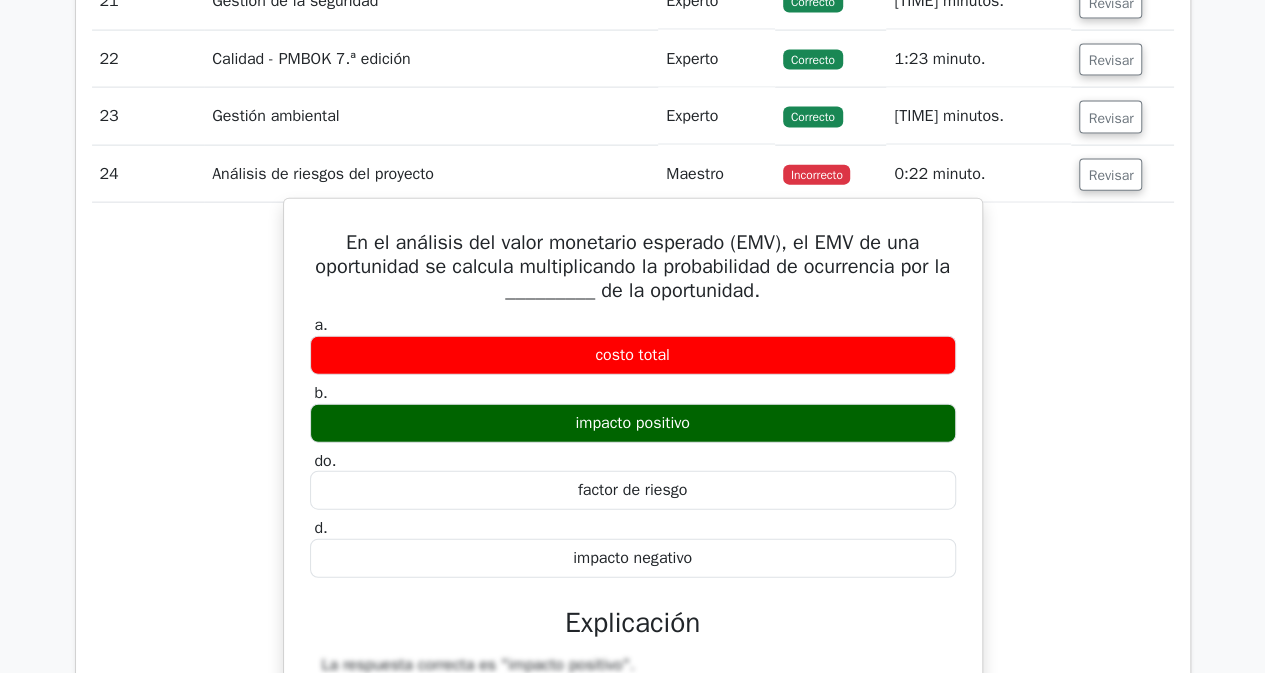 drag, startPoint x: 328, startPoint y: 237, endPoint x: 716, endPoint y: 549, distance: 497.8835 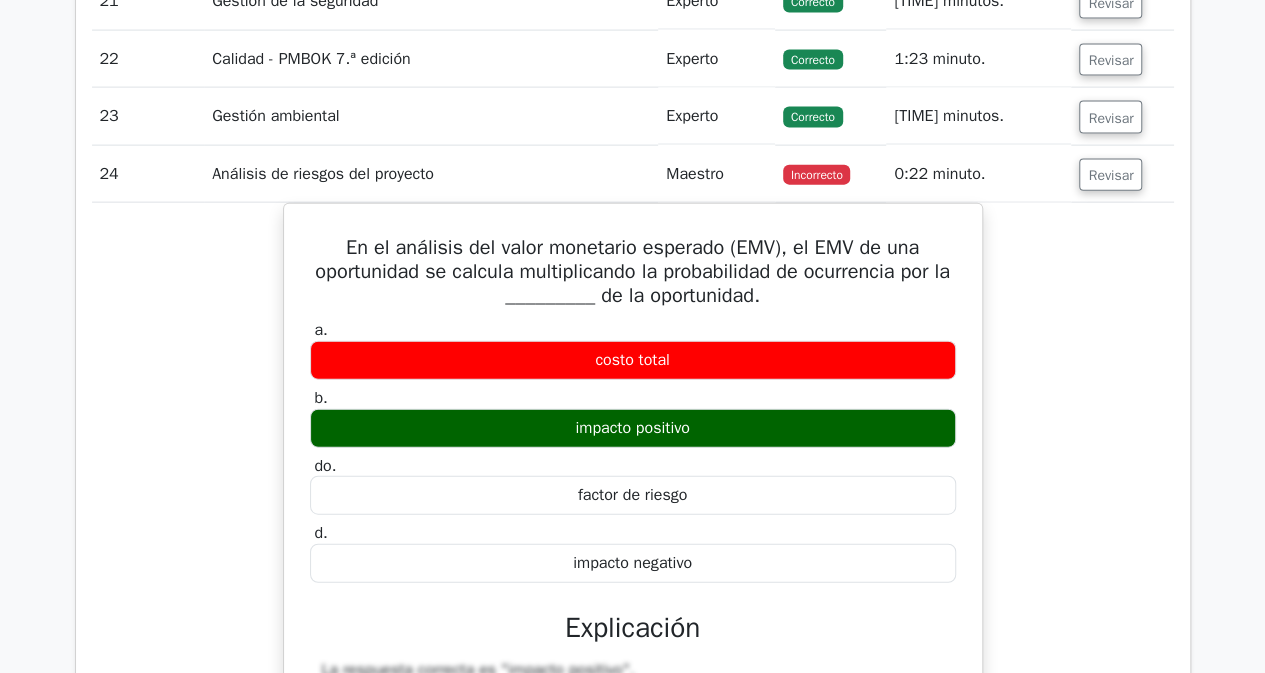 click on "En el análisis del valor monetario esperado (EMV), el EMV de una oportunidad se calcula multiplicando la probabilidad de ocurrencia por la _________ de la oportunidad.
a.
costo total
b.
do. d." at bounding box center (633, 734) 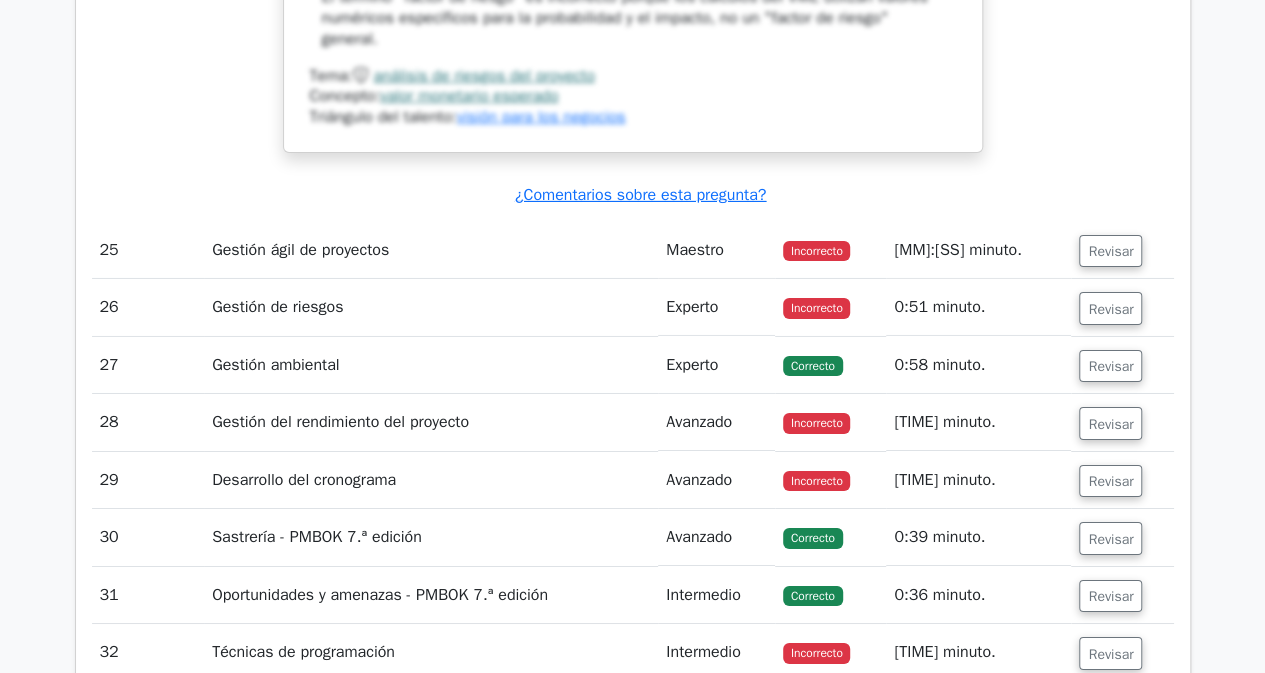 scroll, scrollTop: 10861, scrollLeft: 0, axis: vertical 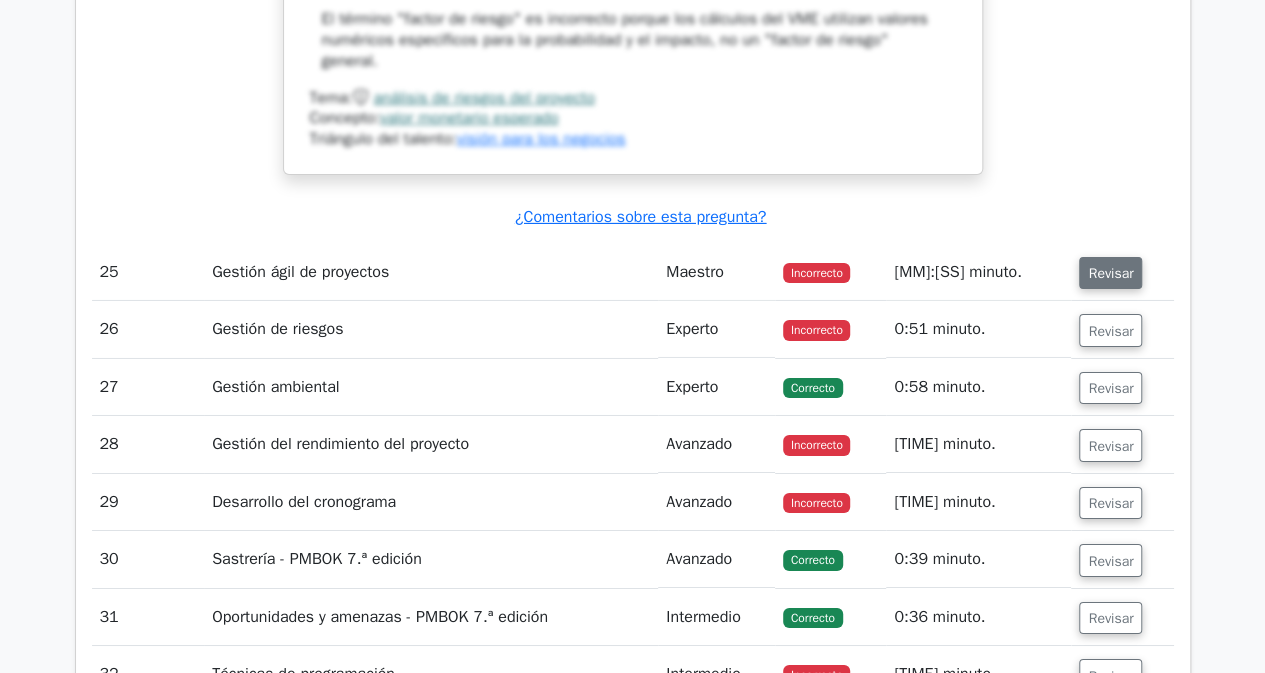 click on "Revisar" at bounding box center [1110, 273] 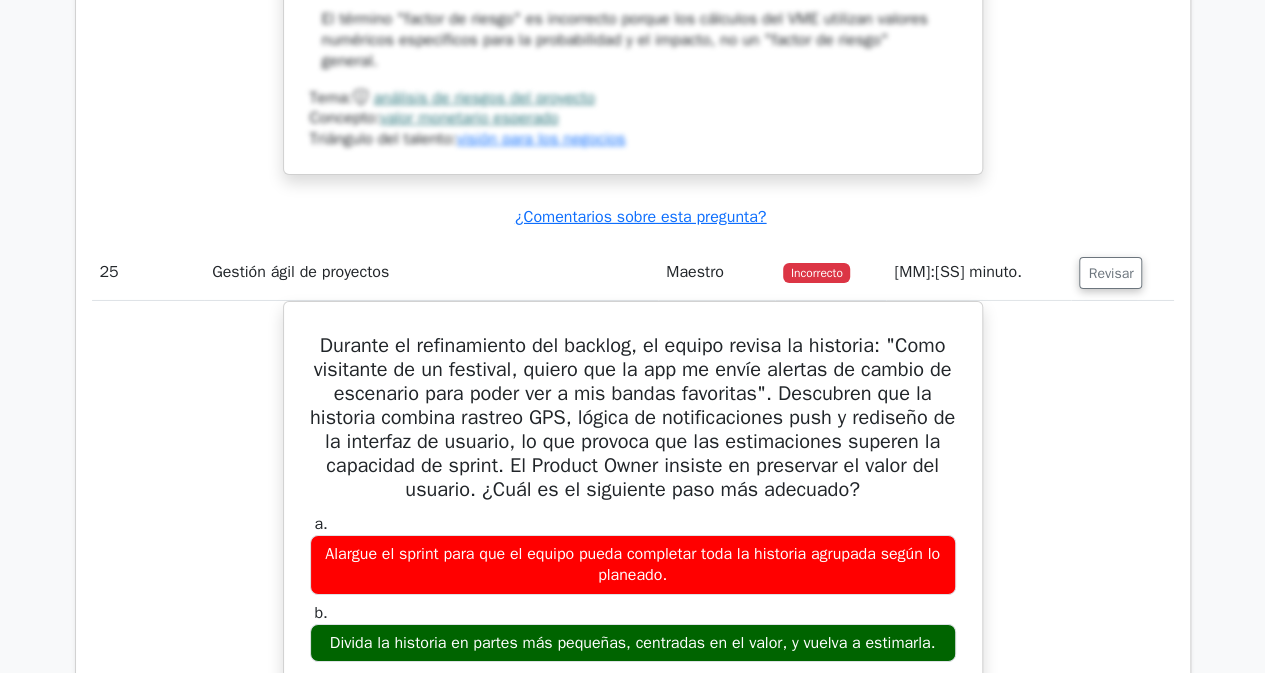 click on "Durante el refinamiento del backlog, el equipo revisa la historia: "Como visitante de un festival, quiero que la app me envíe alertas de cambio de escenario para poder ver a mis bandas favoritas". Descubren que la historia combina rastreo GPS, lógica de notificaciones push y rediseño de la interfaz de usuario, lo que provoca que las estimaciones superen la capacidad de sprint. El Product Owner insiste en preservar el valor del usuario. ¿Cuál es el siguiente paso más adecuado?
a.
b.
do. d." at bounding box center [633, 839] 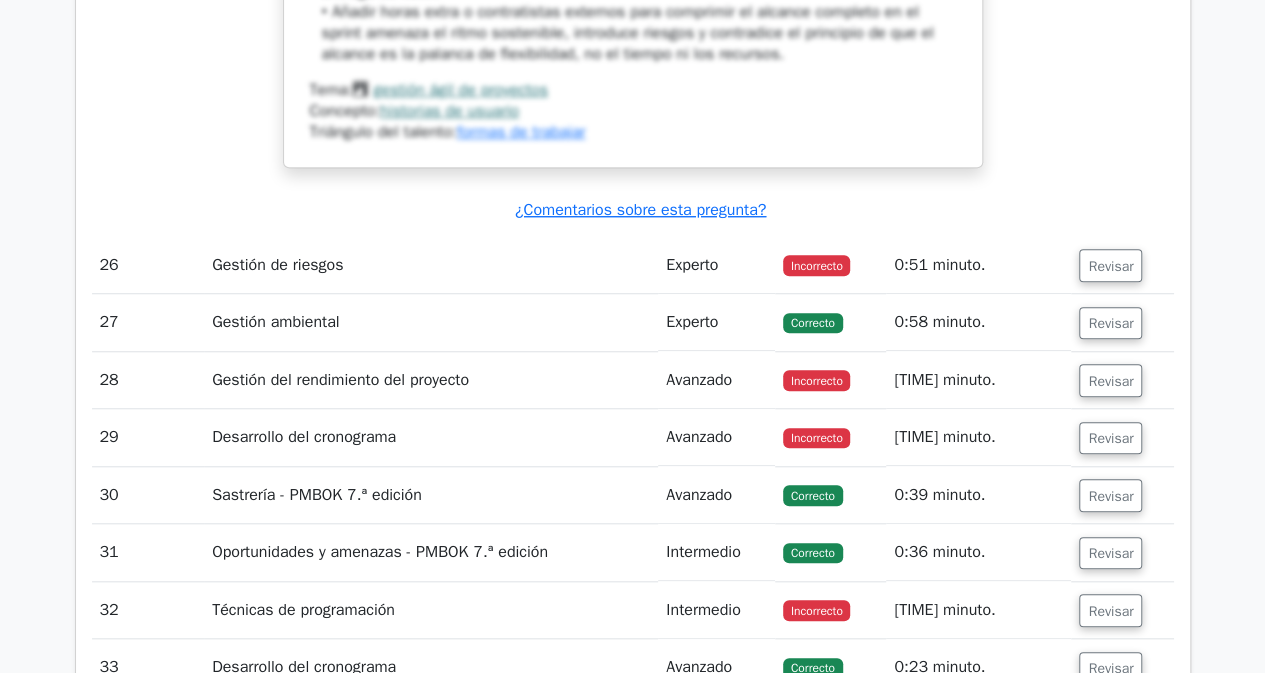 scroll, scrollTop: 12101, scrollLeft: 0, axis: vertical 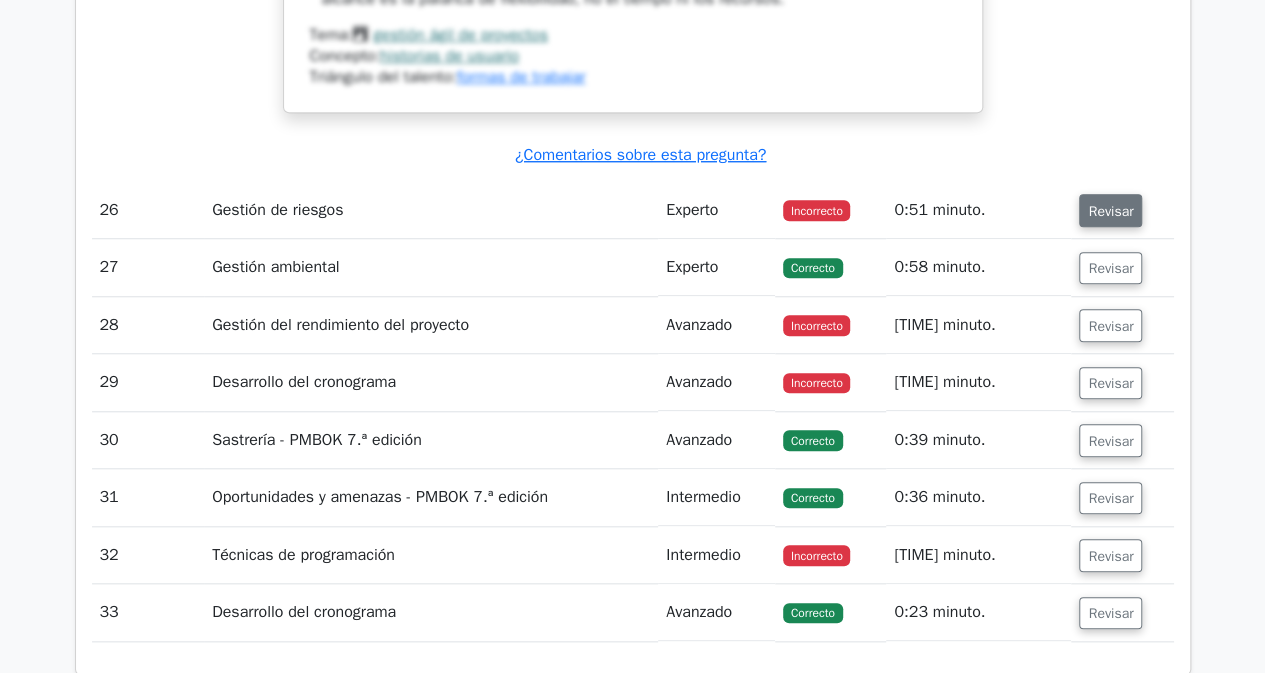 click on "Revisar" at bounding box center (1110, 211) 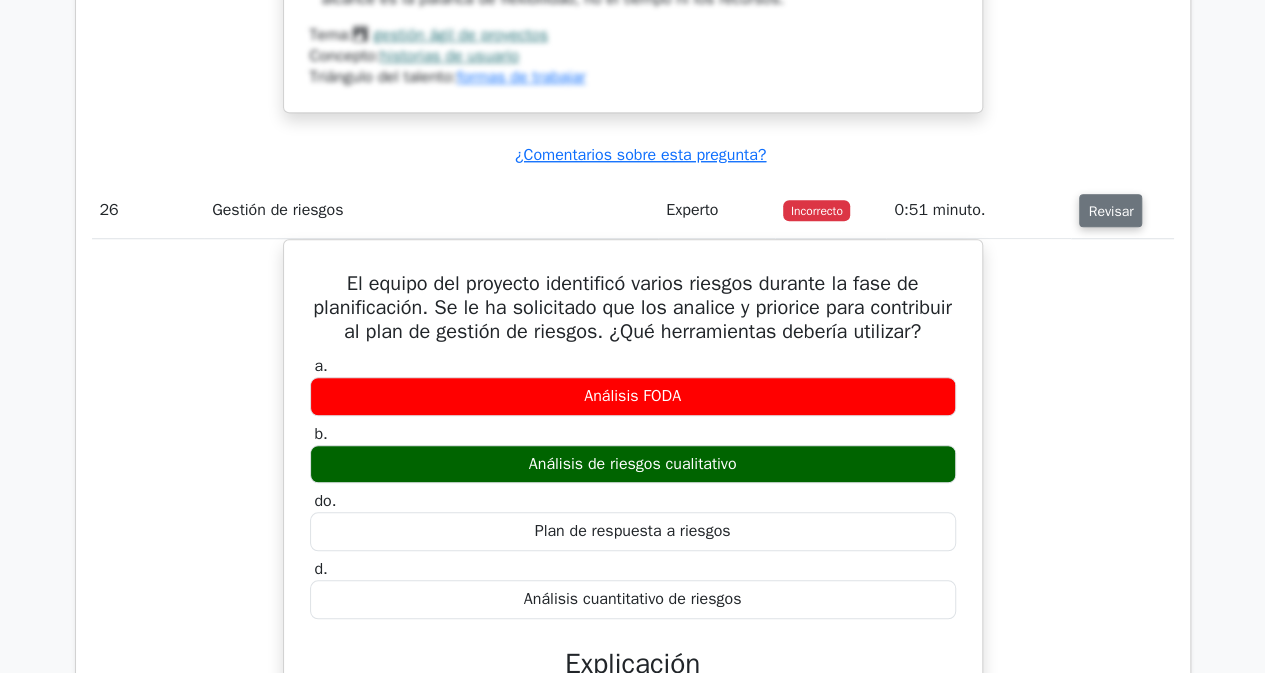 type 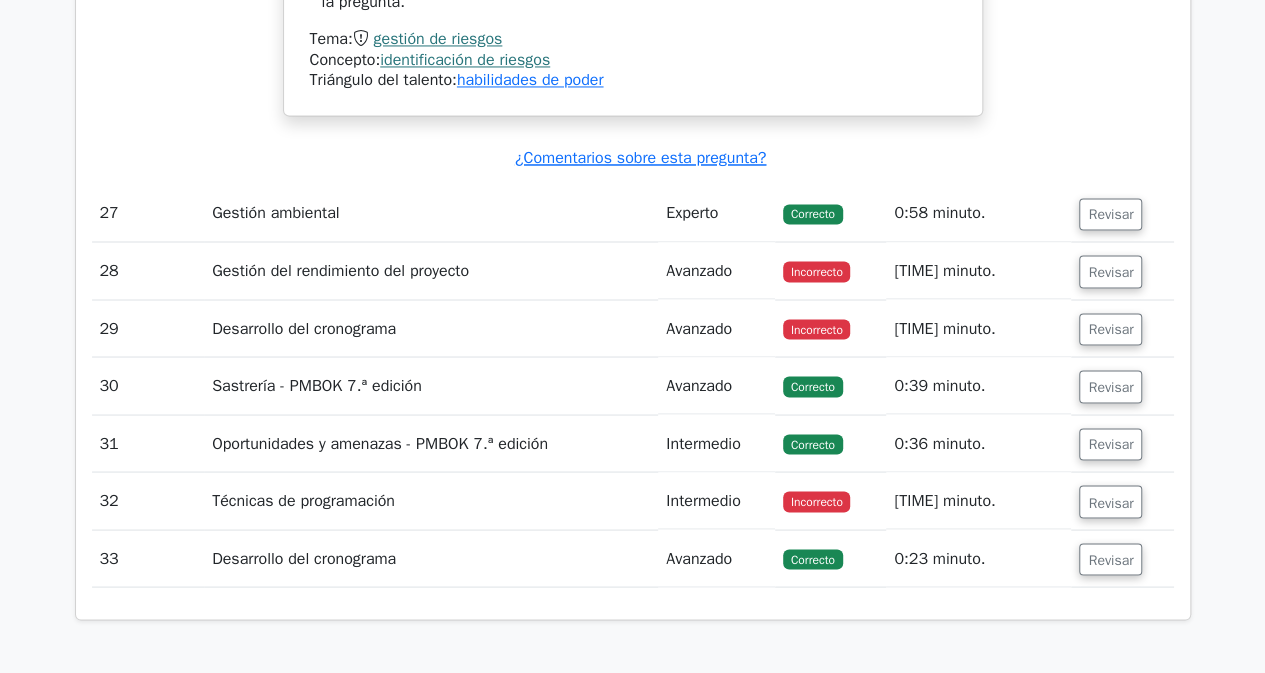 scroll, scrollTop: 13010, scrollLeft: 0, axis: vertical 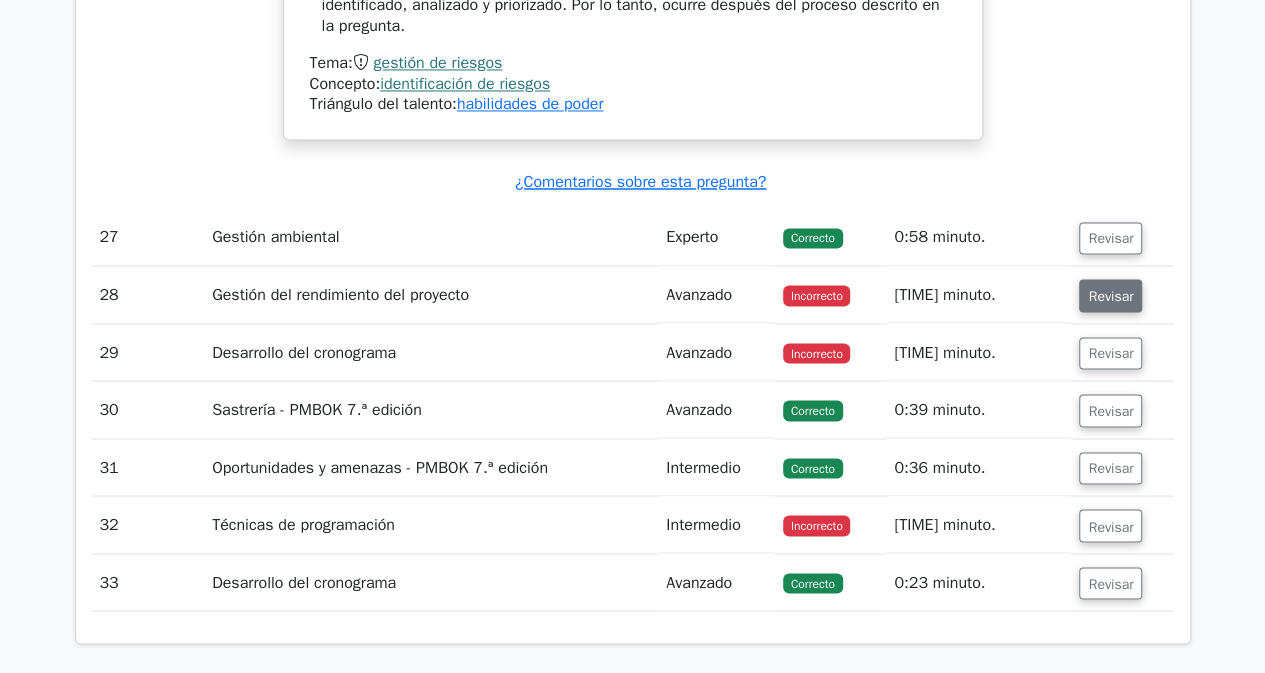 click on "Revisar" at bounding box center [1110, 295] 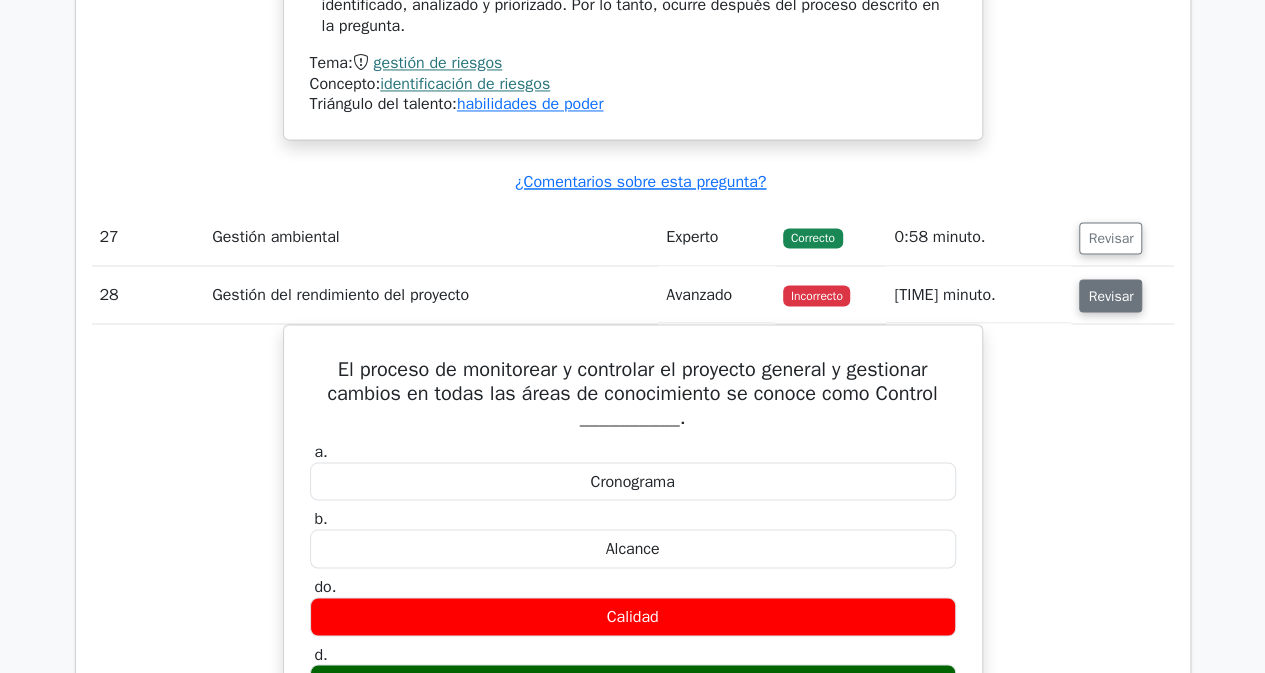 type 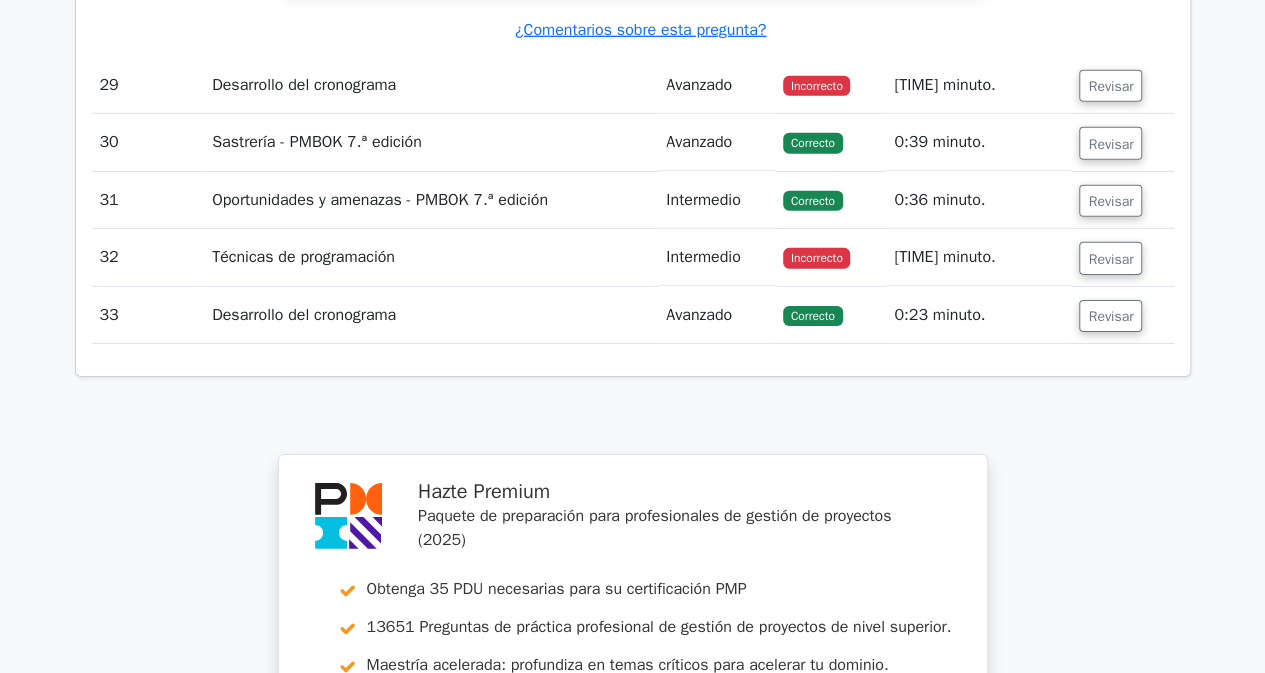scroll, scrollTop: 14450, scrollLeft: 0, axis: vertical 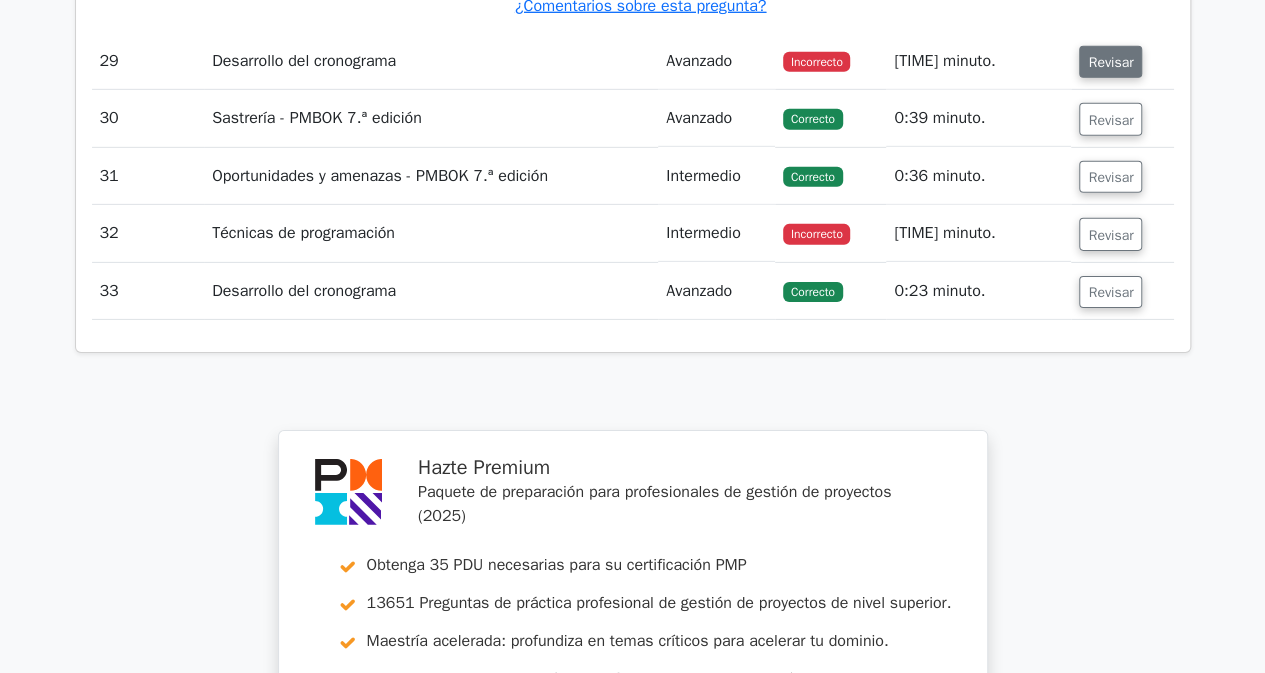 click on "Revisar" at bounding box center (1110, 62) 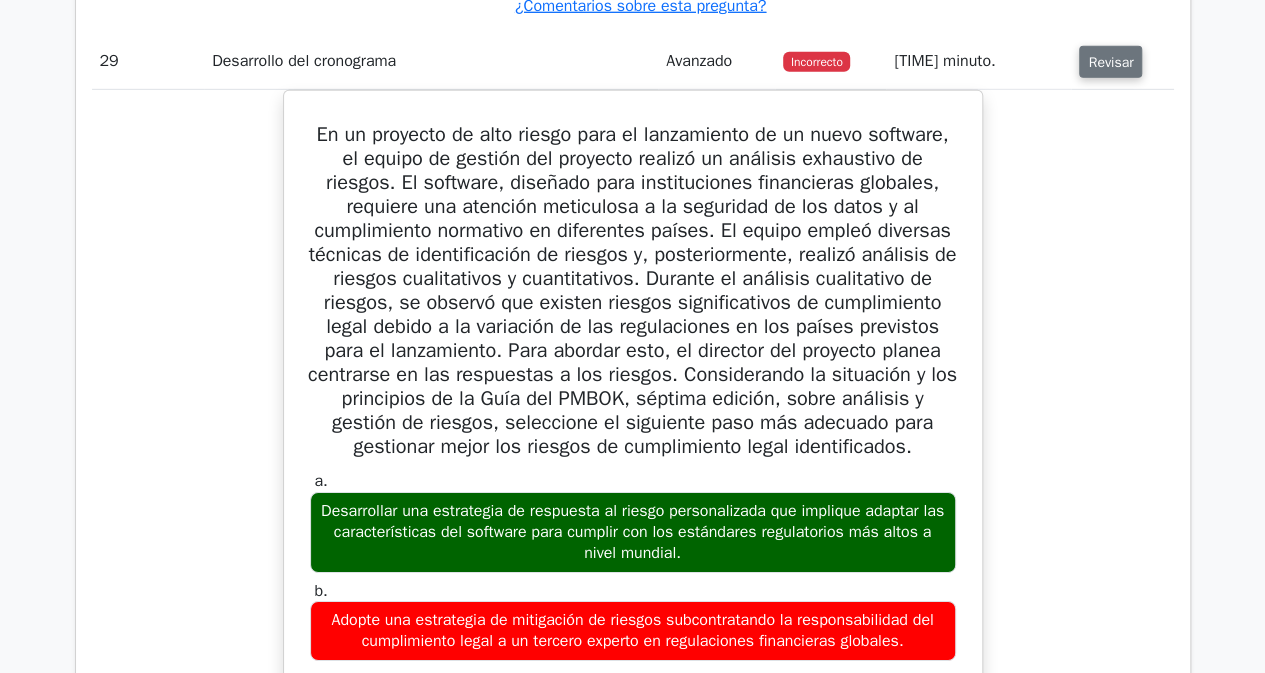 type 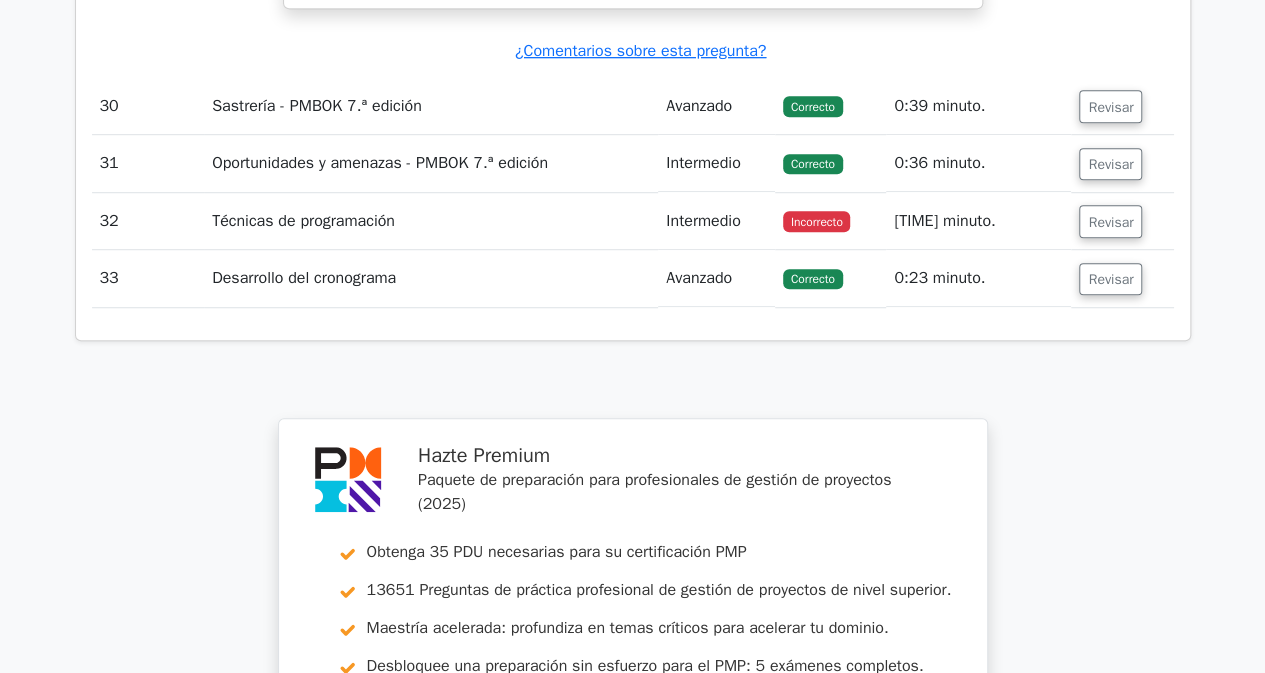 scroll, scrollTop: 15810, scrollLeft: 0, axis: vertical 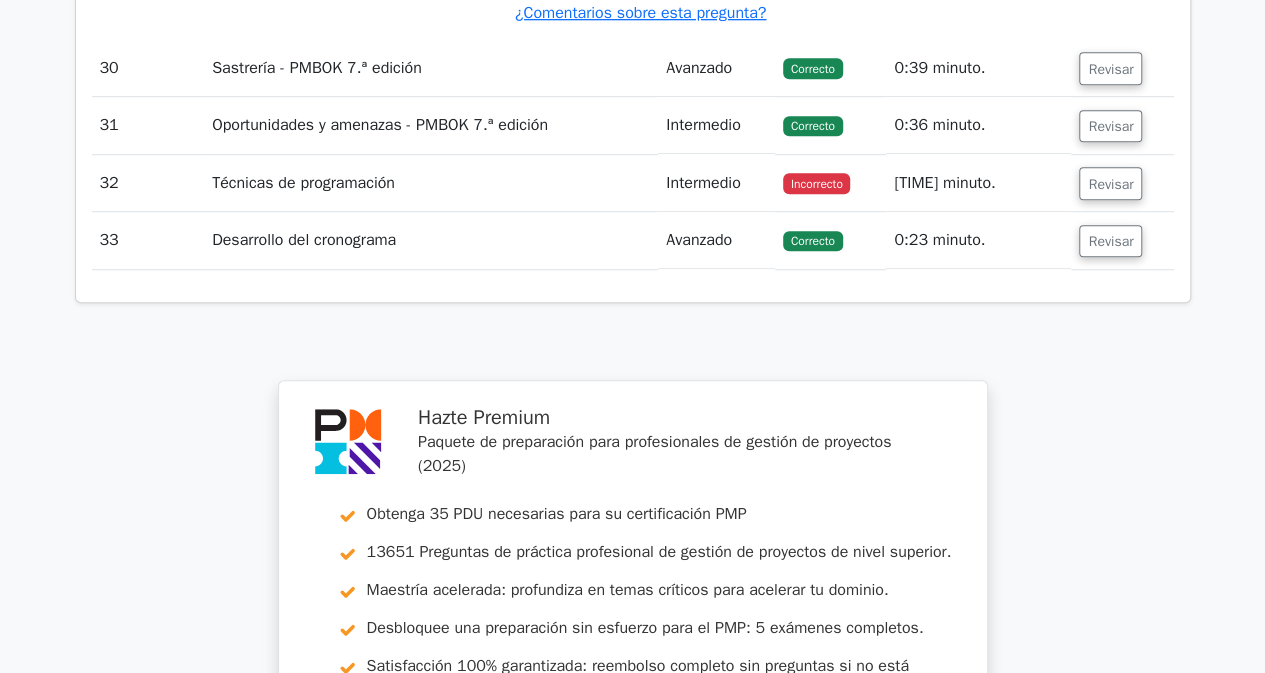 click on "2:01 minuto." at bounding box center (978, 183) 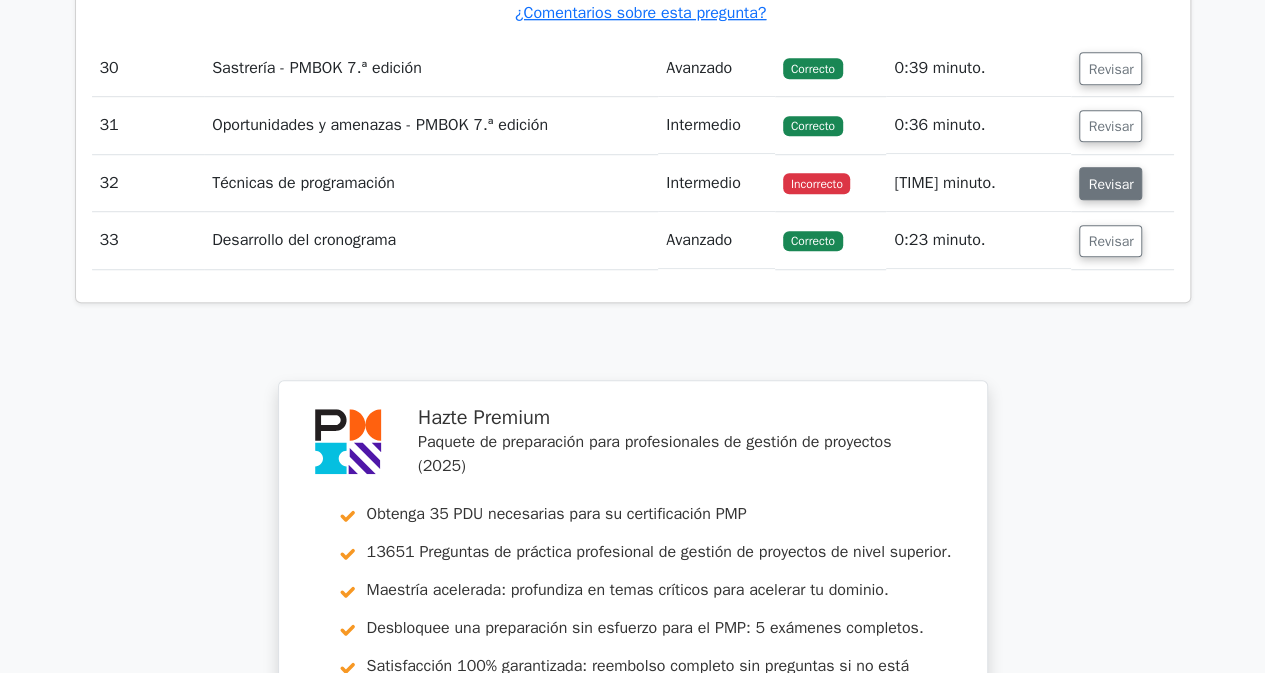 click on "Revisar" at bounding box center [1110, 184] 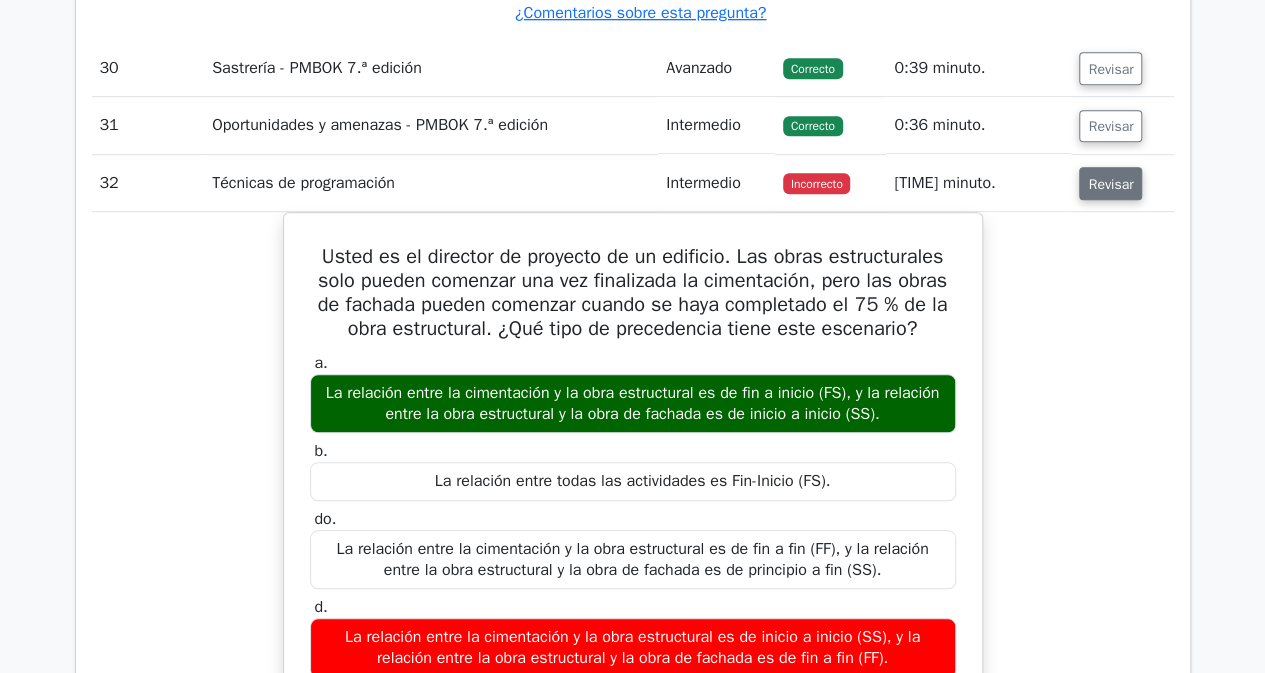 type 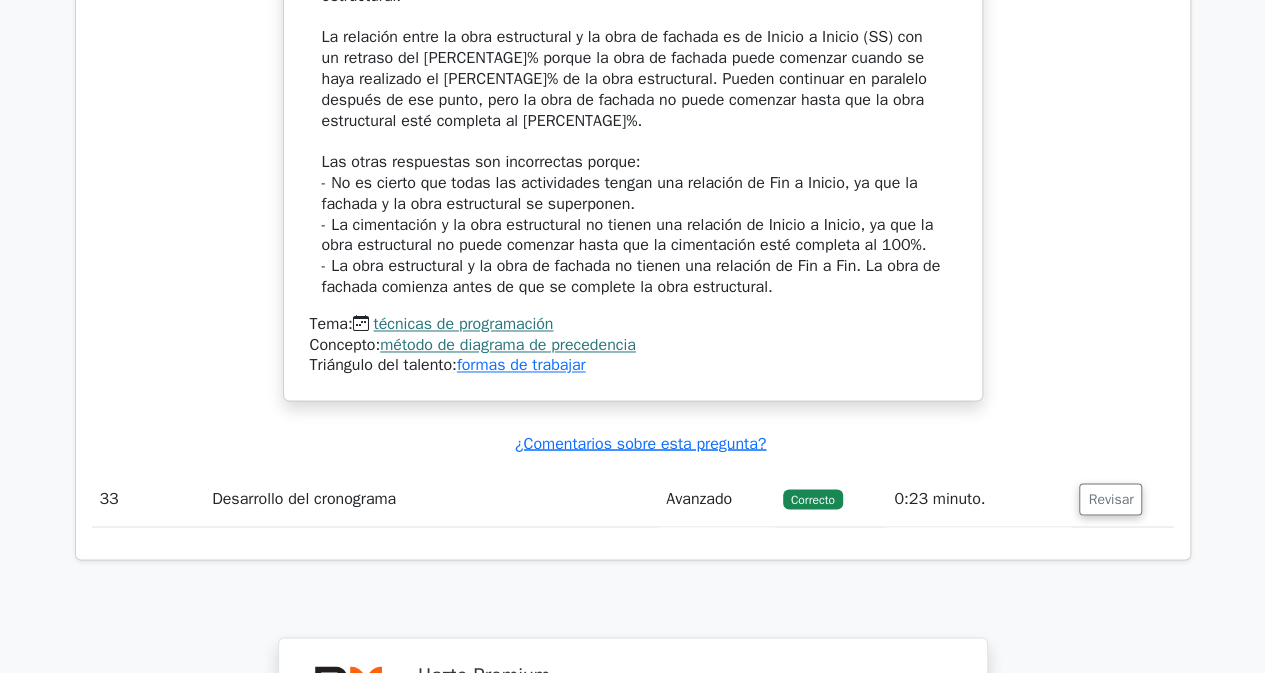 scroll, scrollTop: 16678, scrollLeft: 0, axis: vertical 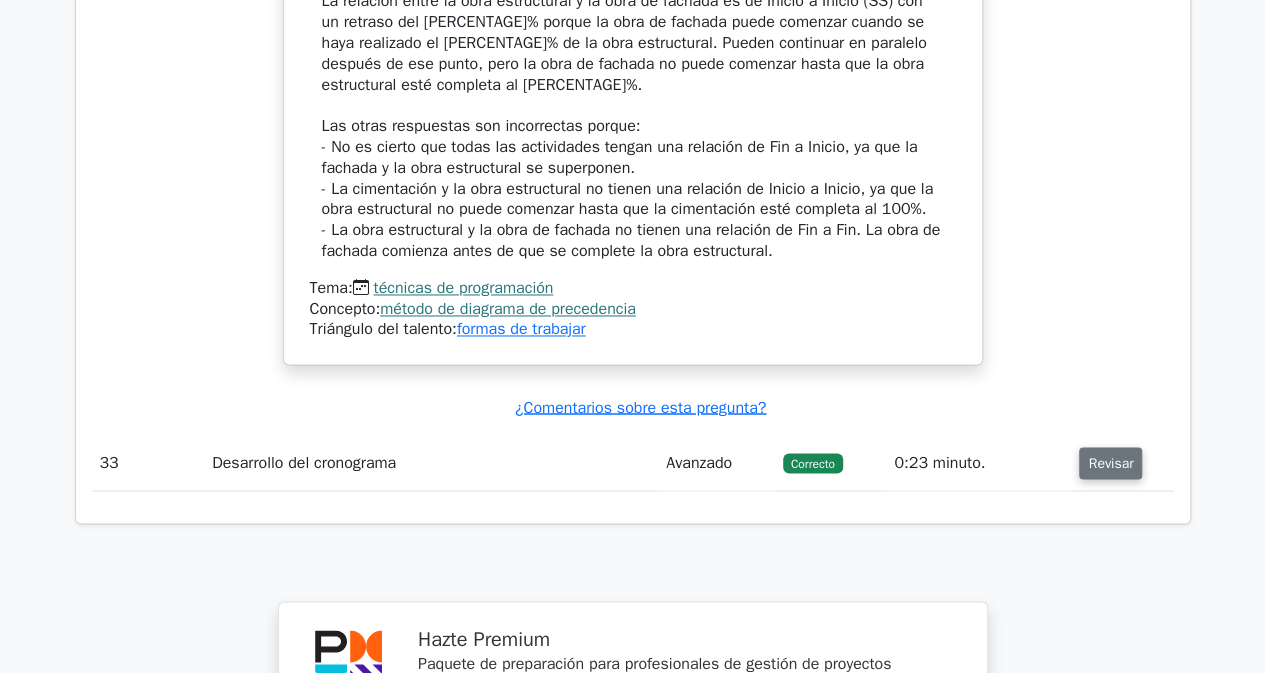 click on "Revisar" at bounding box center (1110, 463) 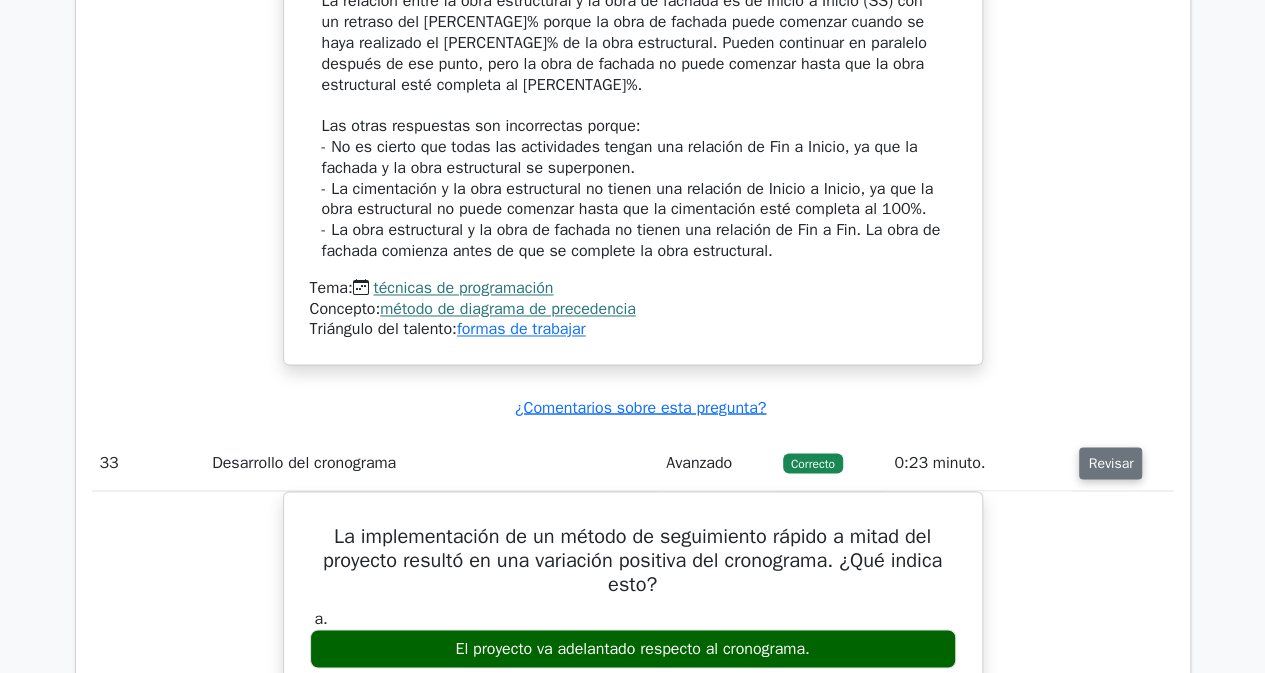 type 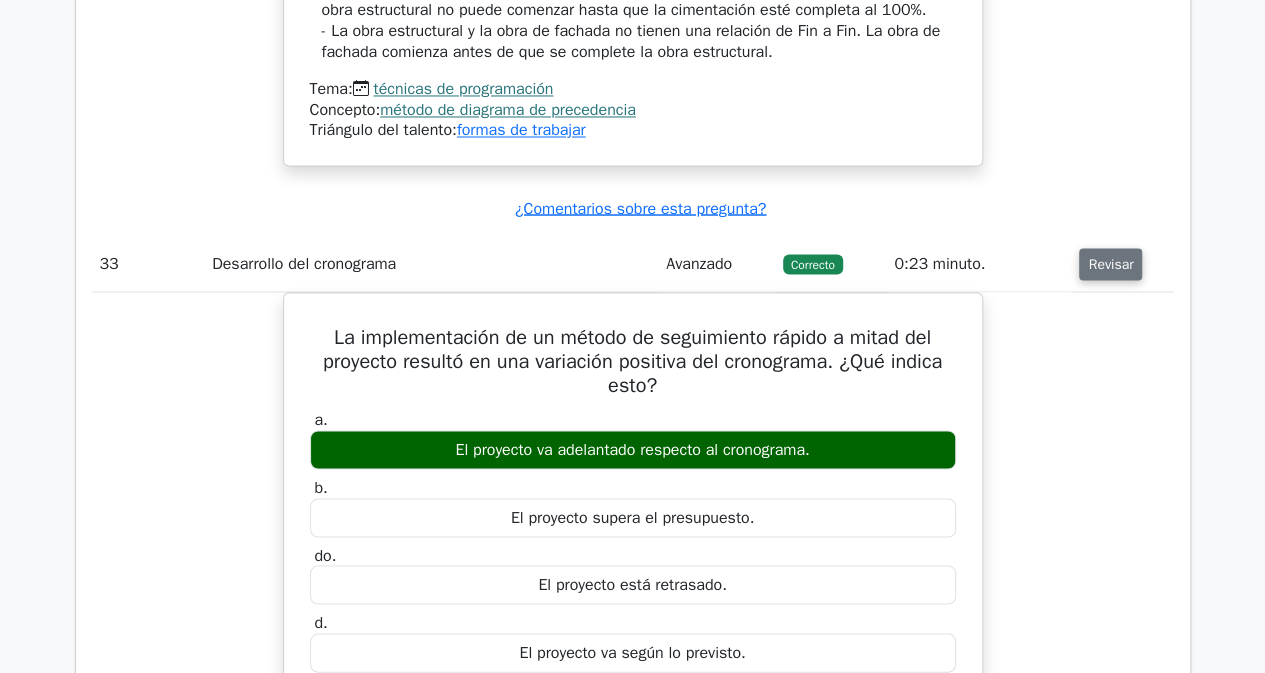 scroll, scrollTop: 16878, scrollLeft: 0, axis: vertical 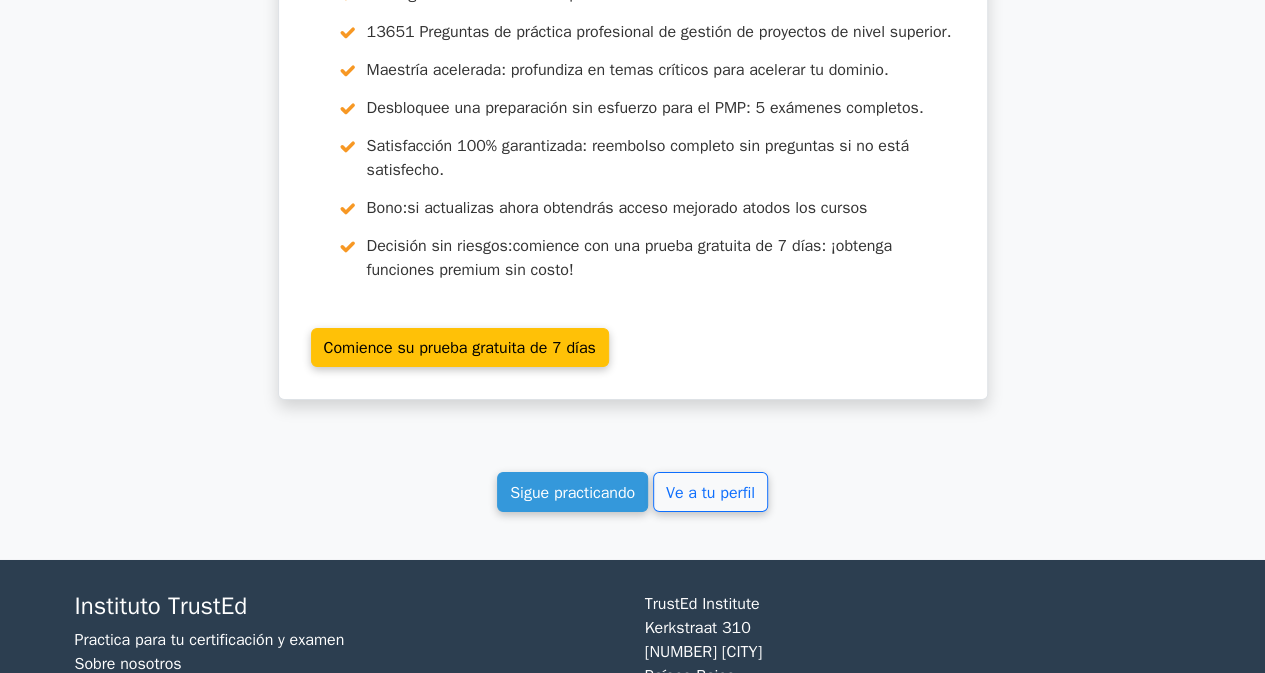 click on "Resultados de su prueba
Profesional en gestión de proyectos
64%
Tu puntuación
¡Sigue practicando!
Rendimiento por tema
Control de cambios
100%
Pensamiento Holístico - PMBOK 7.ª edición 100% 100% 100% 100%" at bounding box center [633, -8557] 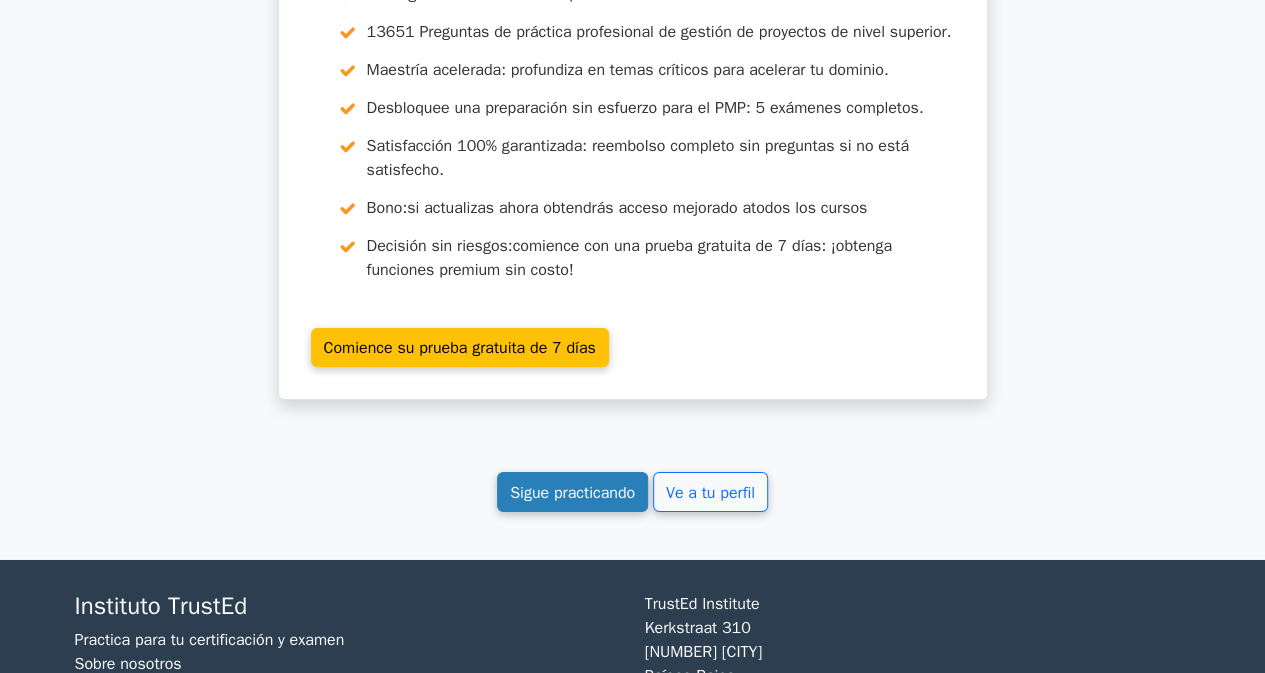 click on "Sigue practicando" at bounding box center (572, 493) 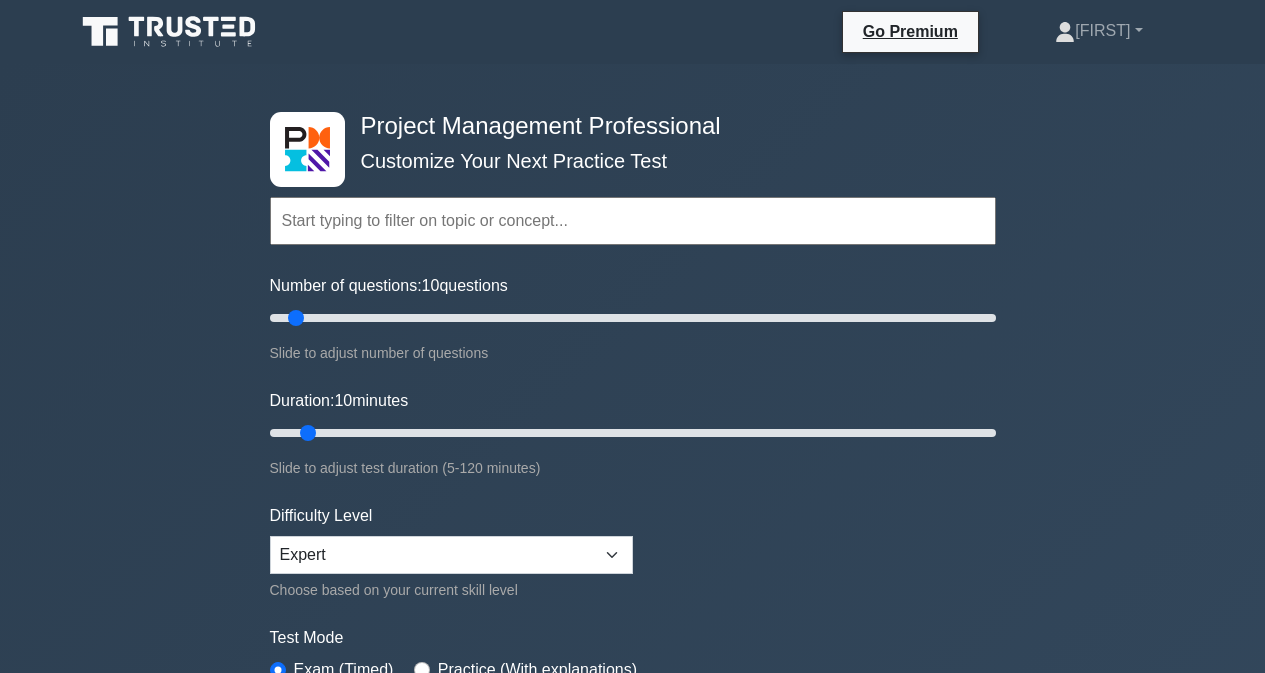 scroll, scrollTop: 0, scrollLeft: 0, axis: both 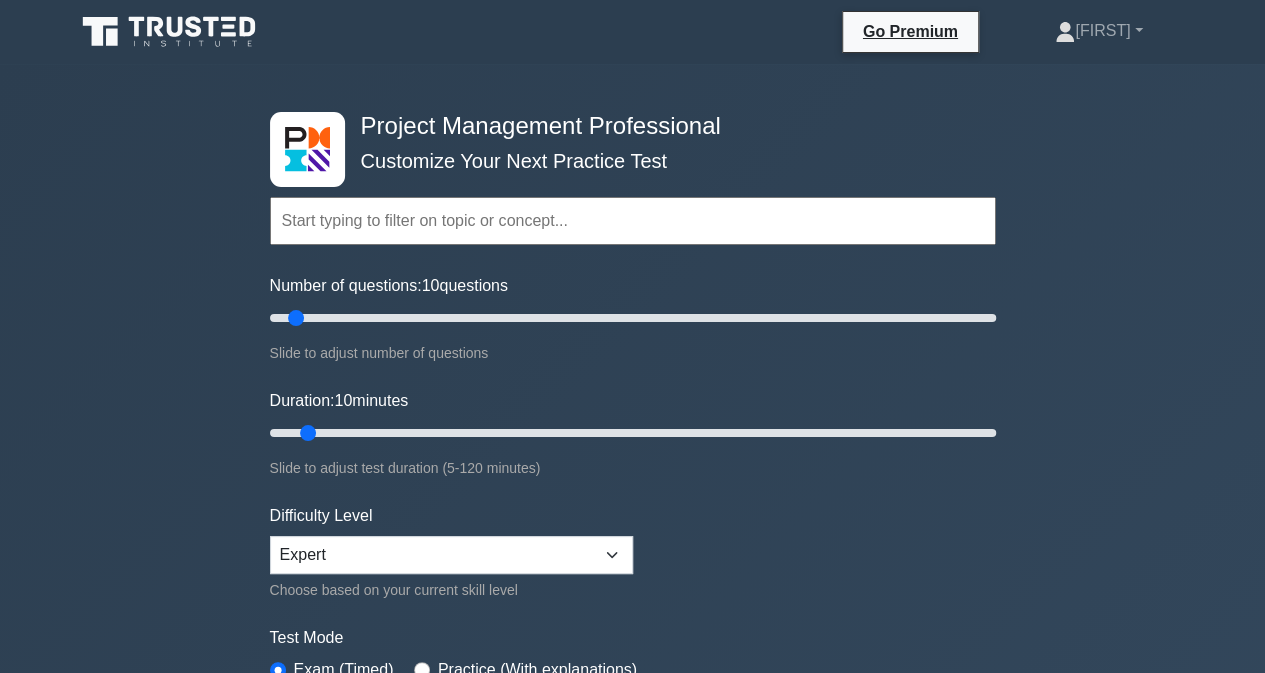 drag, startPoint x: 0, startPoint y: 0, endPoint x: 595, endPoint y: 519, distance: 789.548 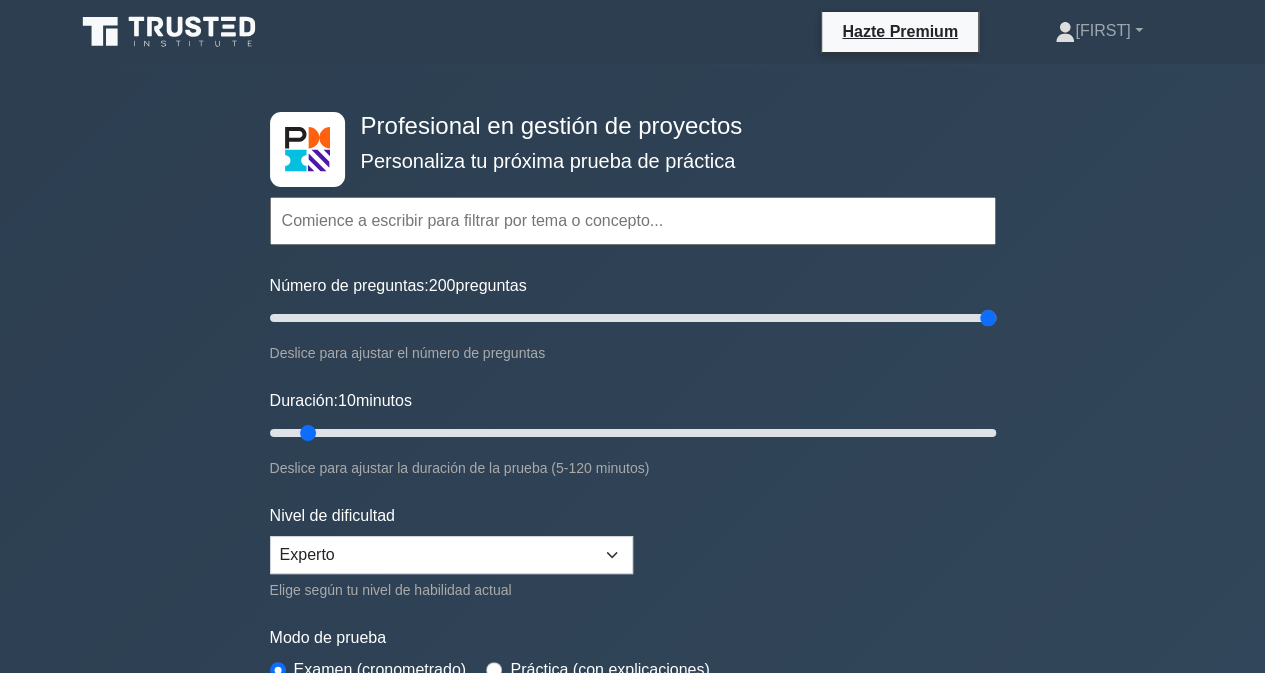drag, startPoint x: 303, startPoint y: 318, endPoint x: 1138, endPoint y: 199, distance: 843.437 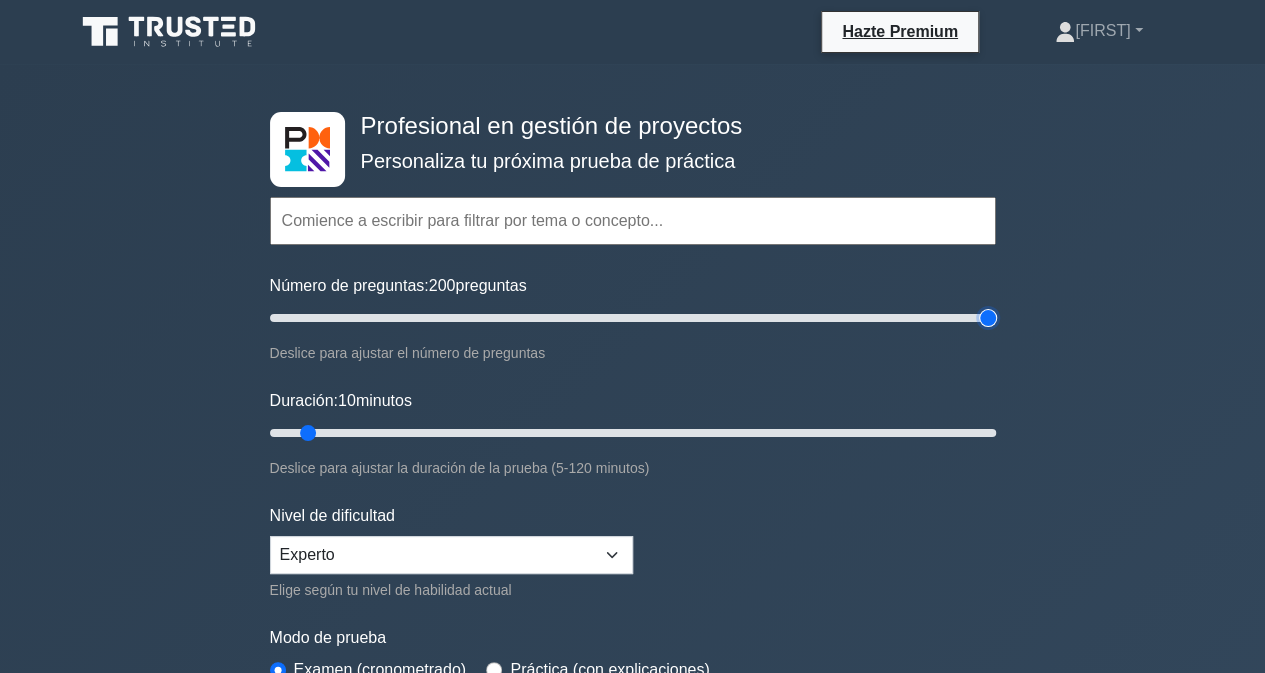 type on "200" 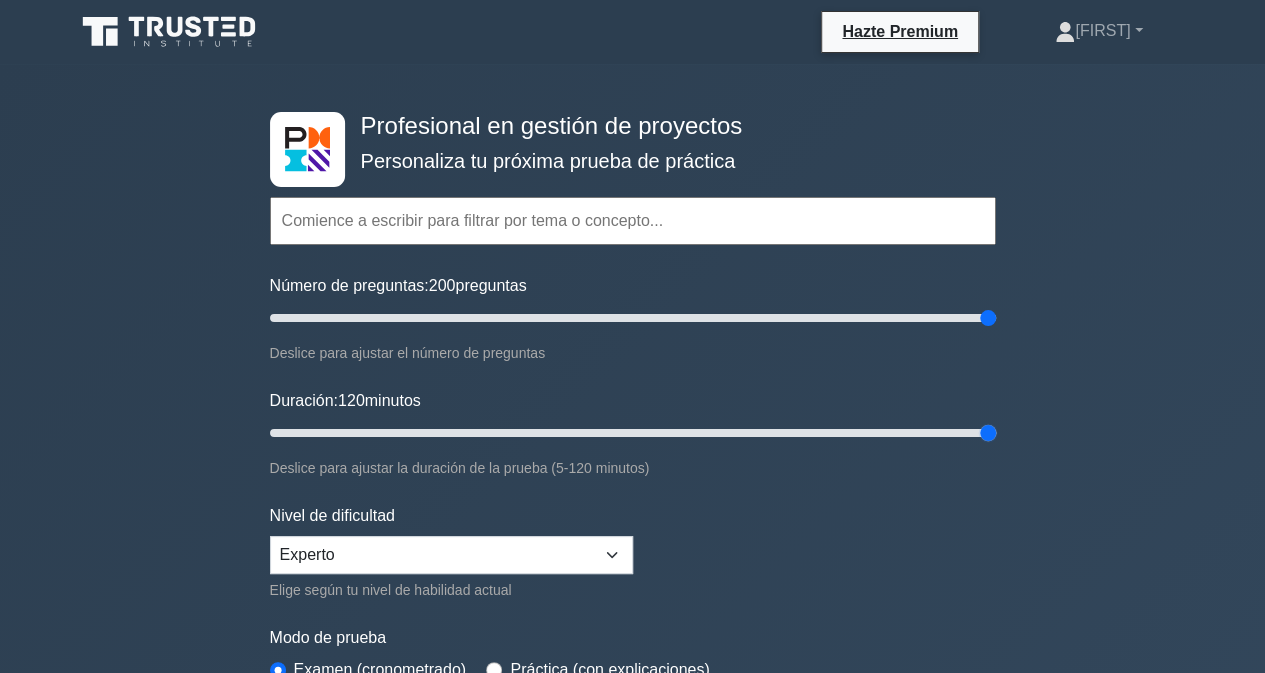 drag, startPoint x: 303, startPoint y: 435, endPoint x: 1049, endPoint y: 441, distance: 746.0241 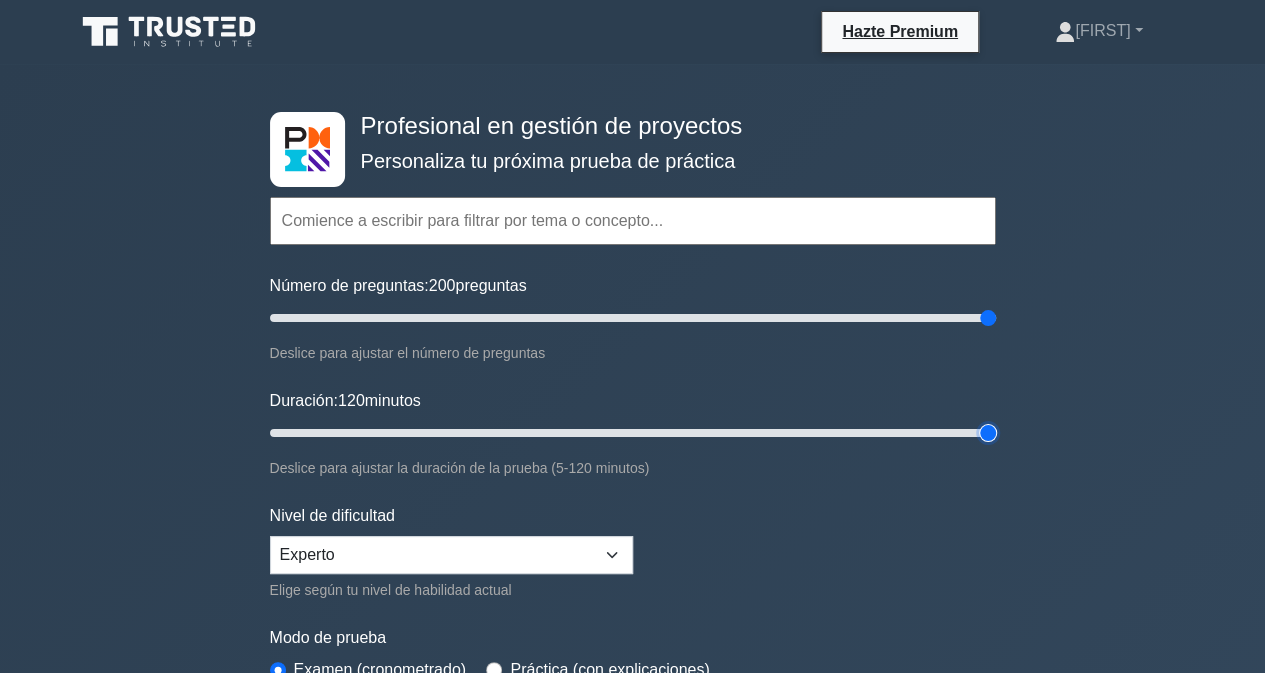 type on "120" 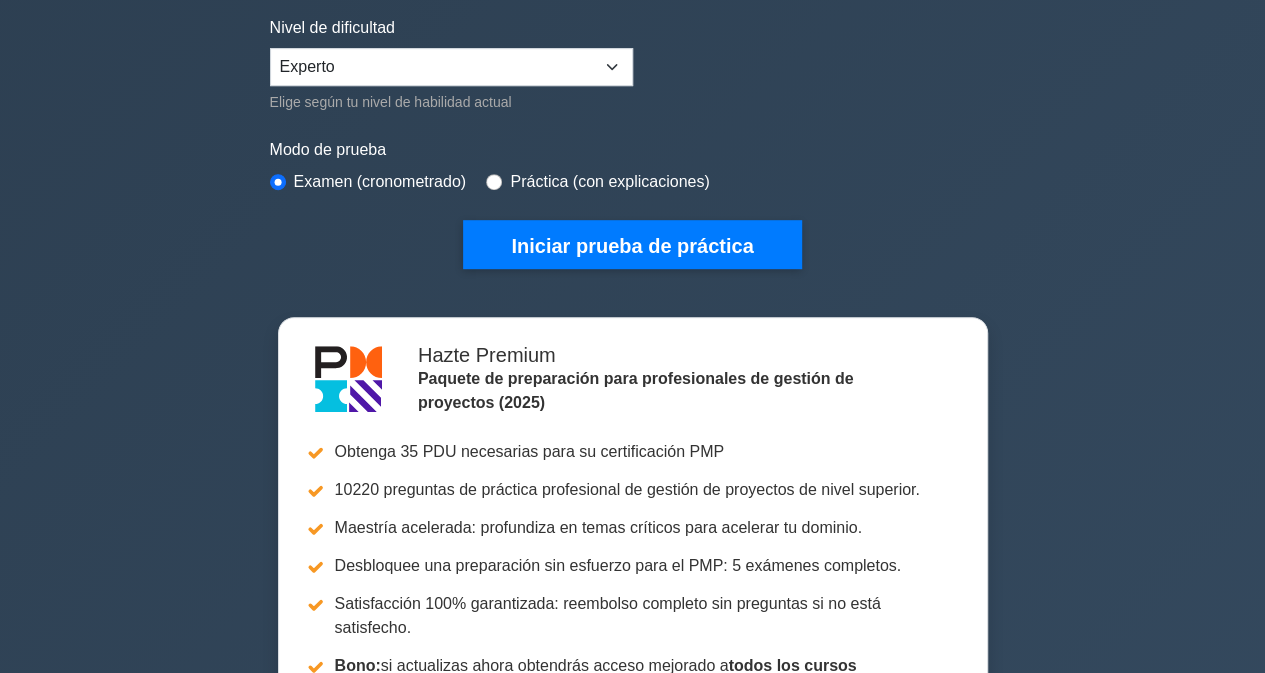 scroll, scrollTop: 406, scrollLeft: 0, axis: vertical 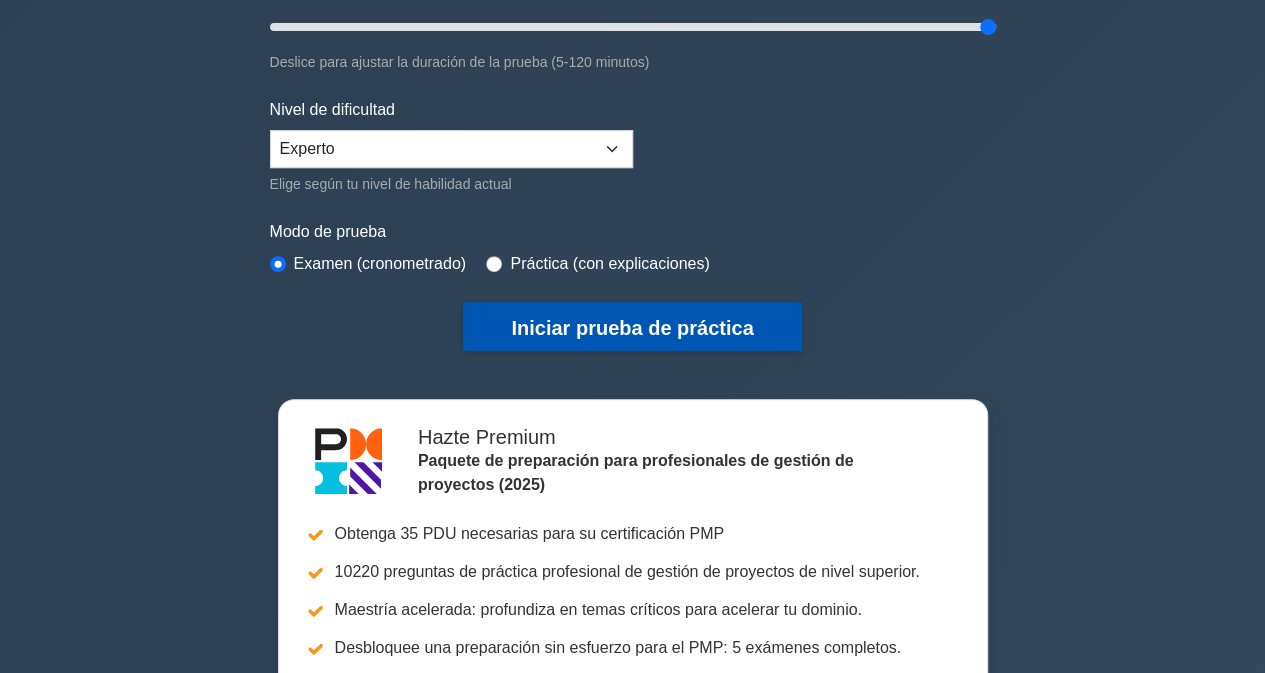 click on "Iniciar prueba de práctica" at bounding box center (632, 326) 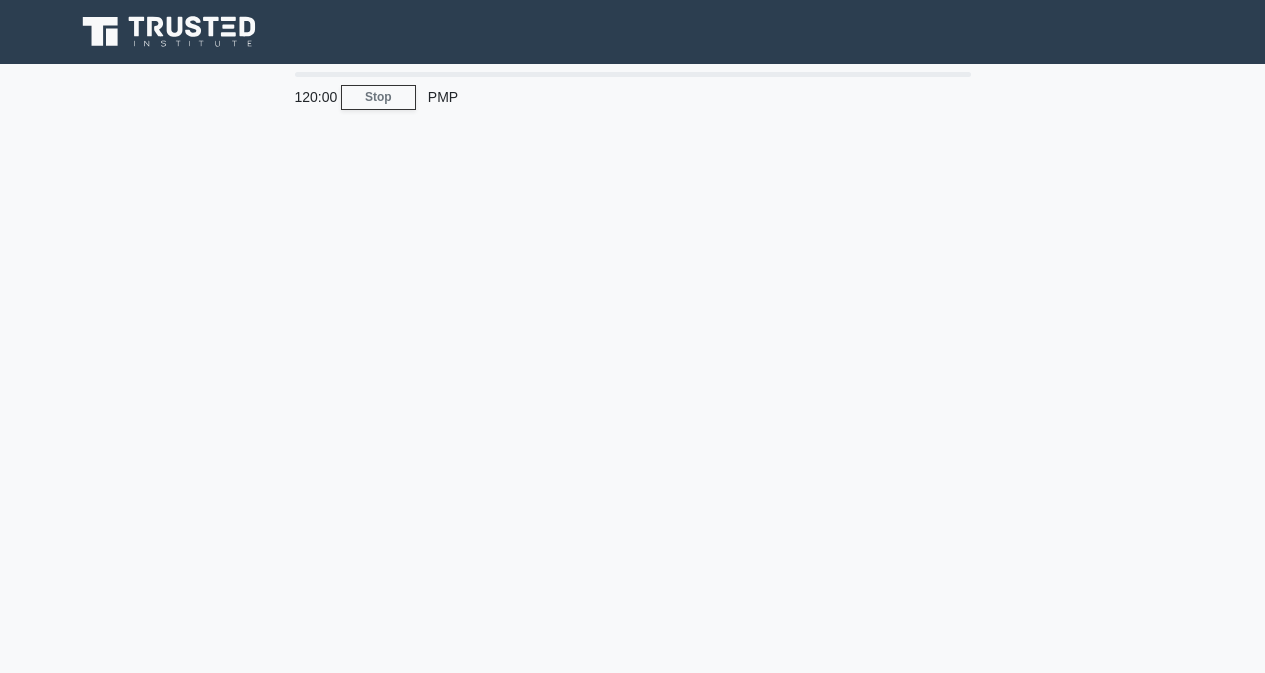 scroll, scrollTop: 0, scrollLeft: 0, axis: both 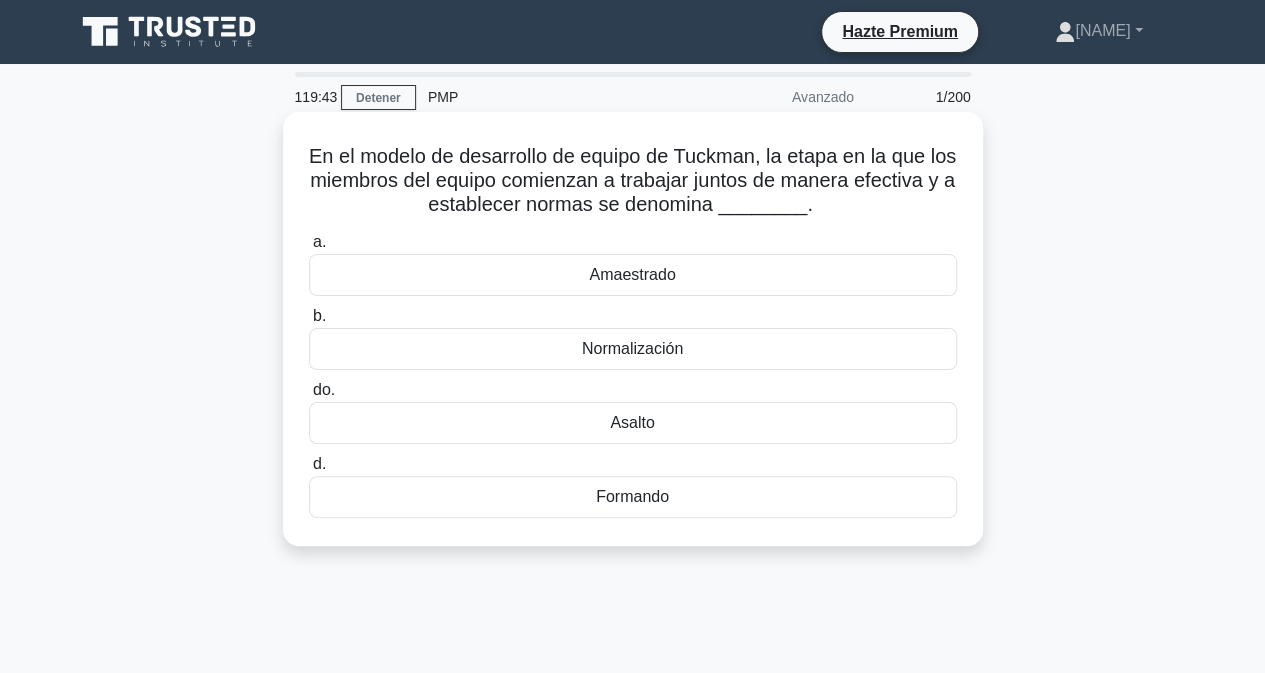 click on "Normalización" at bounding box center [632, 348] 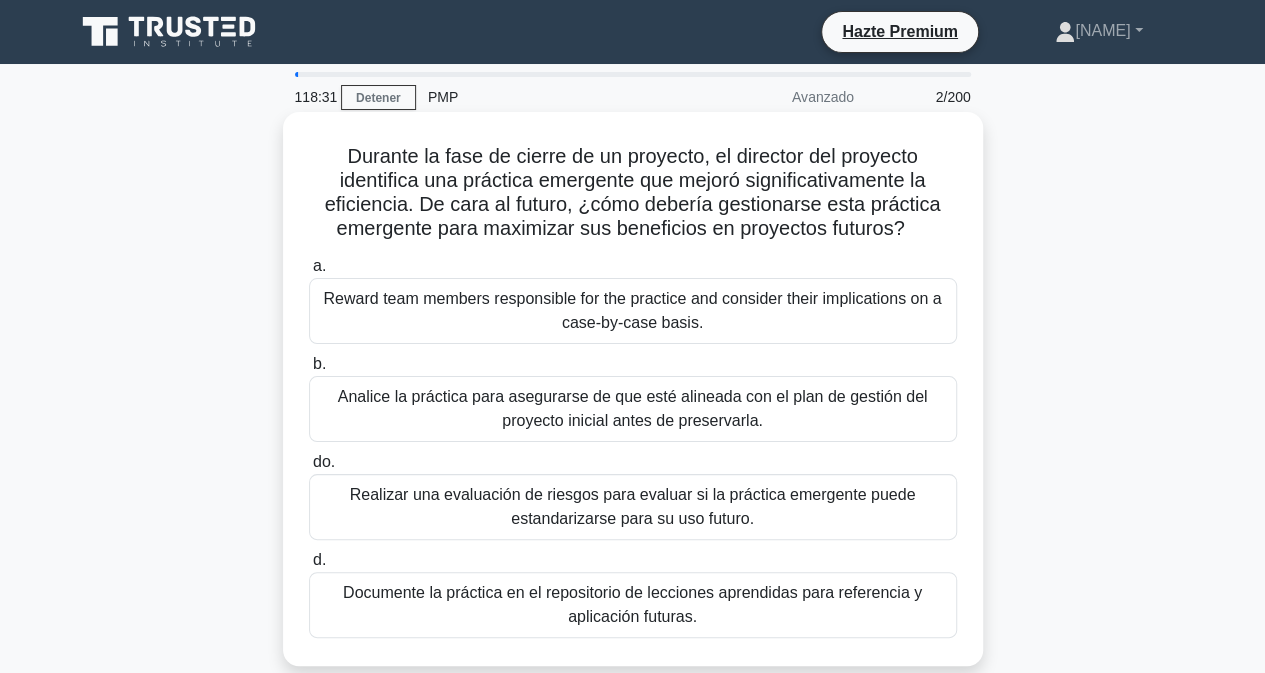 click on "Documente la práctica en el repositorio de lecciones aprendidas para referencia y aplicación futuras." at bounding box center (632, 604) 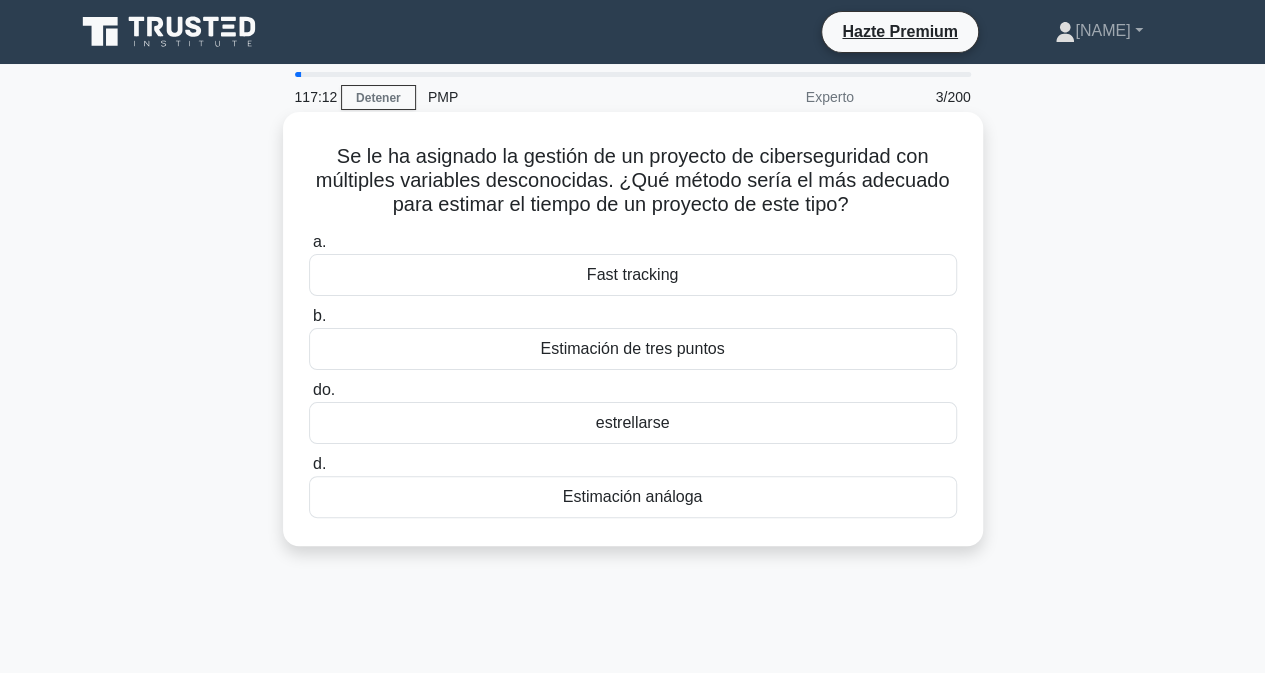 click on "Estimación análoga" at bounding box center (633, 497) 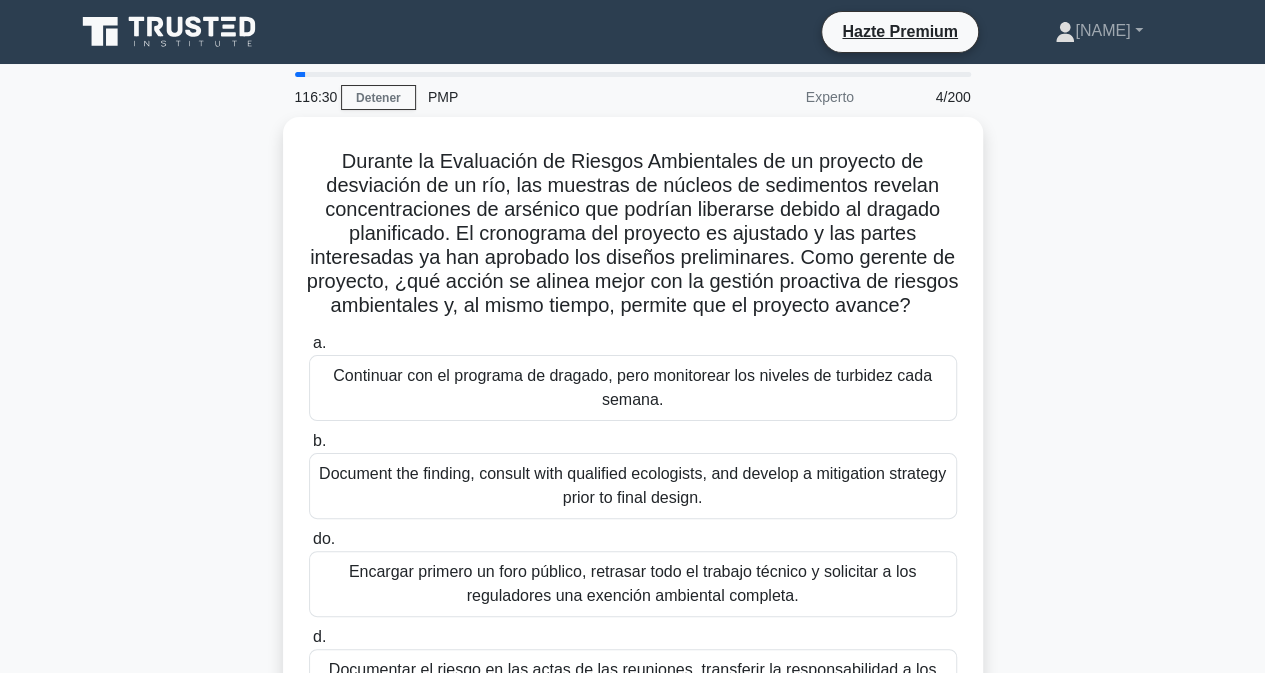 click on "Durante la Evaluación de Riesgos Ambientales de un proyecto de desviación de un río, las muestras de núcleos de sedimentos revelan concentraciones de arsénico que podrían liberarse debido al dragado planificado. El cronograma del proyecto es ajustado y las partes interesadas ya han aprobado los diseños preliminares. Como gerente de proyecto, ¿qué acción se alinea mejor con la gestión proactiva de riesgos ambientales y, al mismo tiempo, permite que el proyecto avance?
.spinner_0XTQ{transform-origin:center;animation:spinner_y6GP .75s linear infinite}@keyframes spinner_y6GP{100%{transform:rotate(360deg)}}
a." at bounding box center [633, 442] 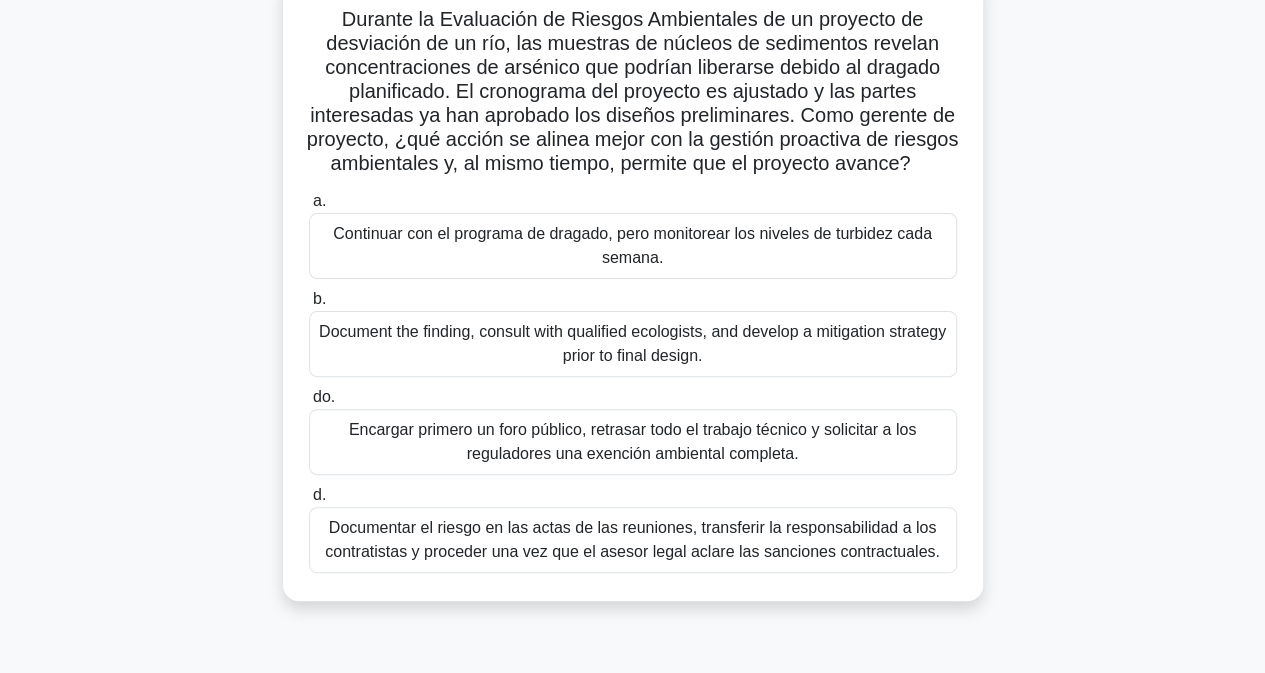 scroll, scrollTop: 200, scrollLeft: 0, axis: vertical 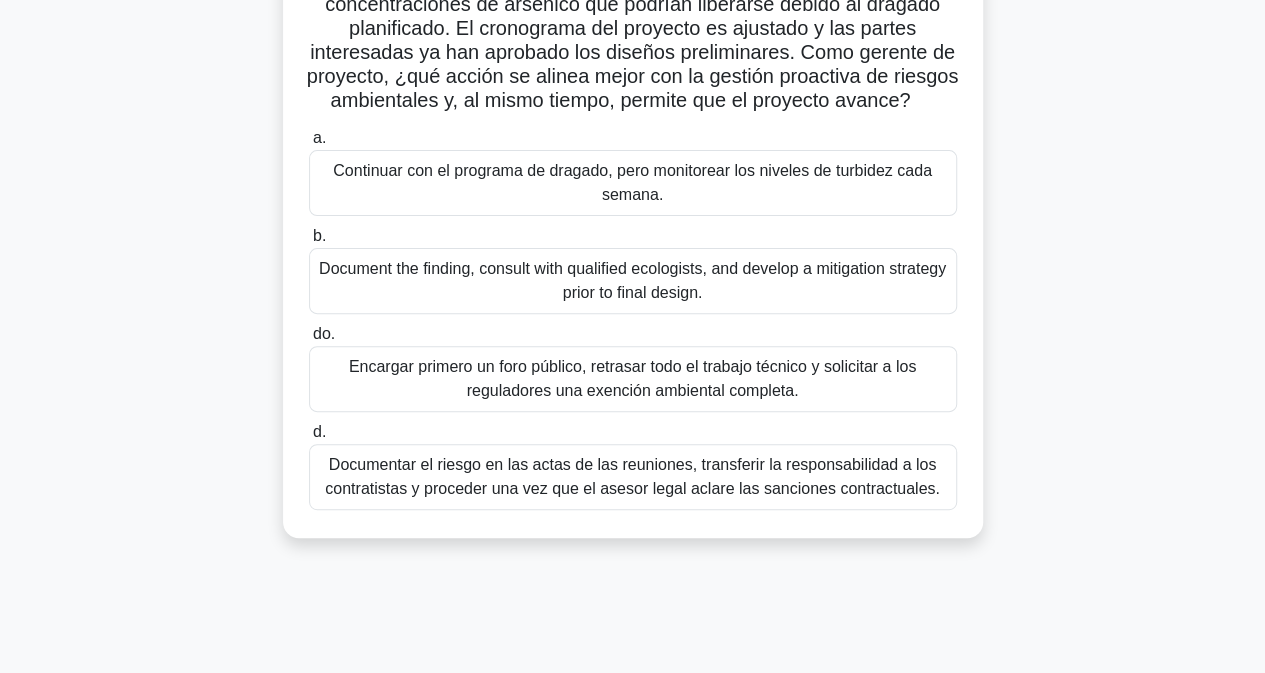 click on "Registre el hallazgo, consulte a ecólogos calificados y elabore una estrategia de mitigación antes del diseño final." at bounding box center [633, 281] 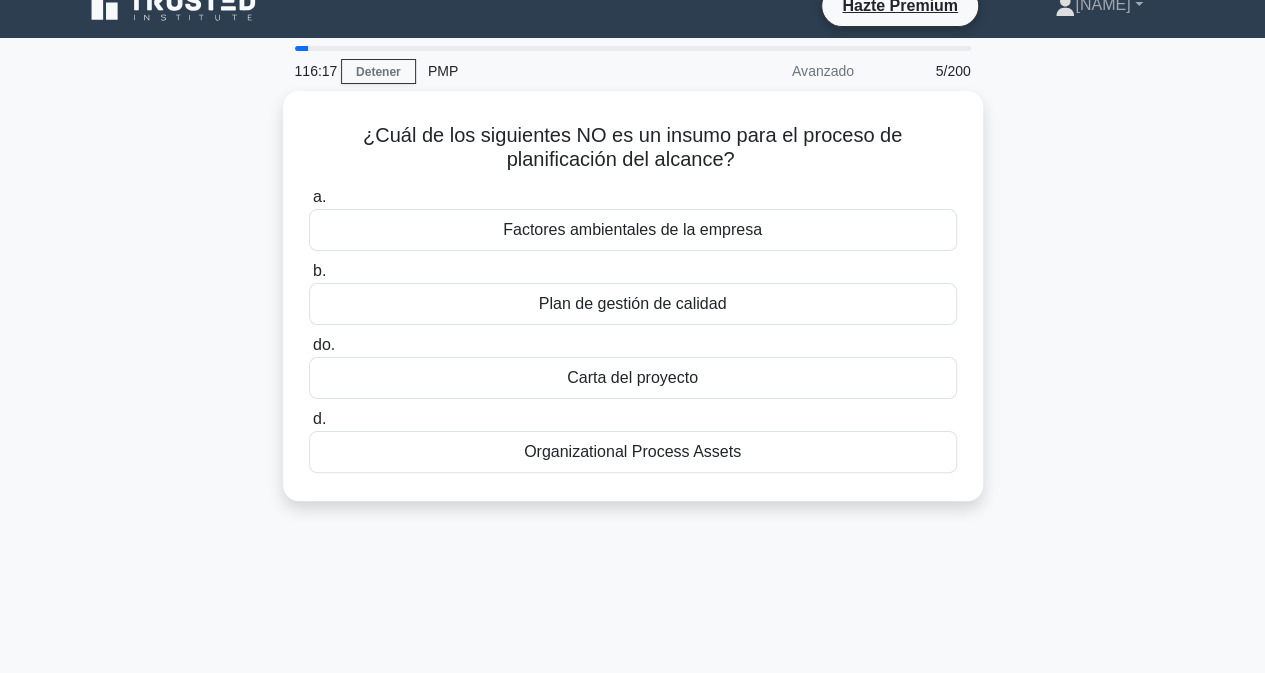 scroll, scrollTop: 0, scrollLeft: 0, axis: both 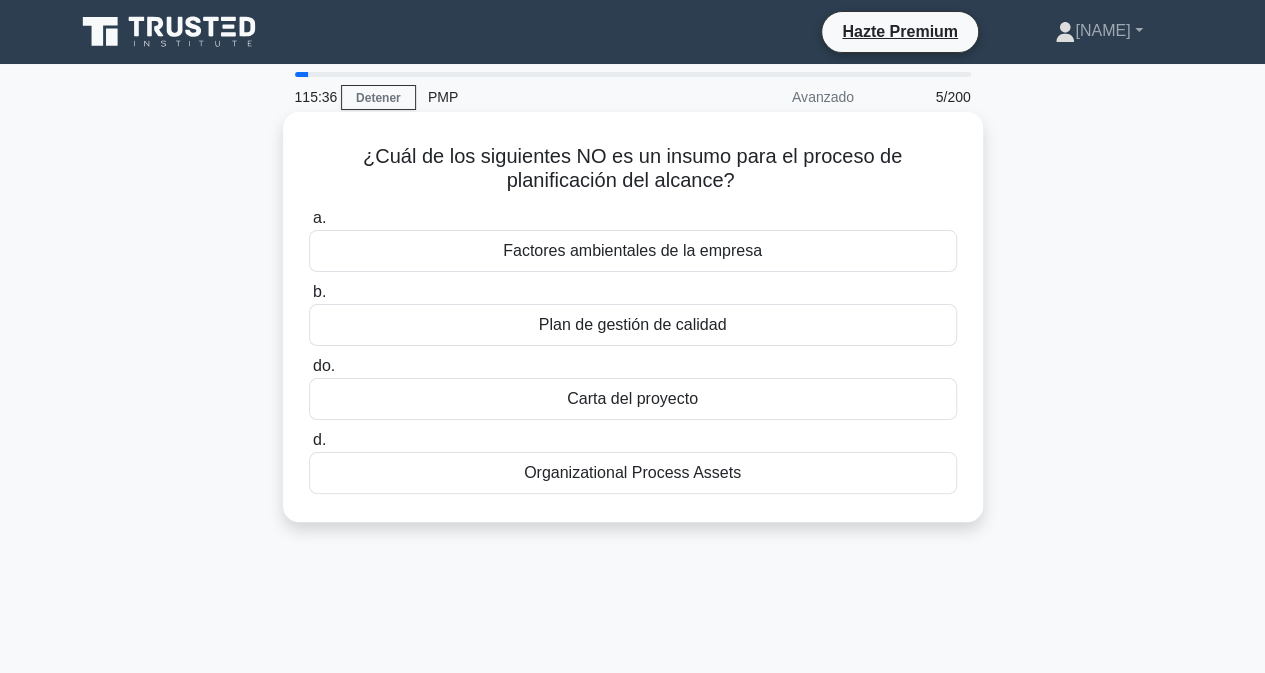 click on "Activos de procesos organizacionales" at bounding box center [632, 472] 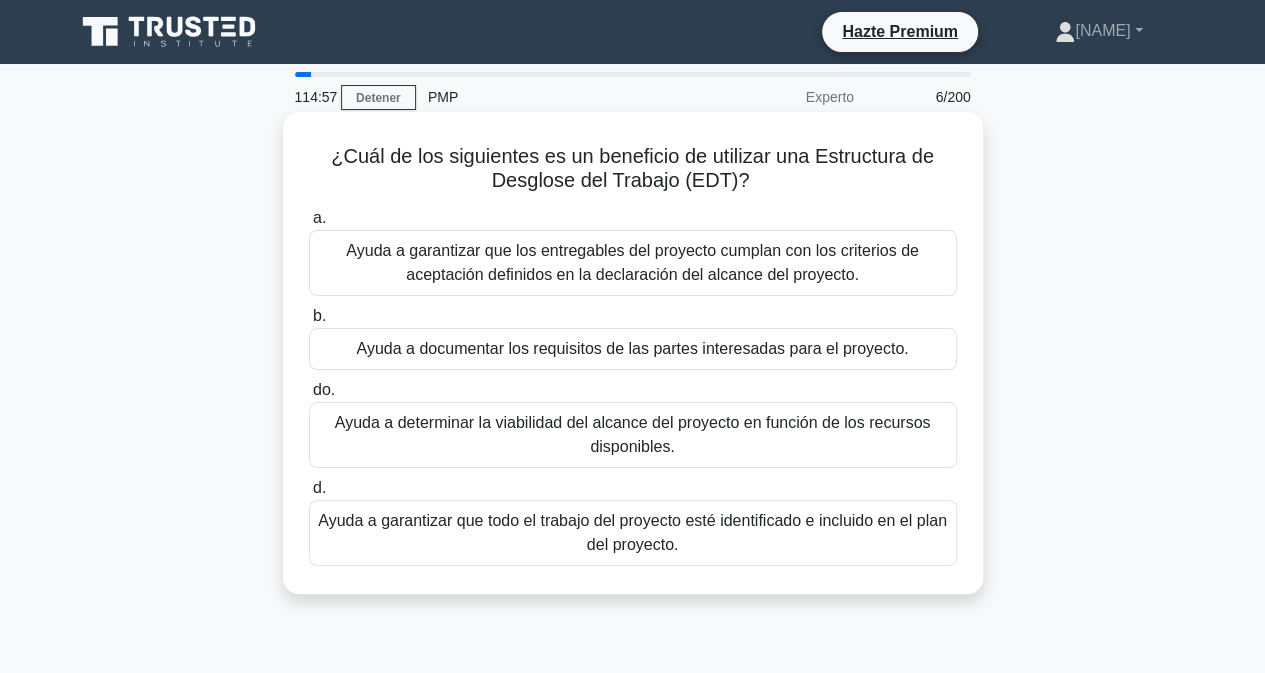 click on "Ayuda a garantizar que los entregables del proyecto cumplan con los criterios de aceptación definidos en la declaración del alcance del proyecto." at bounding box center (632, 262) 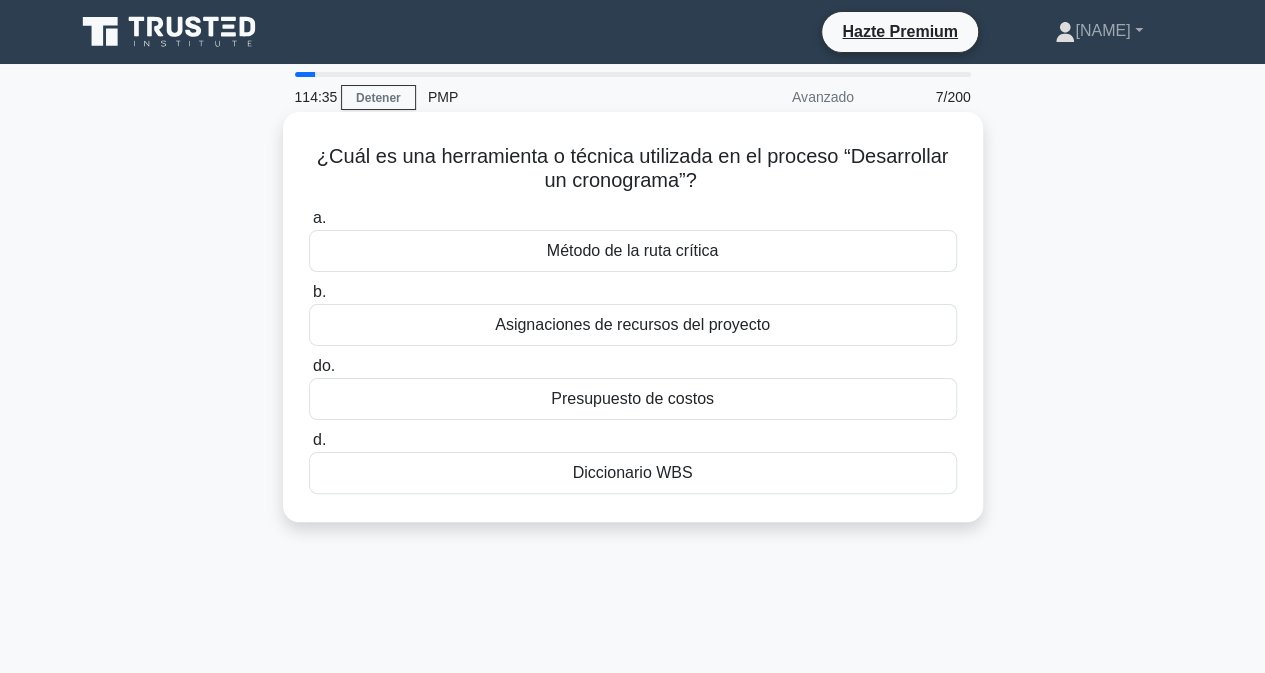 click on "Método de la ruta crítica" at bounding box center [633, 251] 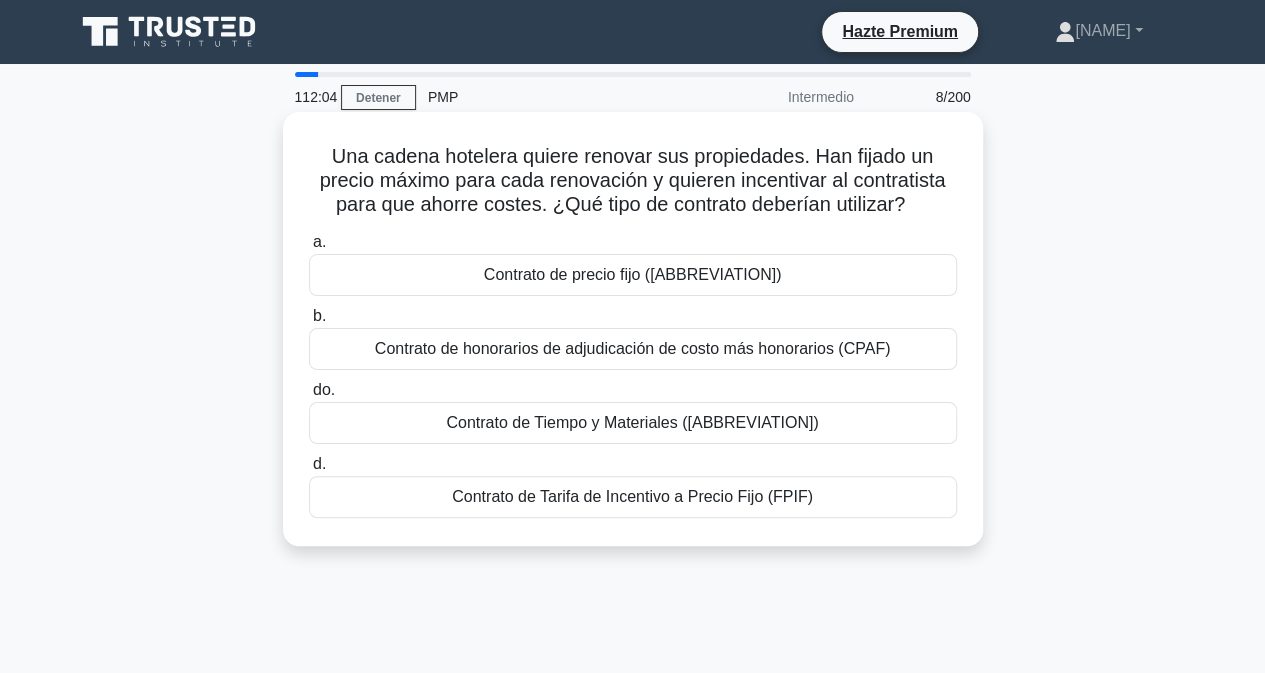 click on "Contrato de Tarifa de Incentivo a Precio Fijo (FPIF)" at bounding box center [632, 496] 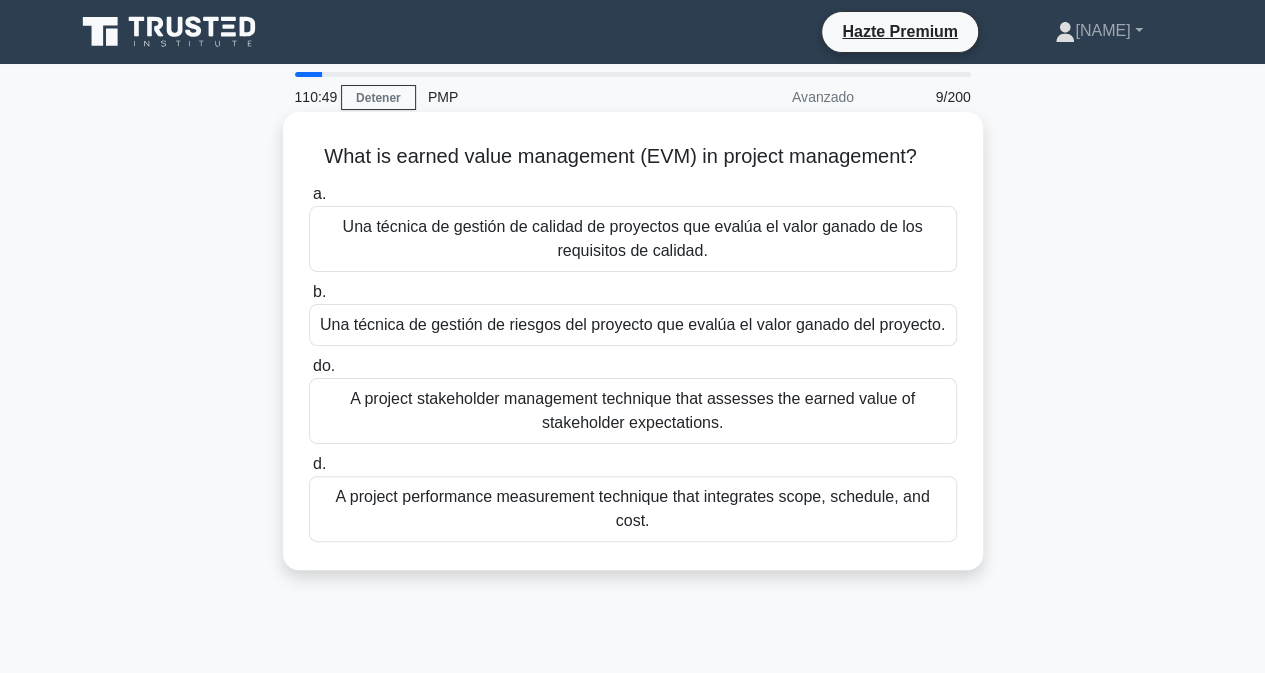click on "Una técnica de medición del desempeño del proyecto que integra el alcance, el cronograma y el costo." at bounding box center [632, 508] 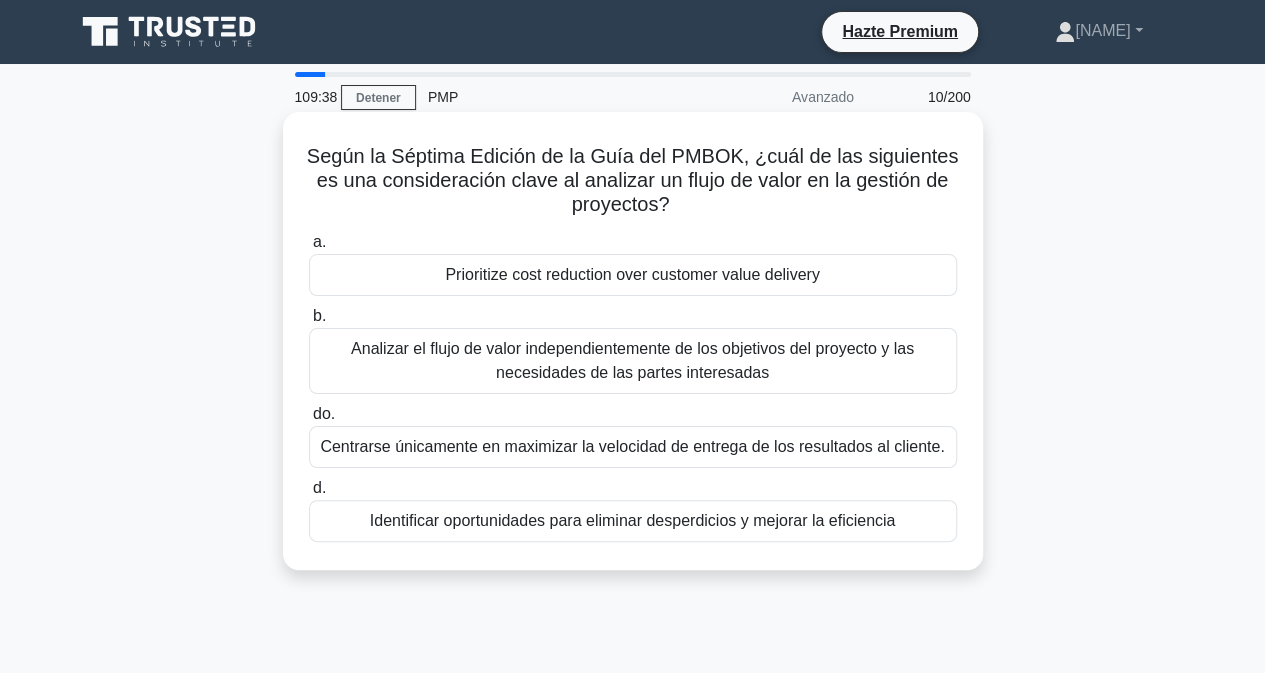 click on "Identificar oportunidades para eliminar desperdicios y mejorar la eficiencia" at bounding box center [633, 520] 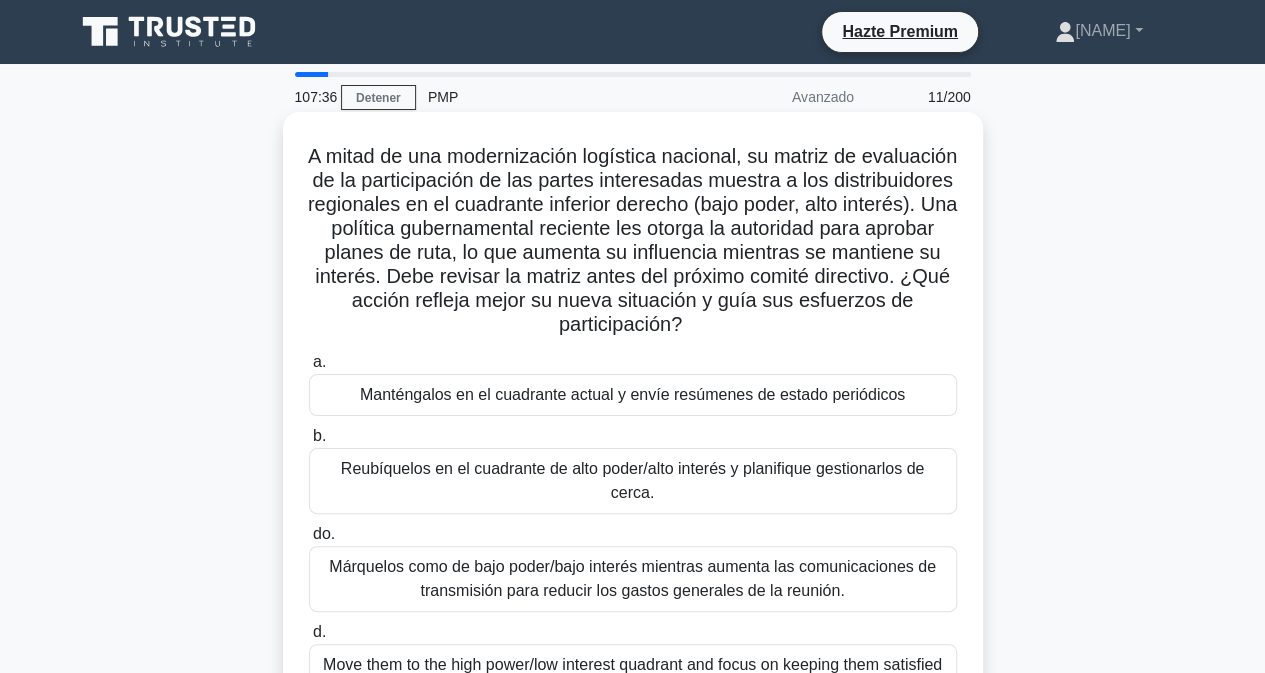 click on "Reubíquelos en el cuadrante de alto poder/alto interés y planifique gestionarlos de cerca." at bounding box center (633, 480) 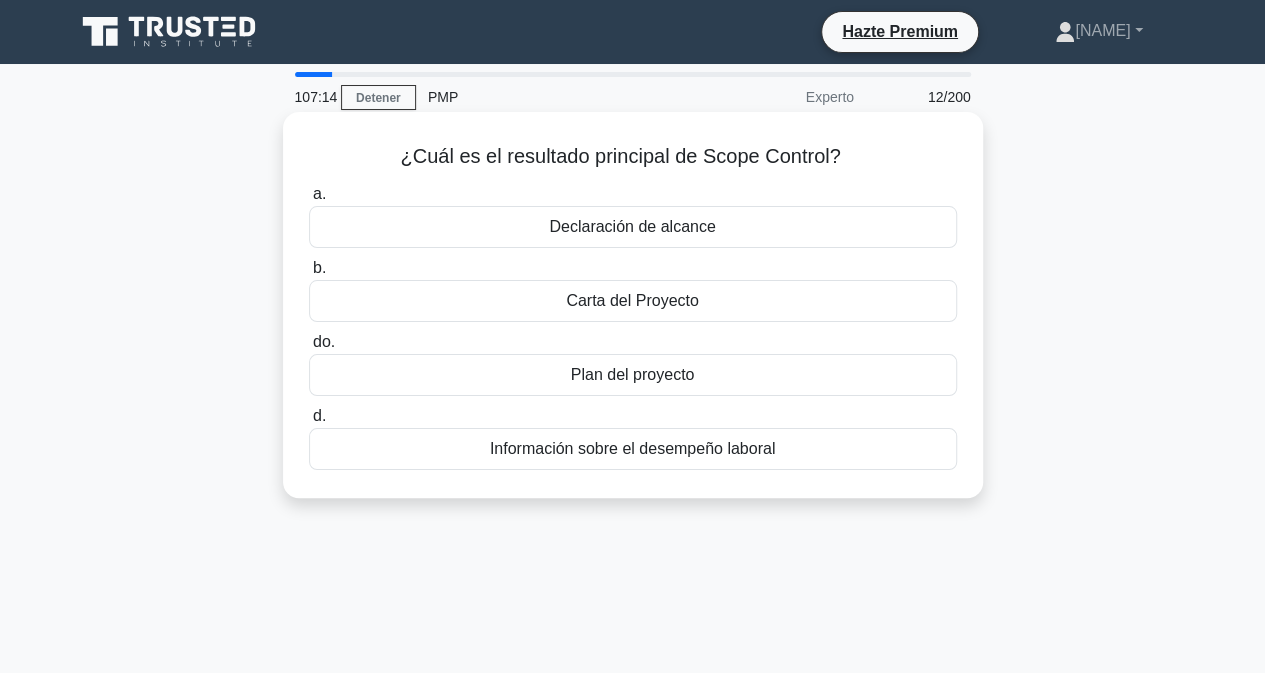 drag, startPoint x: 968, startPoint y: 489, endPoint x: 376, endPoint y: 161, distance: 676.7924 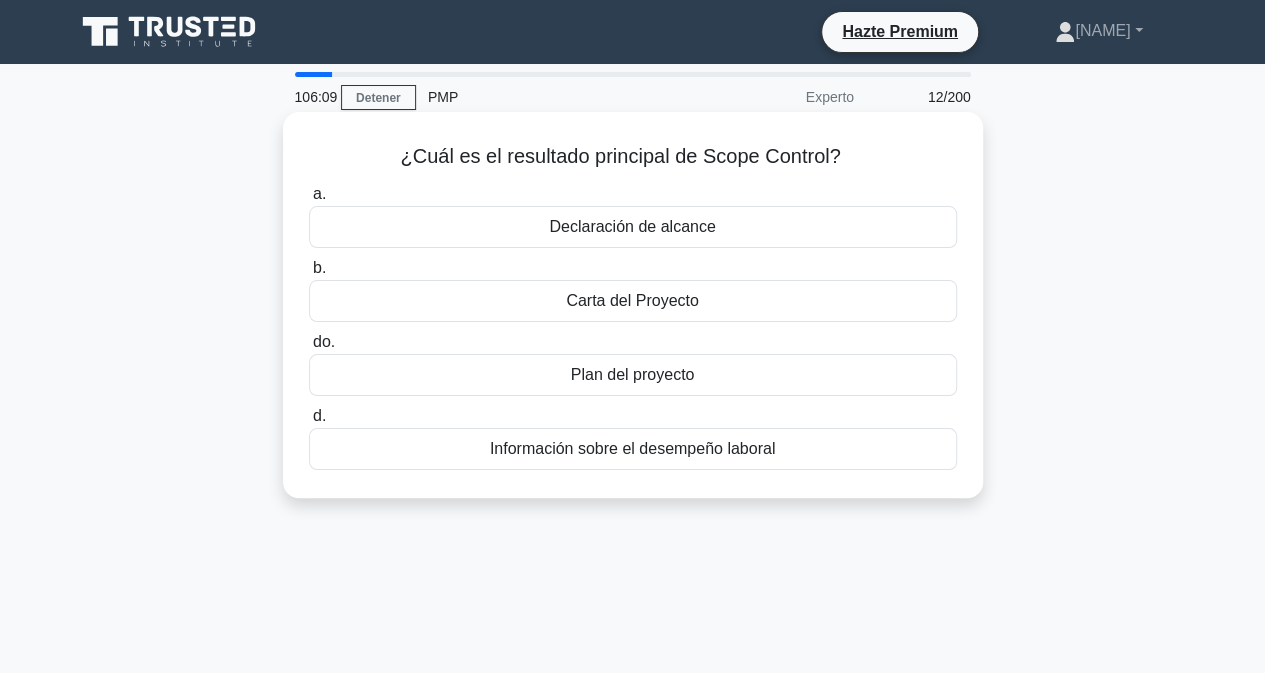 click on "Información sobre el desempeño laboral" at bounding box center (633, 449) 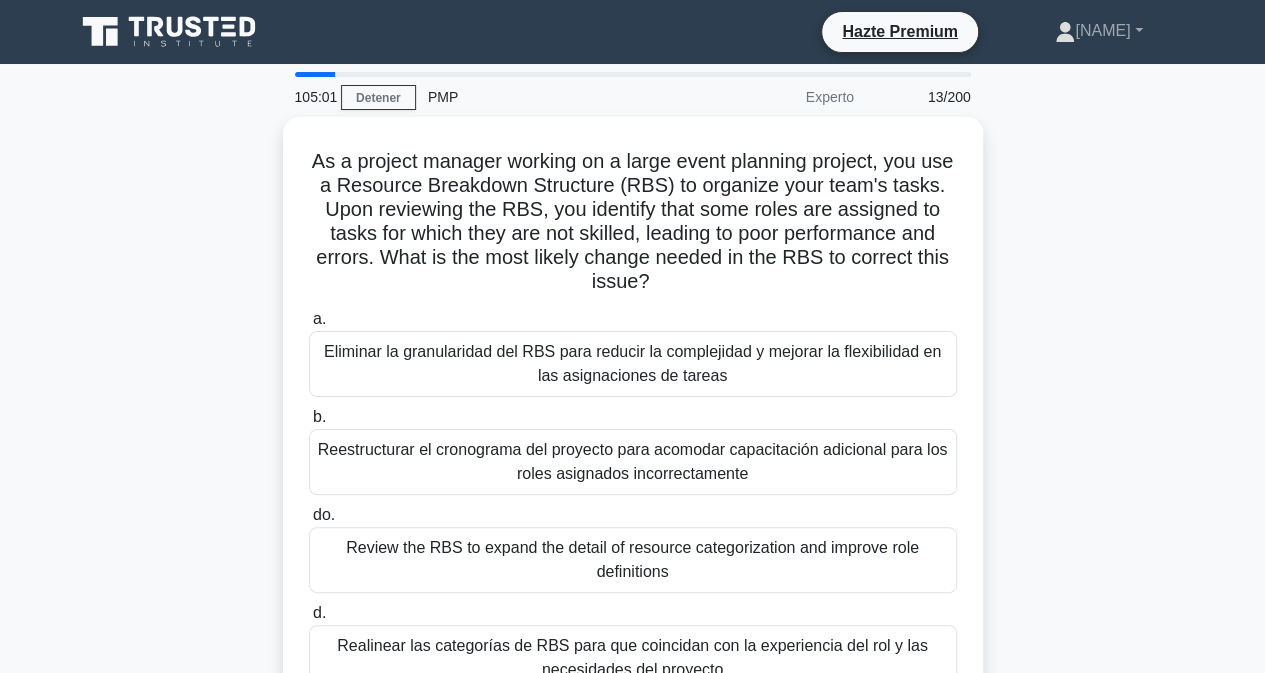 scroll, scrollTop: 40, scrollLeft: 0, axis: vertical 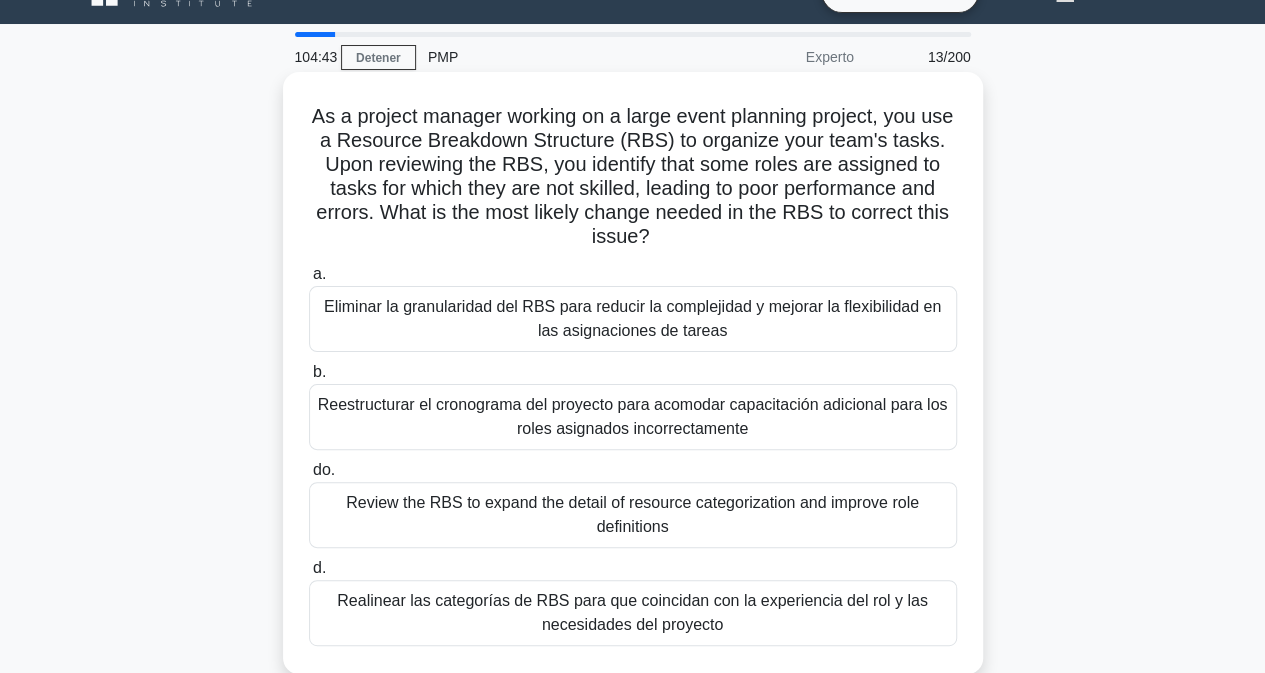 click on "Realinear las categorías de RBS para que coincidan con la experiencia del rol y las necesidades del proyecto" at bounding box center [632, 612] 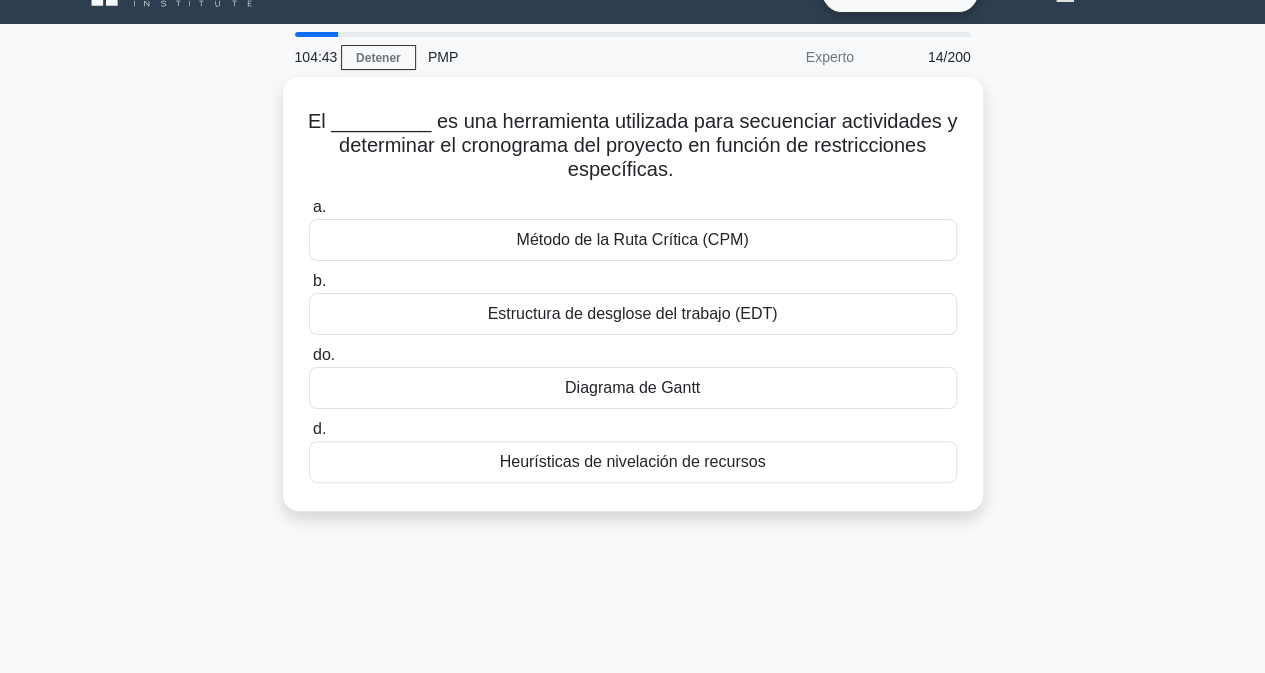 scroll, scrollTop: 0, scrollLeft: 0, axis: both 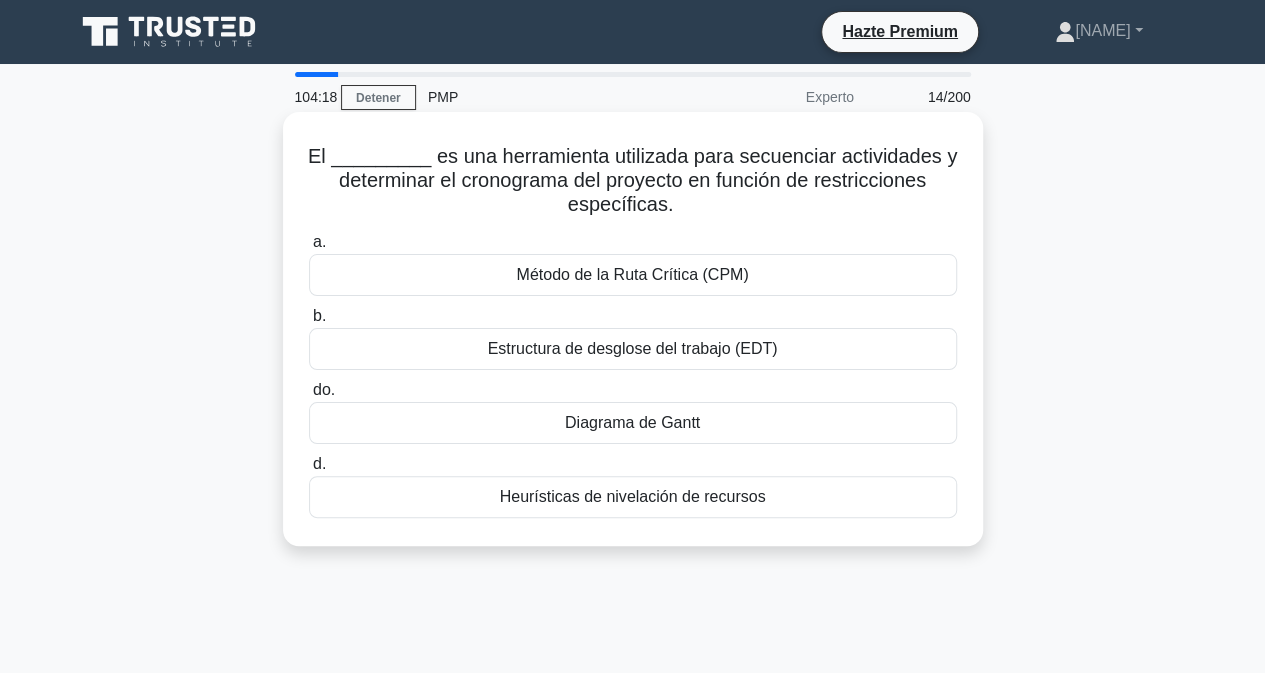 click on "Método de la Ruta Crítica (CPM)" at bounding box center (633, 275) 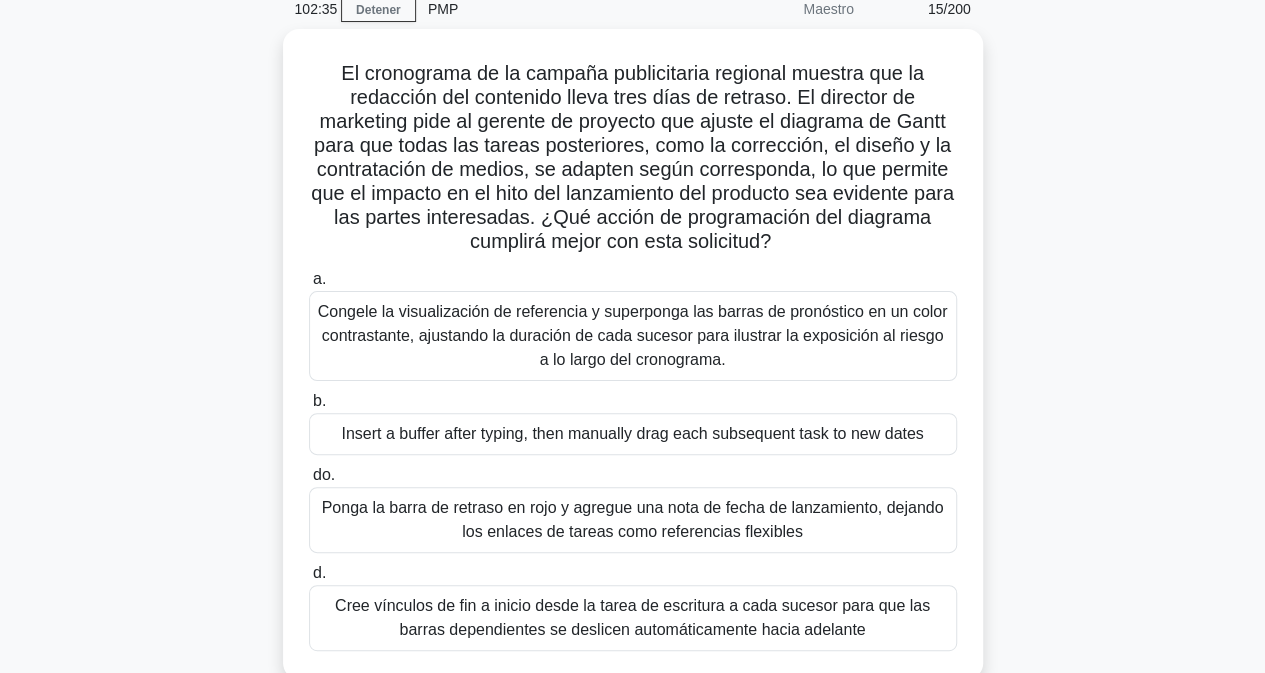 scroll, scrollTop: 120, scrollLeft: 0, axis: vertical 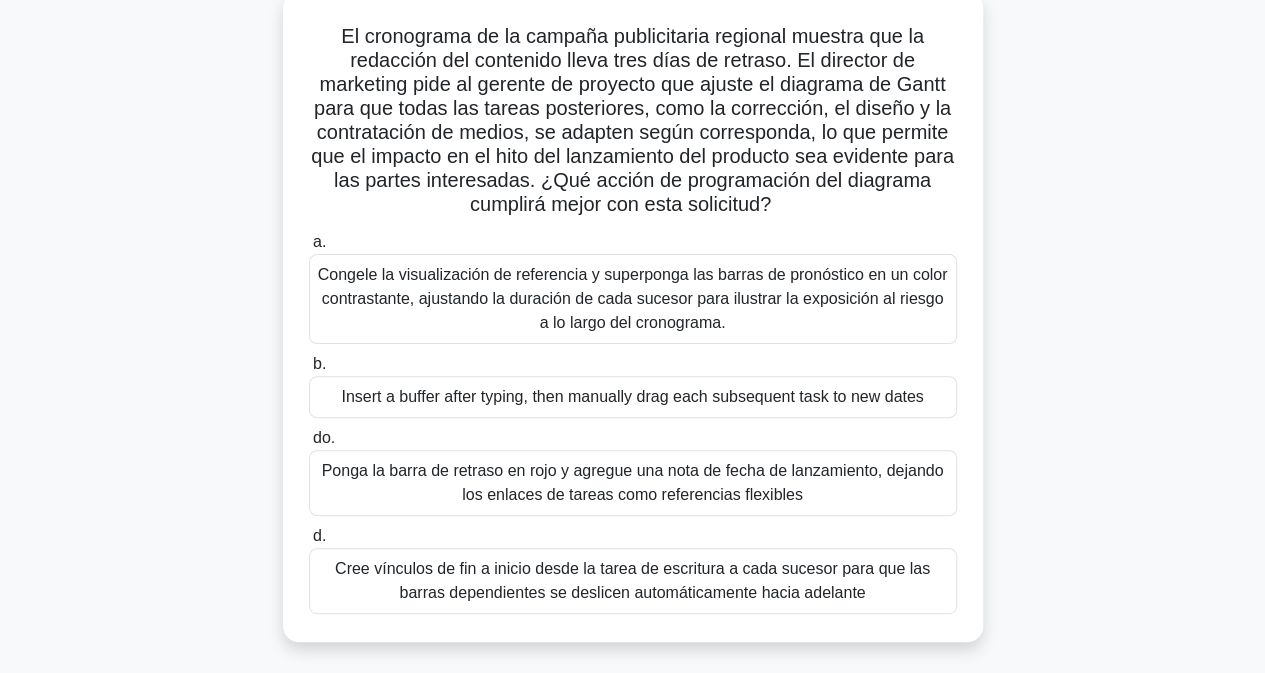 click on "Inserte una barra de búfer después de escribir, luego arrastre manualmente cada tarea siguiente a nuevas fechas" at bounding box center [632, 396] 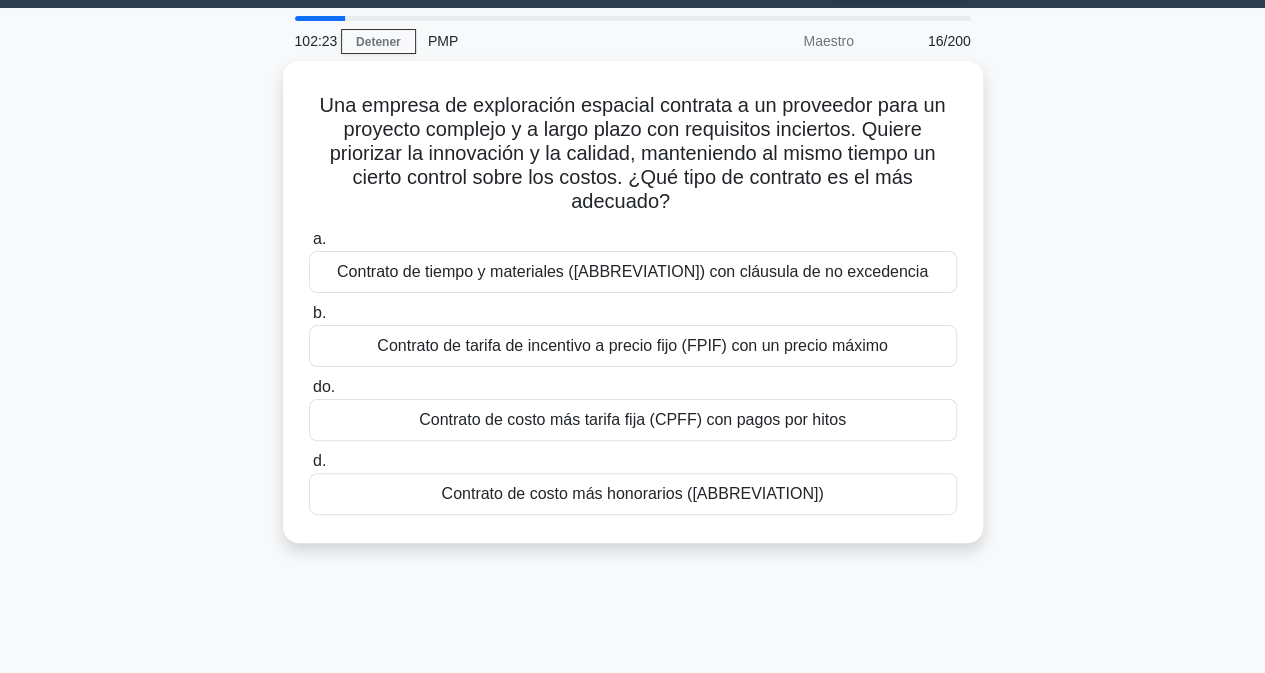scroll, scrollTop: 0, scrollLeft: 0, axis: both 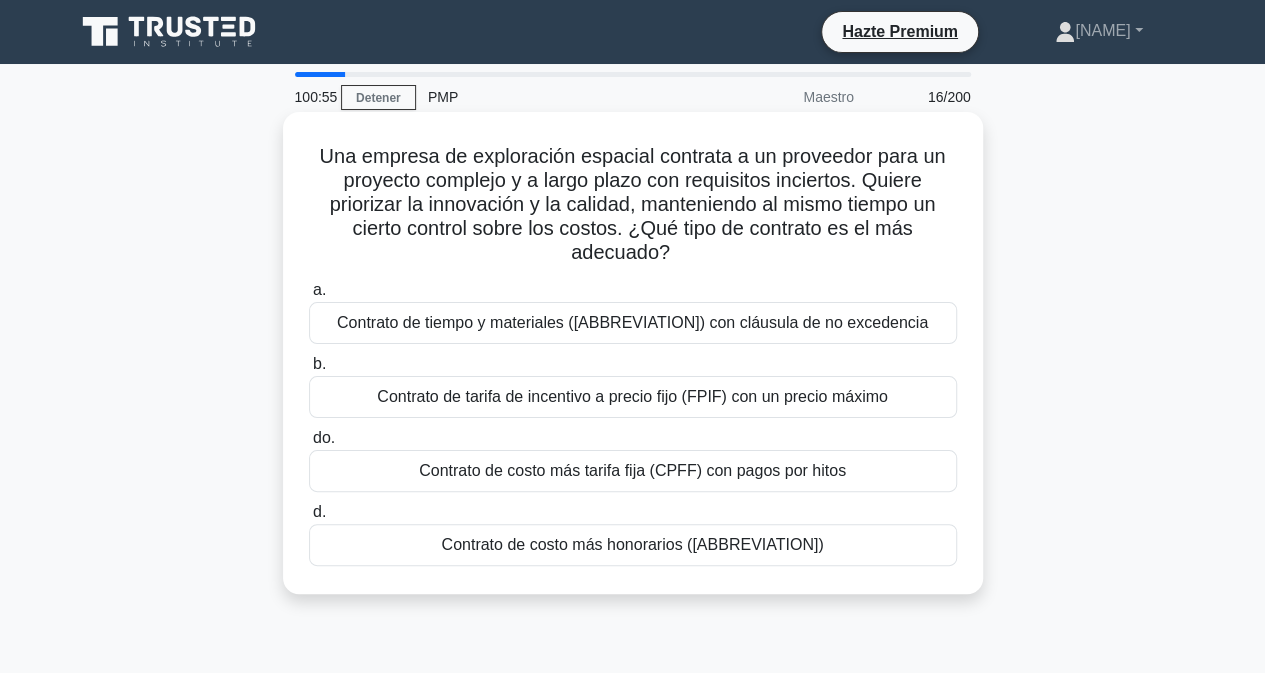 click on "Contrato de costo más tarifa fija (CPFF) con pagos por hitos" at bounding box center [632, 470] 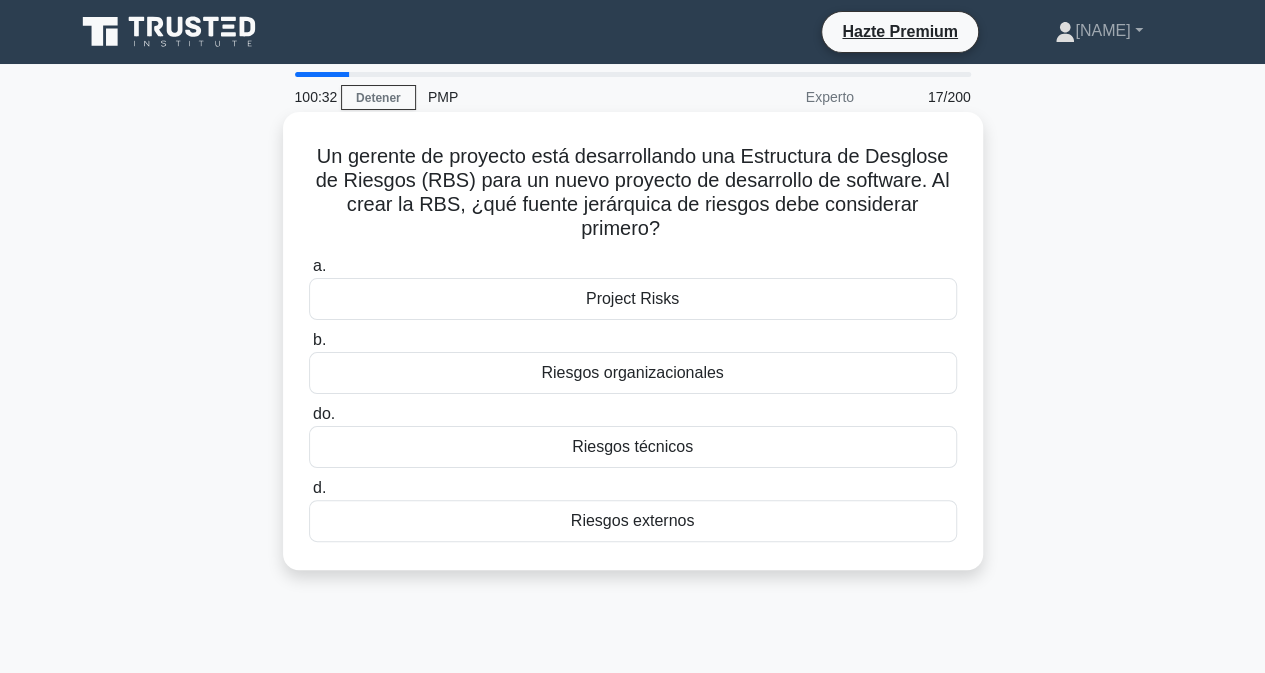 click on "Riesgos del proyecto" at bounding box center (632, 298) 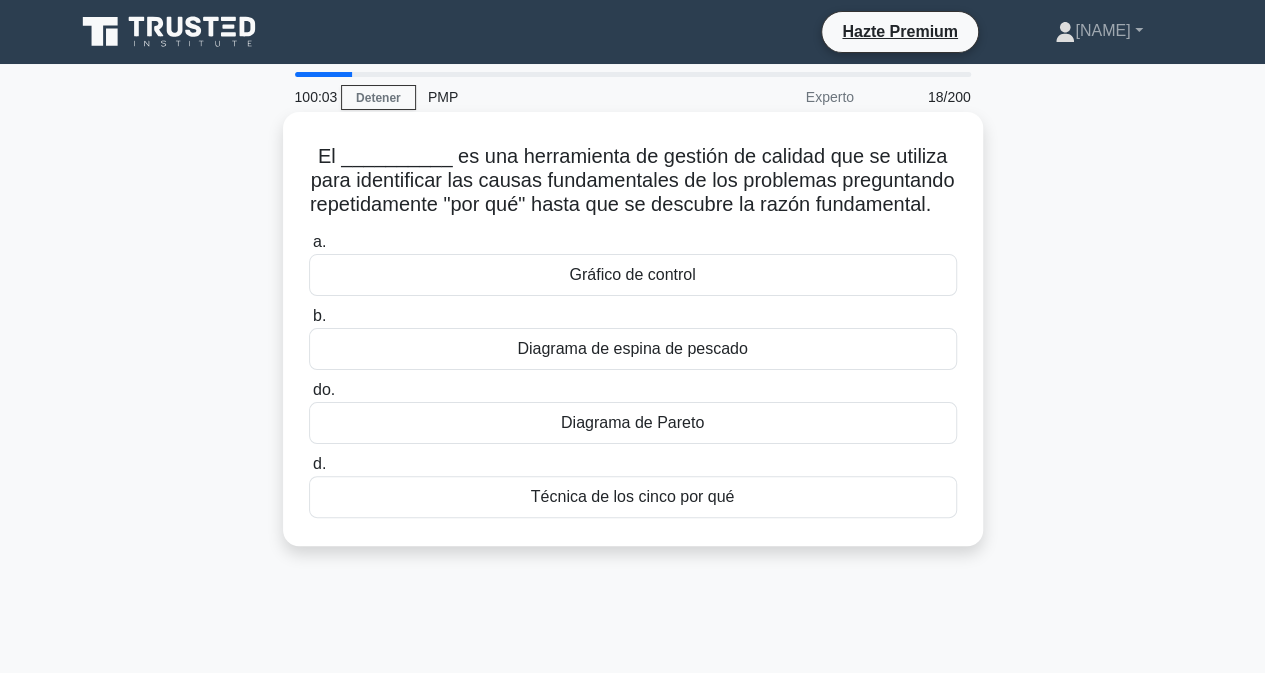 copy on "El __________ es una herramienta de gestión de calidad que se utiliza para identificar las causas fundamentales de los problemas preguntando repetidamente "por qué" hasta que se descubre la razón fundamental.
.spinner_0XTQ{transform-origin:center;animation:spinner_y6GP .75s linear infinite}@keyframes spinner_y6GP{100%{transform:rotate(360deg)}}
a.
Gráfico de control
b.
Diagrama de espina de pescado
do.
Diagrama de Pareto
d.
Técnica de los cinco por qué" 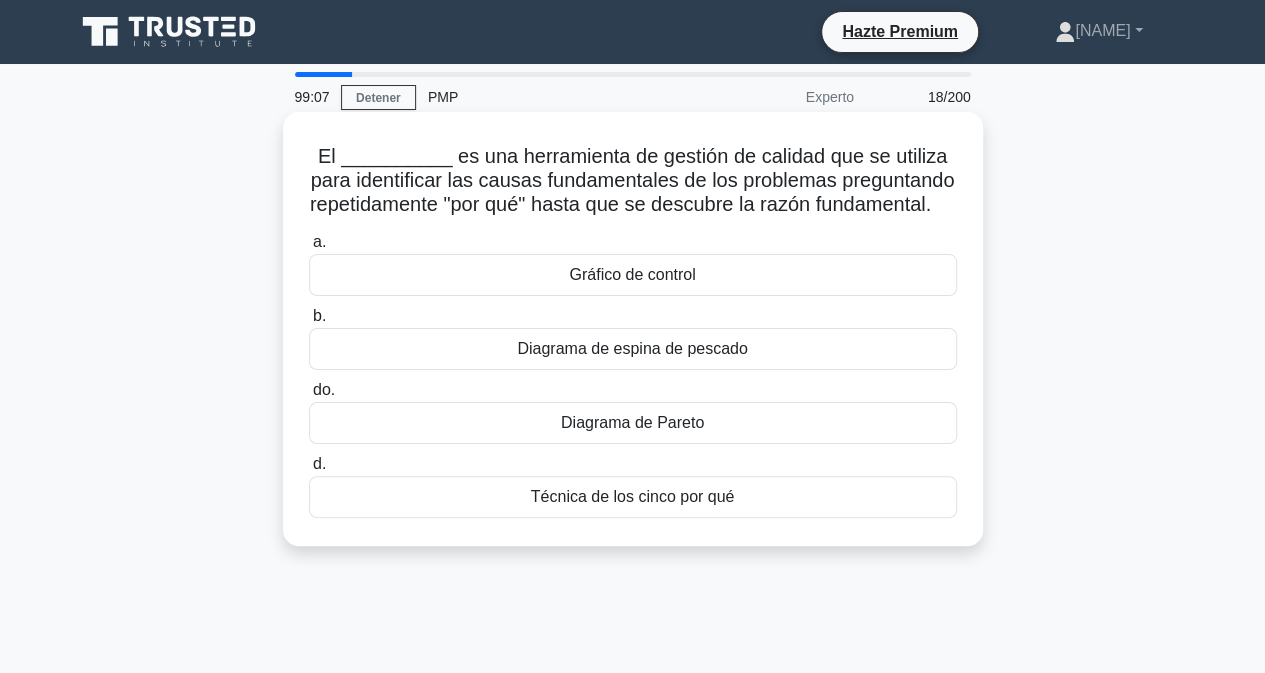 click on "Técnica de los cinco por qué" at bounding box center [633, 496] 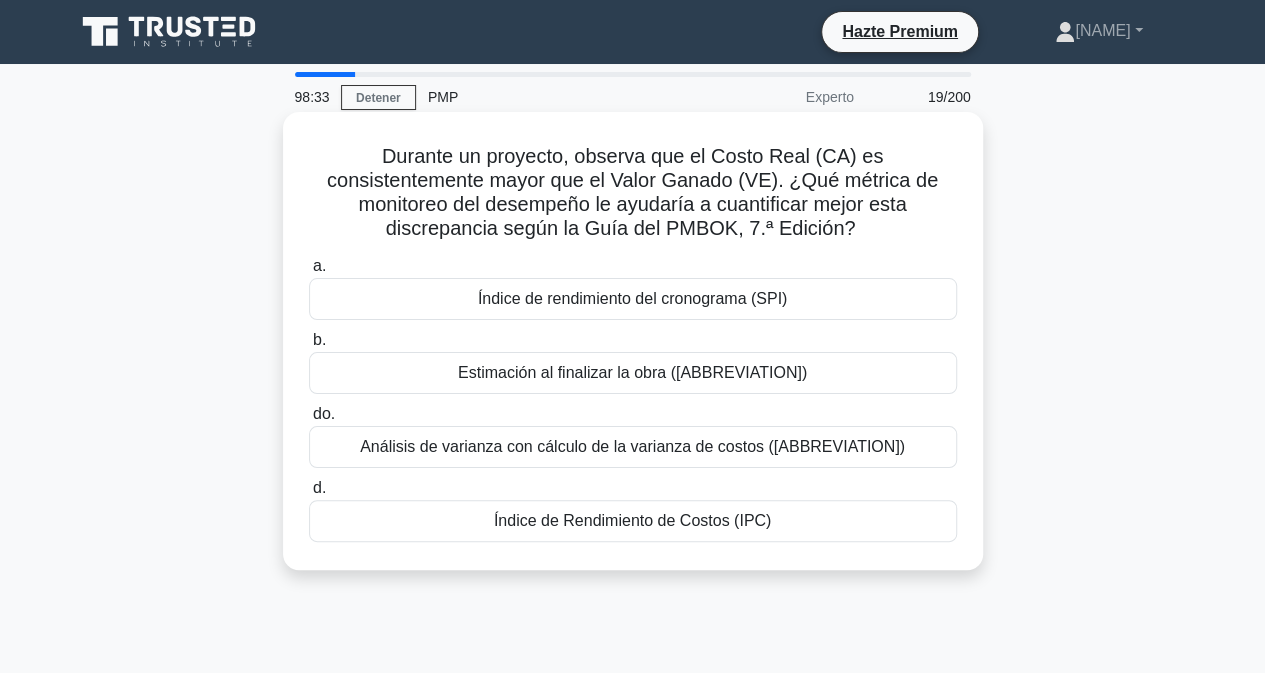 click on "Análisis de varianza con cálculo de la varianza de costos (CV)" at bounding box center (632, 446) 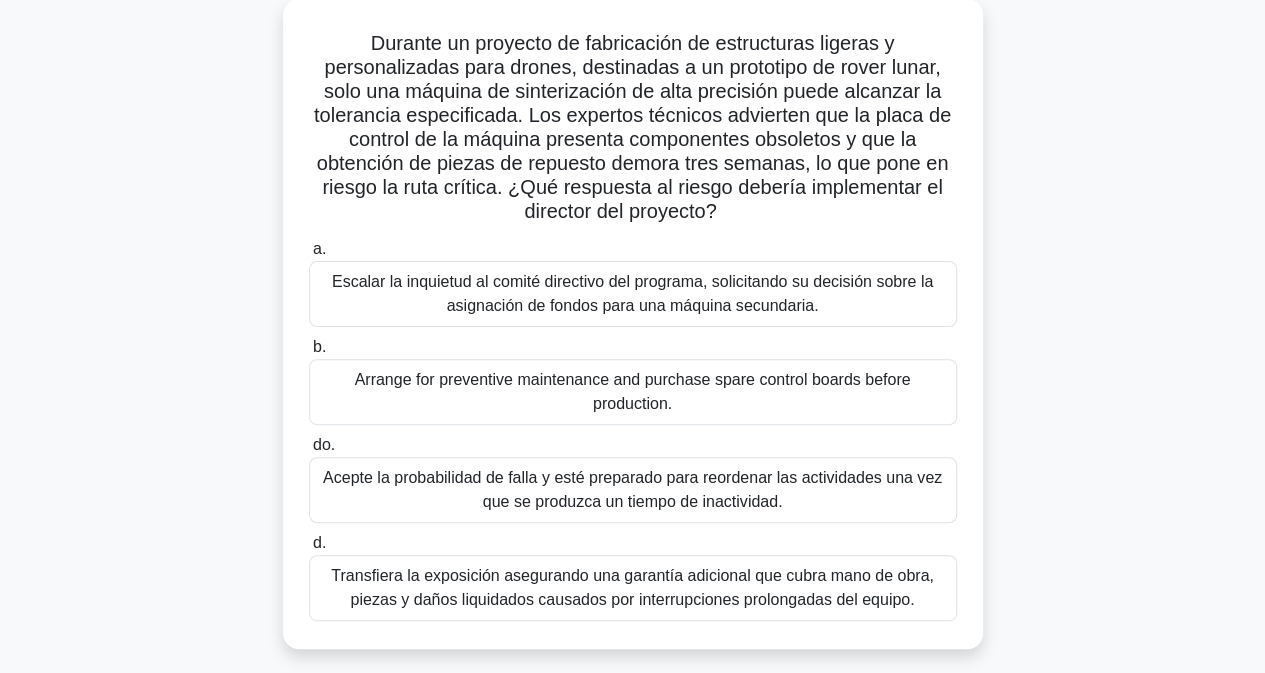 scroll, scrollTop: 120, scrollLeft: 0, axis: vertical 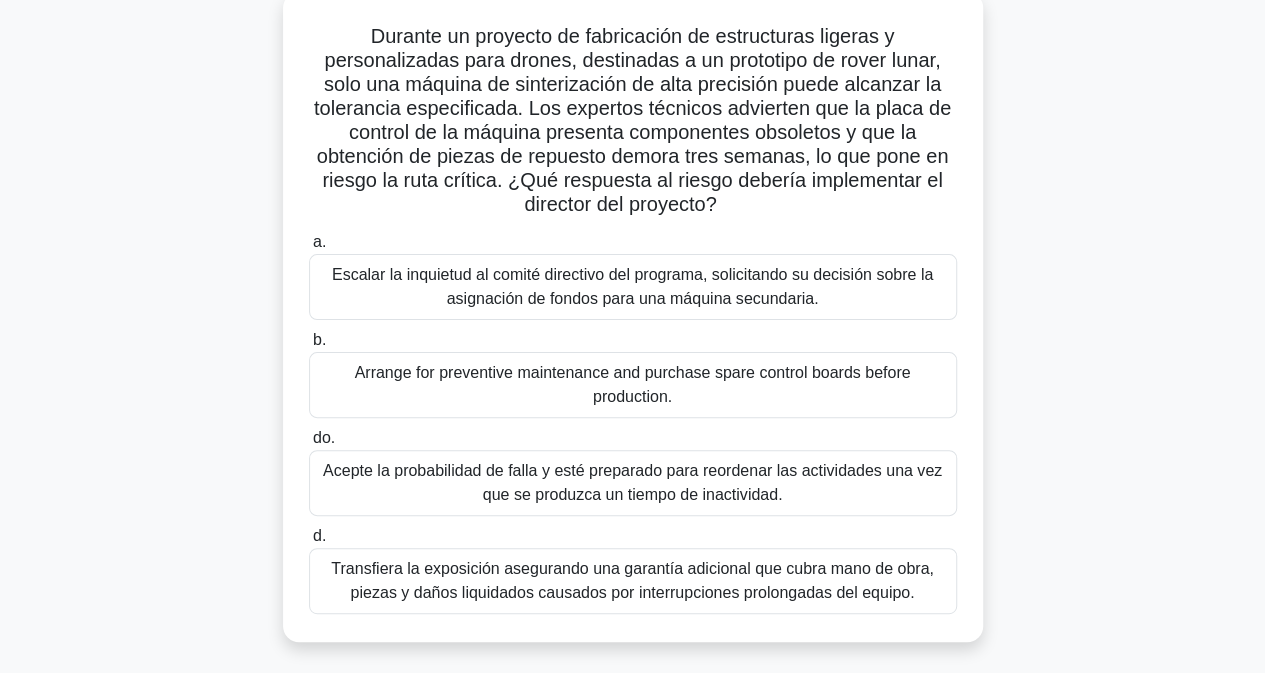 click on "Organice el mantenimiento preventivo y compre placas de control de repuesto antes de la producción." at bounding box center [633, 385] 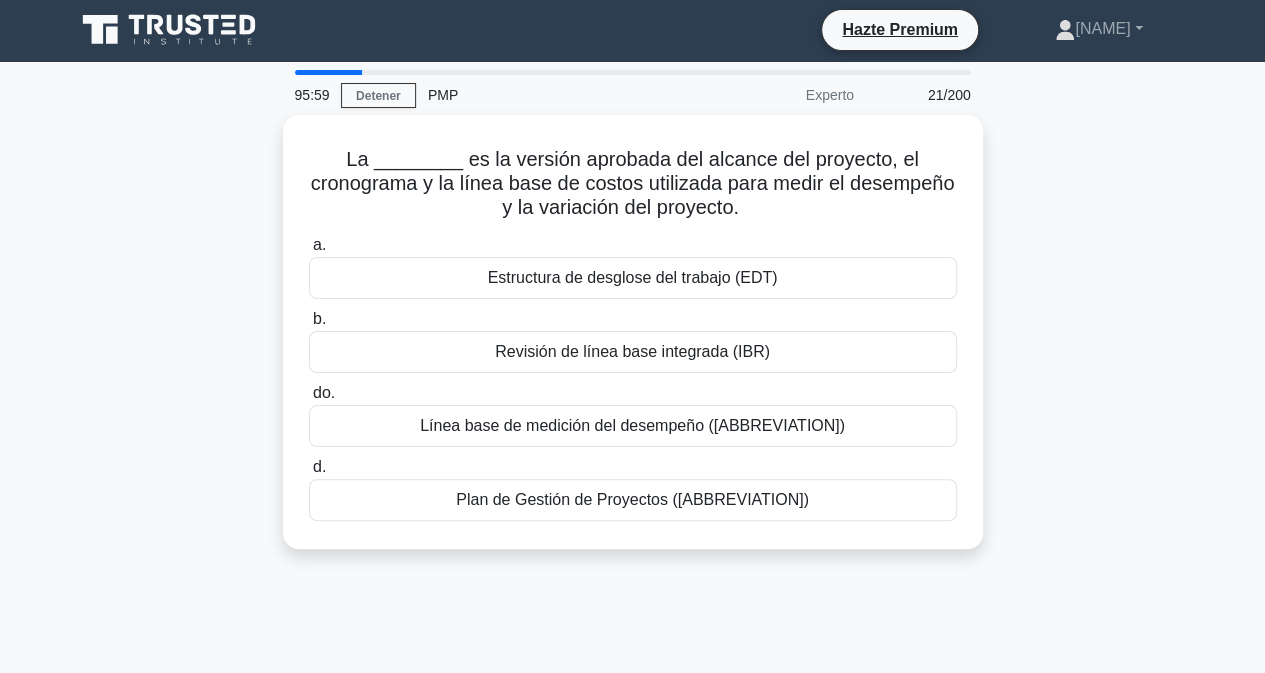 scroll, scrollTop: 0, scrollLeft: 0, axis: both 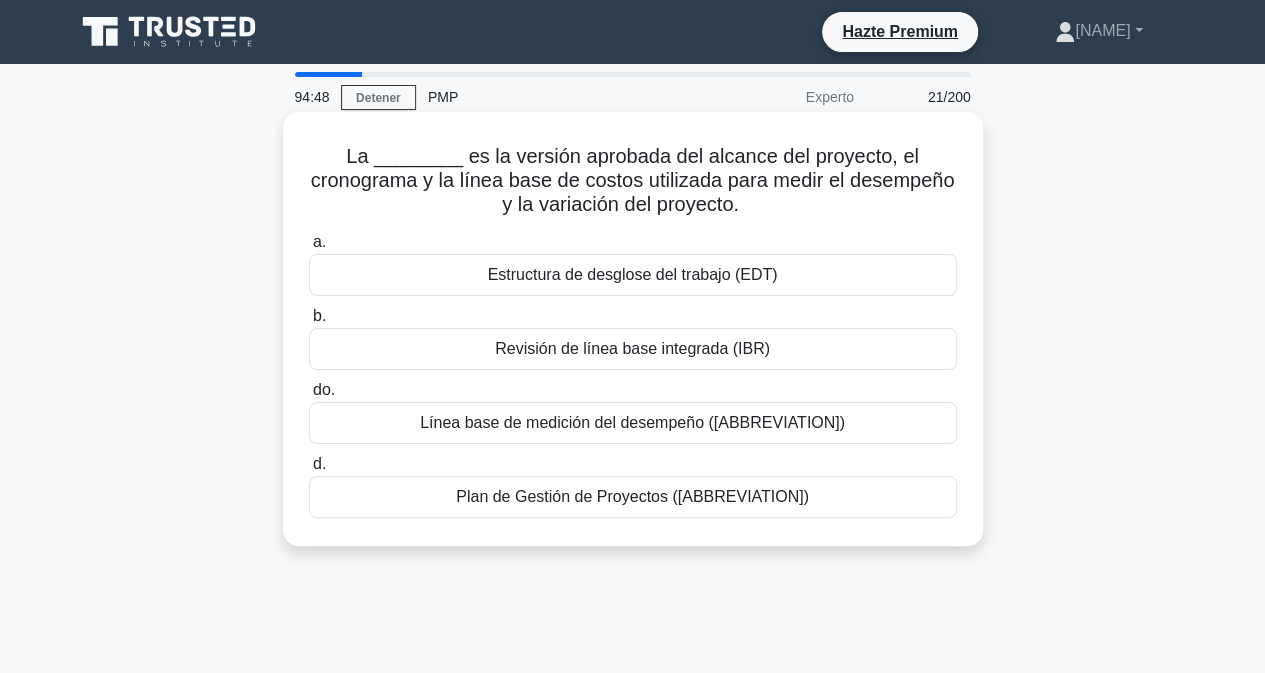 click on "Plan de Gestión de Proyectos (PMP)" at bounding box center (632, 496) 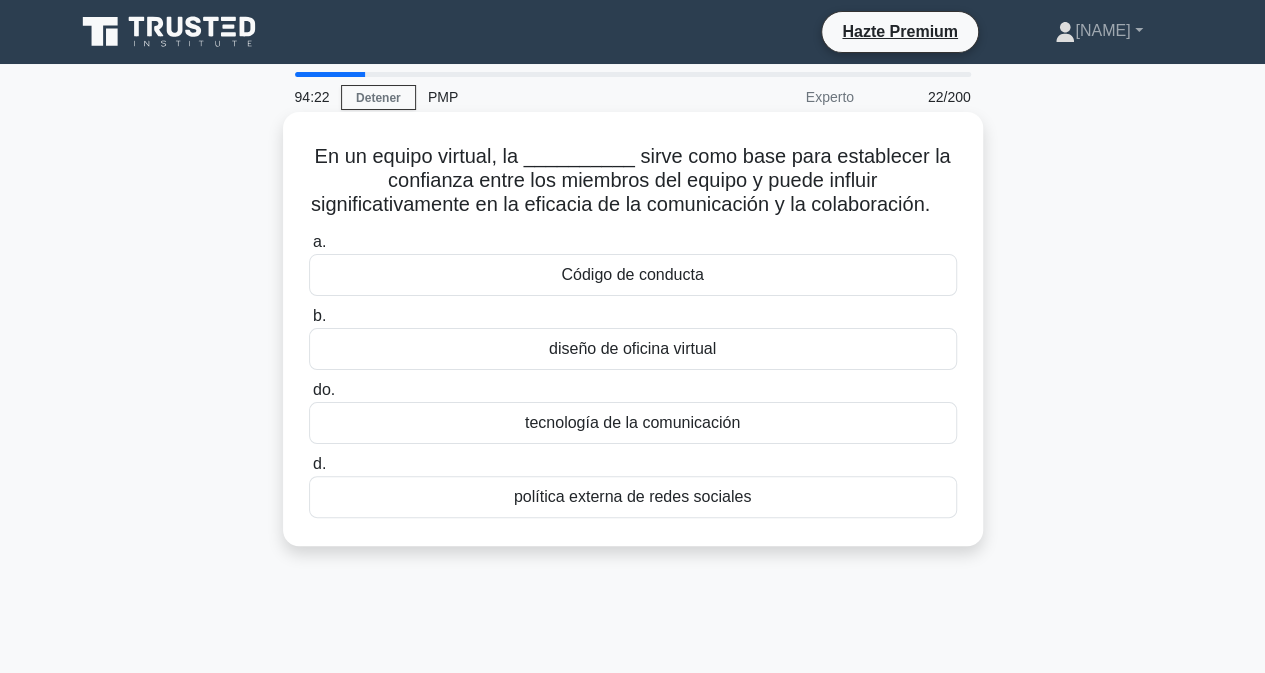 click on "Código de conducta" at bounding box center (633, 275) 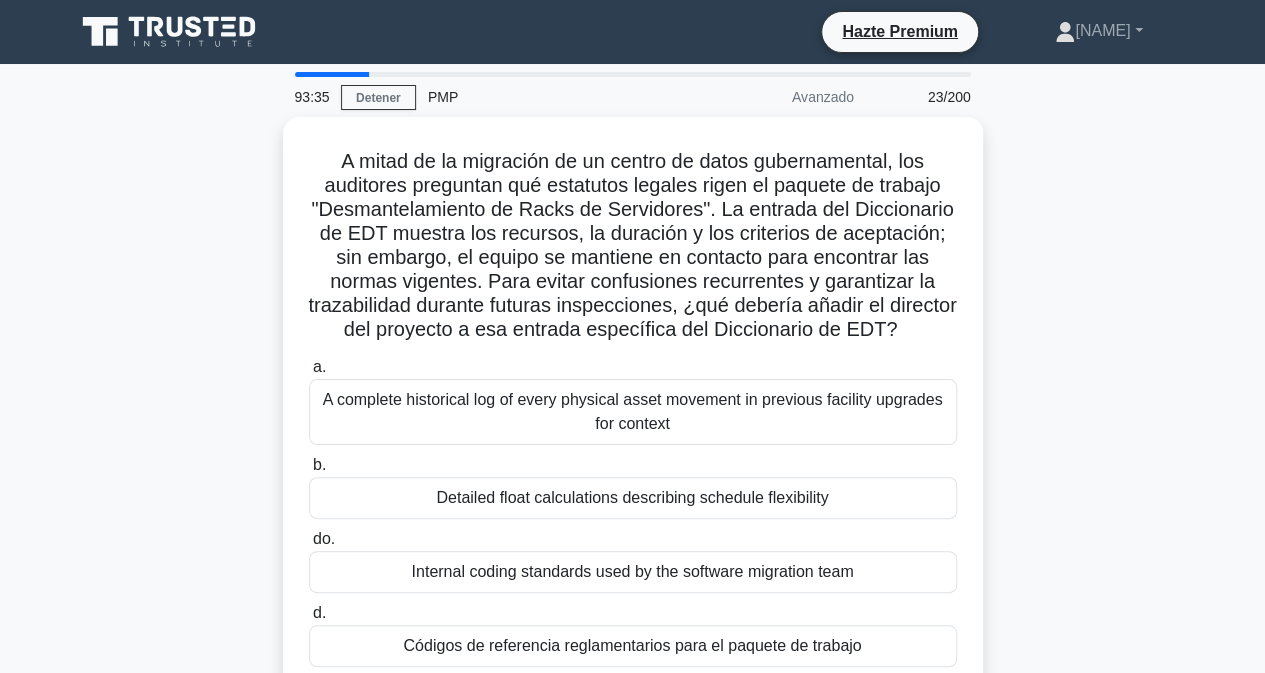 scroll, scrollTop: 40, scrollLeft: 0, axis: vertical 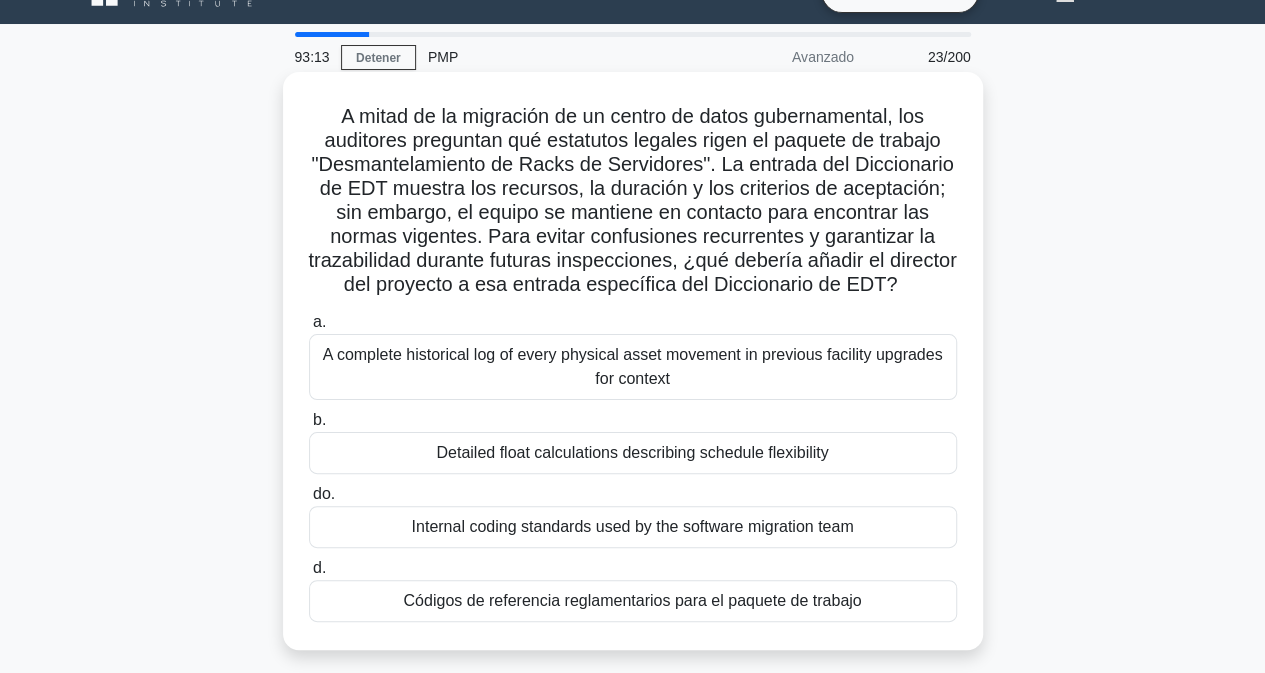 click on "Códigos de referencia reglamentarios para el paquete de trabajo" at bounding box center (633, 601) 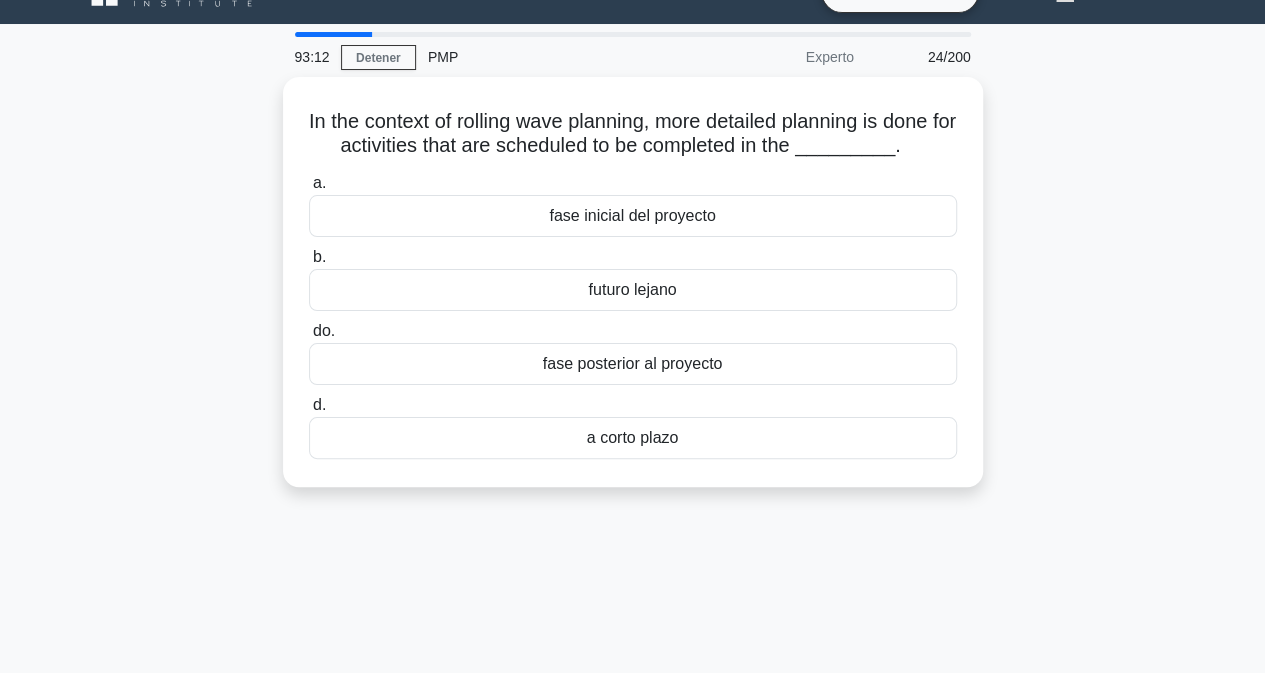 scroll, scrollTop: 0, scrollLeft: 0, axis: both 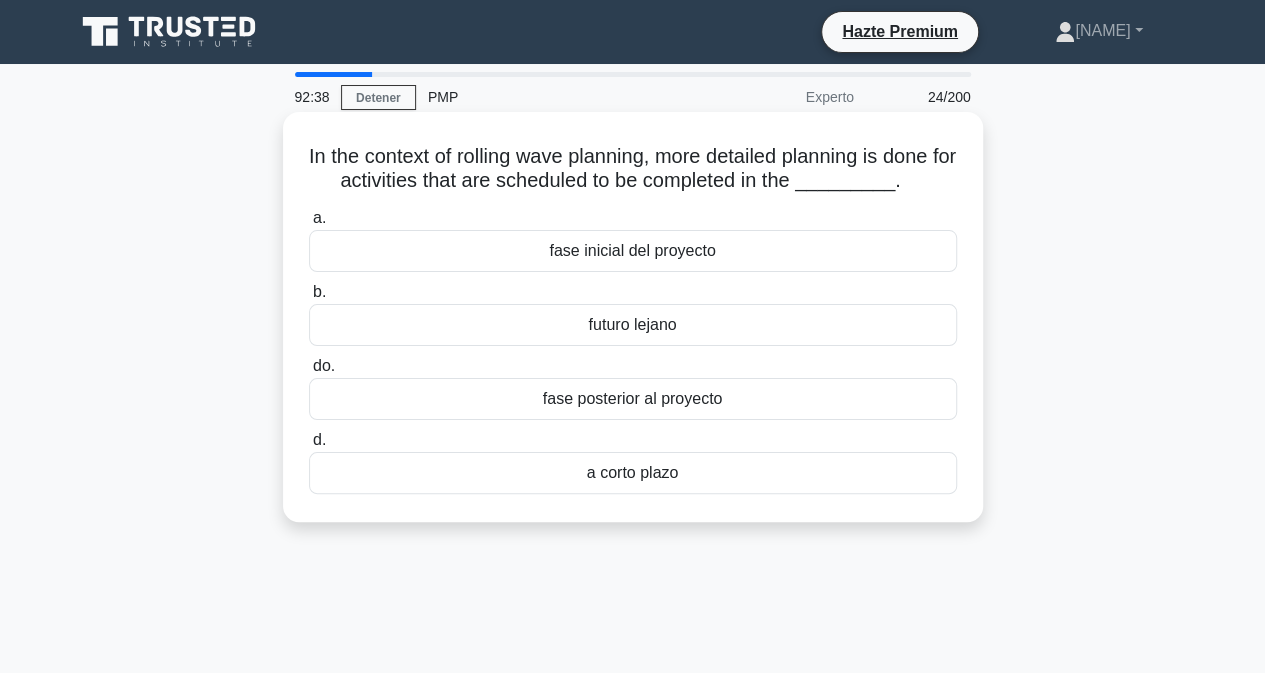 drag, startPoint x: 695, startPoint y: 549, endPoint x: 334, endPoint y: 160, distance: 530.6995 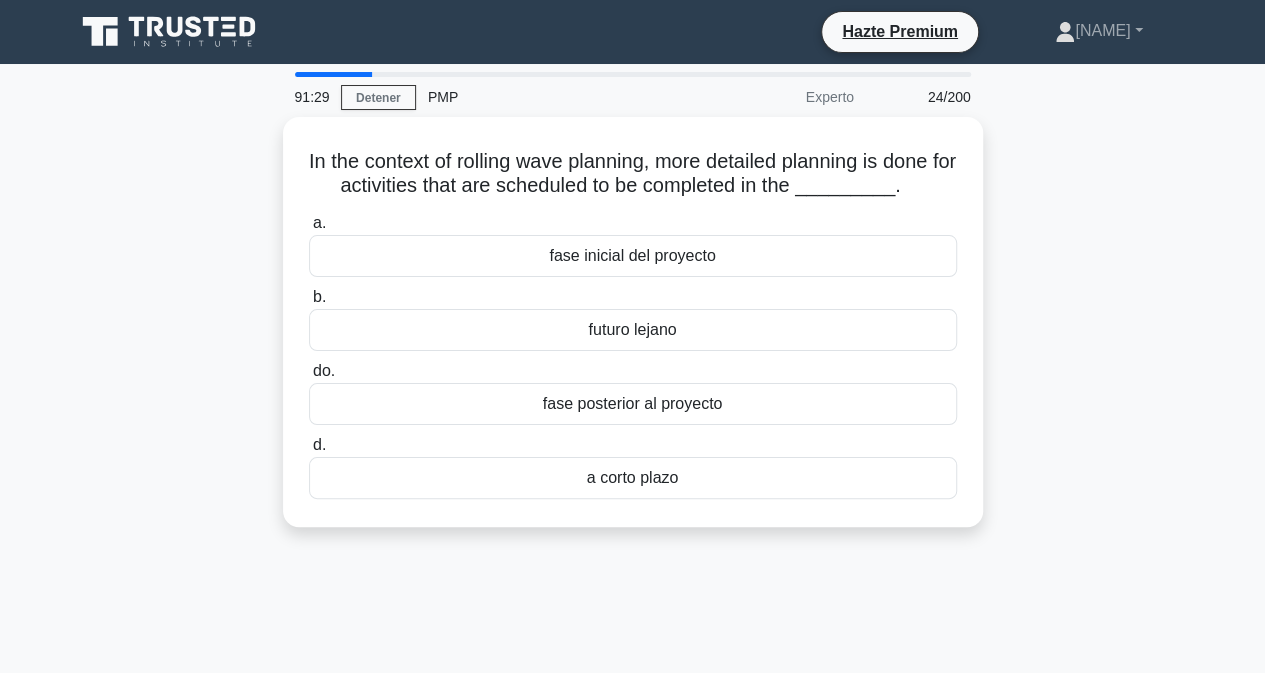 click on "En el contexto de la planificación de olas sucesivas, se realiza una planificación más detallada de las actividades que están programadas para completarse en el _________.
.spinner_0XTQ{transform-origin:center;animation:spinner_y6GP .75s linear infinite}@keyframes spinner_y6GP{100%{transform:rotate(360deg)}}
a.
fase inicial del proyecto" at bounding box center (633, 334) 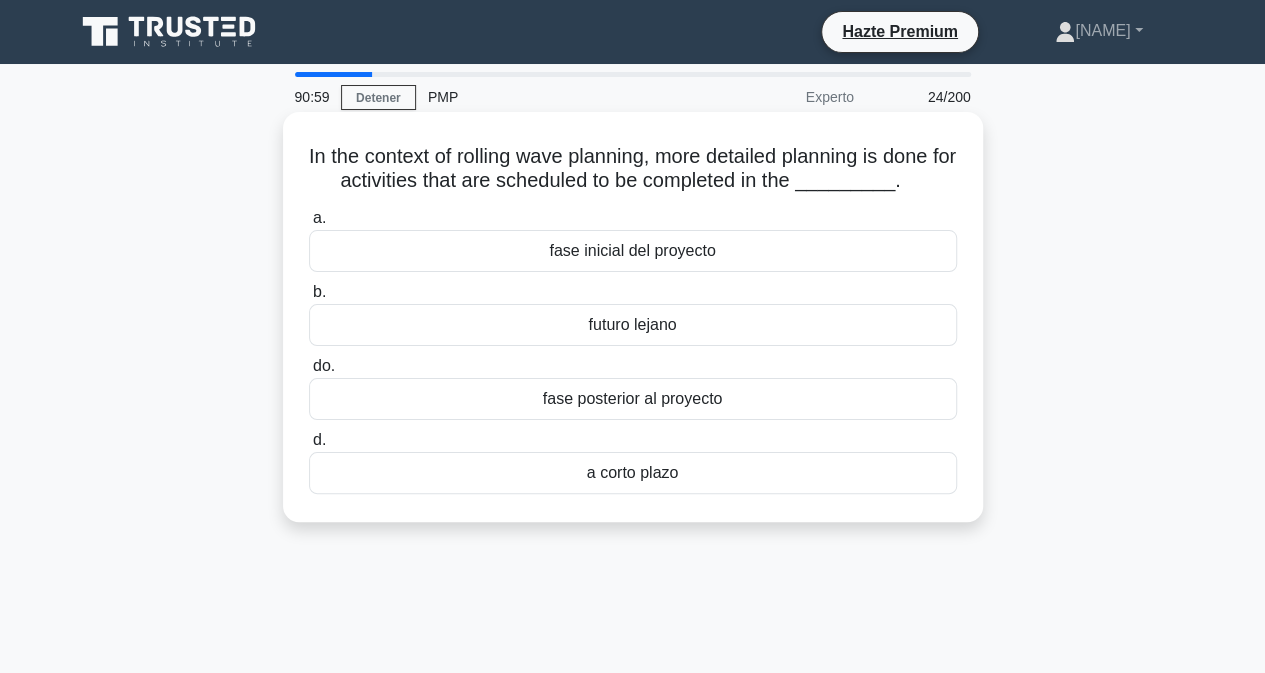 click on "a corto plazo" at bounding box center [633, 473] 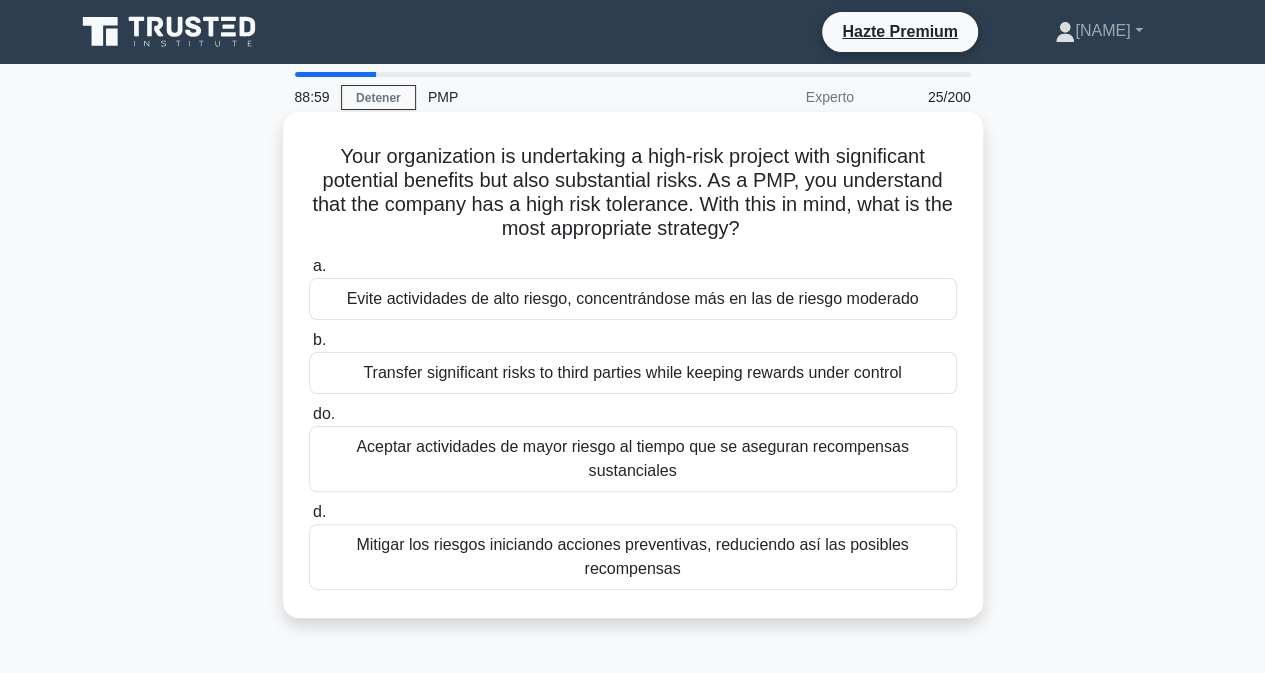 click on "Aceptar actividades de mayor riesgo al tiempo que se aseguran recompensas sustanciales" at bounding box center (633, 459) 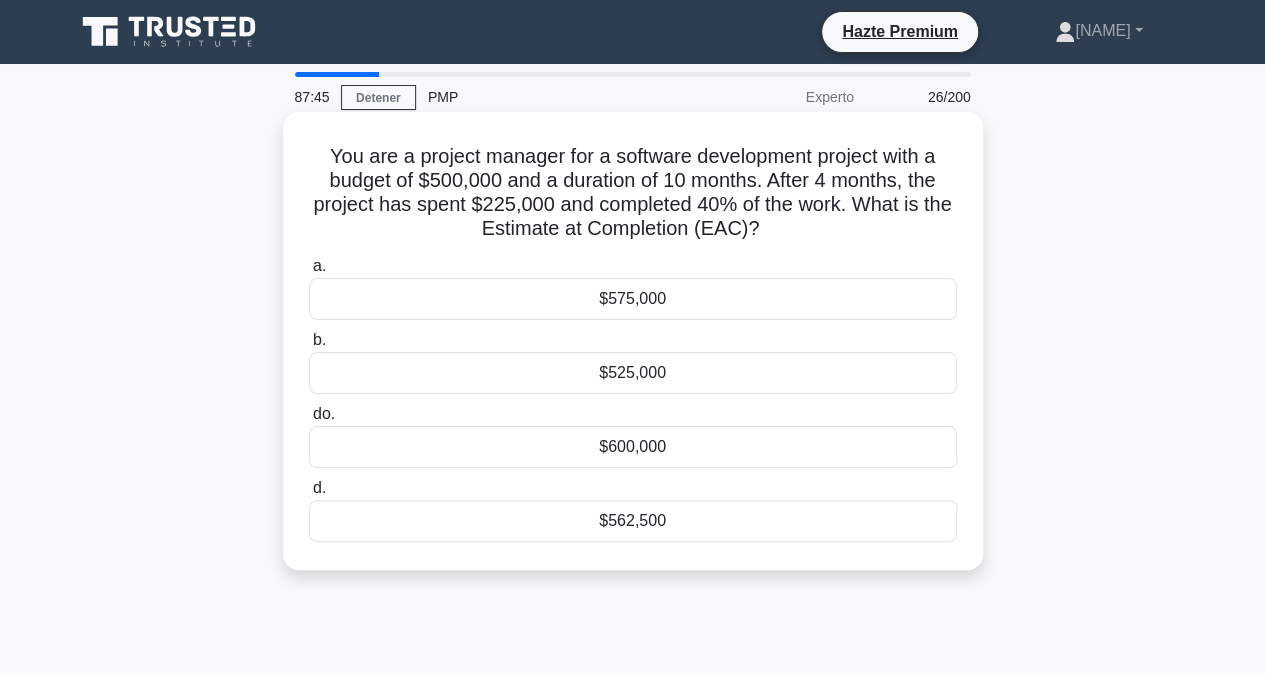 click on "$562,500" at bounding box center [633, 521] 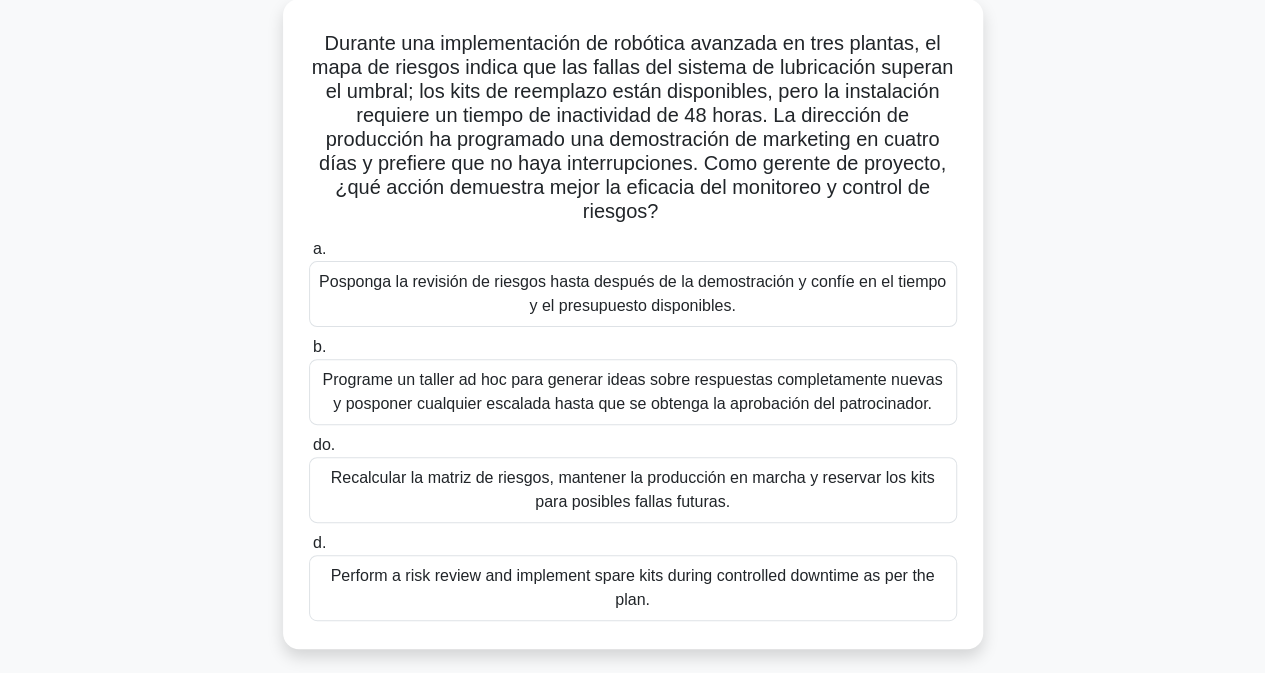 scroll, scrollTop: 120, scrollLeft: 0, axis: vertical 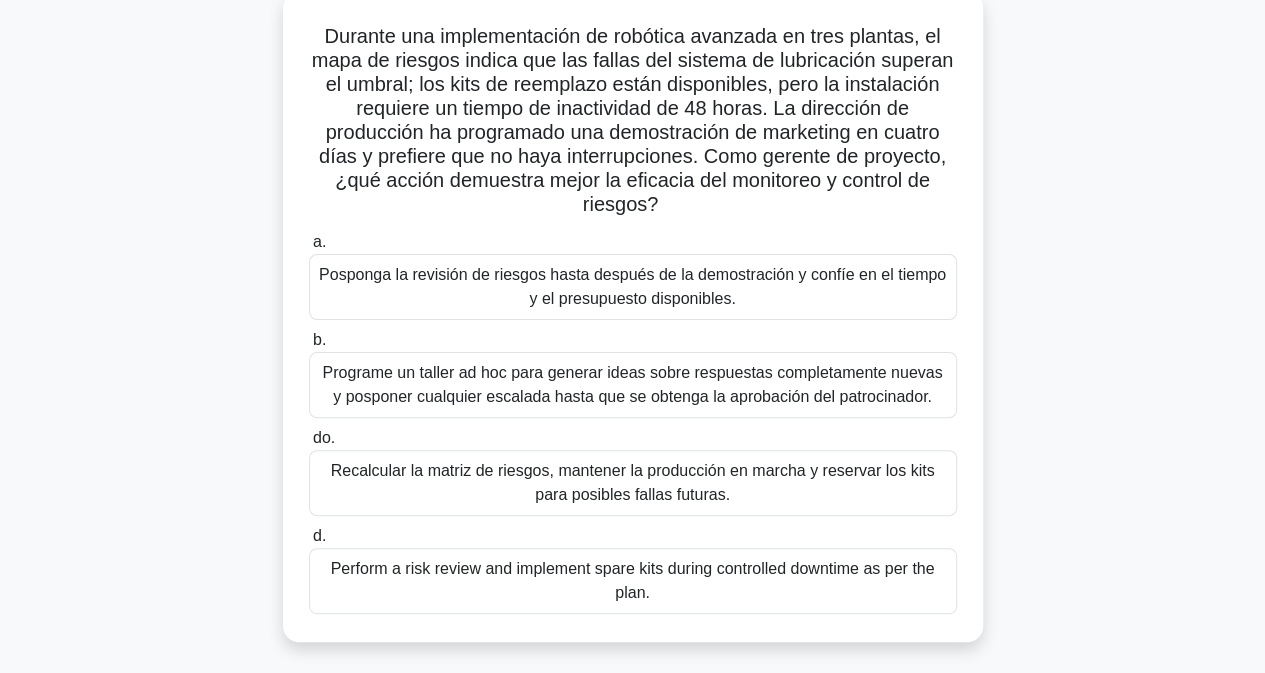 click on "Recalcular la matriz de riesgos, mantener la producción en marcha y reservar los kits para posibles fallas futuras." at bounding box center [633, 482] 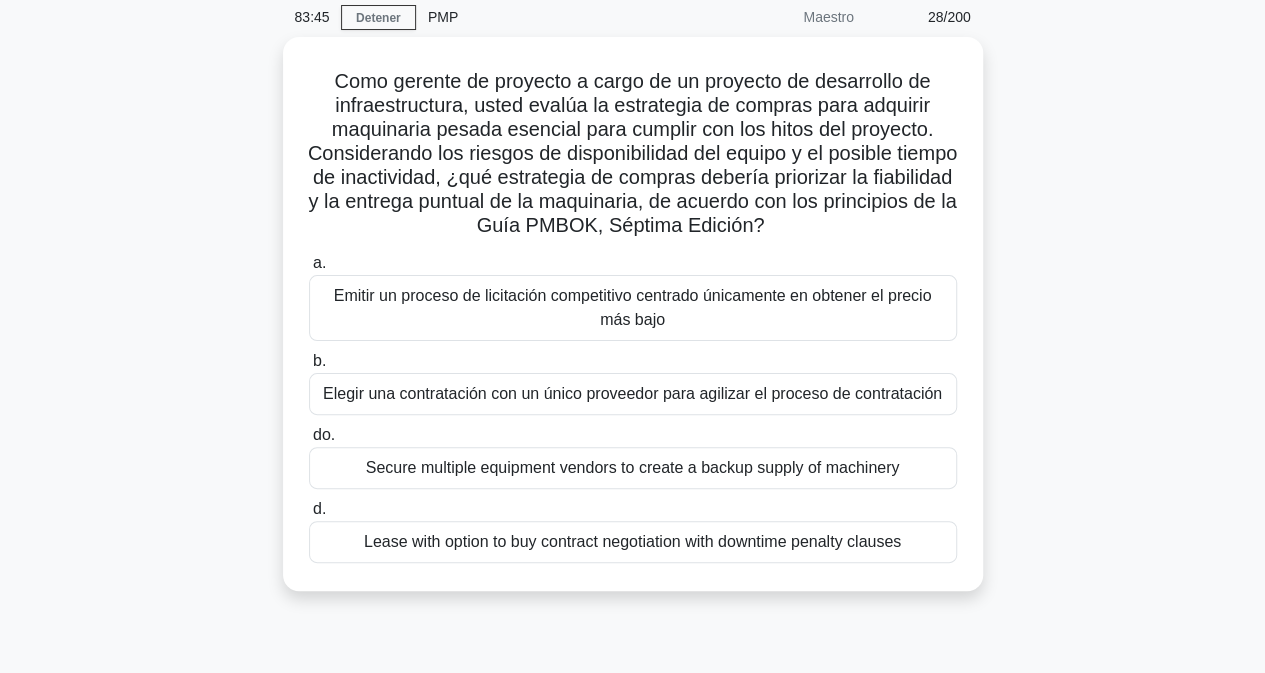 scroll, scrollTop: 120, scrollLeft: 0, axis: vertical 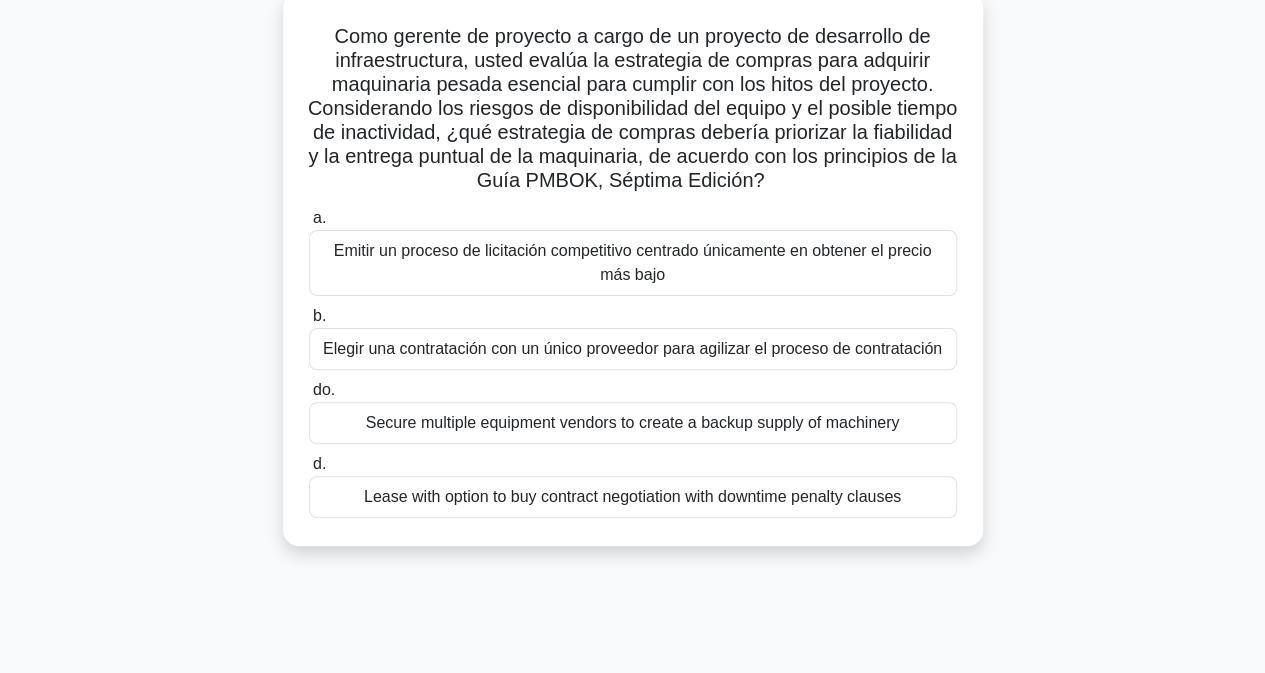 click on "Negociación de un contrato de arrendamiento con opción a compra con cláusulas de penalización por tiempo de inactividad" at bounding box center (632, 496) 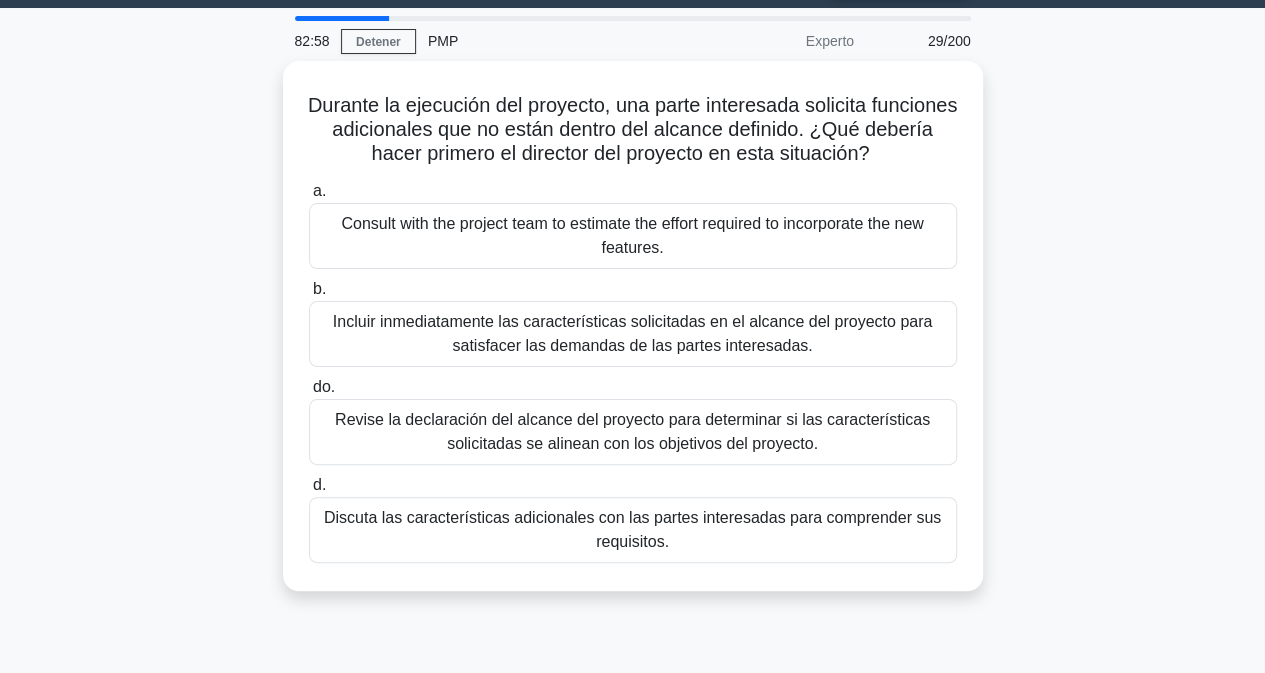 scroll, scrollTop: 0, scrollLeft: 0, axis: both 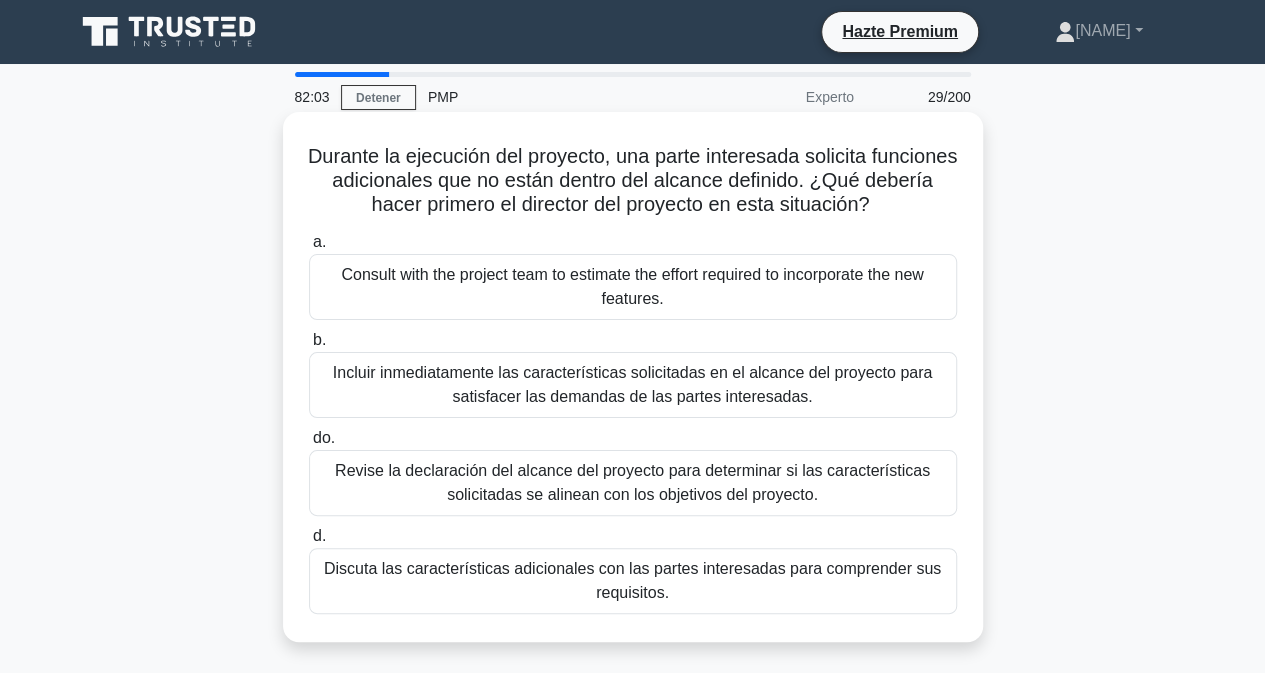 click on "Revise la declaración del alcance del proyecto para determinar si las características solicitadas se alinean con los objetivos del proyecto." at bounding box center [632, 482] 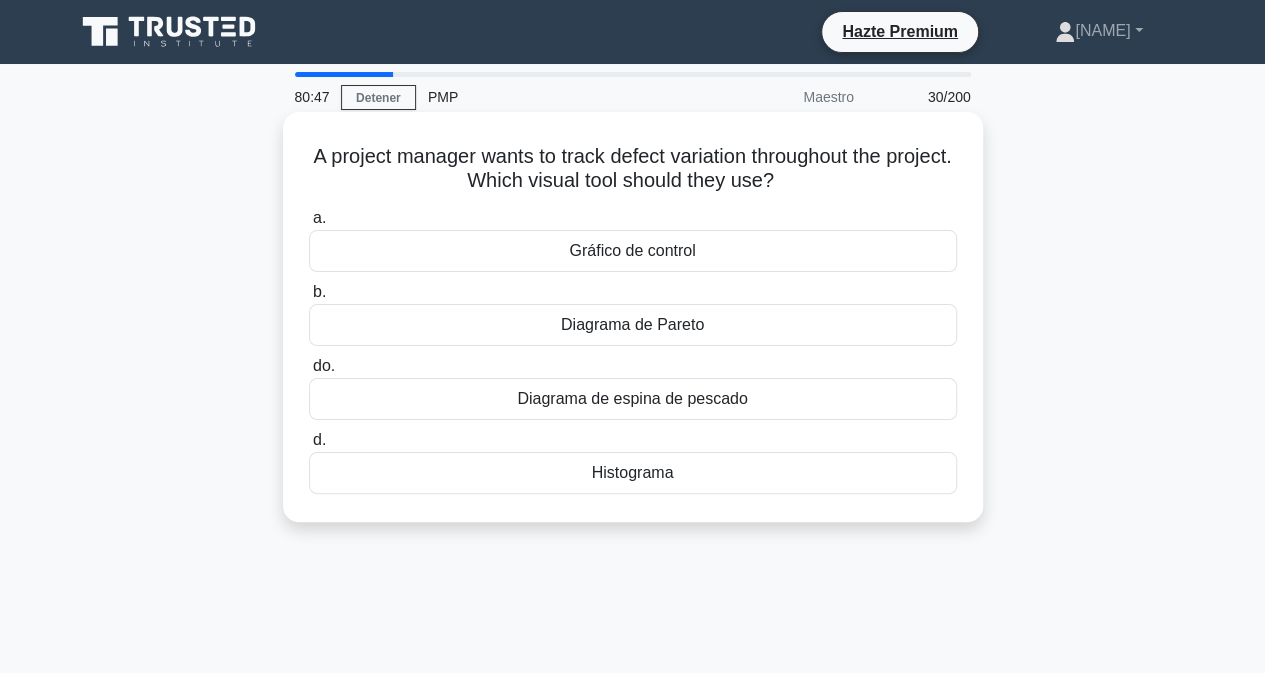 click on "Histograma" at bounding box center (633, 473) 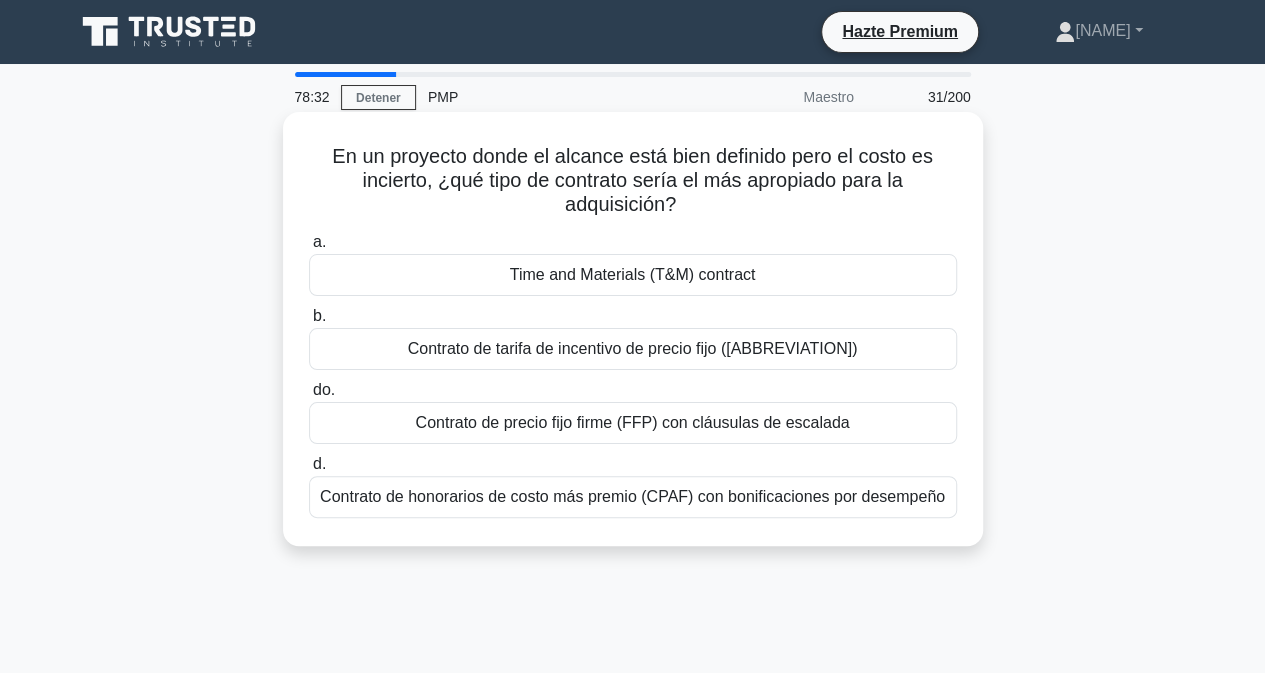 click on "Contrato de tiempo y materiales (T&M)" at bounding box center (633, 275) 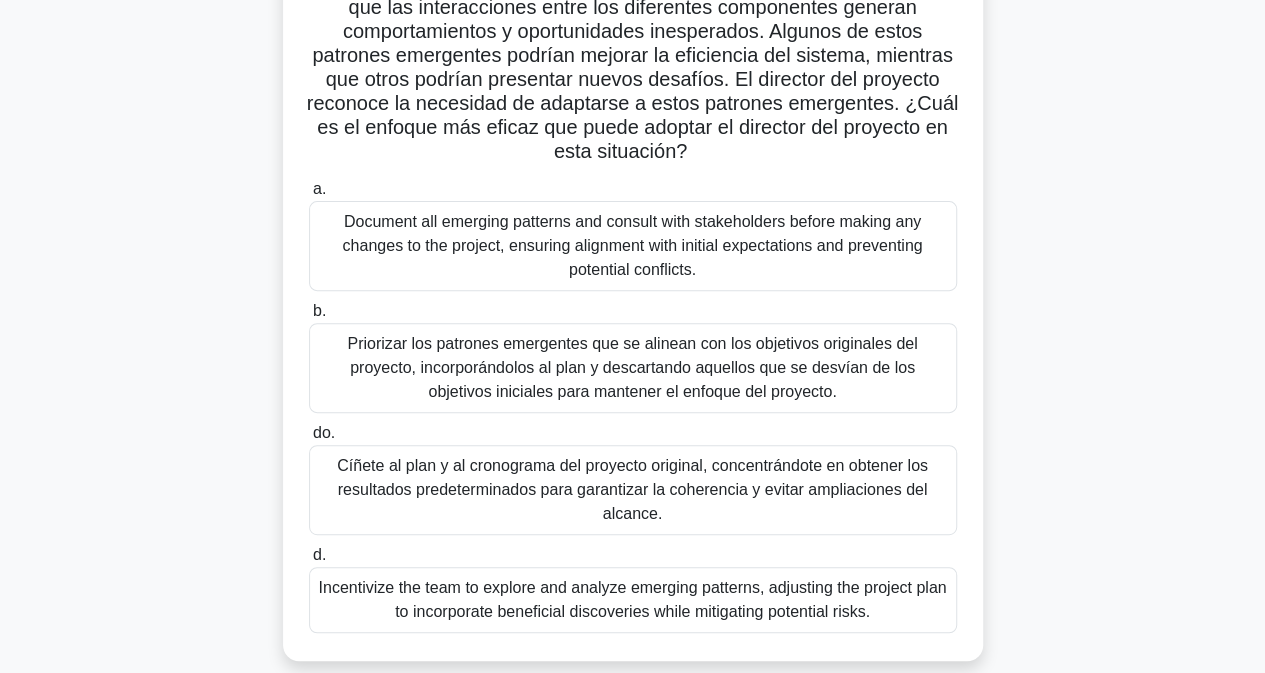scroll, scrollTop: 200, scrollLeft: 0, axis: vertical 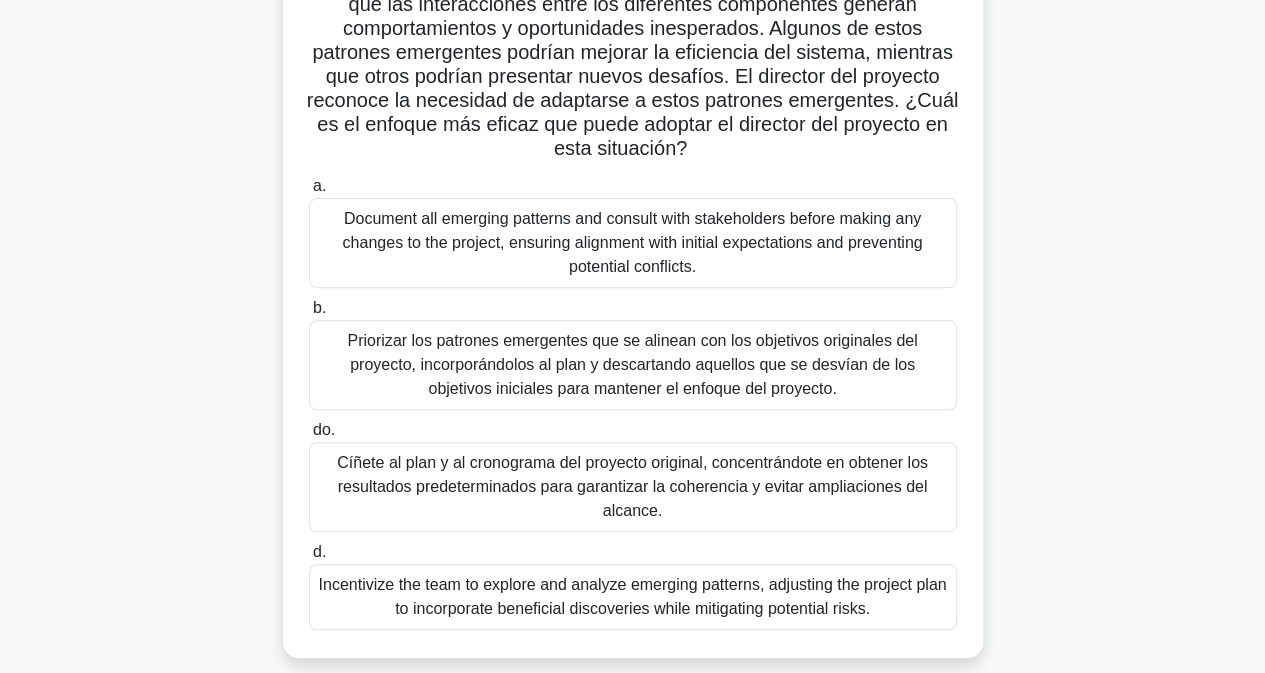 click on "Documente todos los patrones emergentes y consulte con las partes interesadas antes de realizar cualquier cambio en el proyecto, garantizando la alineación con las expectativas iniciales y evitando posibles conflictos." at bounding box center [633, 243] 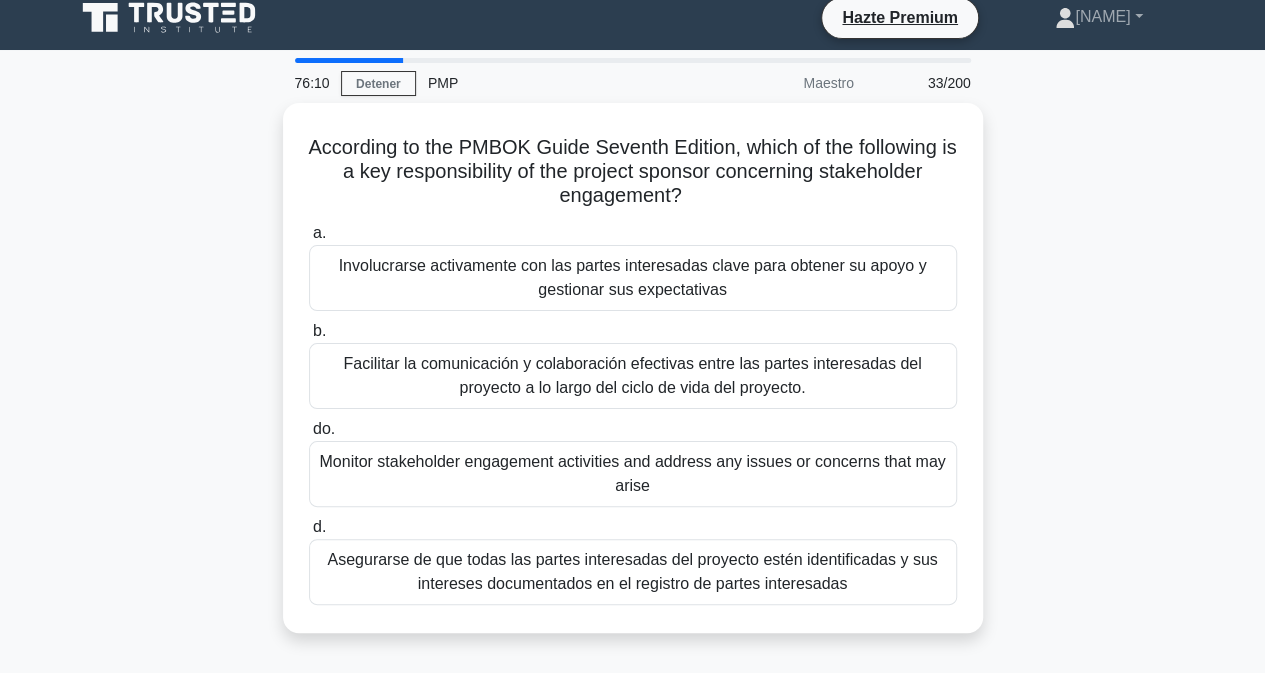 scroll, scrollTop: 0, scrollLeft: 0, axis: both 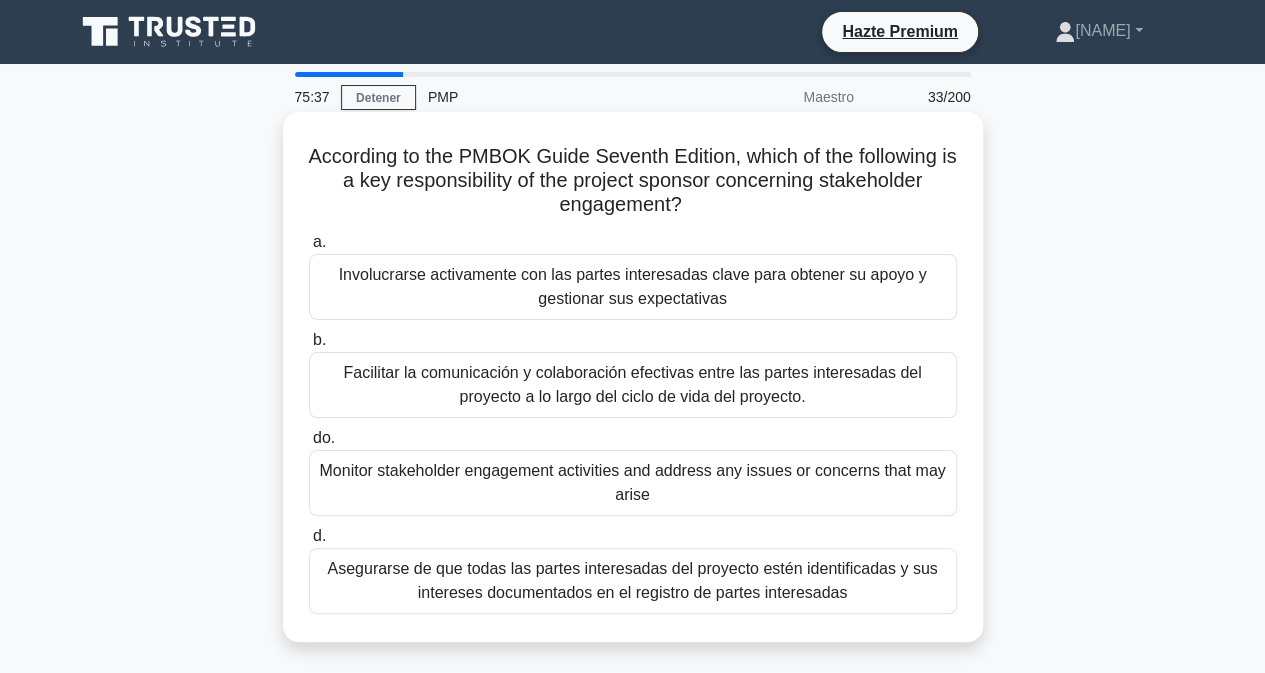click on "Asegurarse de que todas las partes interesadas del proyecto estén identificadas y sus intereses documentados en el registro de partes interesadas" at bounding box center [632, 580] 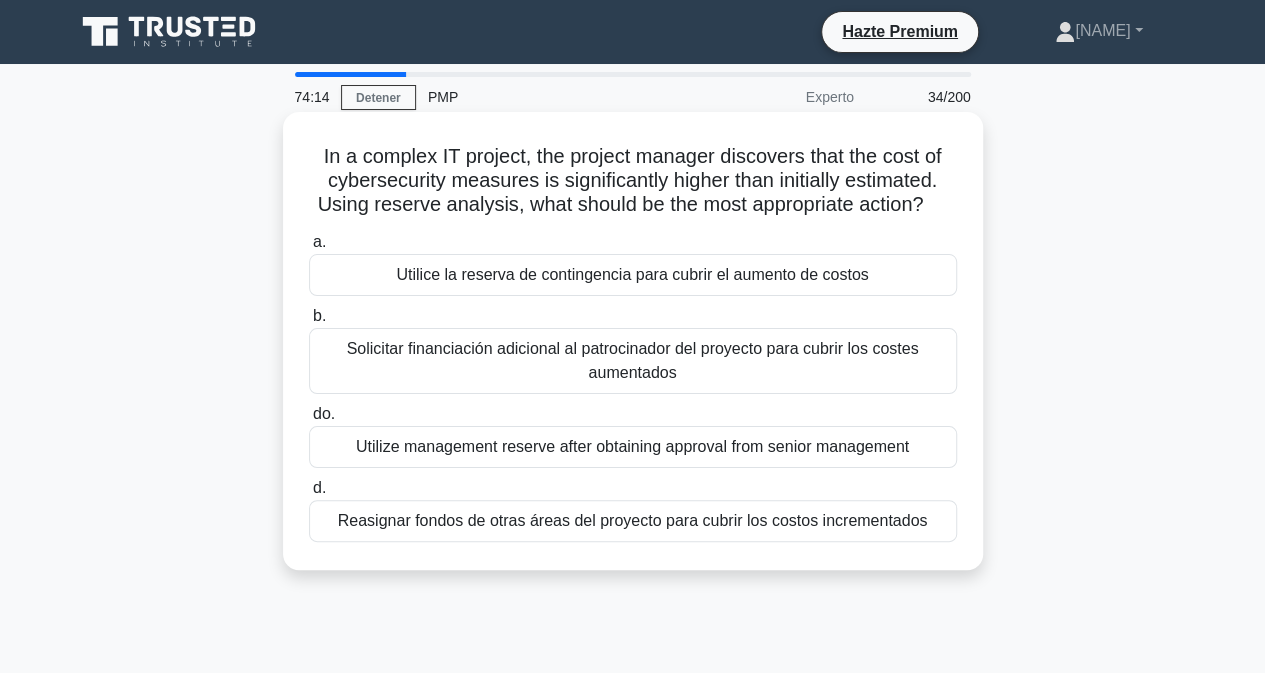 click on "Utilice la reserva de contingencia para cubrir el aumento de costos" at bounding box center [632, 274] 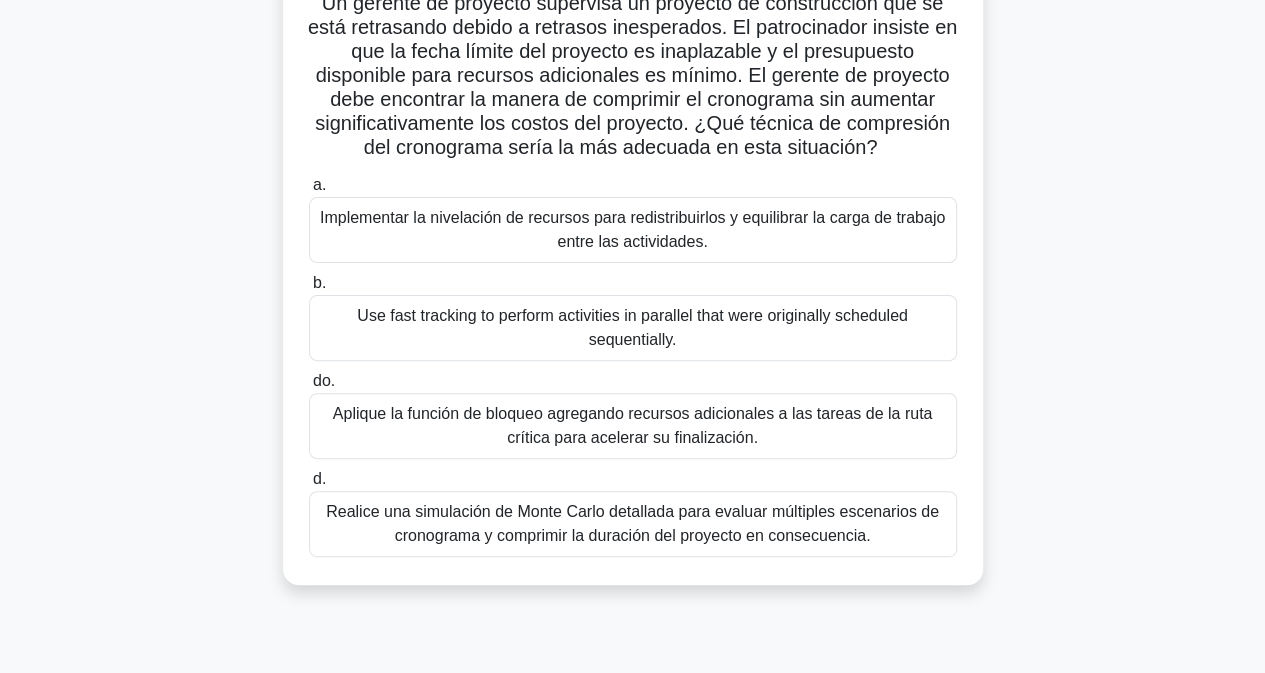 scroll, scrollTop: 160, scrollLeft: 0, axis: vertical 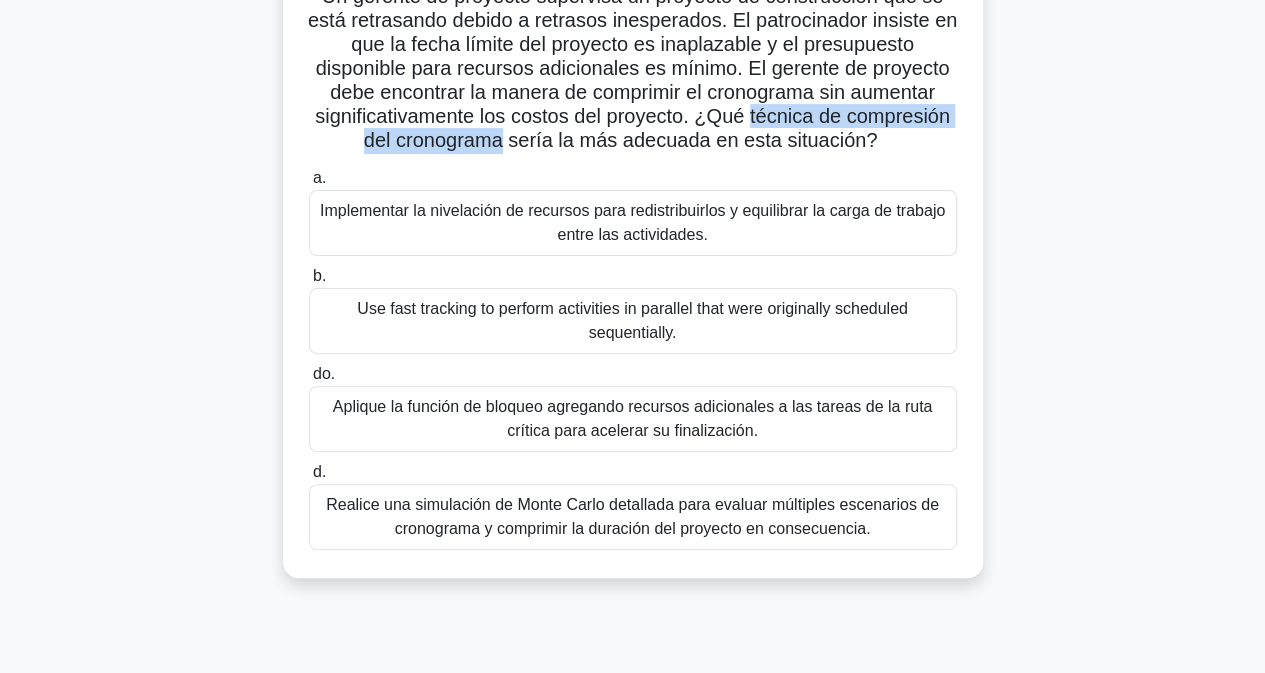drag, startPoint x: 753, startPoint y: 119, endPoint x: 505, endPoint y: 139, distance: 248.80515 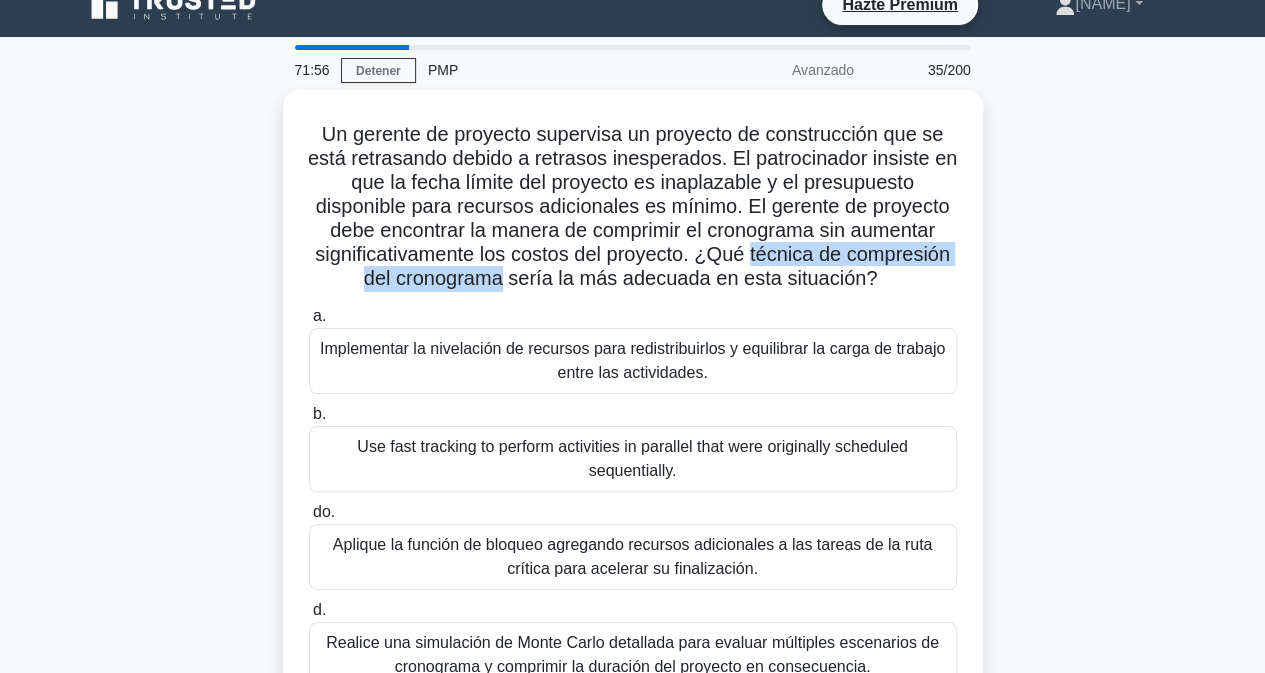 scroll, scrollTop: 0, scrollLeft: 0, axis: both 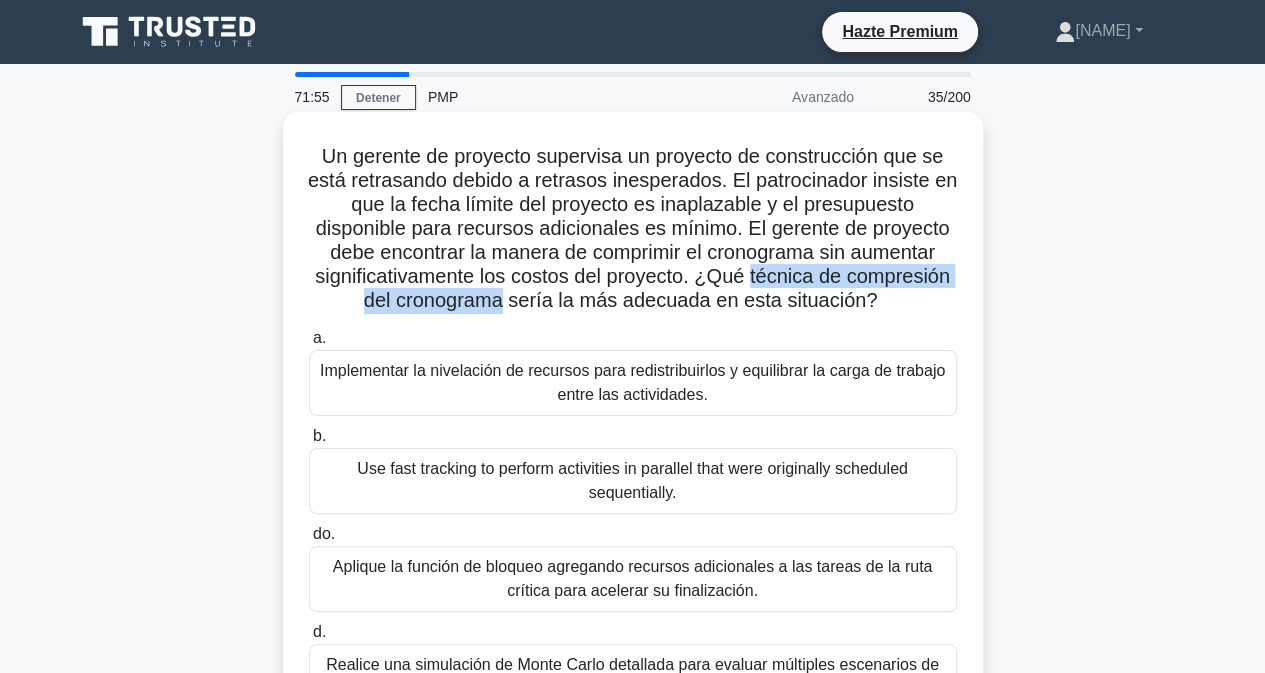 drag, startPoint x: 894, startPoint y: 529, endPoint x: 314, endPoint y: 145, distance: 695.5976 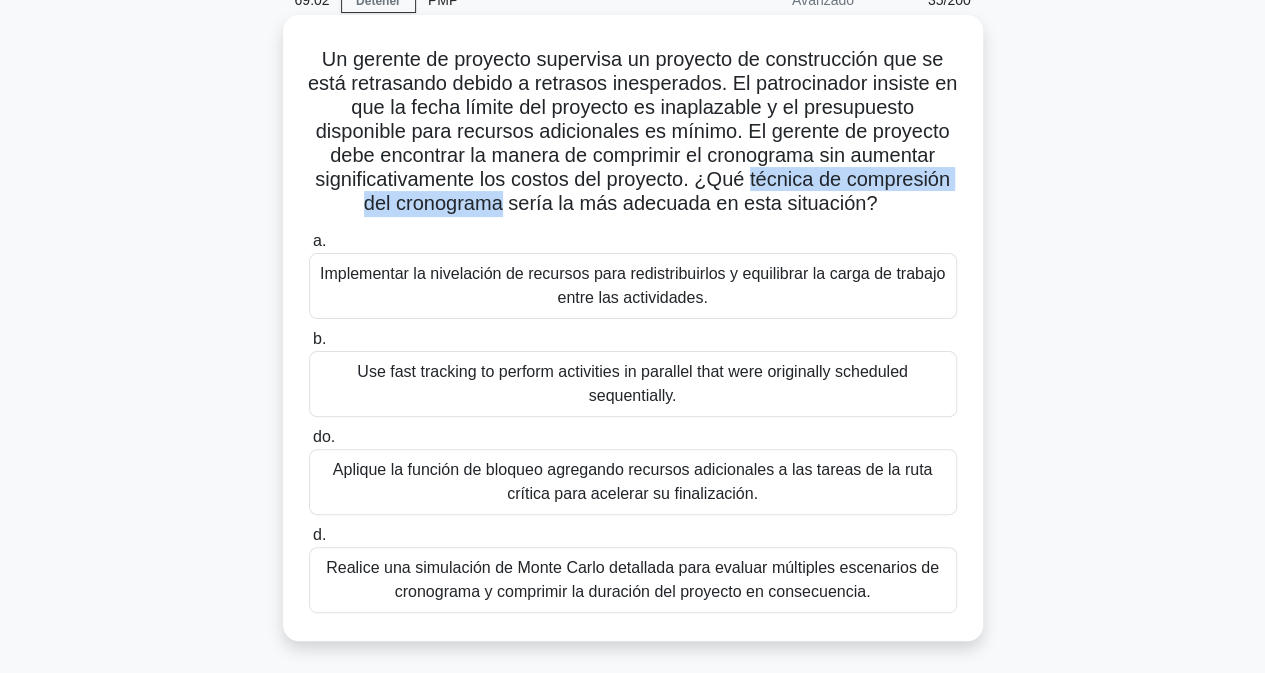 scroll, scrollTop: 120, scrollLeft: 0, axis: vertical 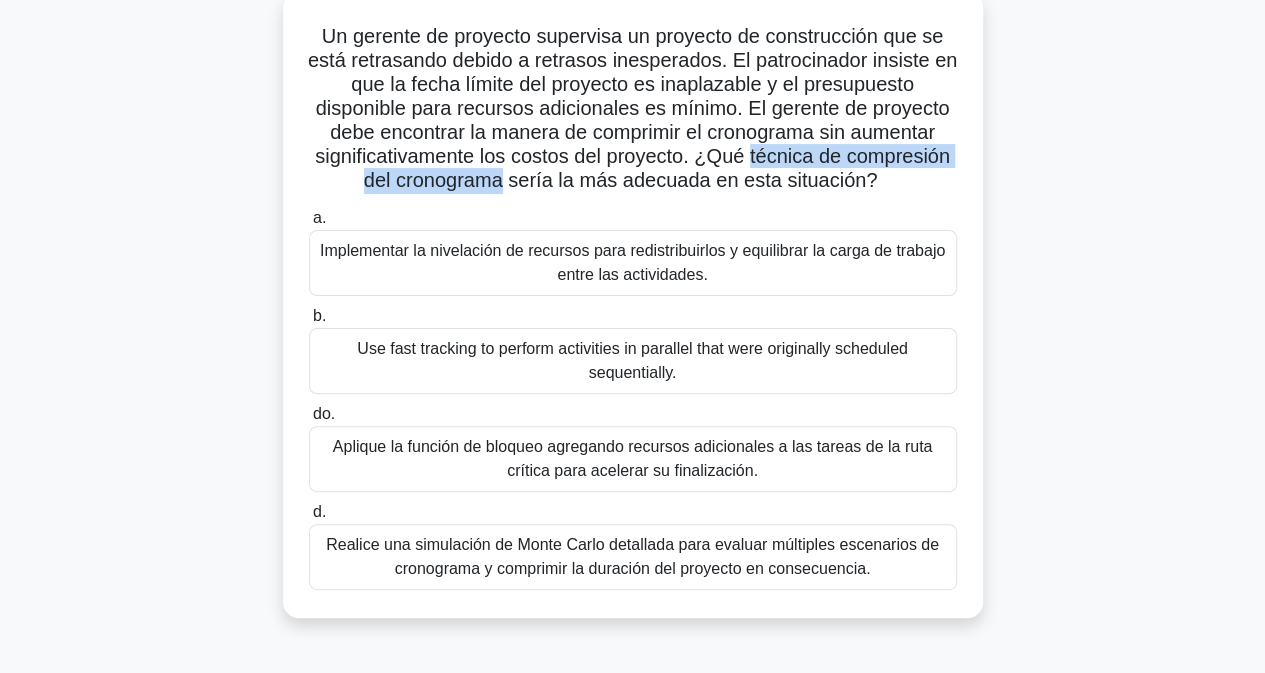 click on "Utilice el seguimiento rápido para realizar en paralelo actividades que originalmente estaban programadas en secuencia." at bounding box center [632, 360] 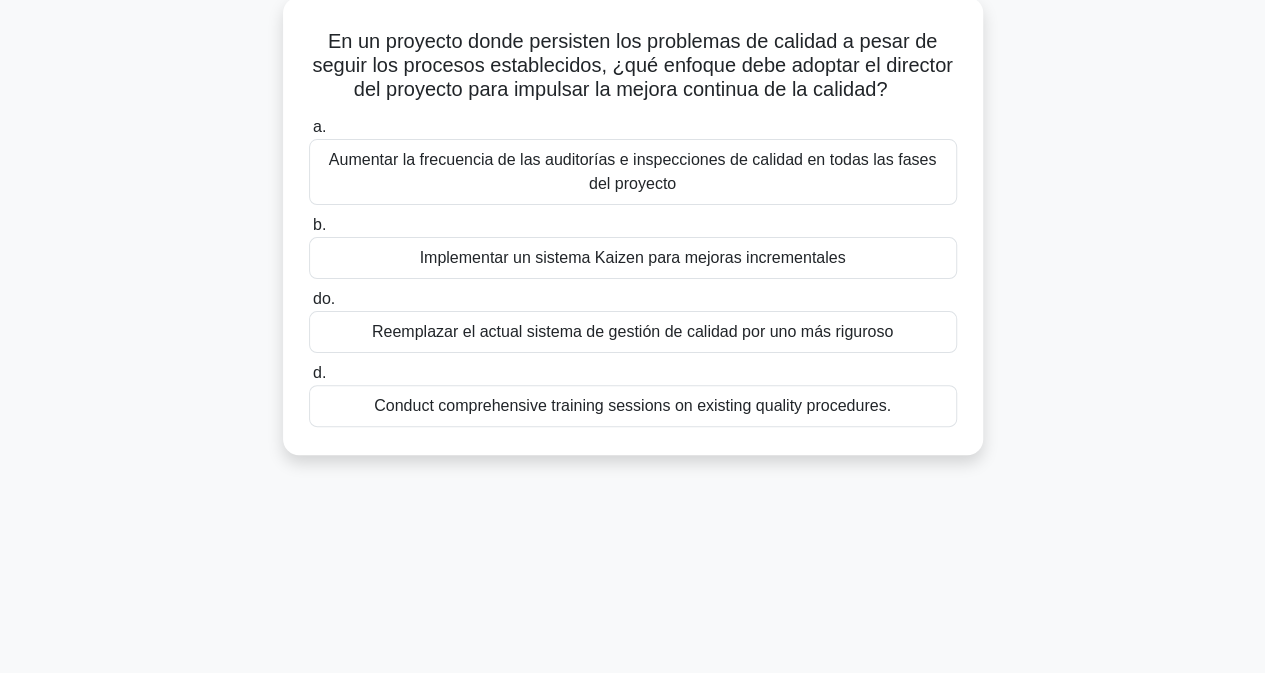 scroll, scrollTop: 0, scrollLeft: 0, axis: both 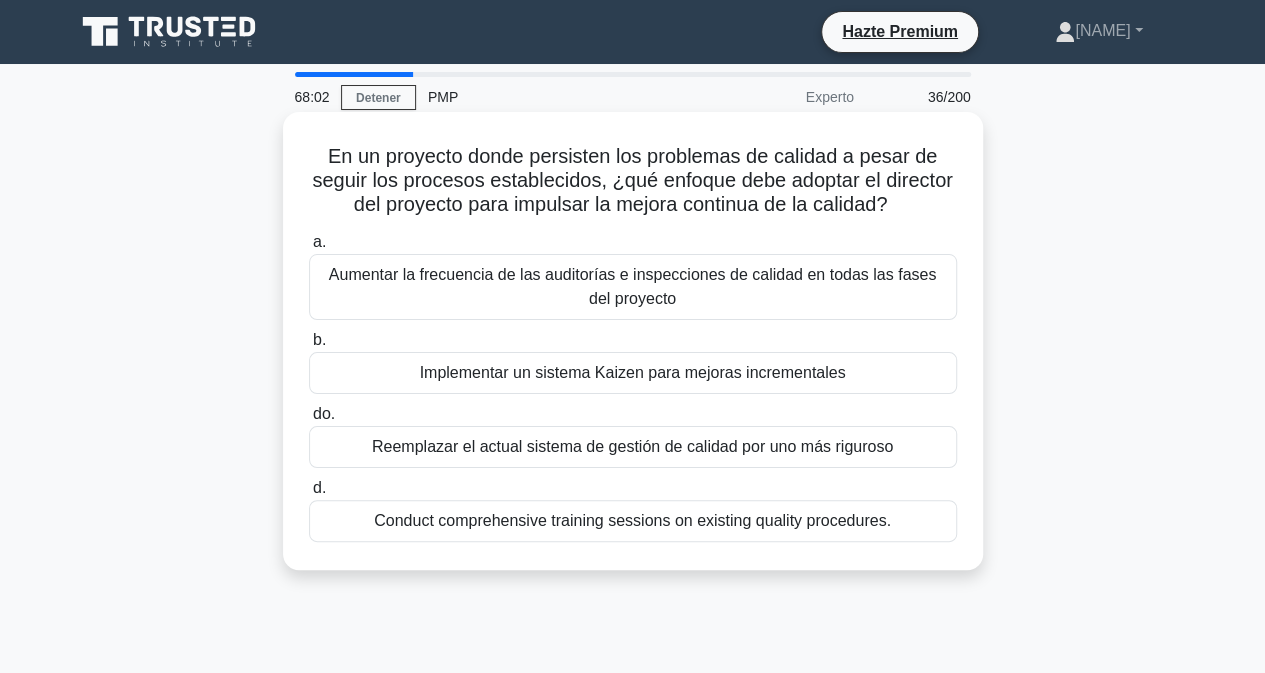 click on "Implementar un sistema Kaizen para mejoras incrementales" at bounding box center (633, 372) 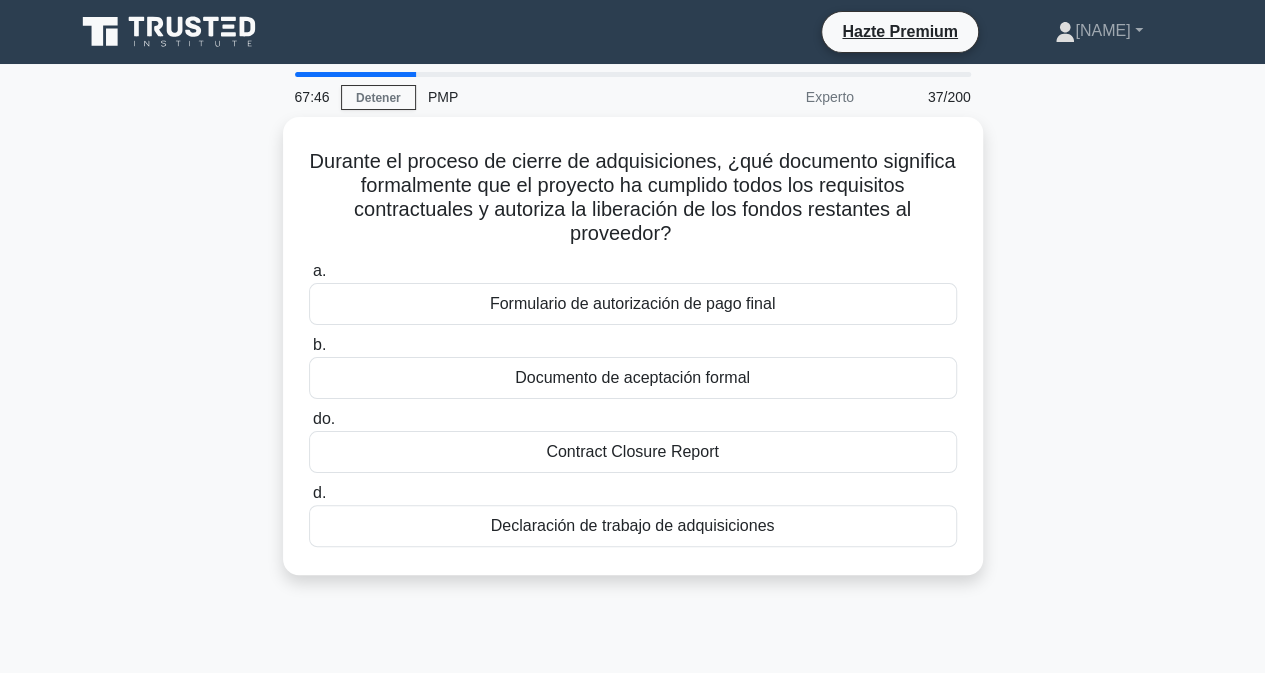 click on "Documento de aceptación formal" at bounding box center [633, 378] 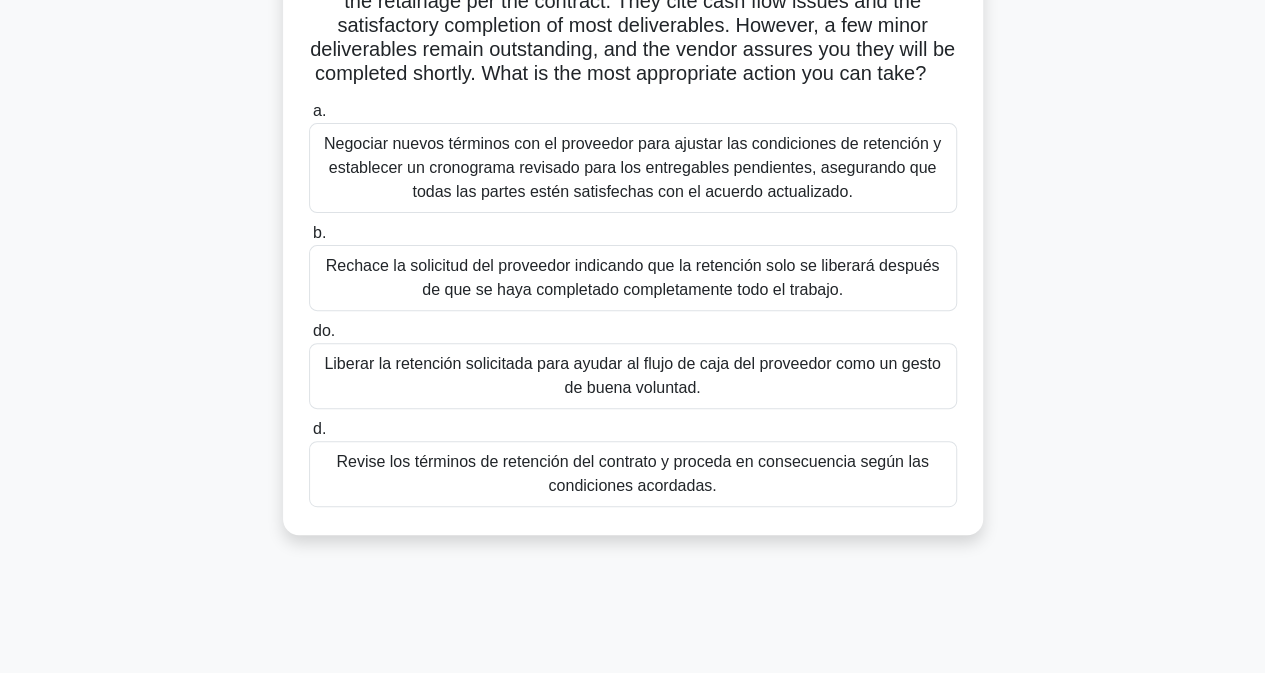 scroll, scrollTop: 240, scrollLeft: 0, axis: vertical 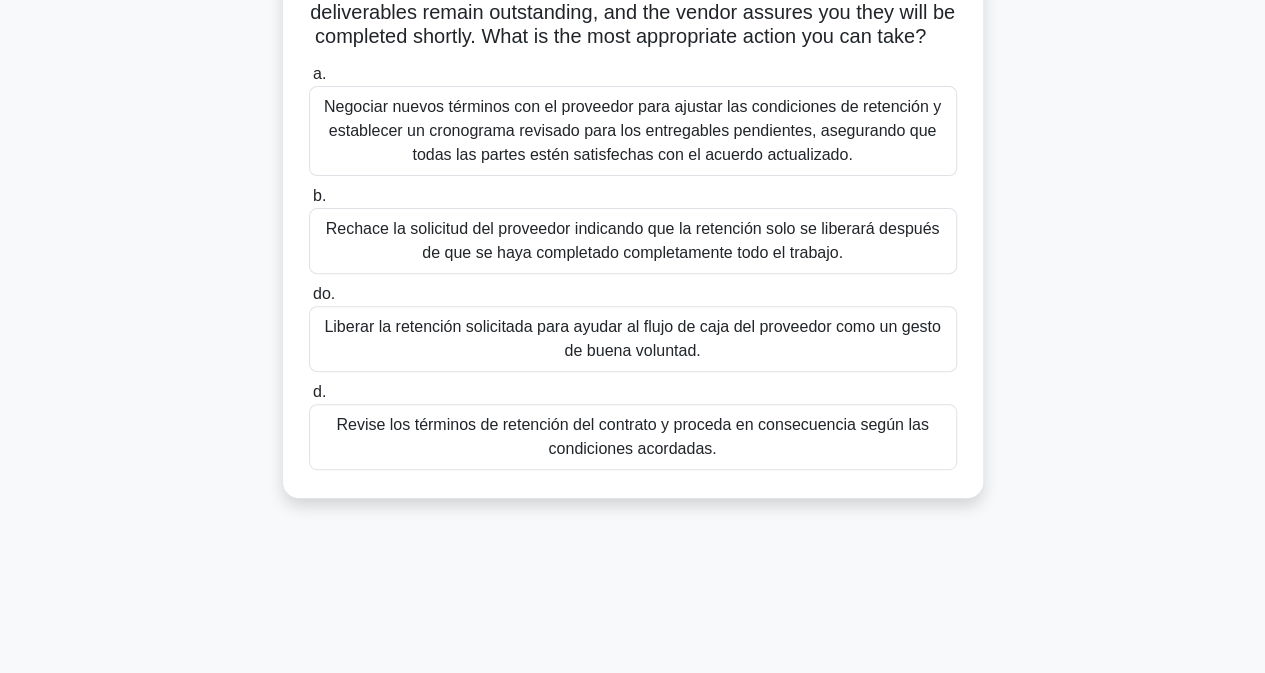 click on "Revise los términos de retención del contrato y proceda en consecuencia según las condiciones acordadas." at bounding box center [633, 437] 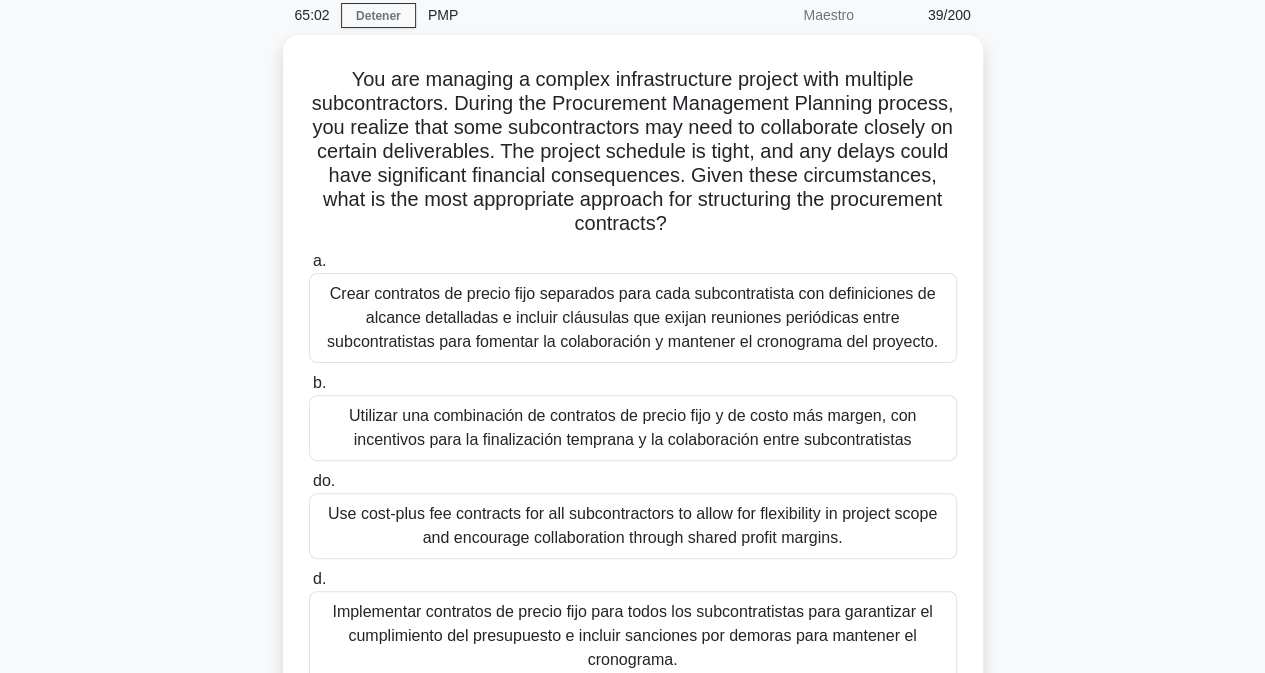 scroll, scrollTop: 80, scrollLeft: 0, axis: vertical 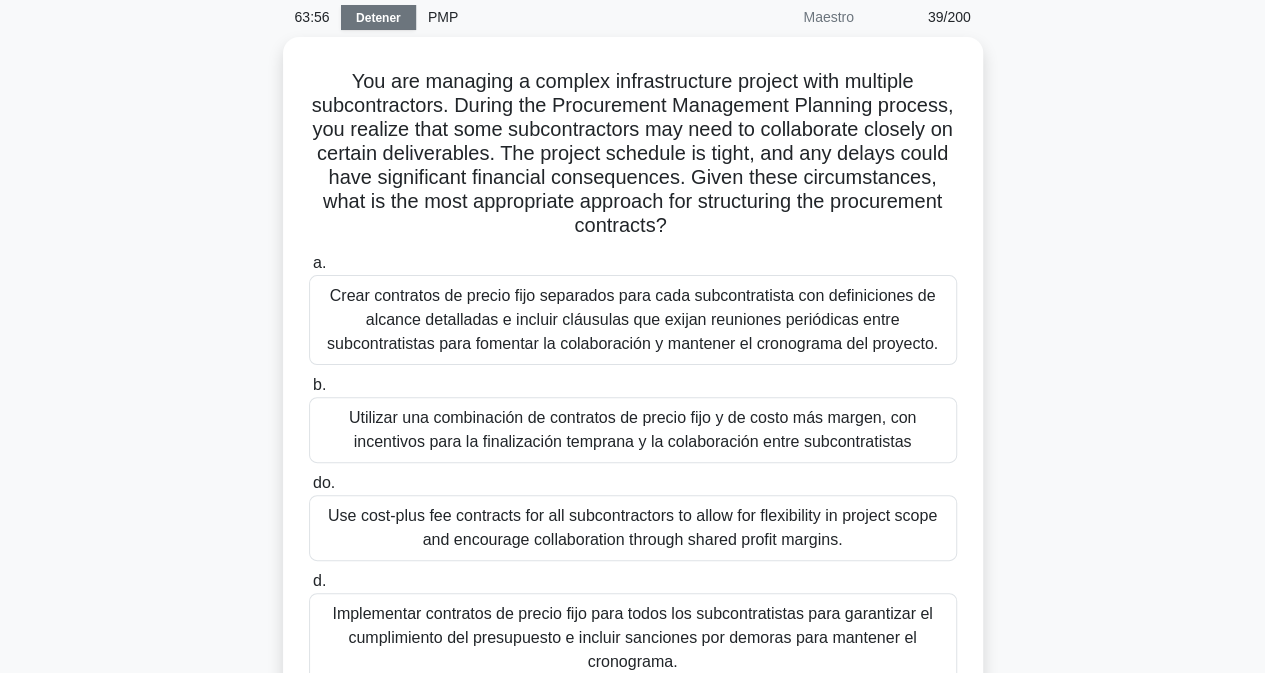 click on "Detener" at bounding box center (378, 17) 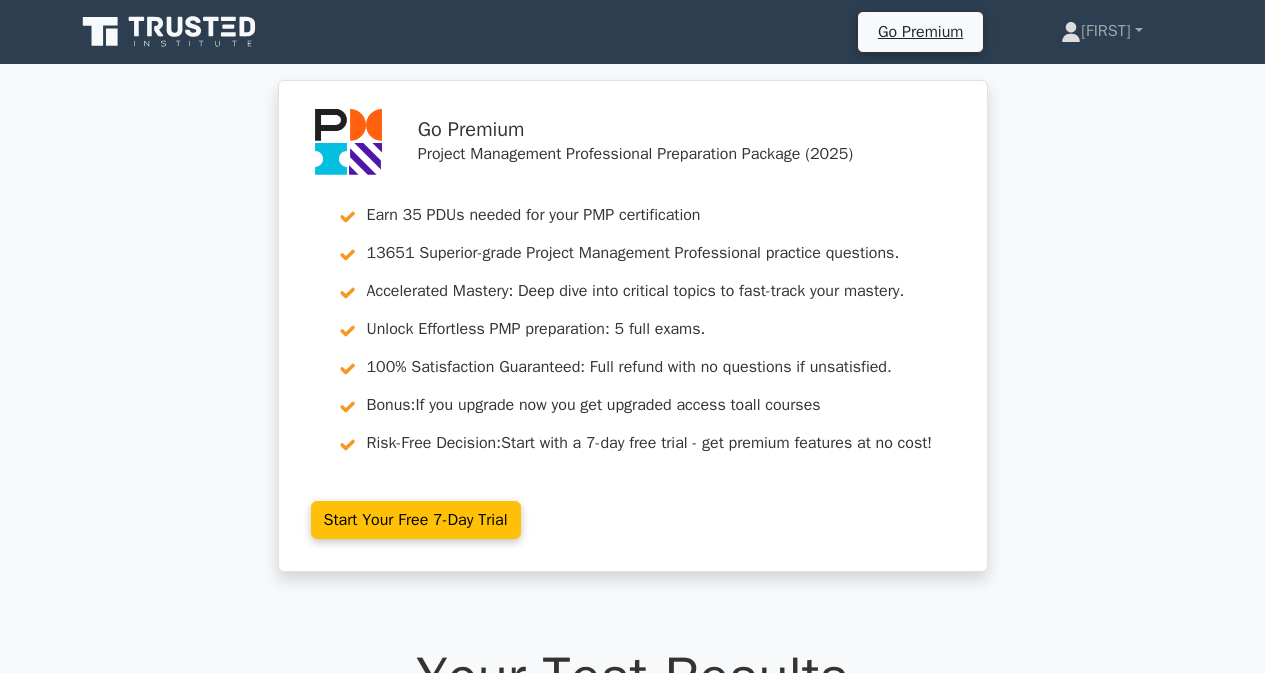 scroll, scrollTop: 0, scrollLeft: 0, axis: both 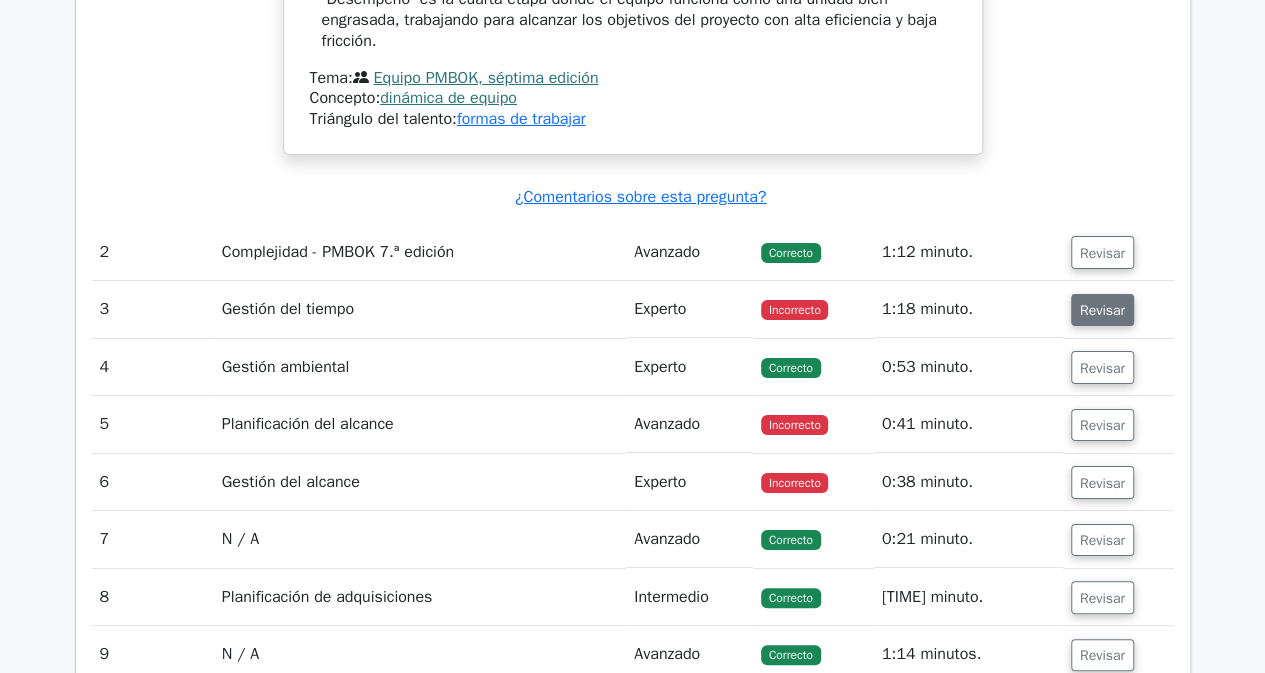 click on "Revisar" at bounding box center (1102, 310) 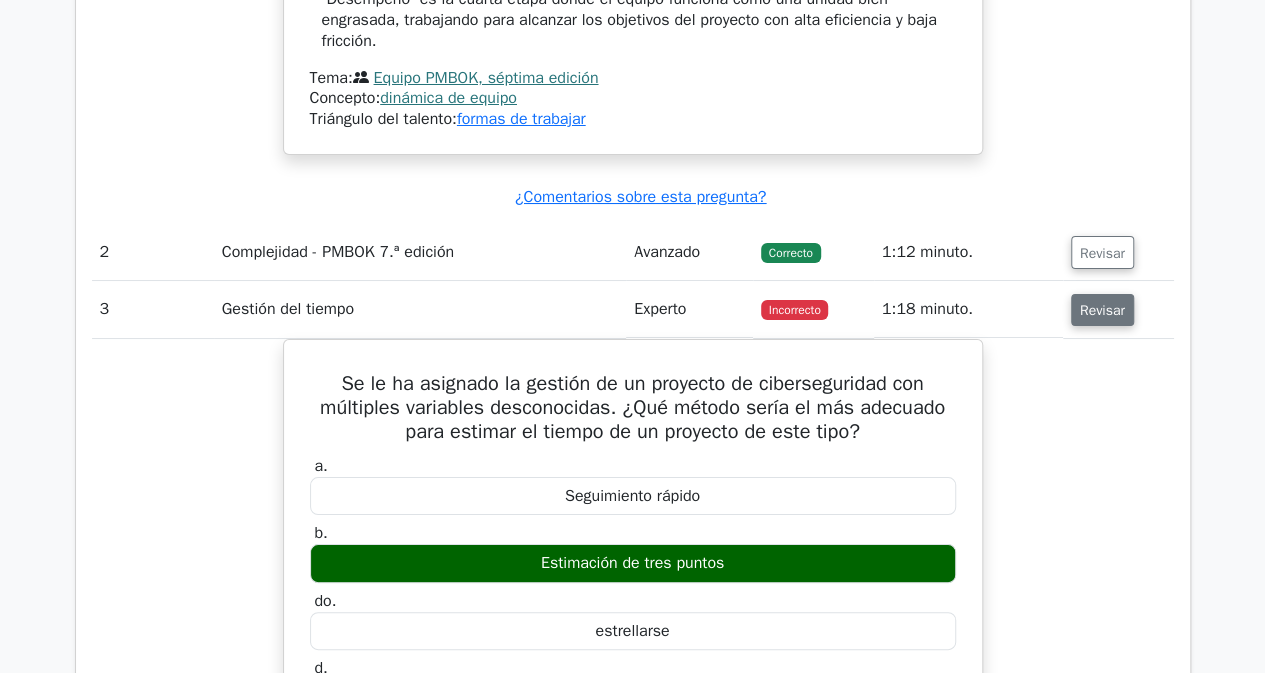 type 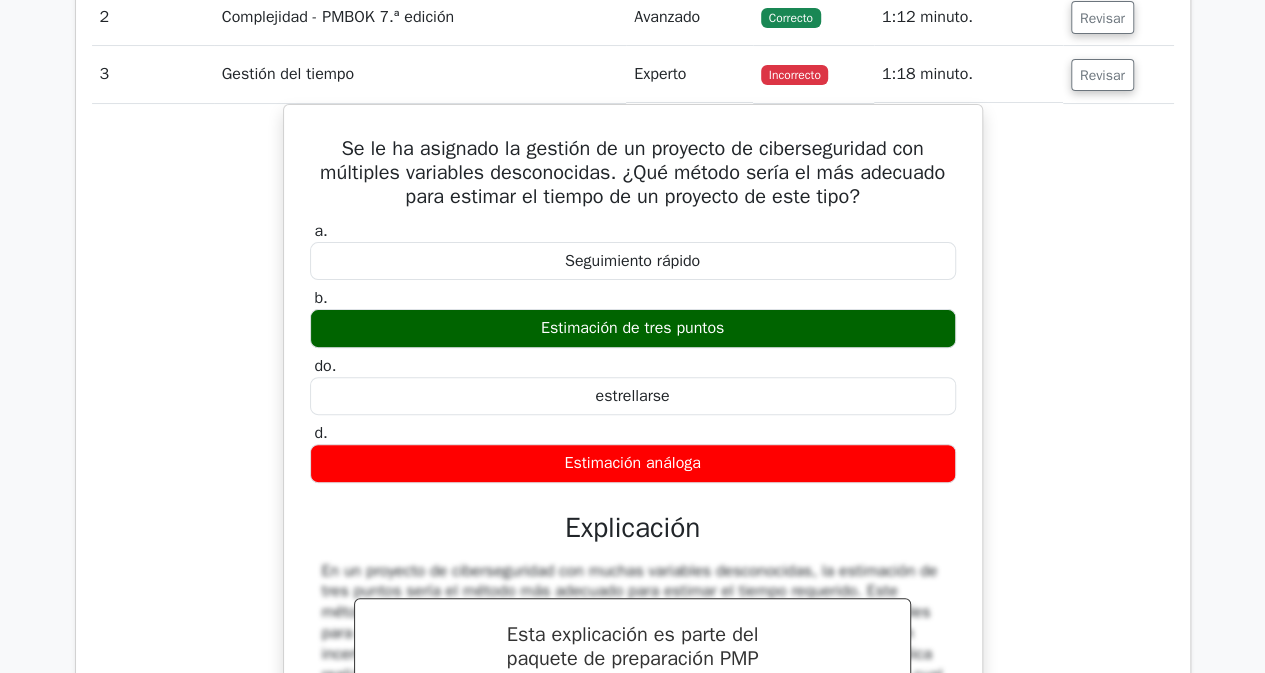 scroll, scrollTop: 3838, scrollLeft: 0, axis: vertical 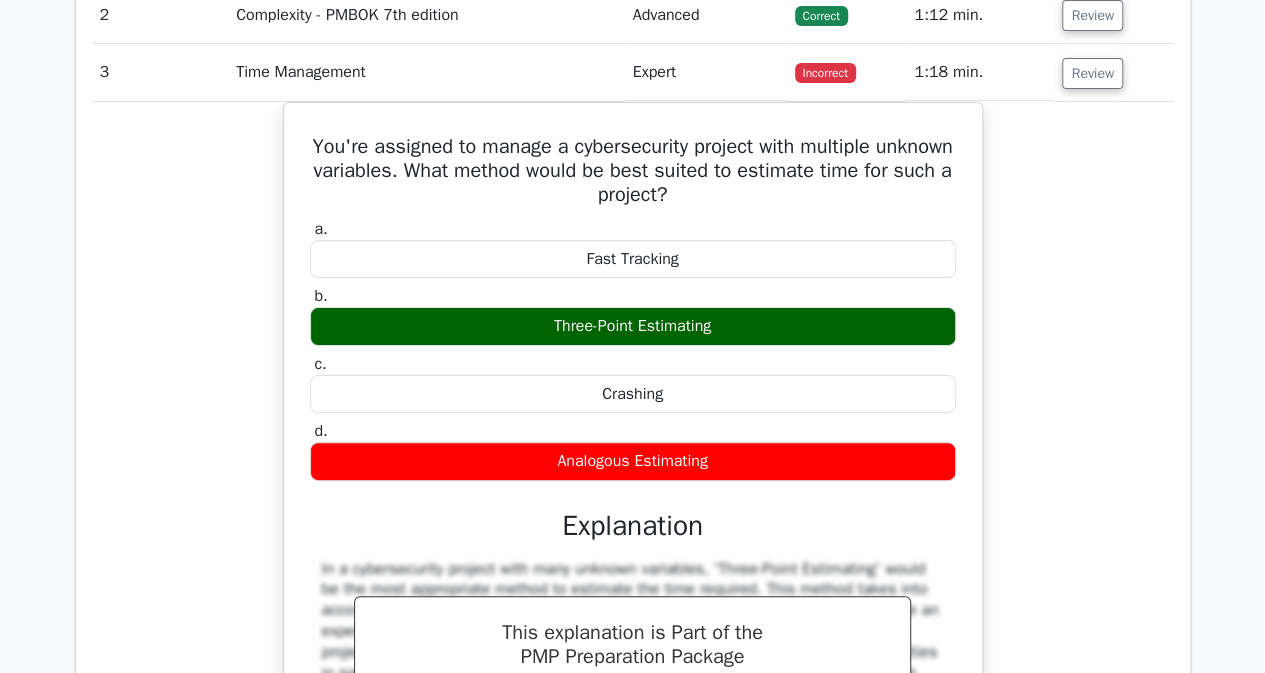 click on "You're assigned to manage a cybersecurity project with multiple unknown variables. What method would be best suited to estimate time for such a project?
a.
Fast Tracking
b.
c. d." at bounding box center (633, 498) 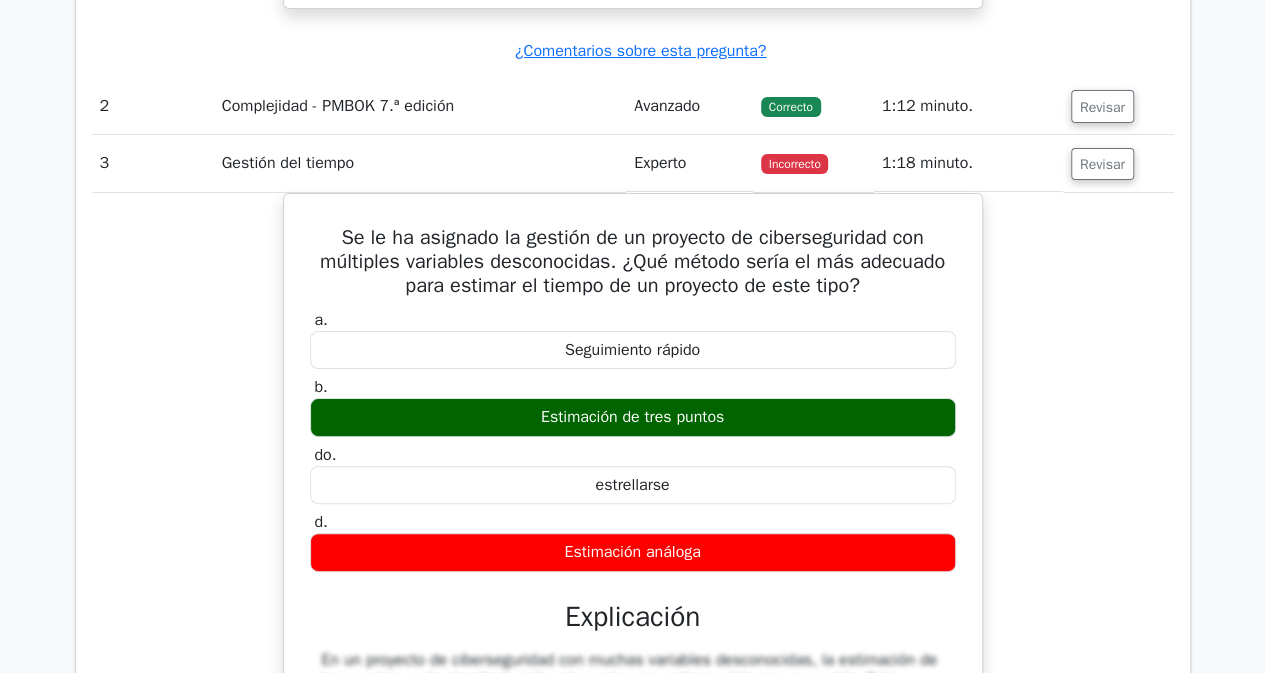 scroll, scrollTop: 3932, scrollLeft: 0, axis: vertical 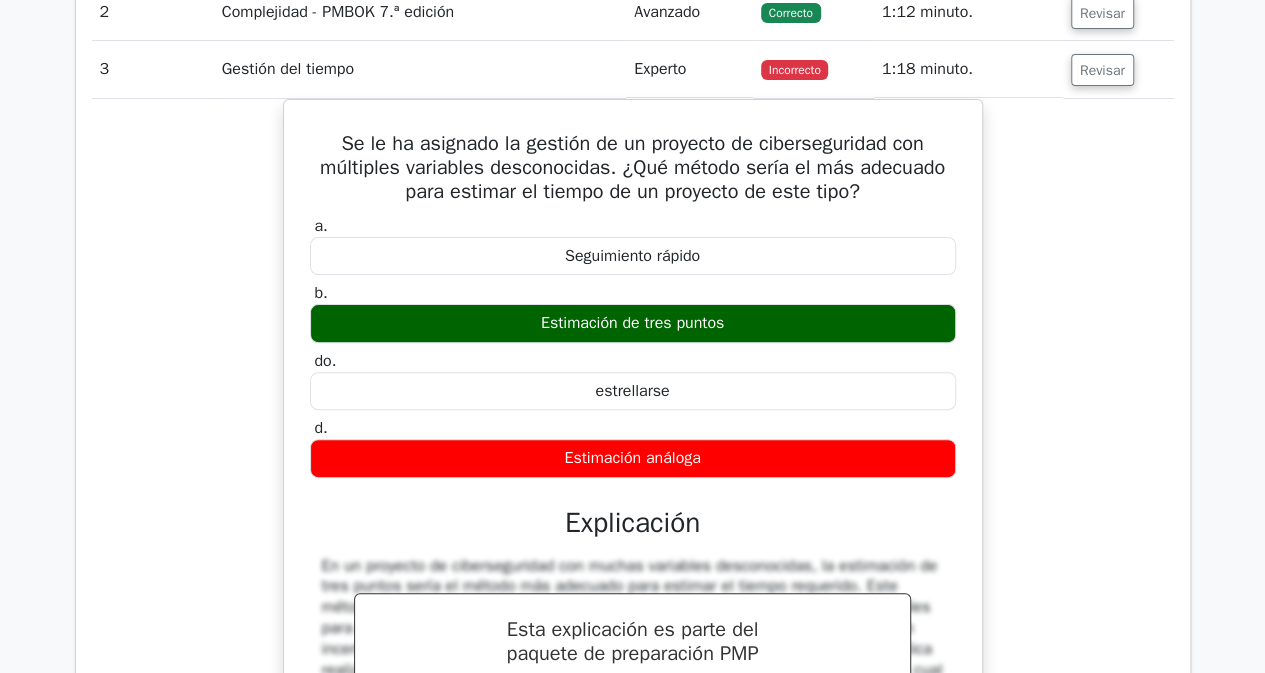 click on "Se le ha asignado la gestión de un proyecto de ciberseguridad con múltiples variables desconocidas. ¿Qué método sería el más adecuado para estimar el tiempo de un proyecto de este tipo?
a.
Seguimiento rápido
b.
do." at bounding box center [633, 505] 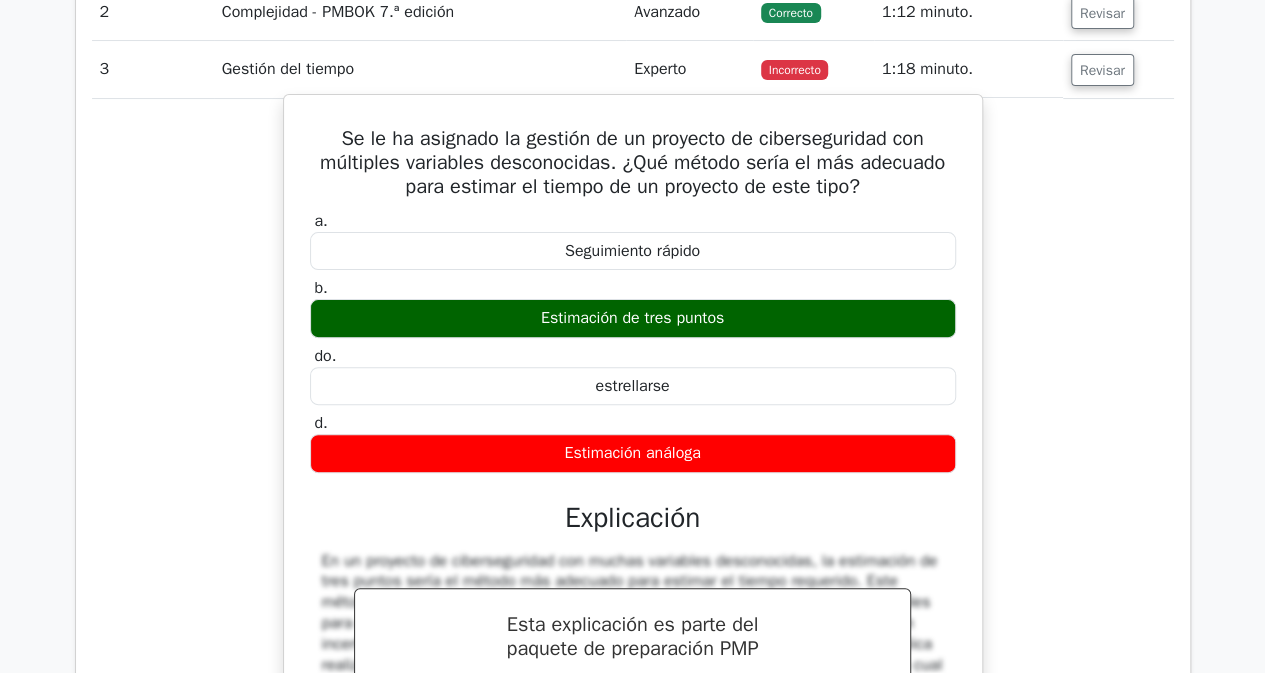 drag, startPoint x: 332, startPoint y: 107, endPoint x: 906, endPoint y: 412, distance: 650.0008 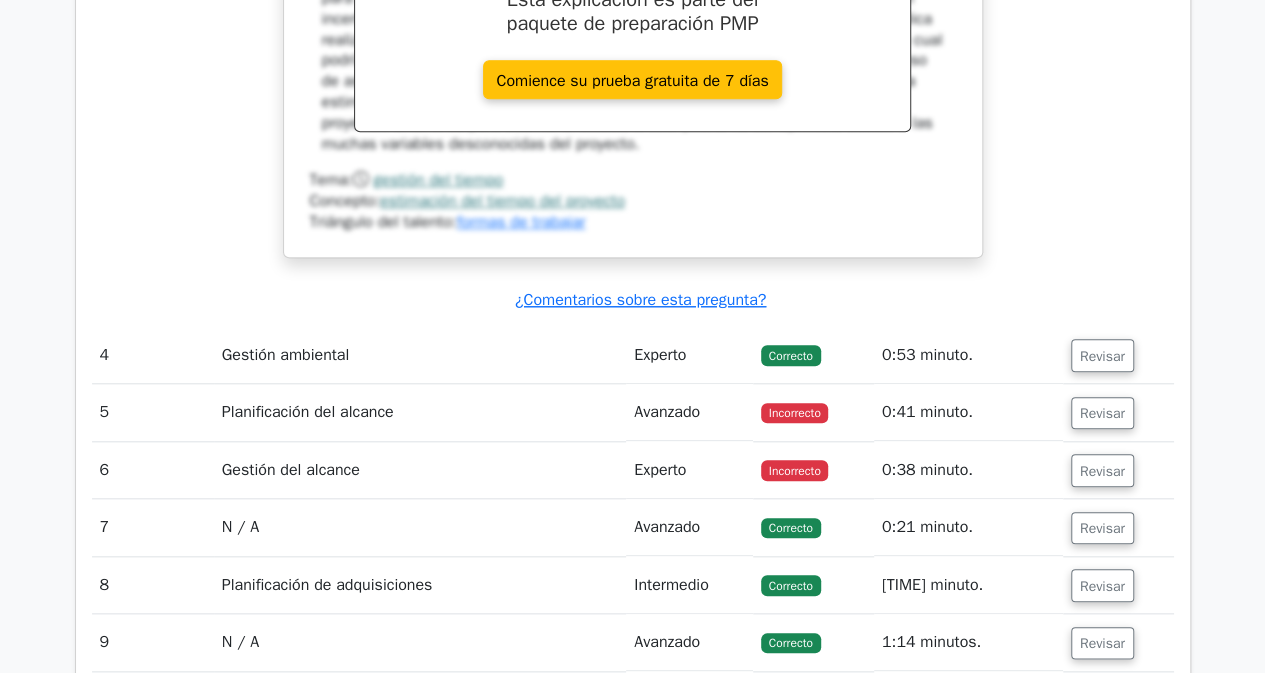 scroll, scrollTop: 4520, scrollLeft: 0, axis: vertical 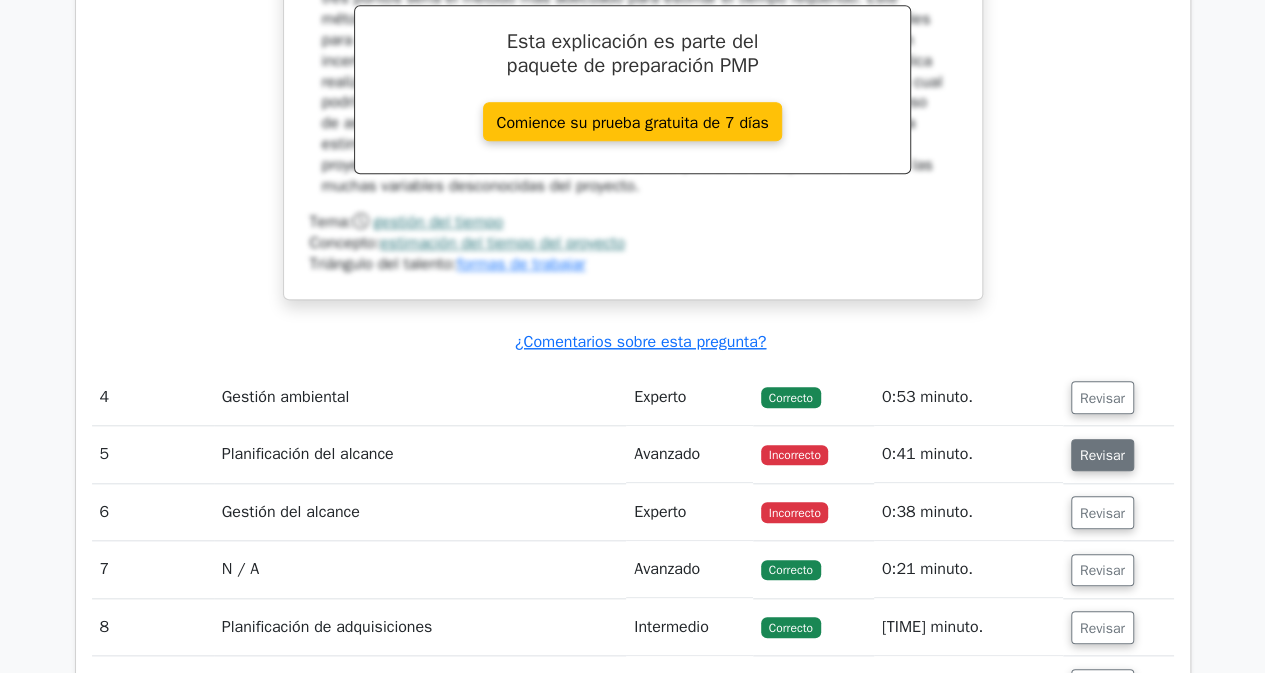 click on "Revisar" at bounding box center (1102, 455) 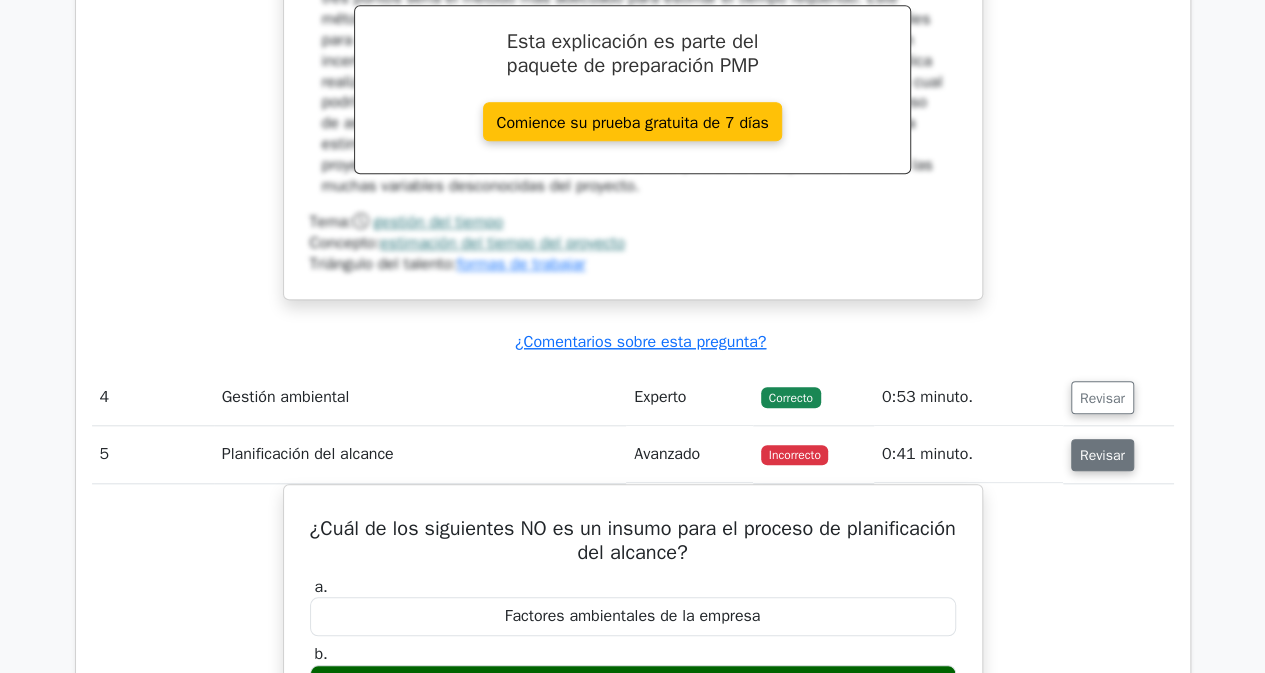type 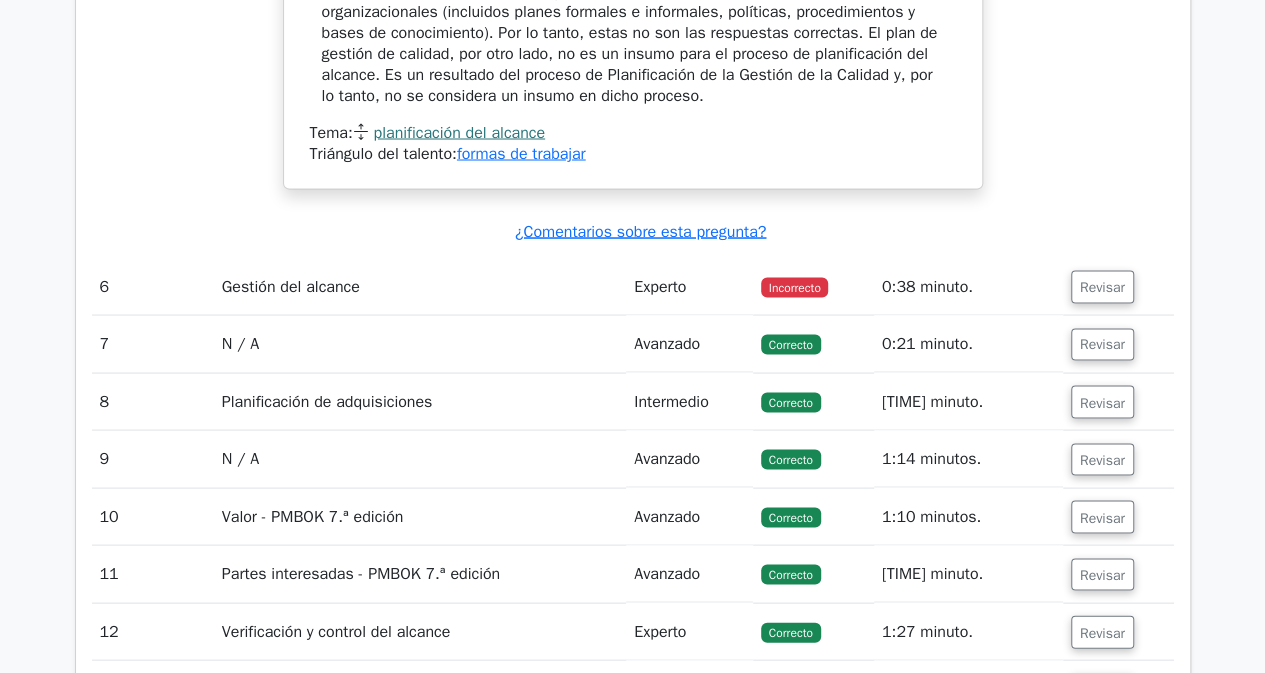 scroll, scrollTop: 5560, scrollLeft: 0, axis: vertical 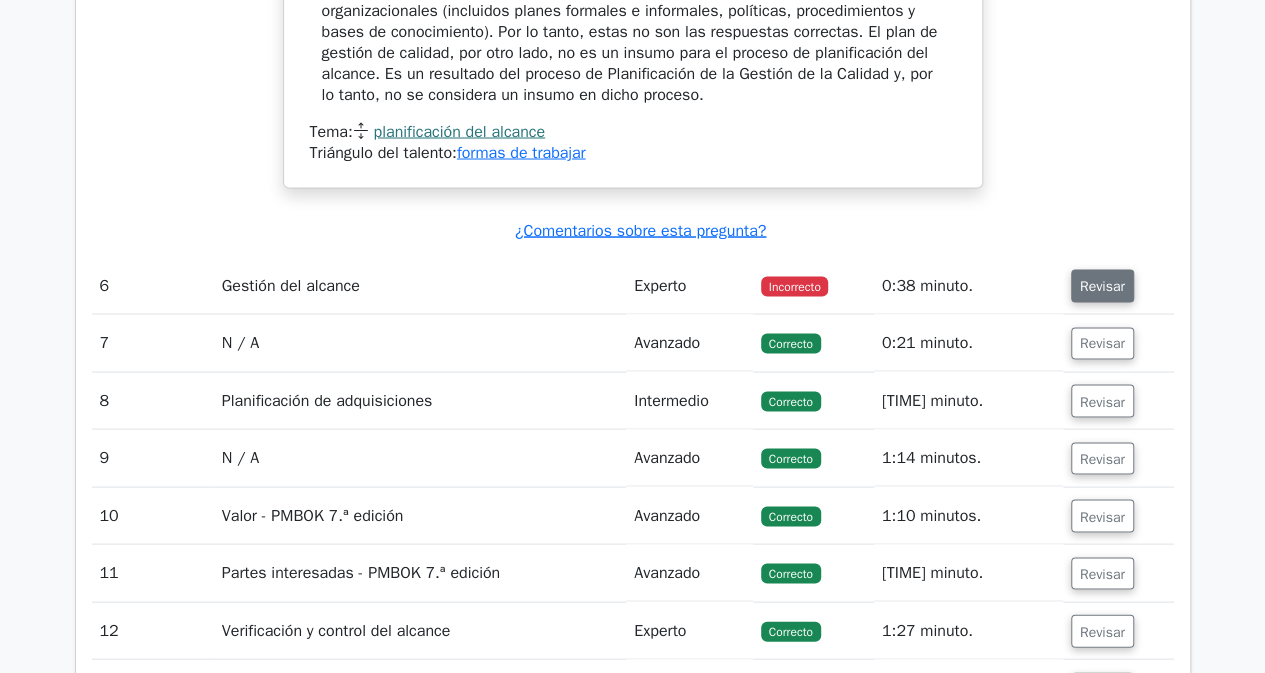 click on "Revisar" at bounding box center [1102, 286] 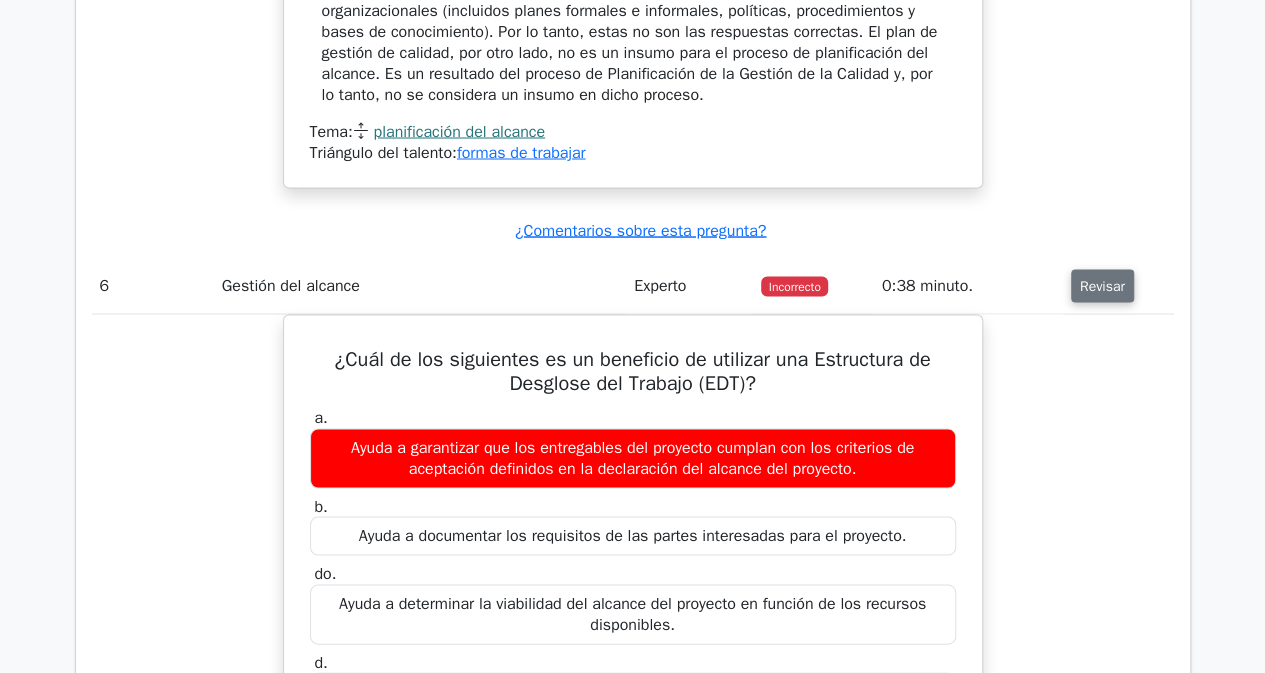 type 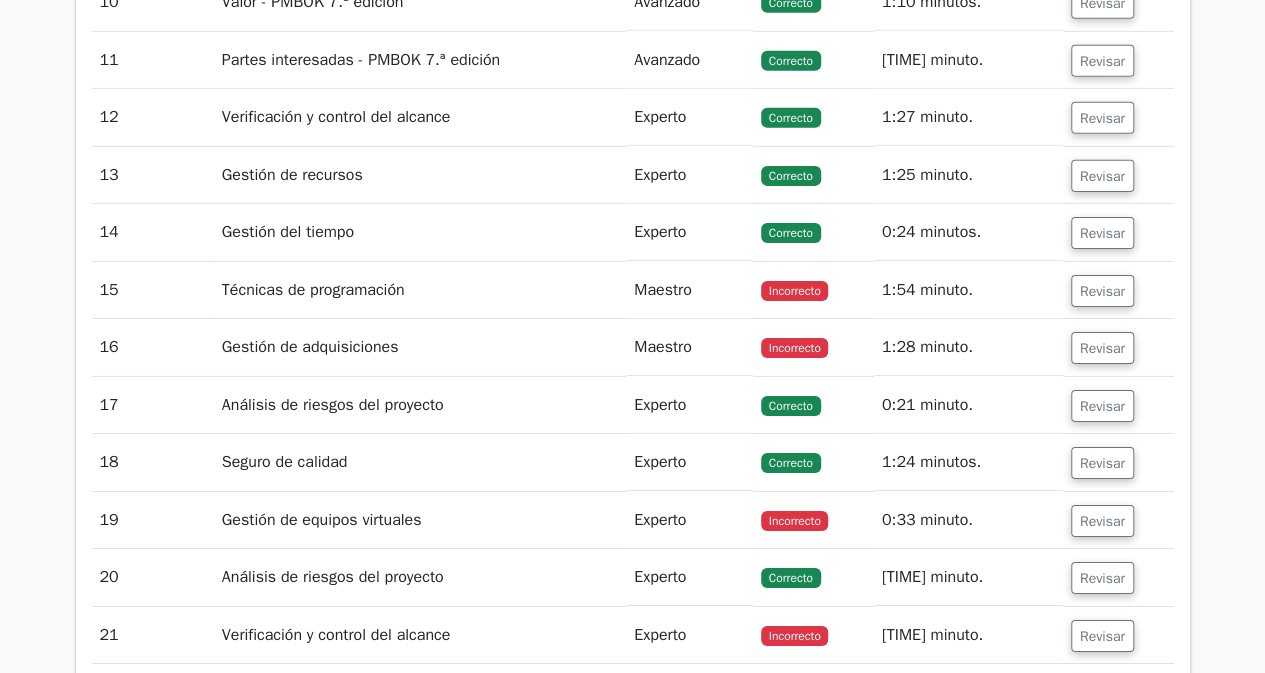 scroll, scrollTop: 6978, scrollLeft: 0, axis: vertical 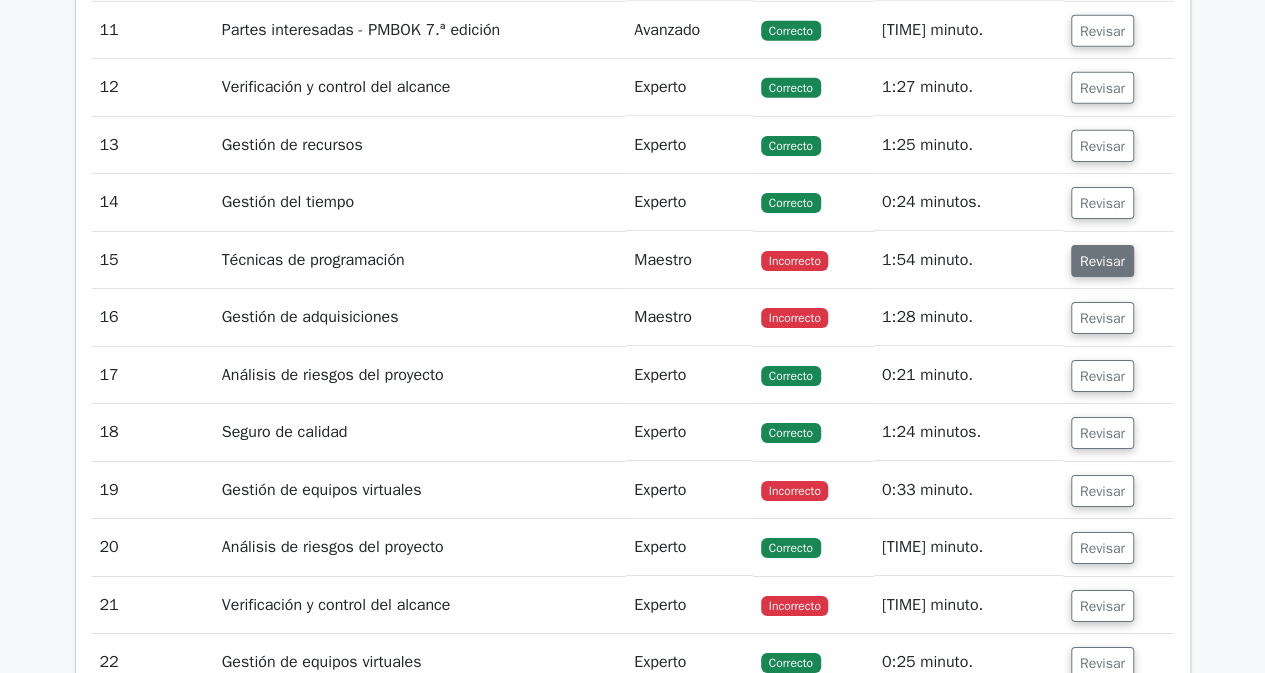 click on "Revisar" at bounding box center [1102, 261] 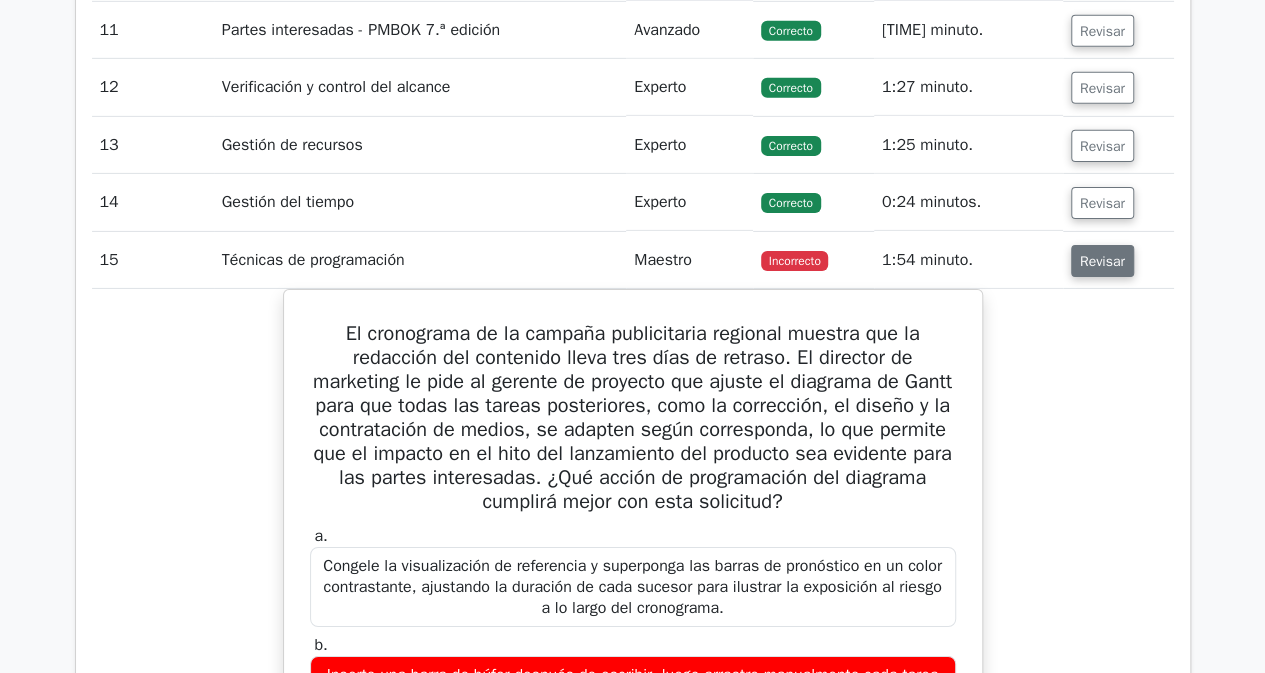 type 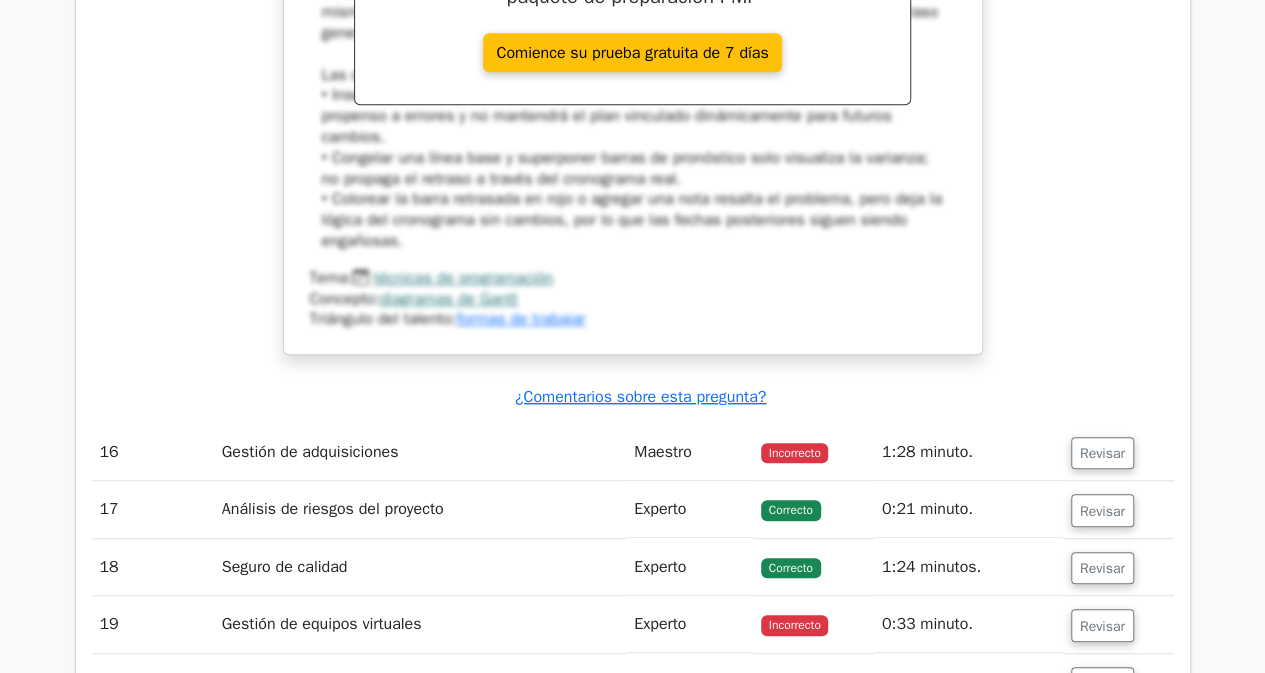 scroll, scrollTop: 8075, scrollLeft: 0, axis: vertical 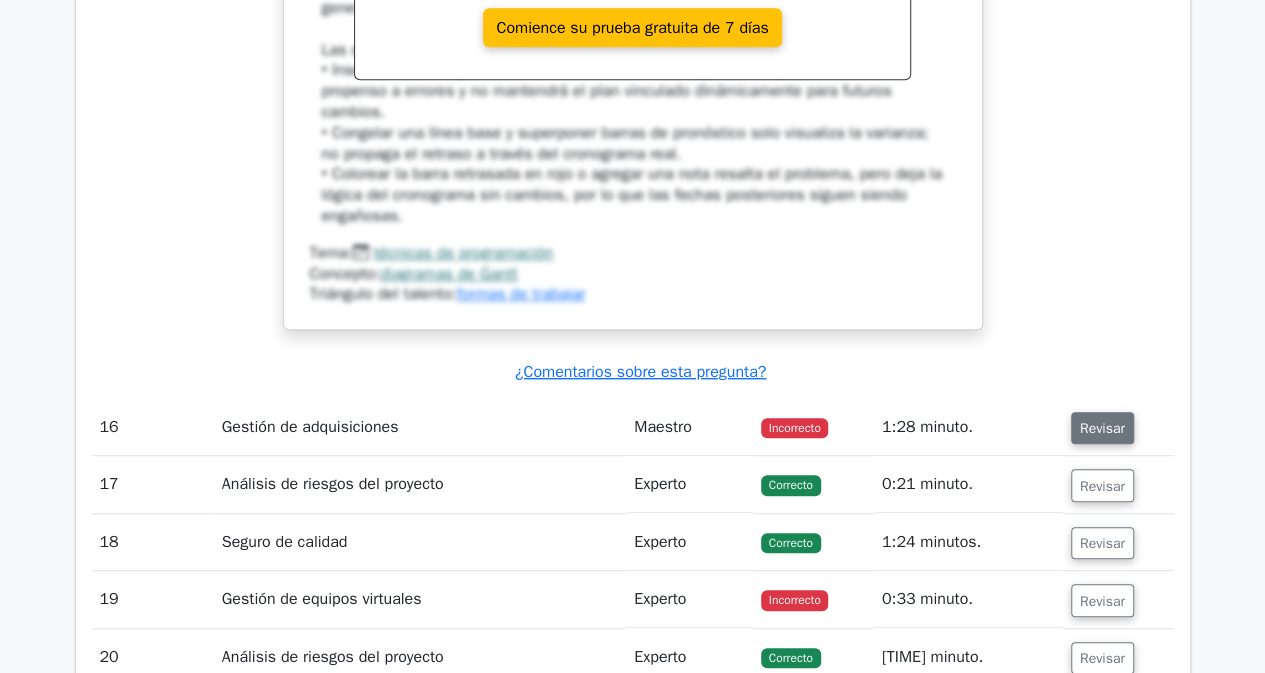 click on "Revisar" at bounding box center (1102, 428) 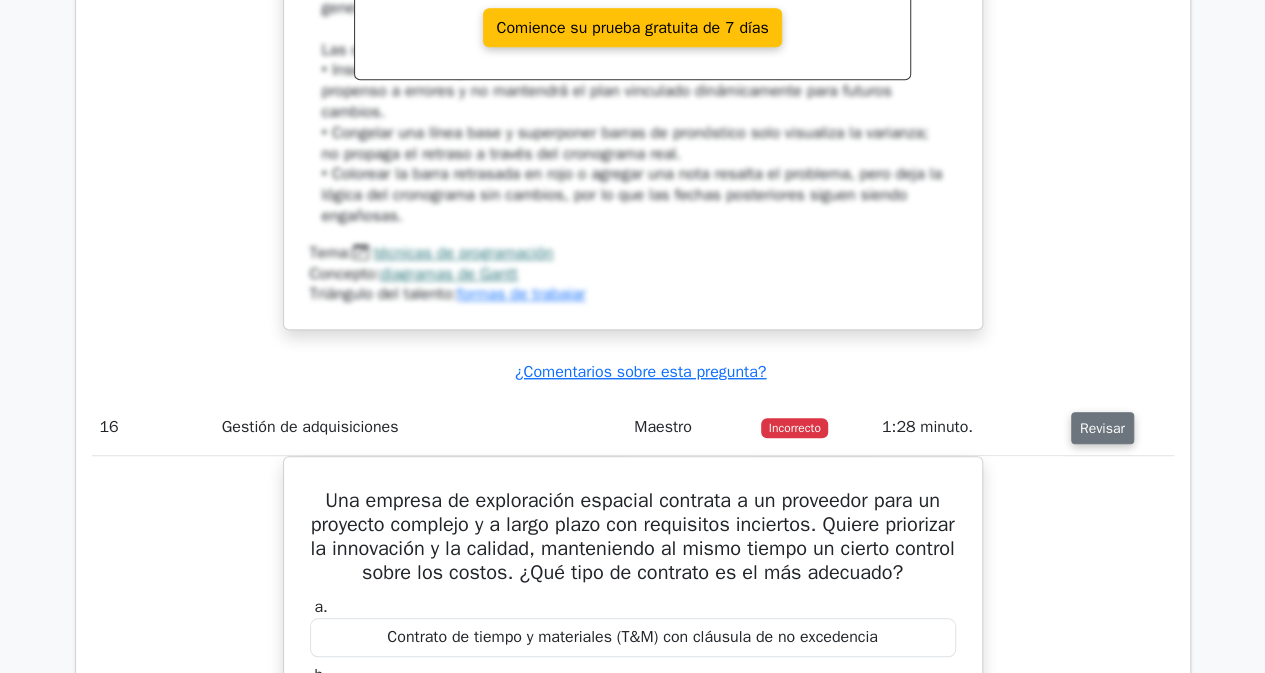 type 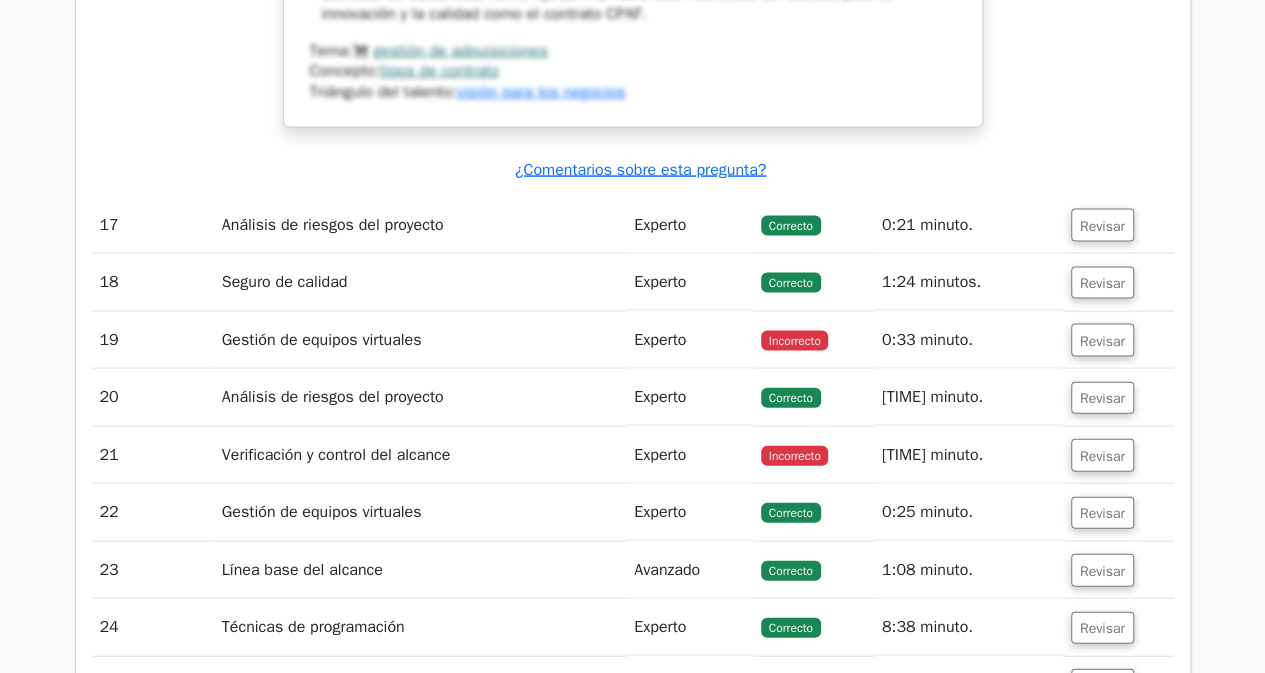 scroll, scrollTop: 9612, scrollLeft: 0, axis: vertical 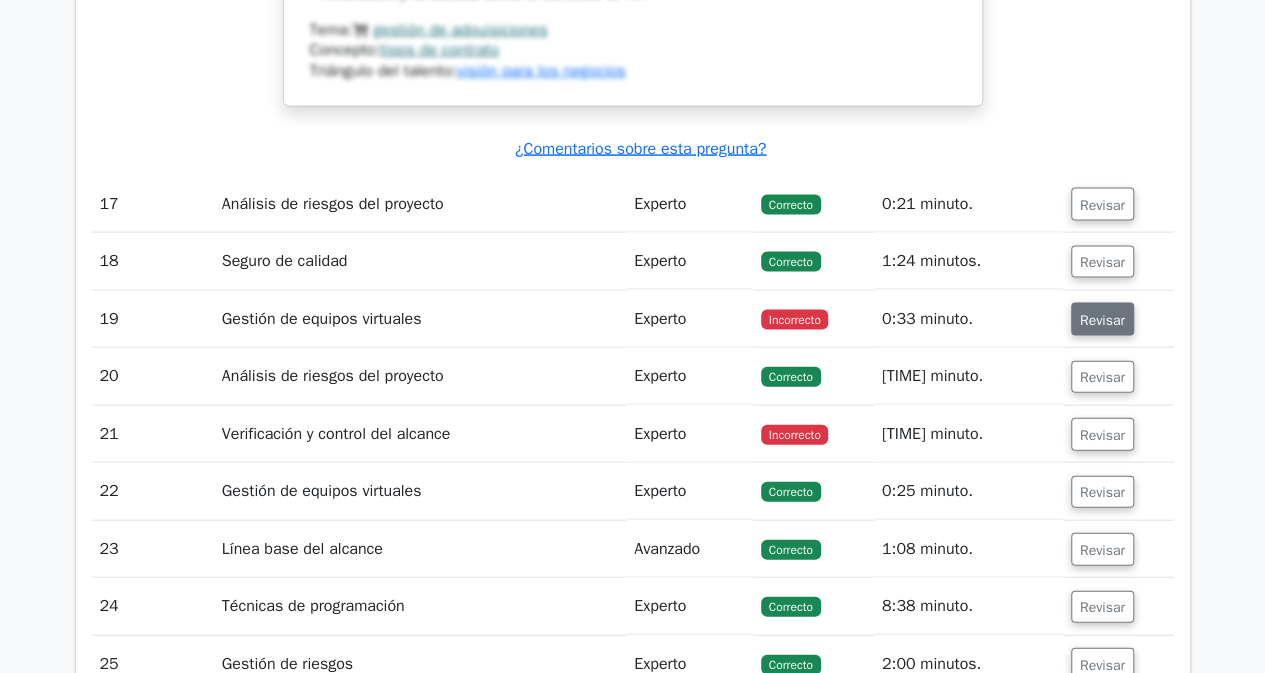 click on "Revisar" at bounding box center (1102, 320) 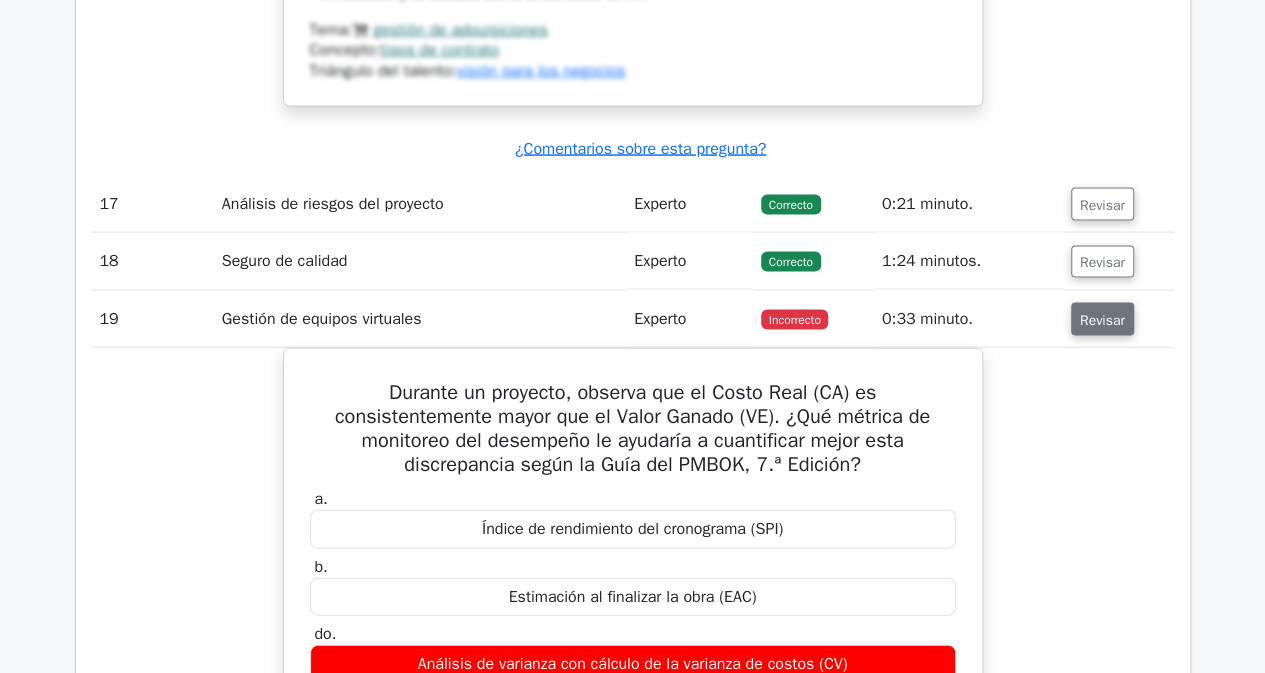 type 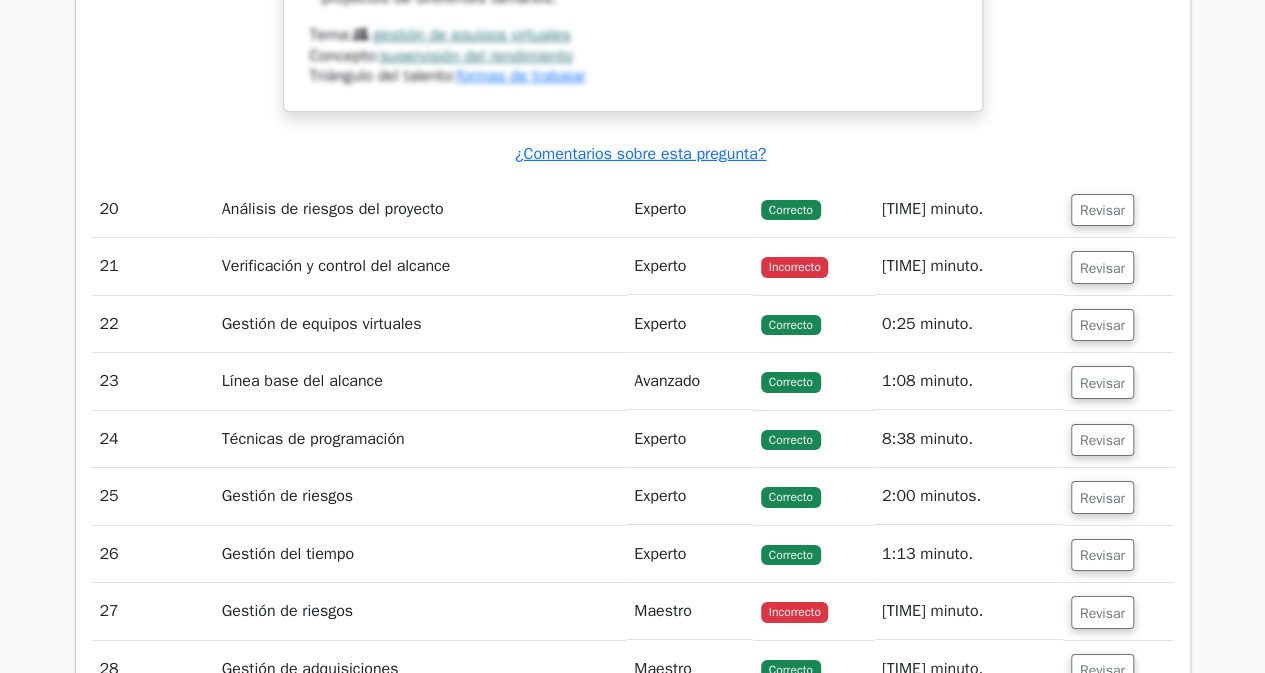 scroll, scrollTop: 10950, scrollLeft: 0, axis: vertical 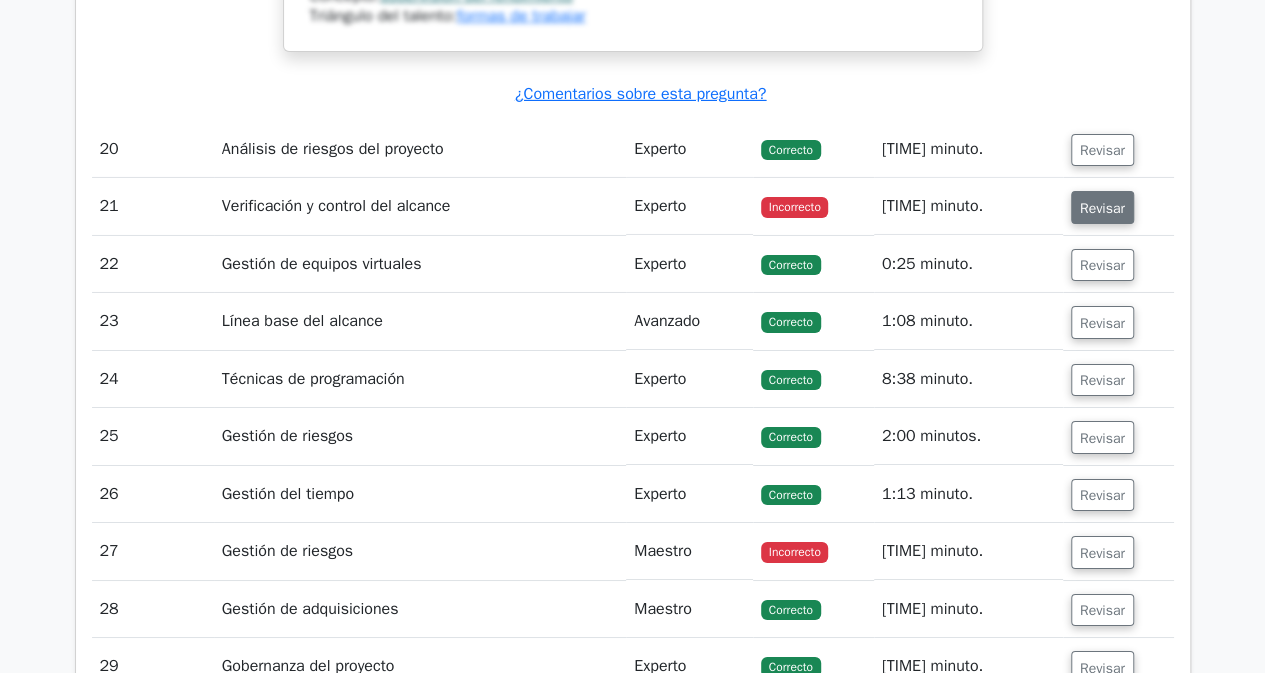 click on "Revisar" at bounding box center (1102, 208) 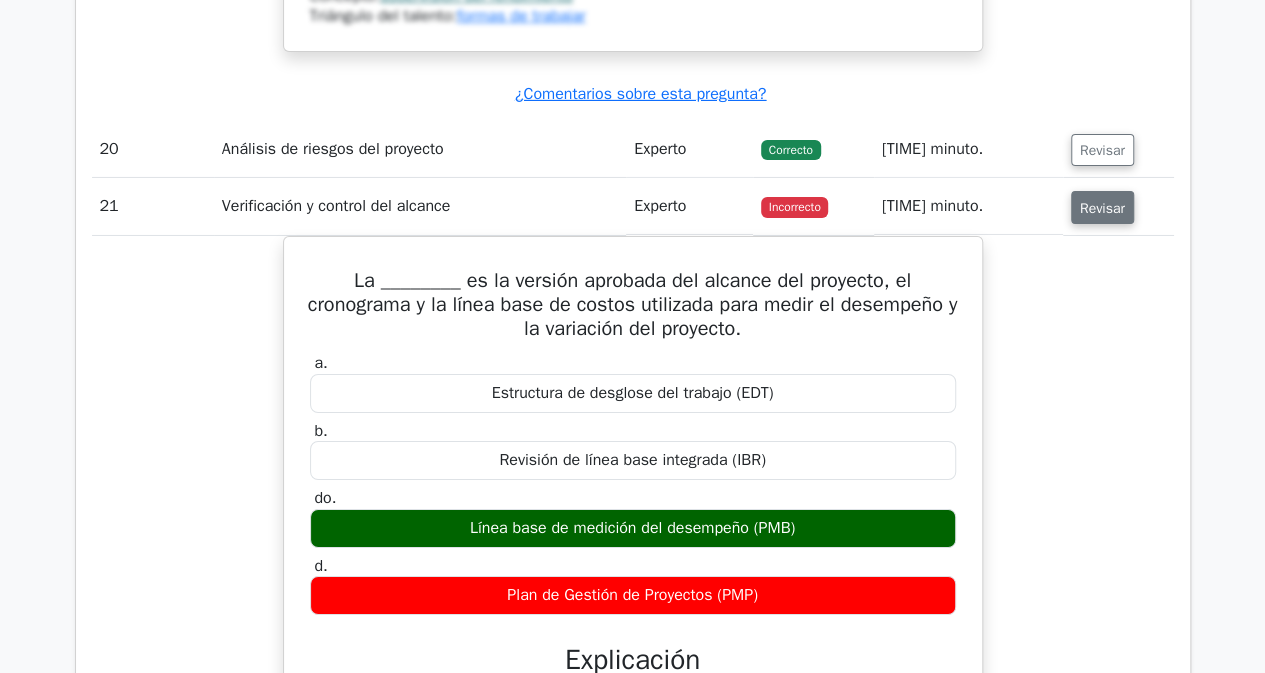 type 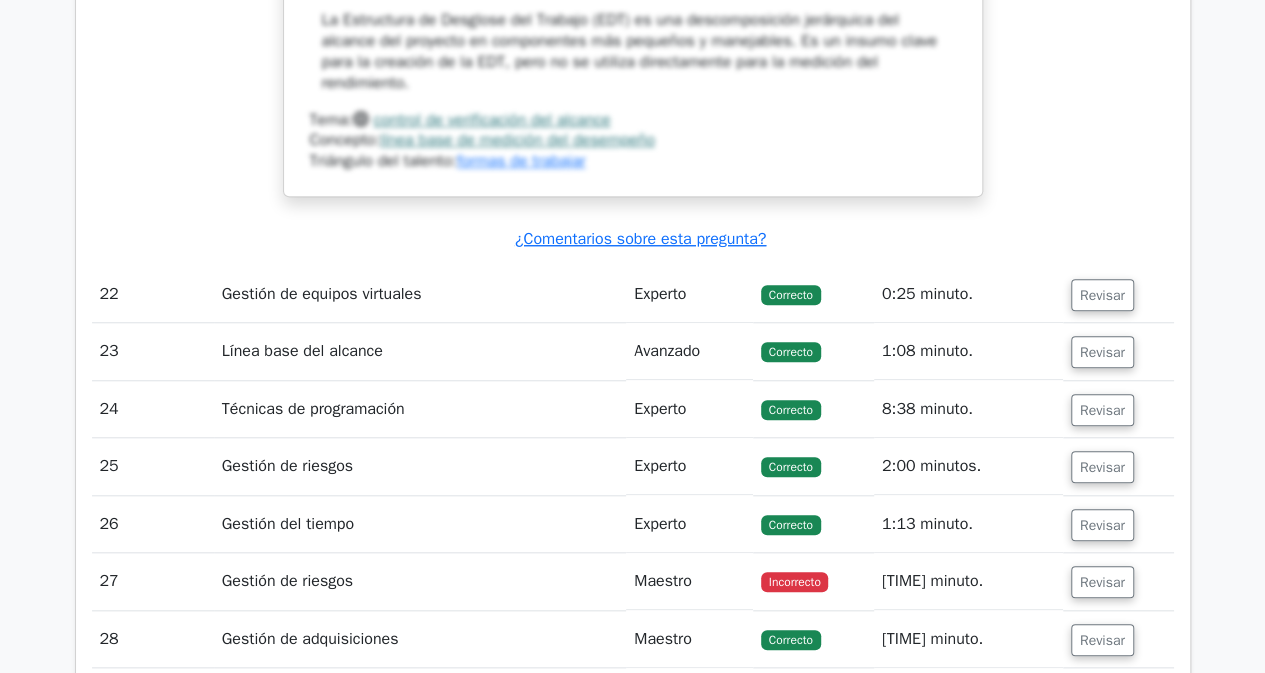 scroll, scrollTop: 12127, scrollLeft: 0, axis: vertical 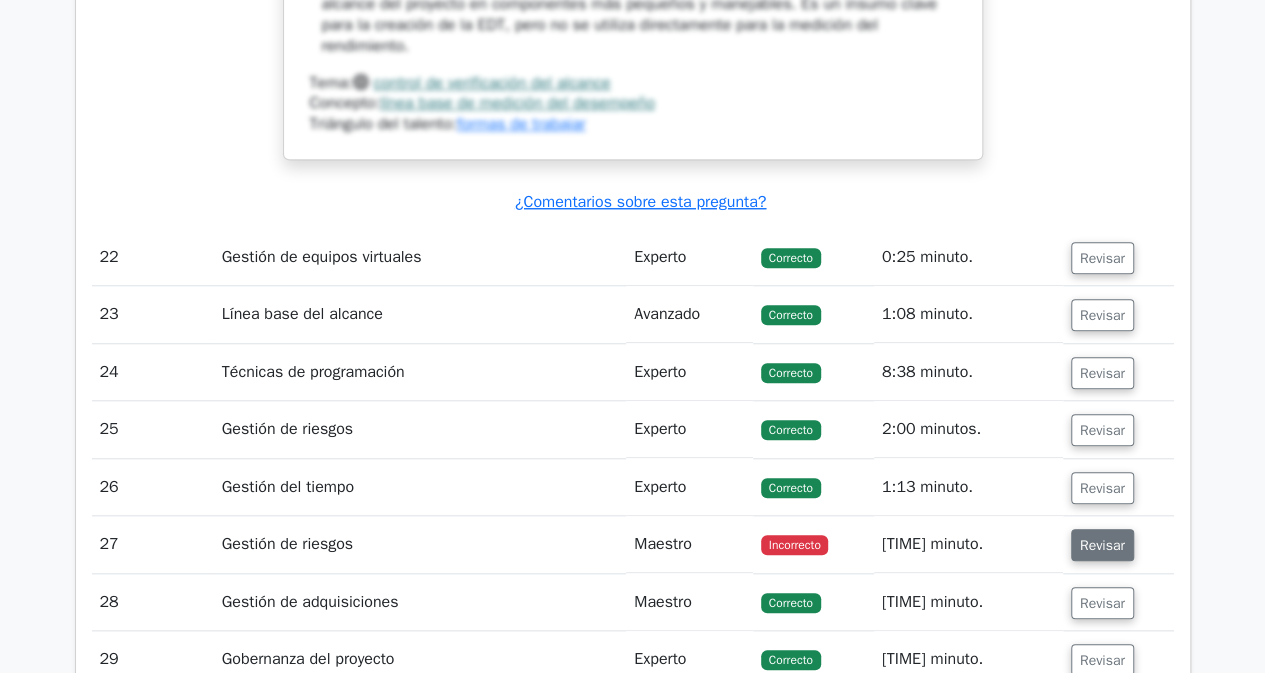 click on "Revisar" at bounding box center [1102, 545] 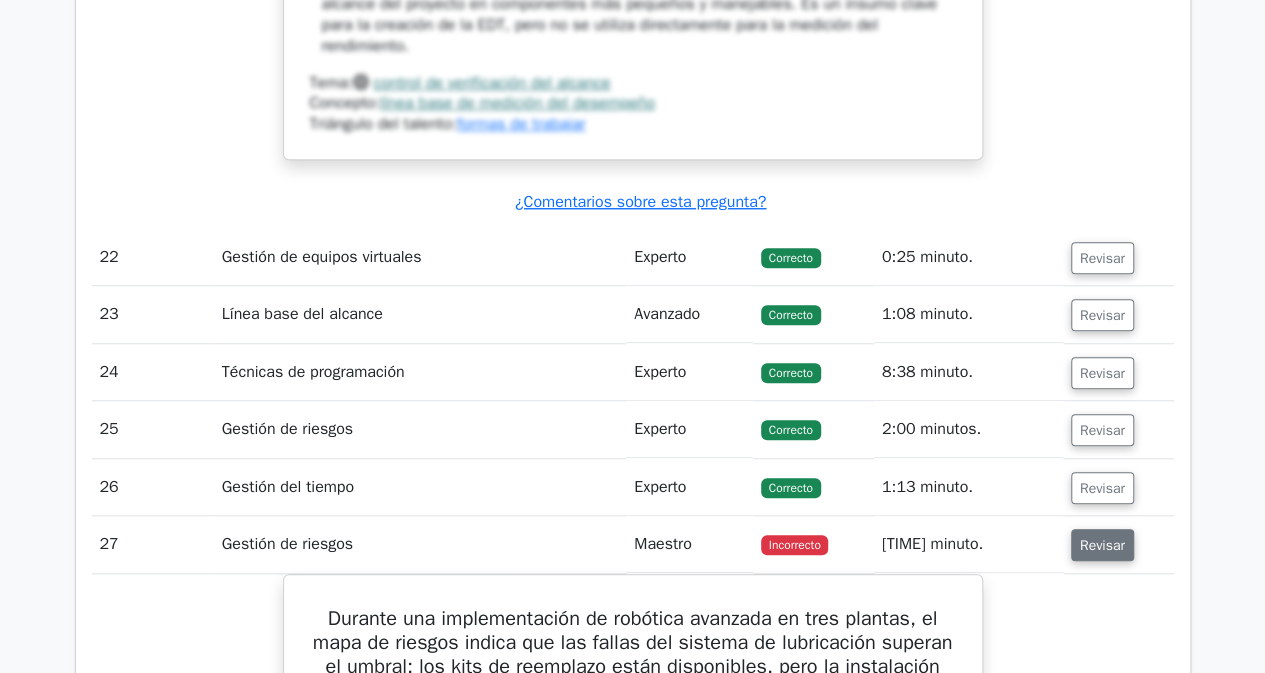 type 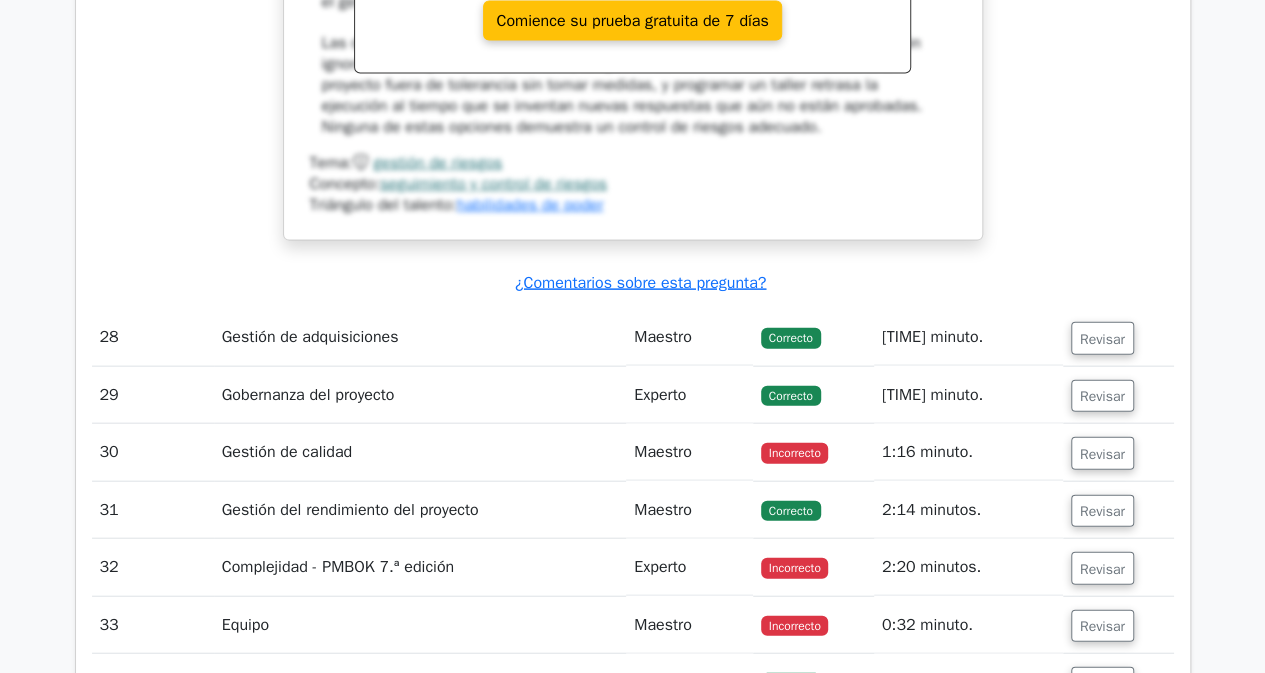 scroll, scrollTop: 13464, scrollLeft: 0, axis: vertical 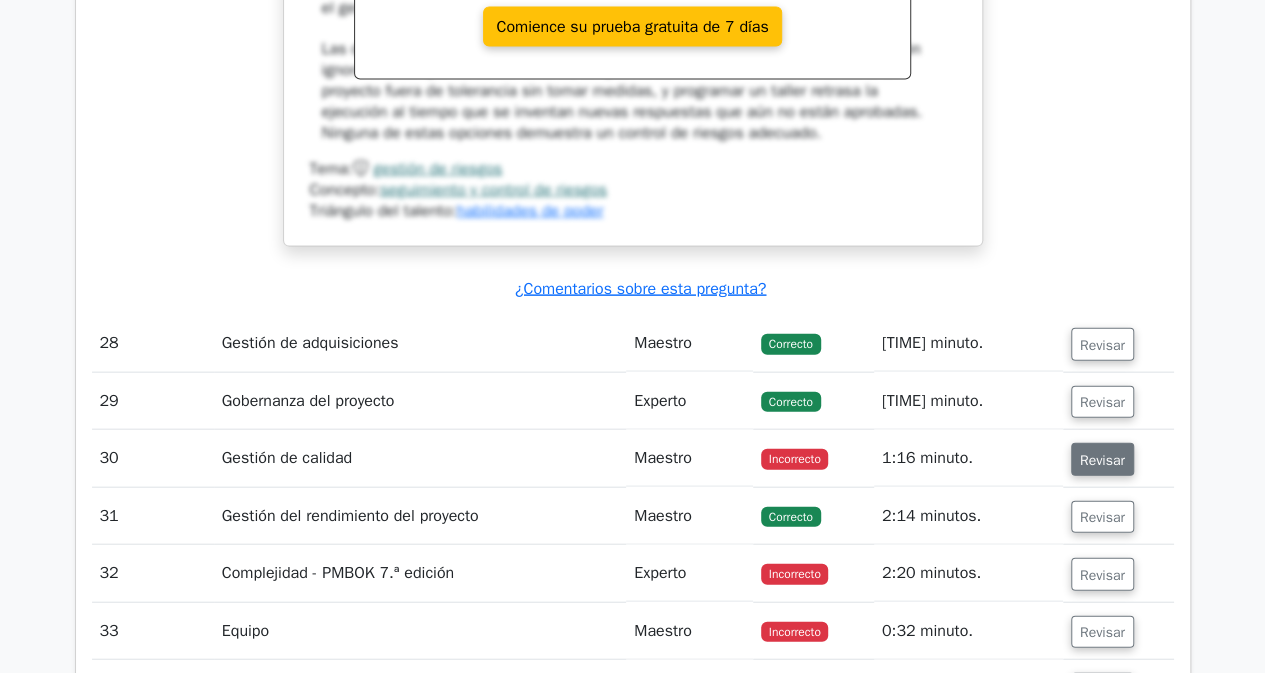 click on "Revisar" at bounding box center (1102, 460) 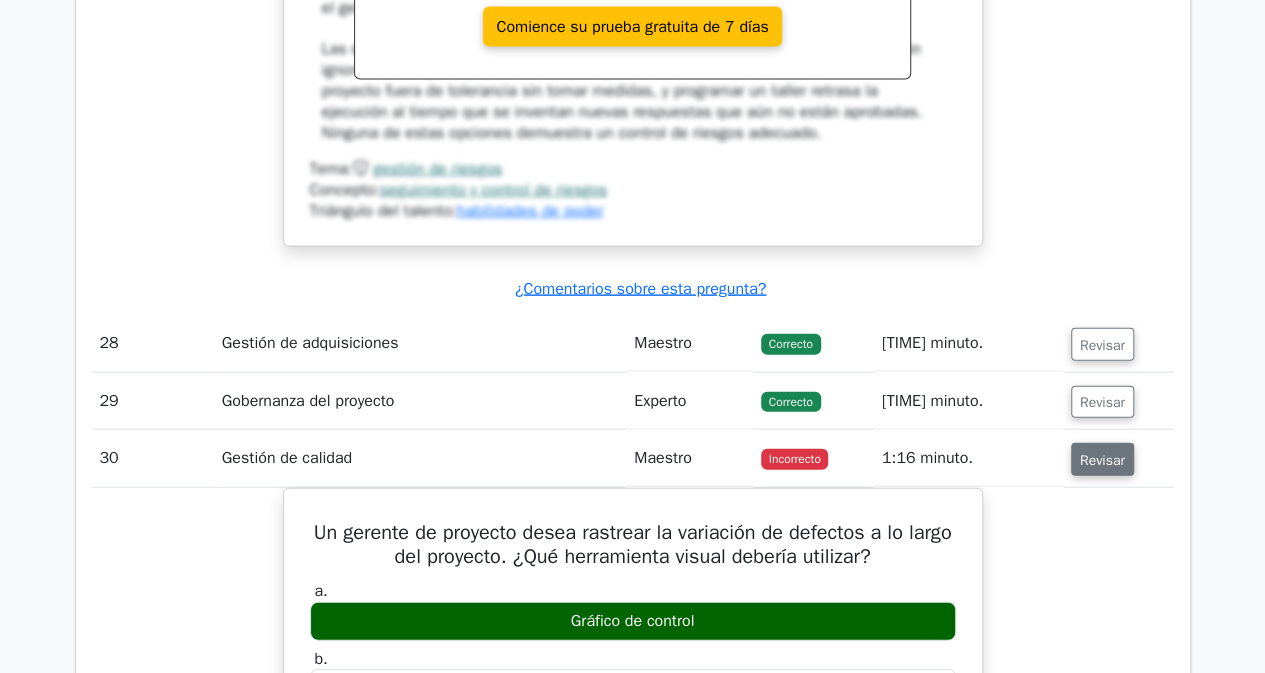 type 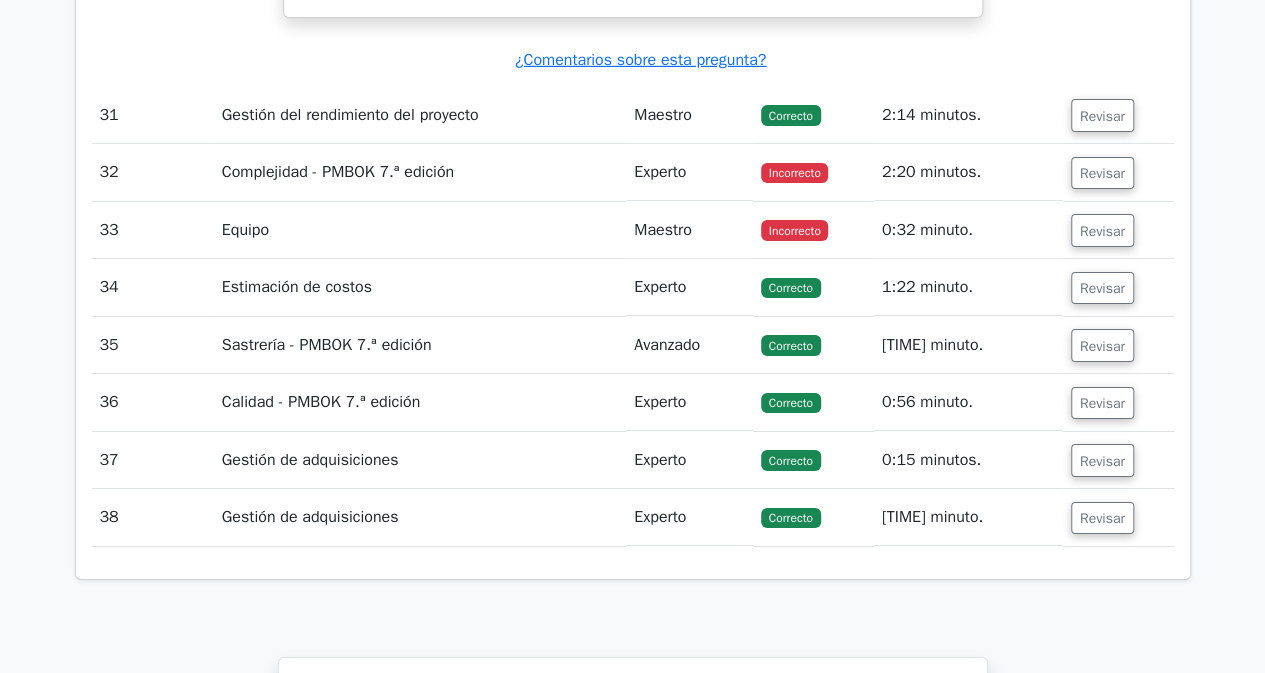 scroll, scrollTop: 14802, scrollLeft: 0, axis: vertical 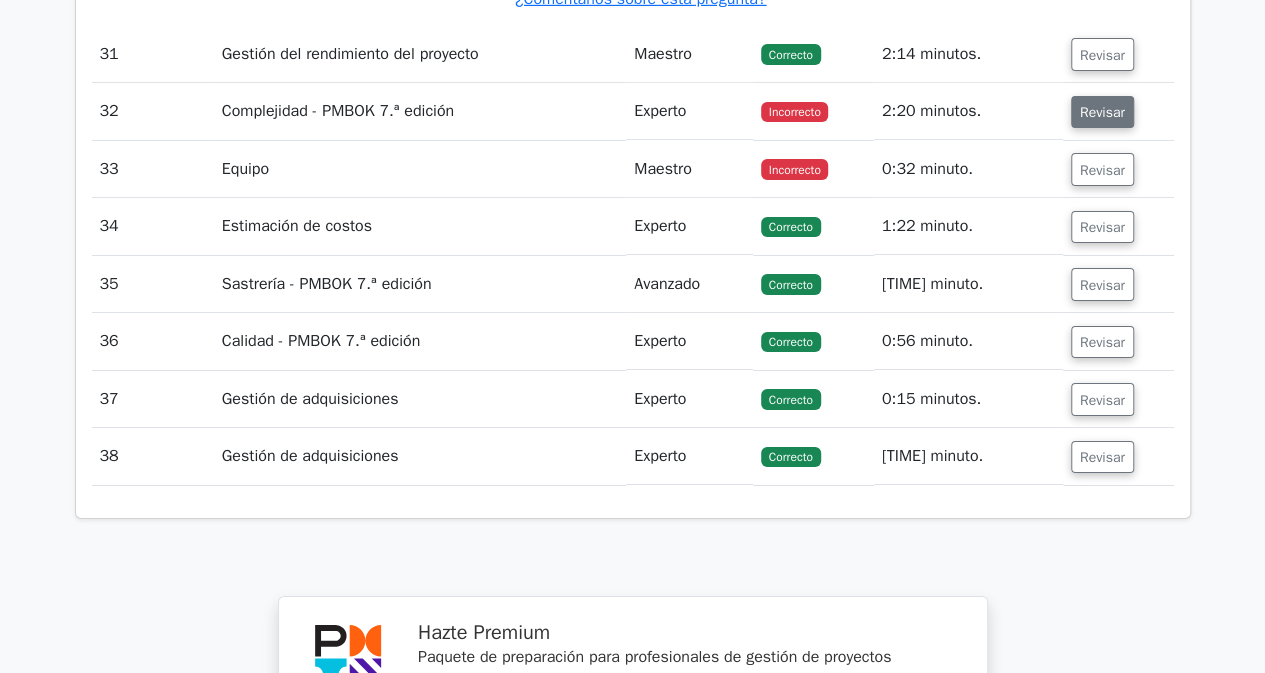 click on "Revisar" at bounding box center (1102, 112) 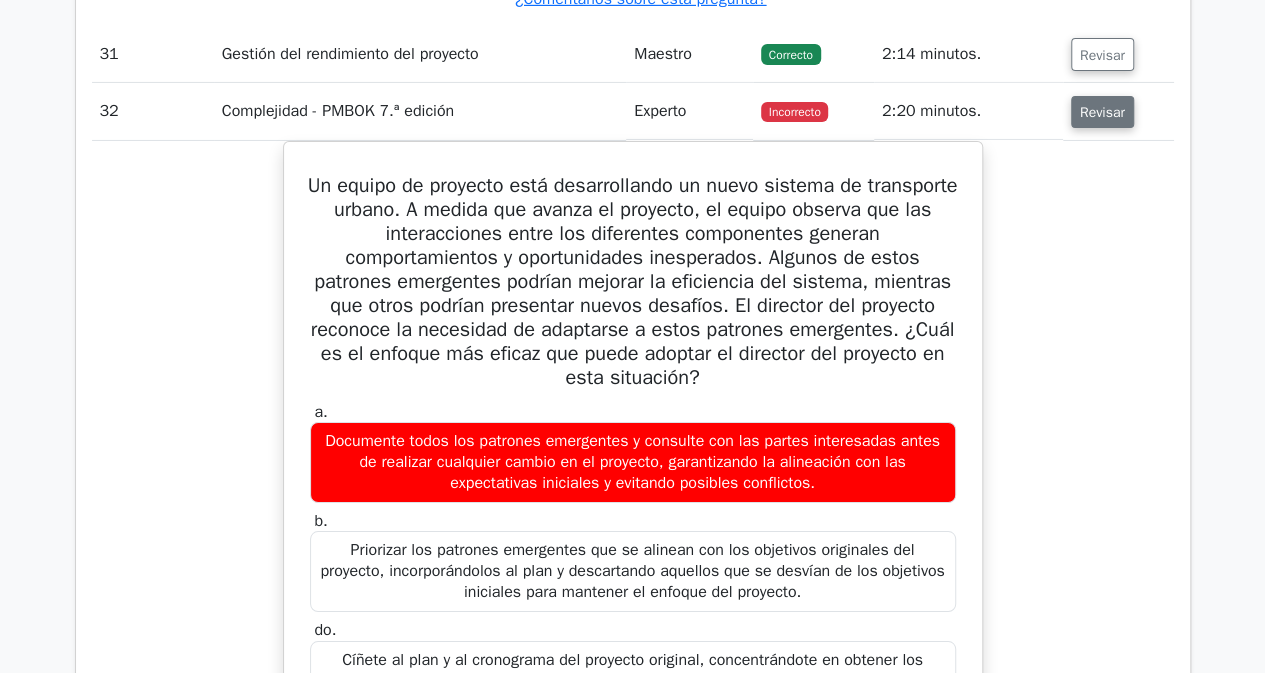 type 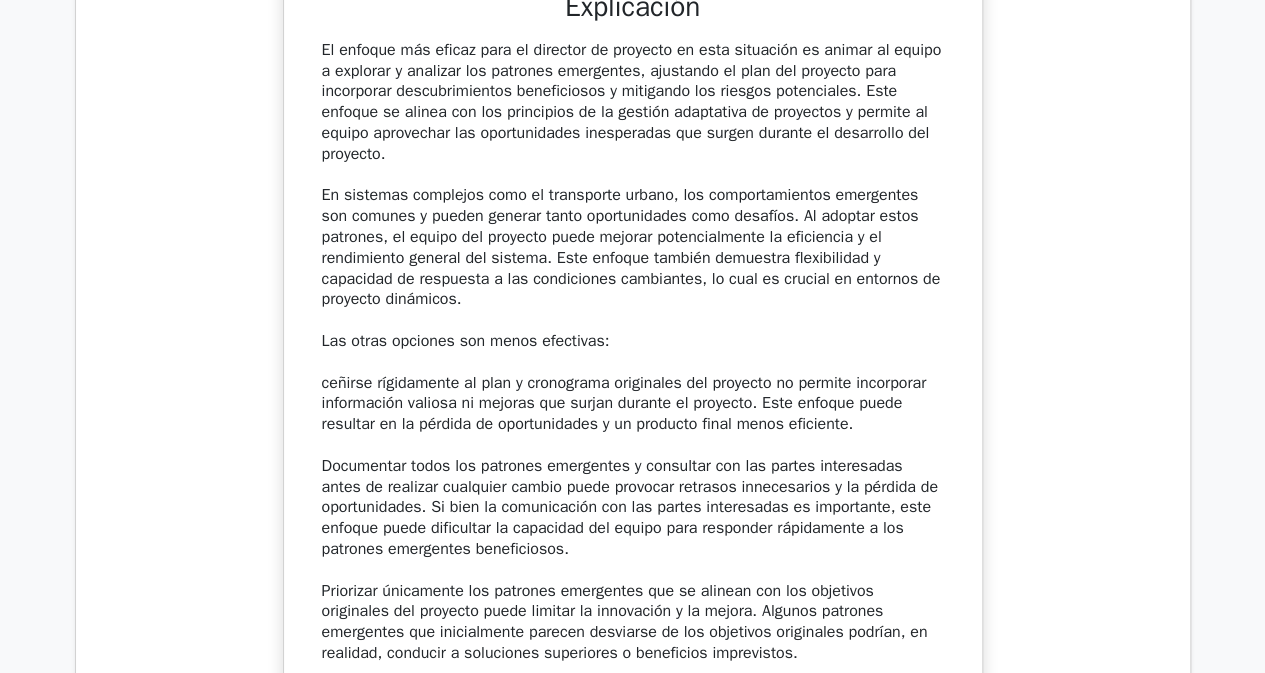 scroll, scrollTop: 16259, scrollLeft: 0, axis: vertical 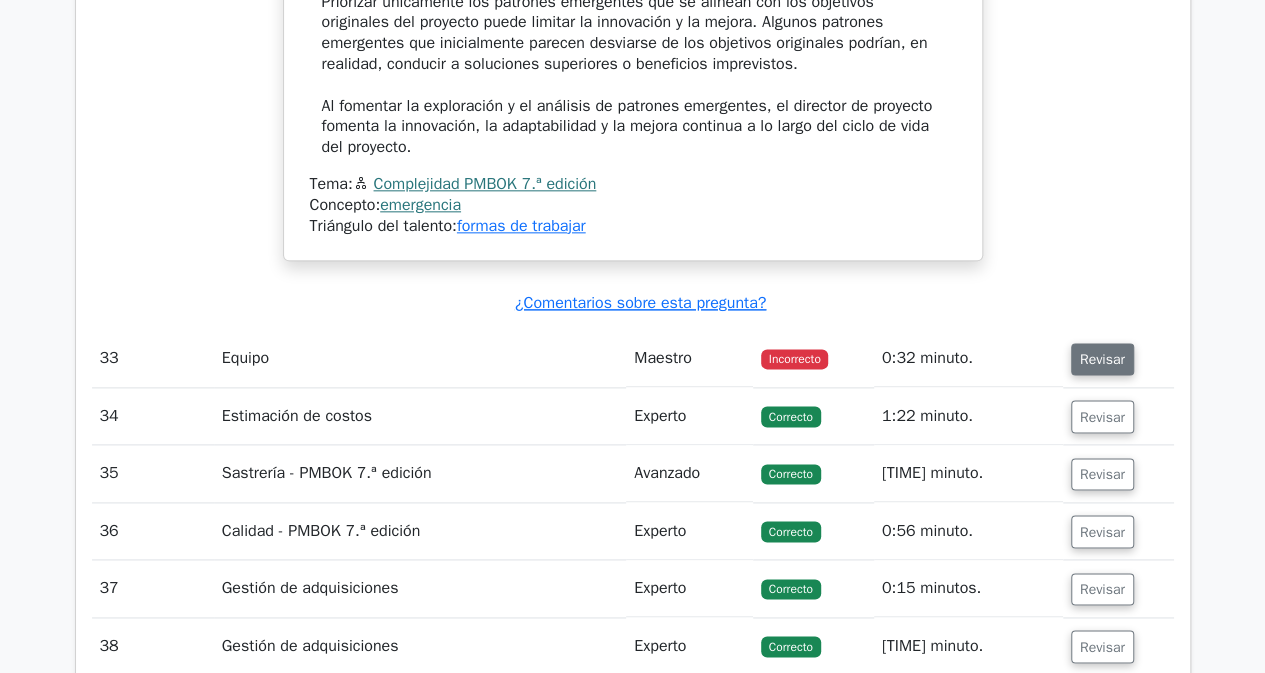 click on "Revisar" at bounding box center (1102, 359) 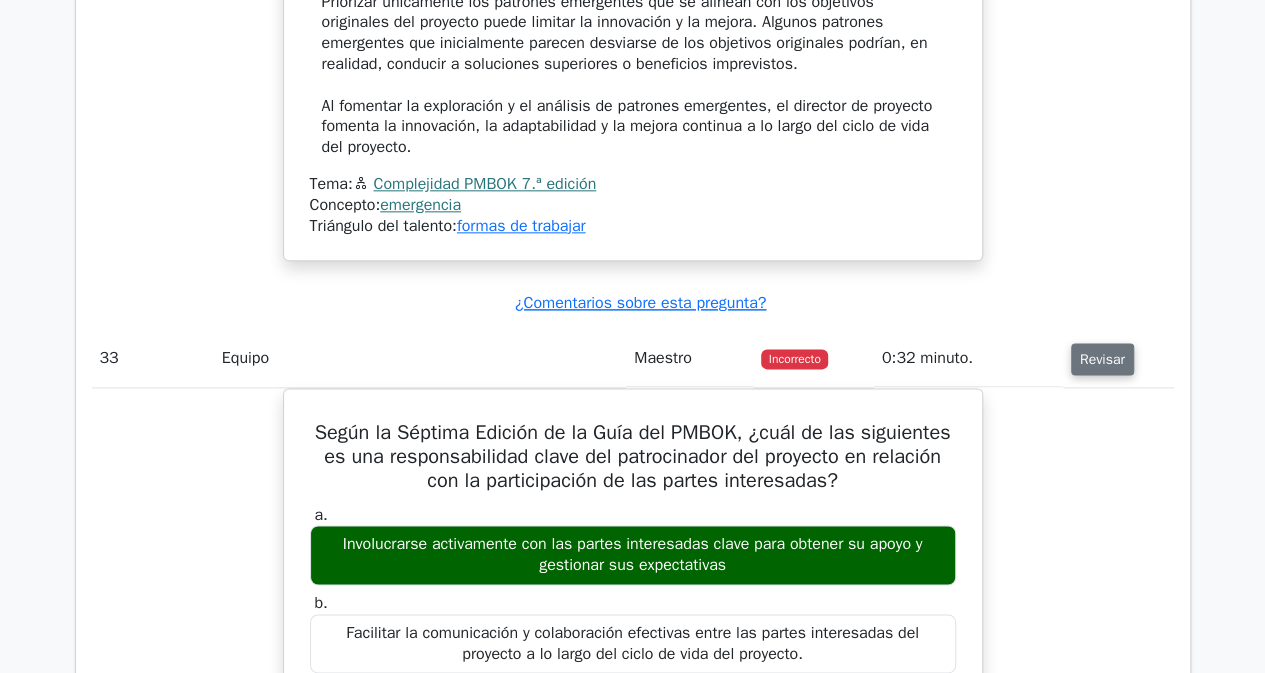 type 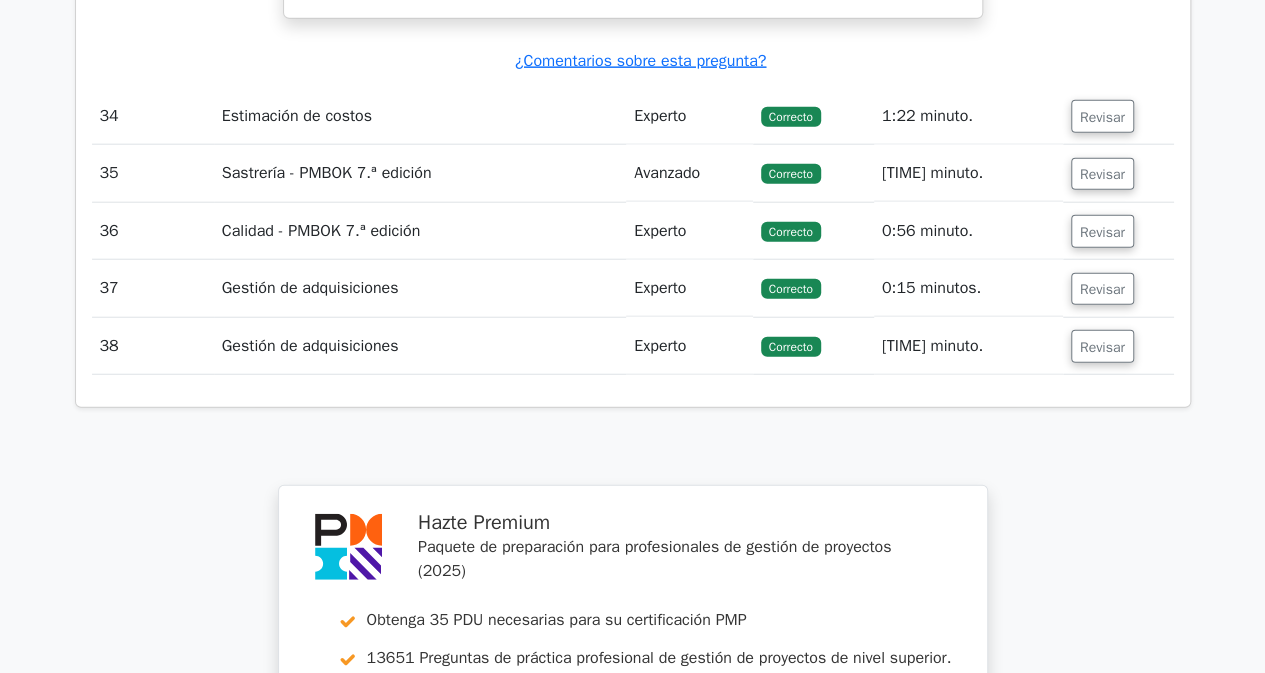 scroll, scrollTop: 17636, scrollLeft: 0, axis: vertical 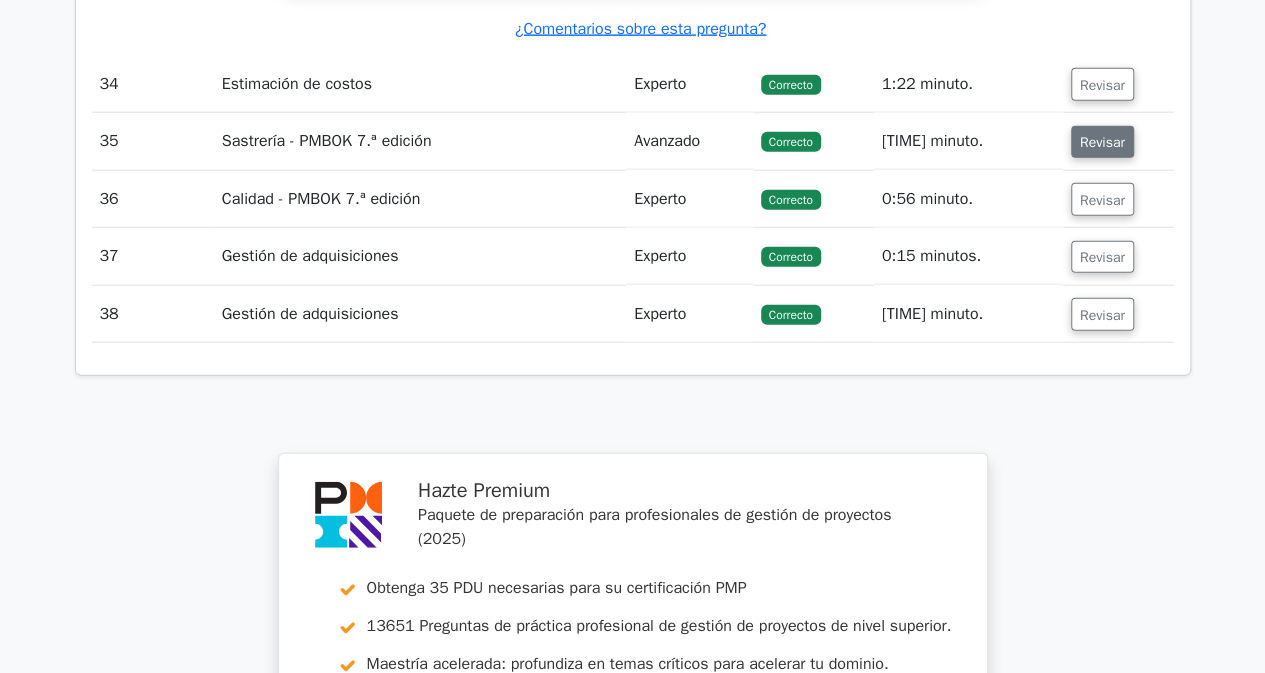 click on "Revisar" at bounding box center (1102, 142) 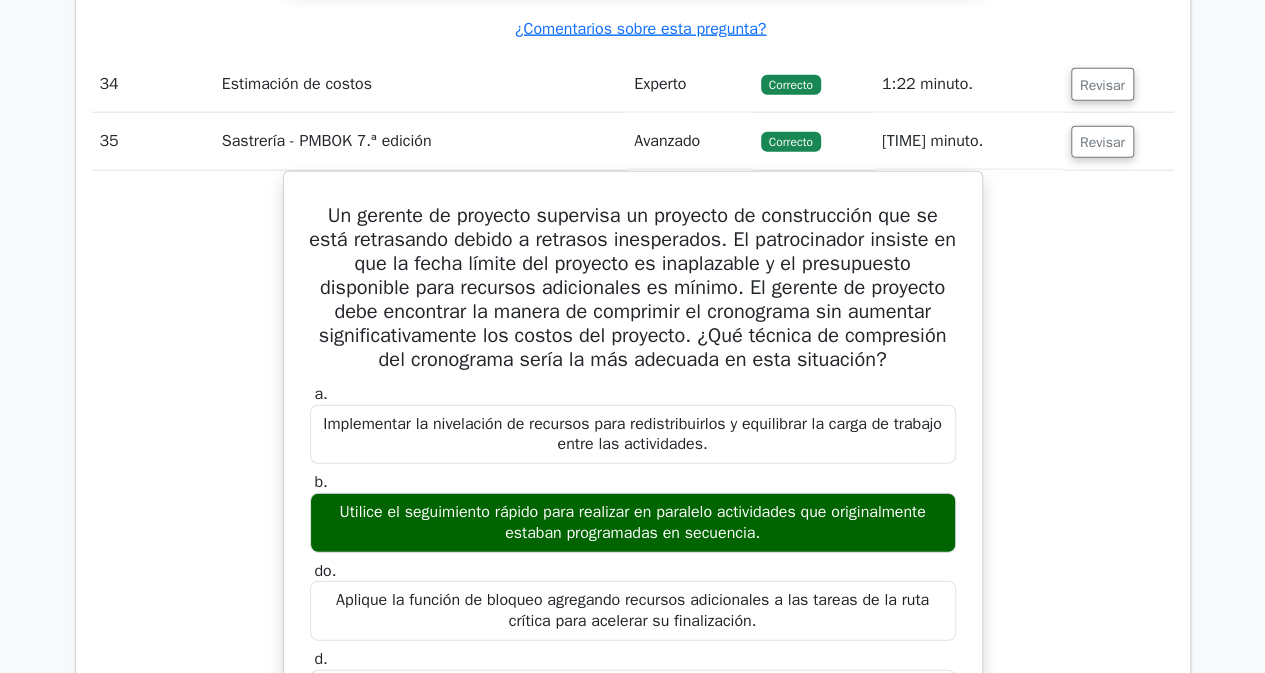 type 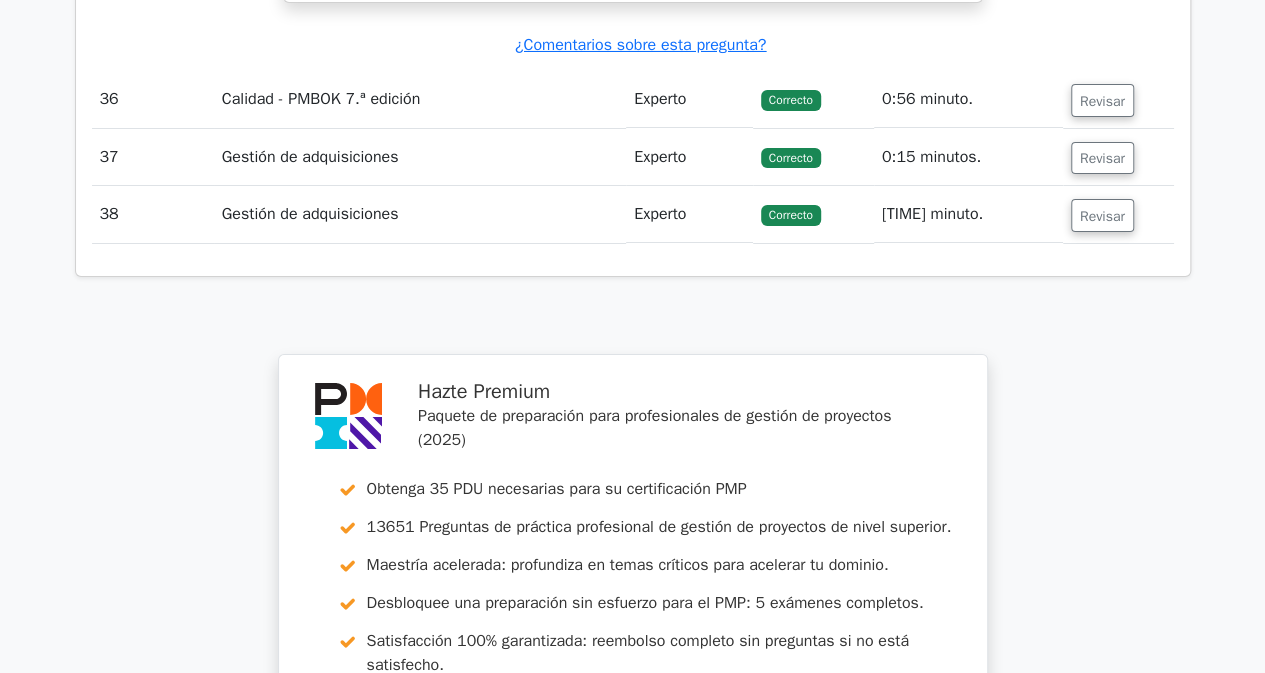 scroll, scrollTop: 19401, scrollLeft: 0, axis: vertical 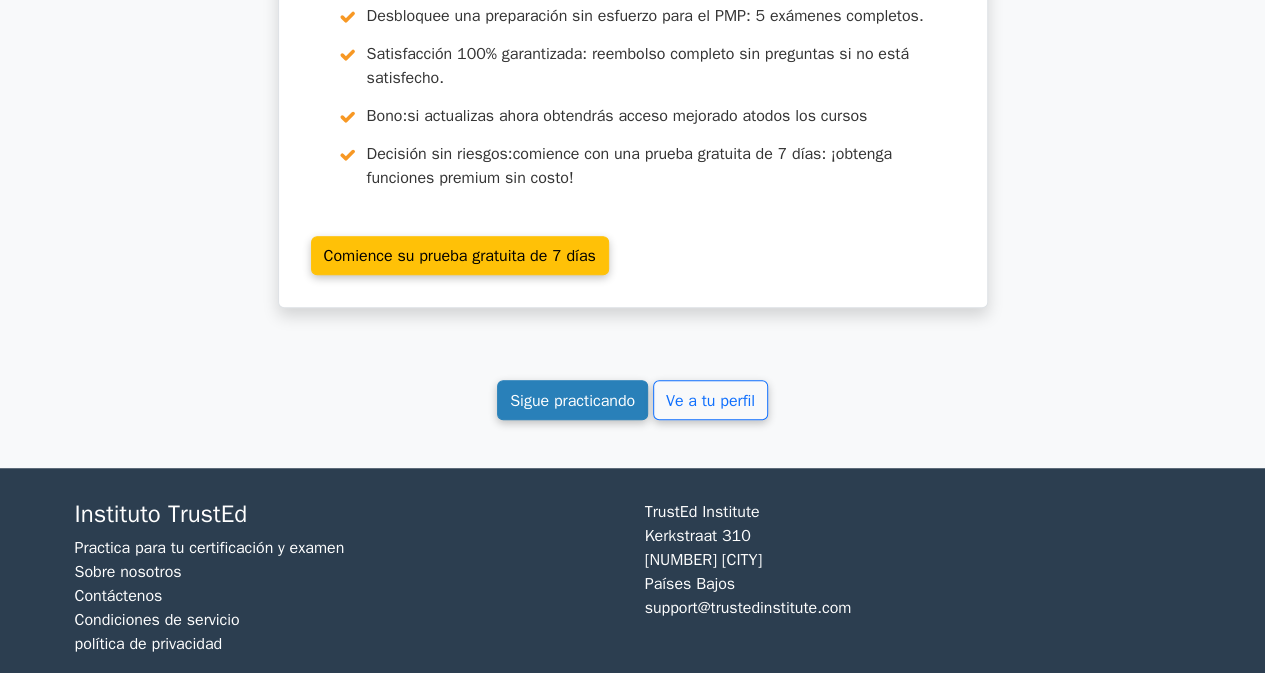 click on "Sigue practicando" at bounding box center [572, 401] 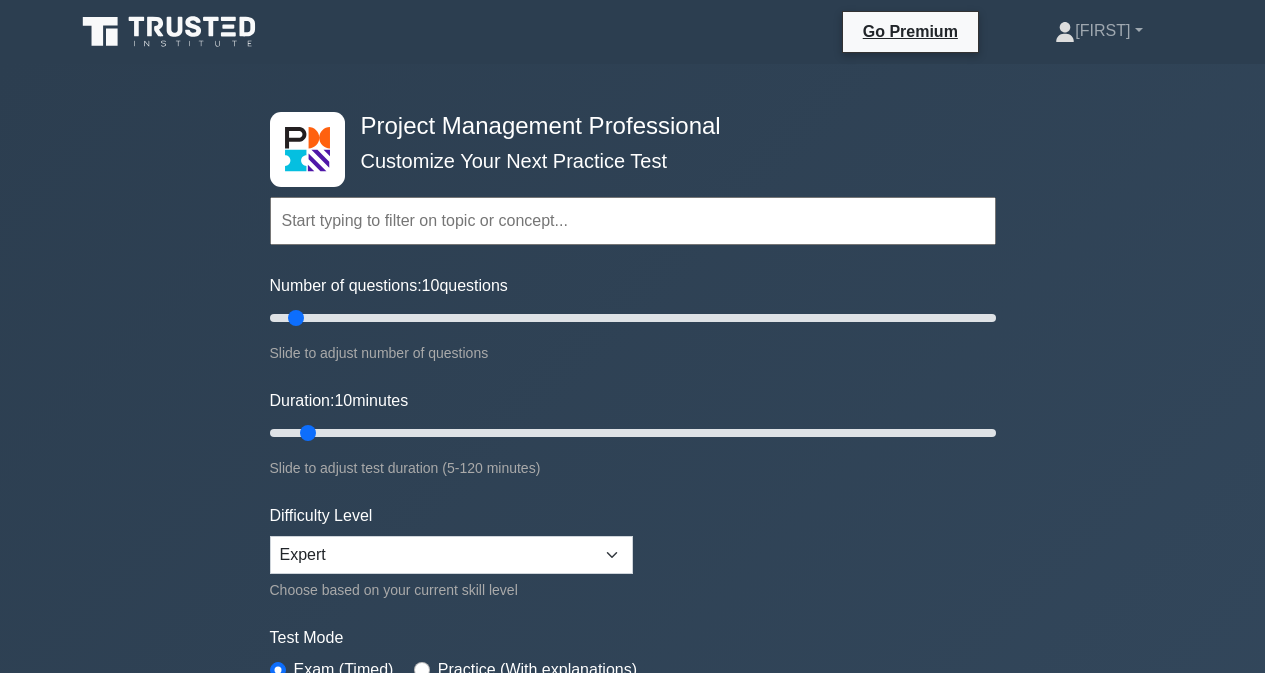 scroll, scrollTop: 0, scrollLeft: 0, axis: both 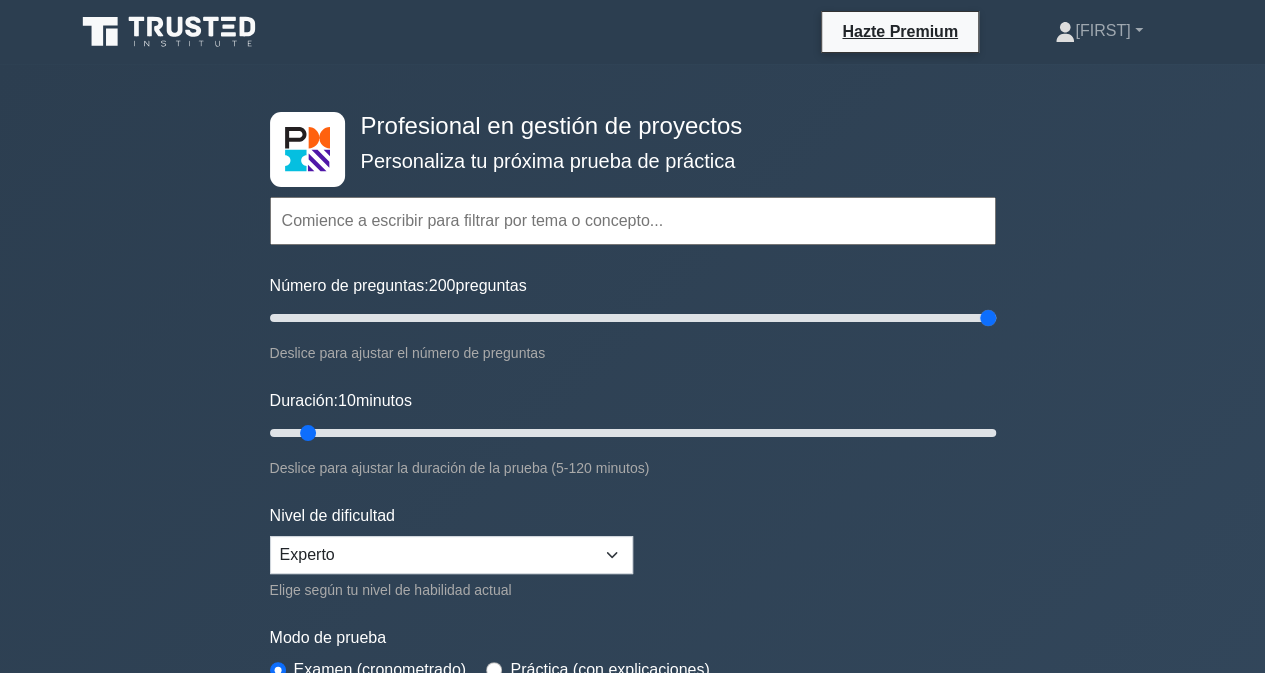 drag, startPoint x: 297, startPoint y: 315, endPoint x: 1278, endPoint y: 321, distance: 981.0184 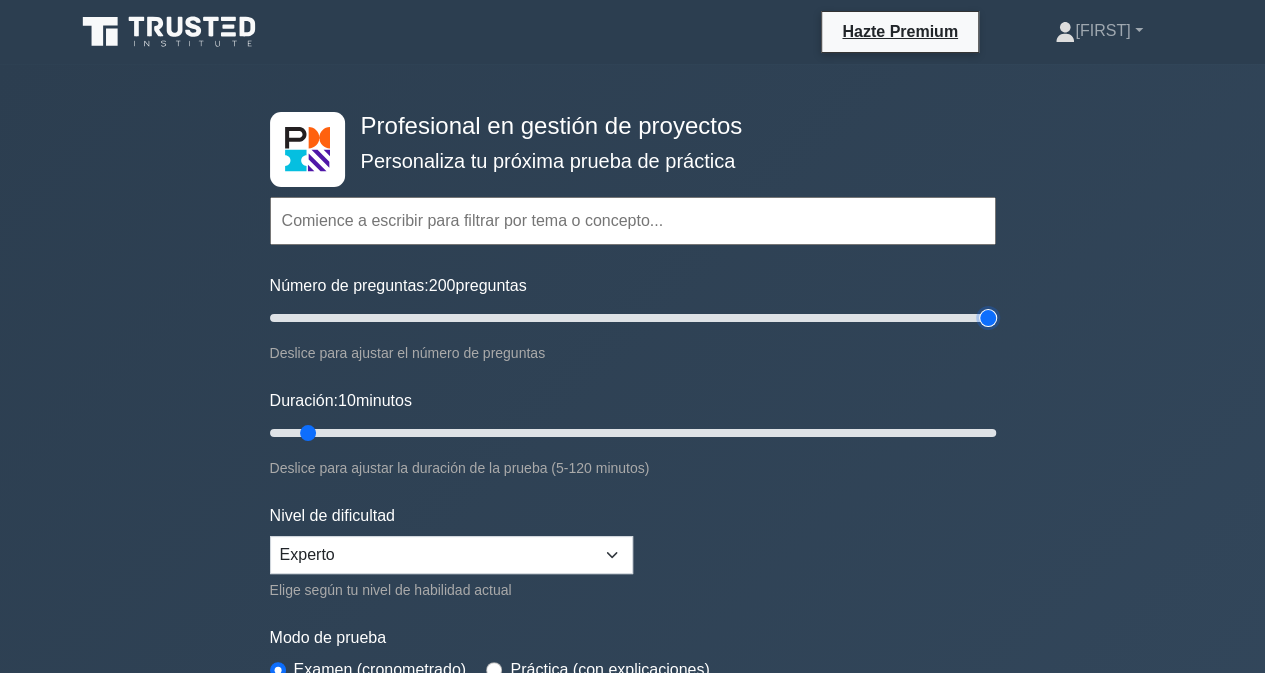 type on "200" 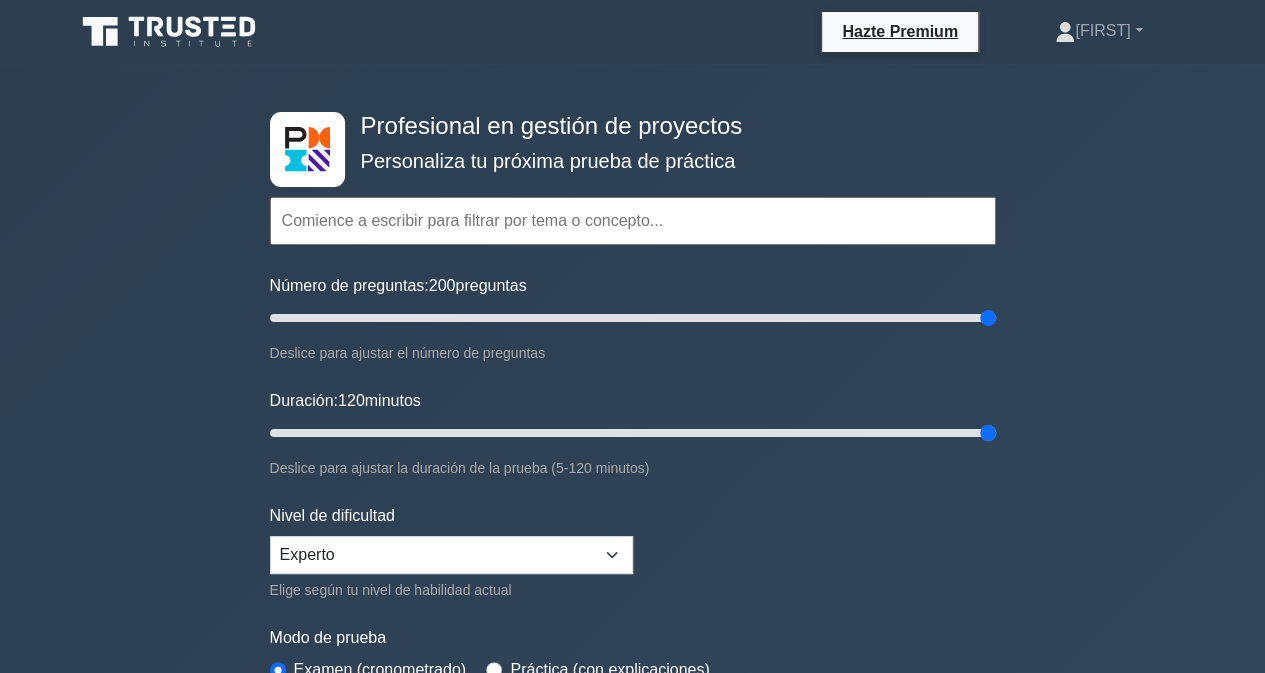 drag, startPoint x: 304, startPoint y: 428, endPoint x: 1162, endPoint y: 473, distance: 859.17926 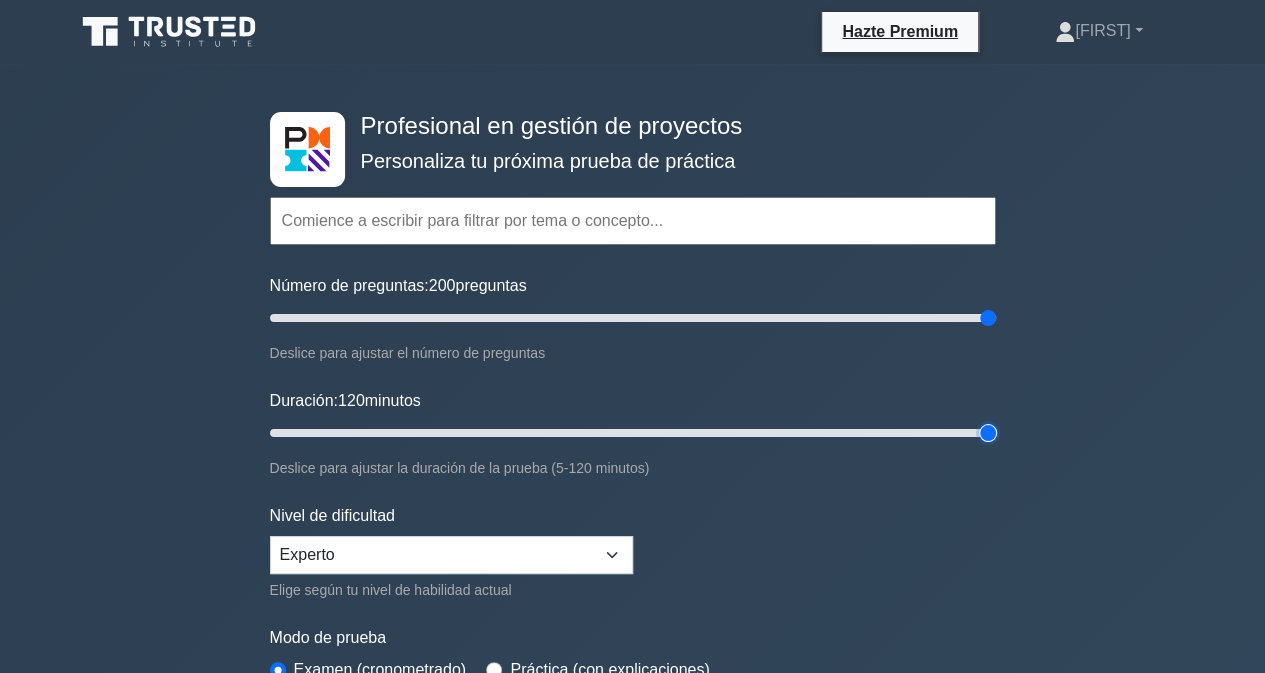 type on "120" 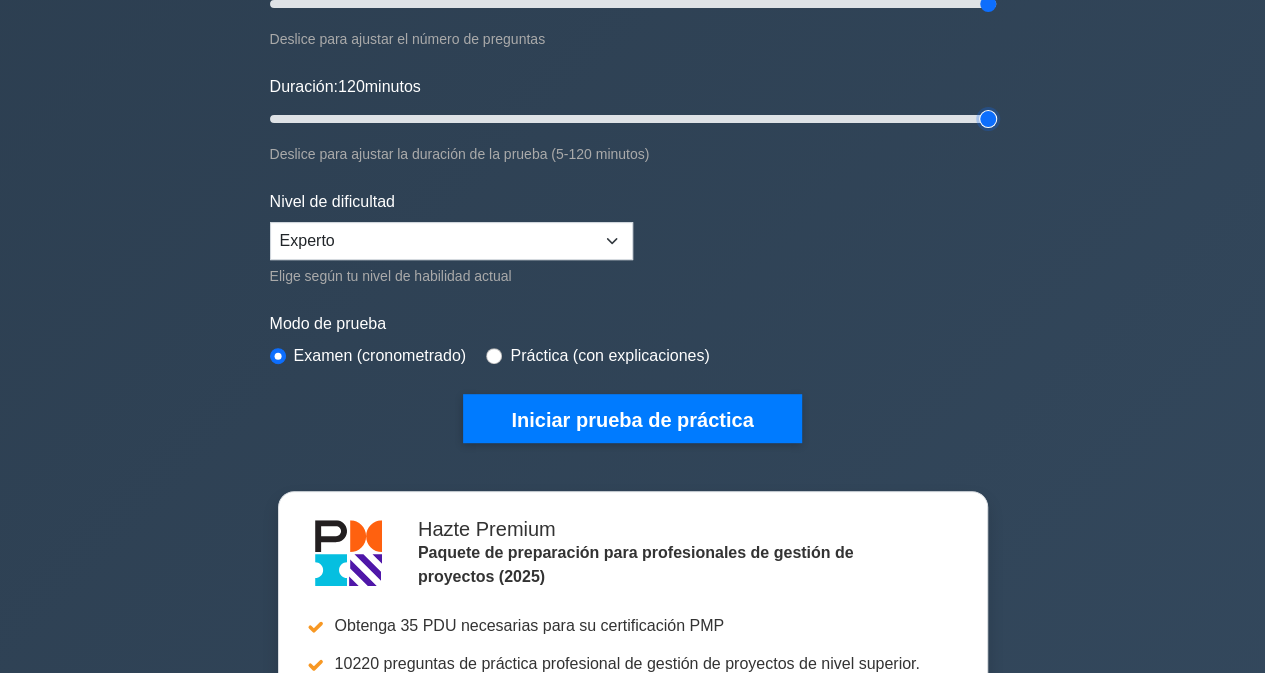 scroll, scrollTop: 416, scrollLeft: 0, axis: vertical 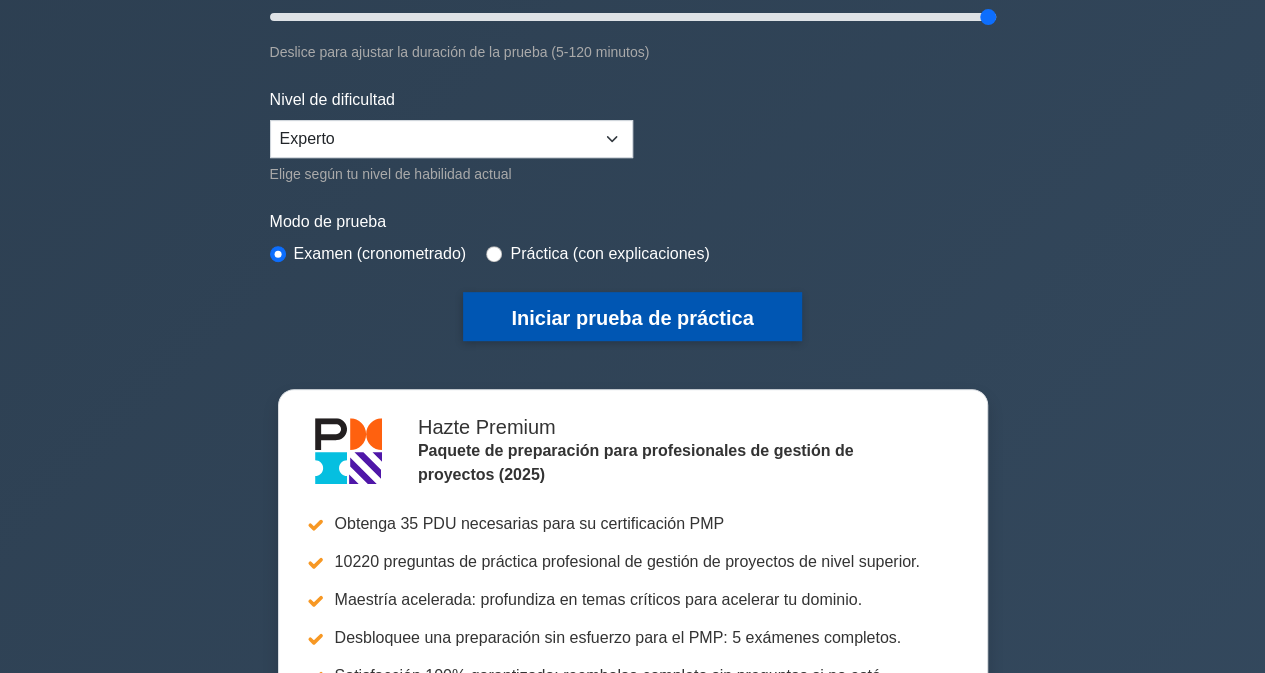 click on "Iniciar prueba de práctica" at bounding box center (632, 318) 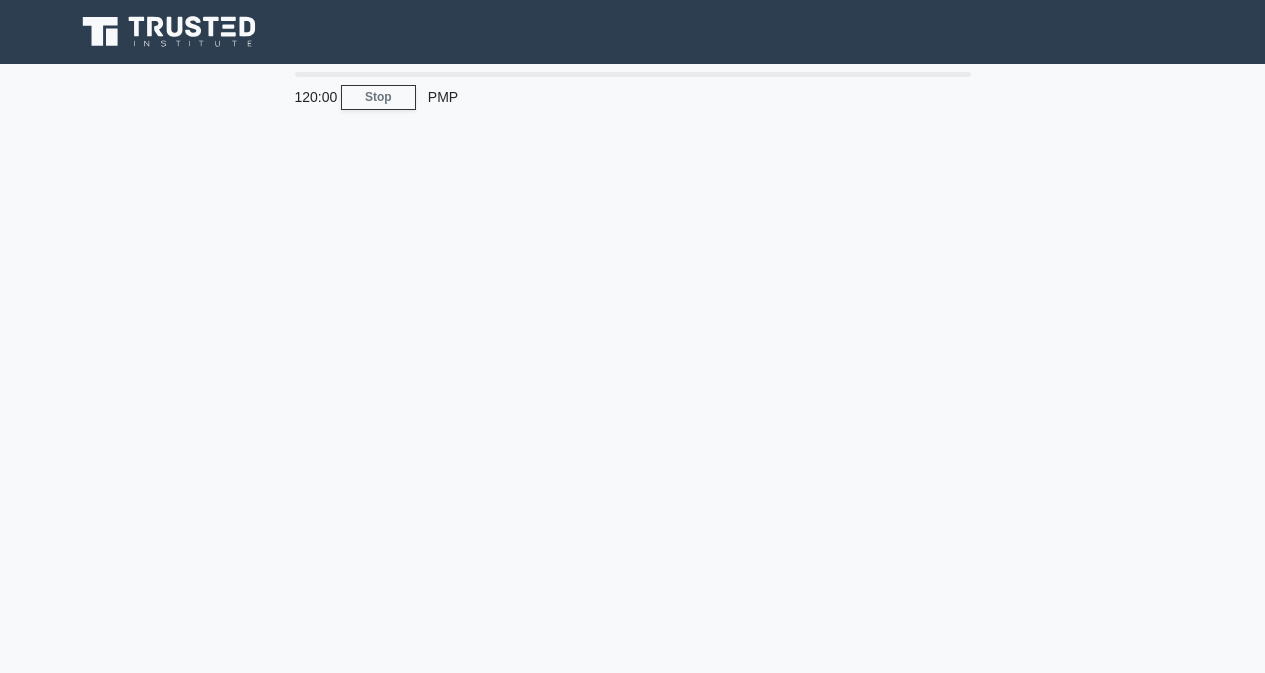 scroll, scrollTop: 0, scrollLeft: 0, axis: both 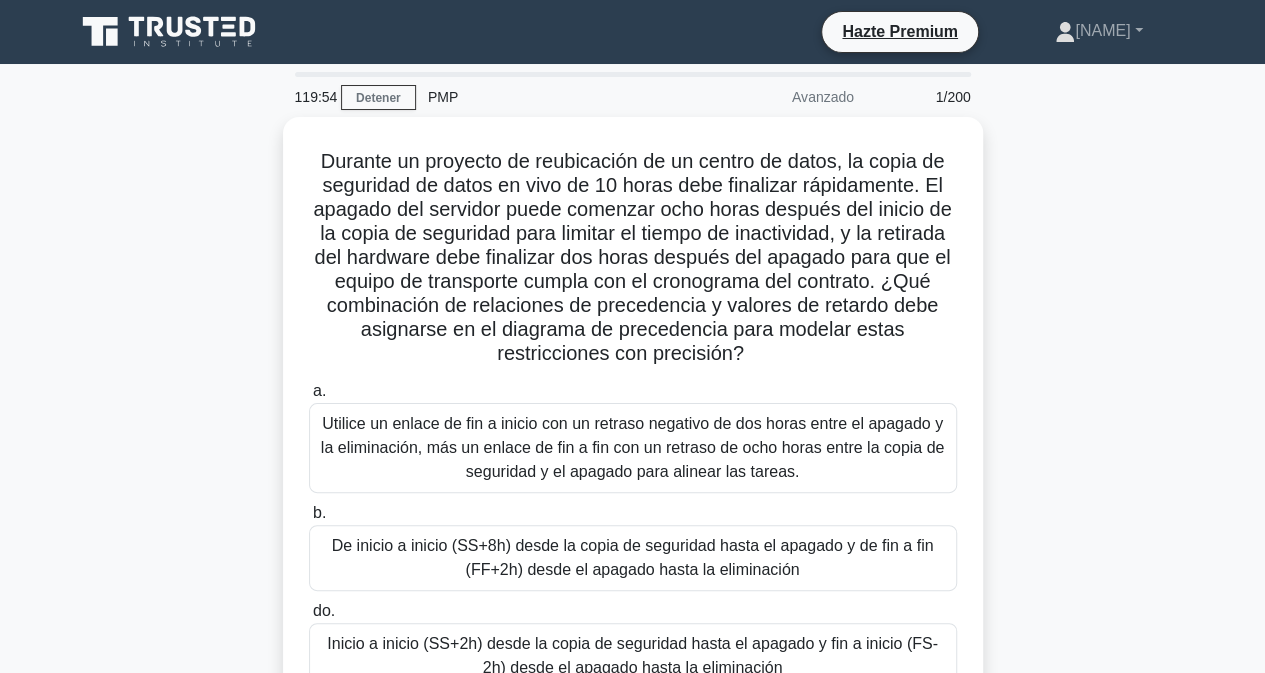 click on "Durante un proyecto de reubicación de un centro de datos, la copia de seguridad de datos en vivo de 10 horas debe finalizar rápidamente. El apagado del servidor puede comenzar ocho horas después del inicio de la copia de seguridad para limitar el tiempo de inactividad, y la retirada del hardware debe finalizar dos horas después del apagado para que el equipo de transporte cumpla con el cronograma del contrato. ¿Qué combinación de relaciones de precedencia y valores de retardo debe asignarse en el diagrama de precedencia para modelar estas restricciones con precisión?
.spinner_0XTQ{transform-origin:center;animation:spinner_y6GP .75s linear infinite}@keyframes spinner_y6GP{100%{transform:rotate(360deg)}}
a. b." at bounding box center (633, 478) 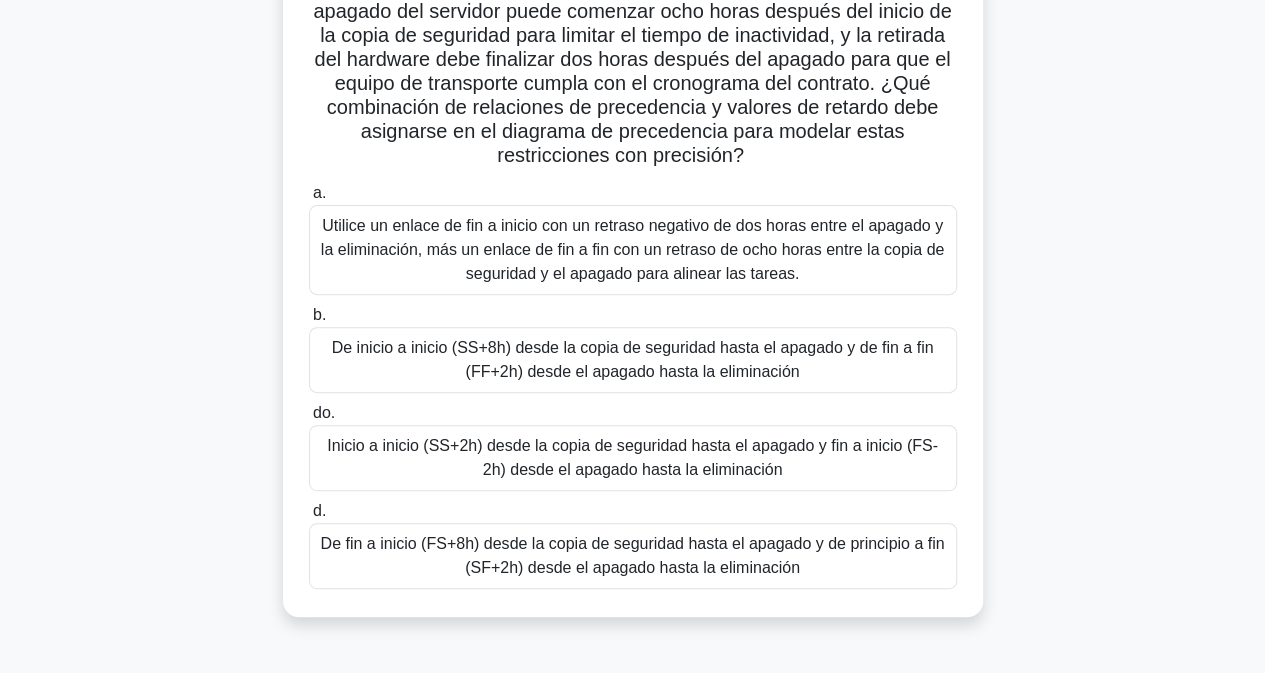 scroll, scrollTop: 200, scrollLeft: 0, axis: vertical 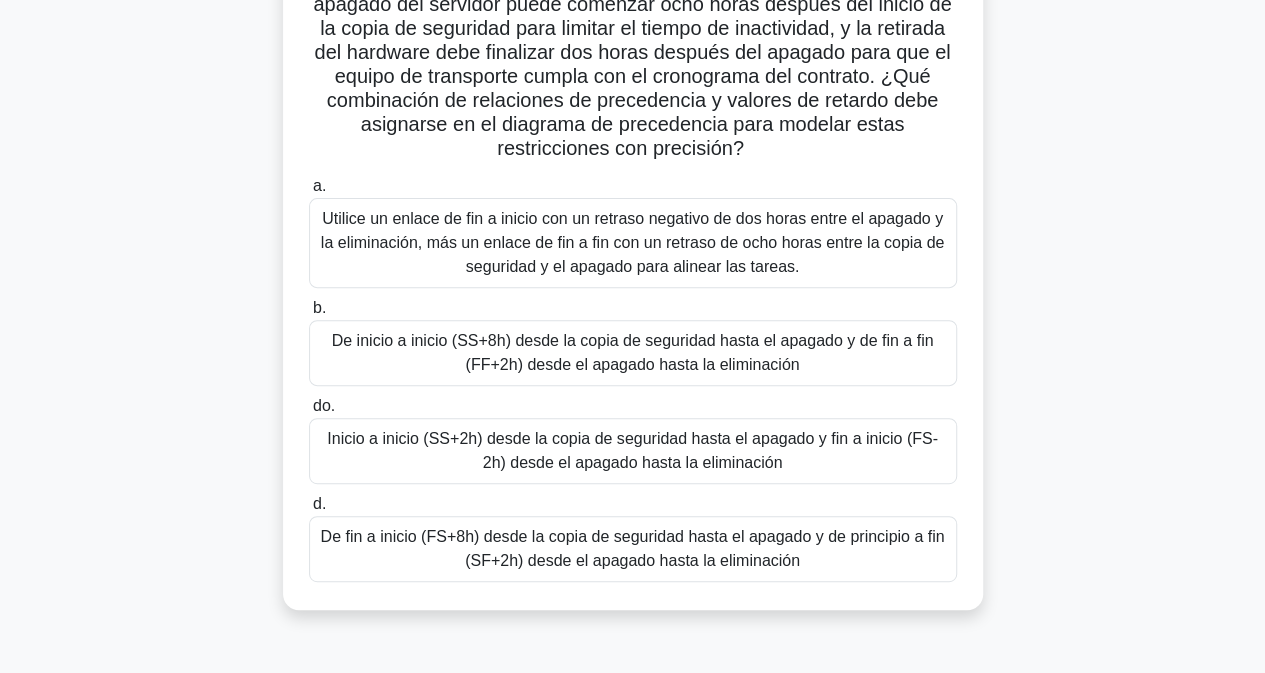 click on "De inicio a inicio (SS+8h) desde la copia de seguridad hasta el apagado y de fin a fin (FF+2h) desde el apagado hasta la eliminación" at bounding box center [633, 352] 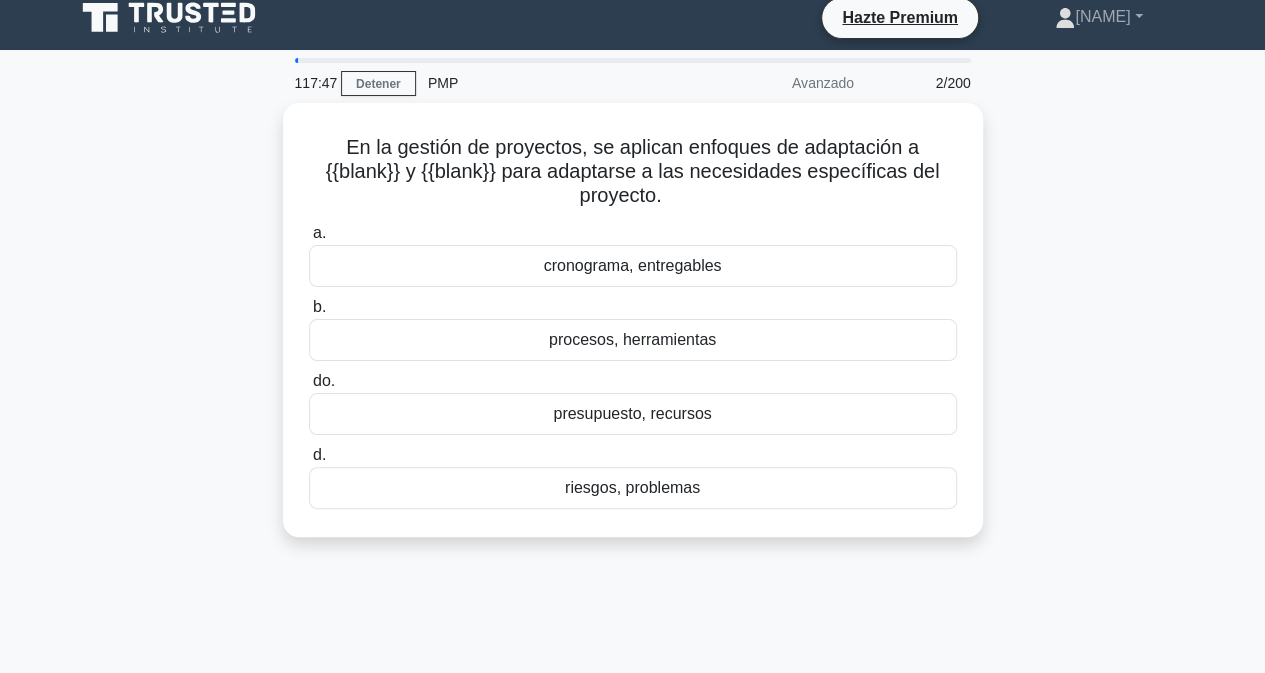 scroll, scrollTop: 0, scrollLeft: 0, axis: both 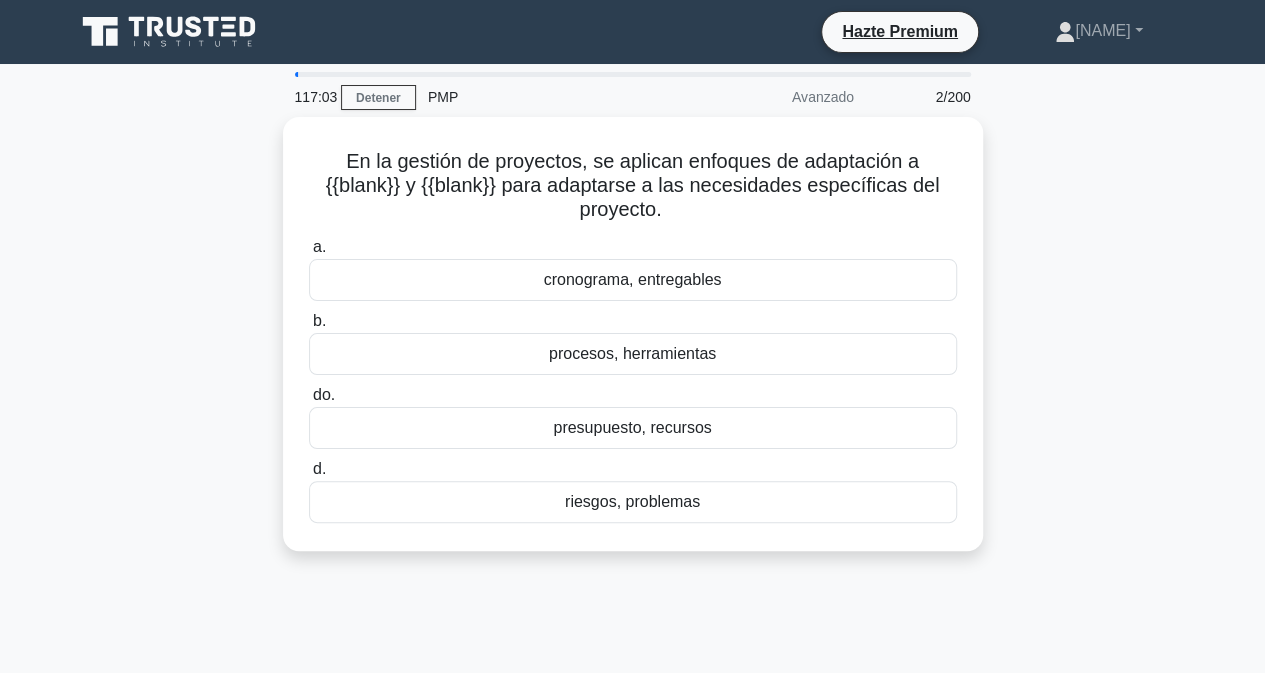 click on "procesos, herramientas" at bounding box center [633, 354] 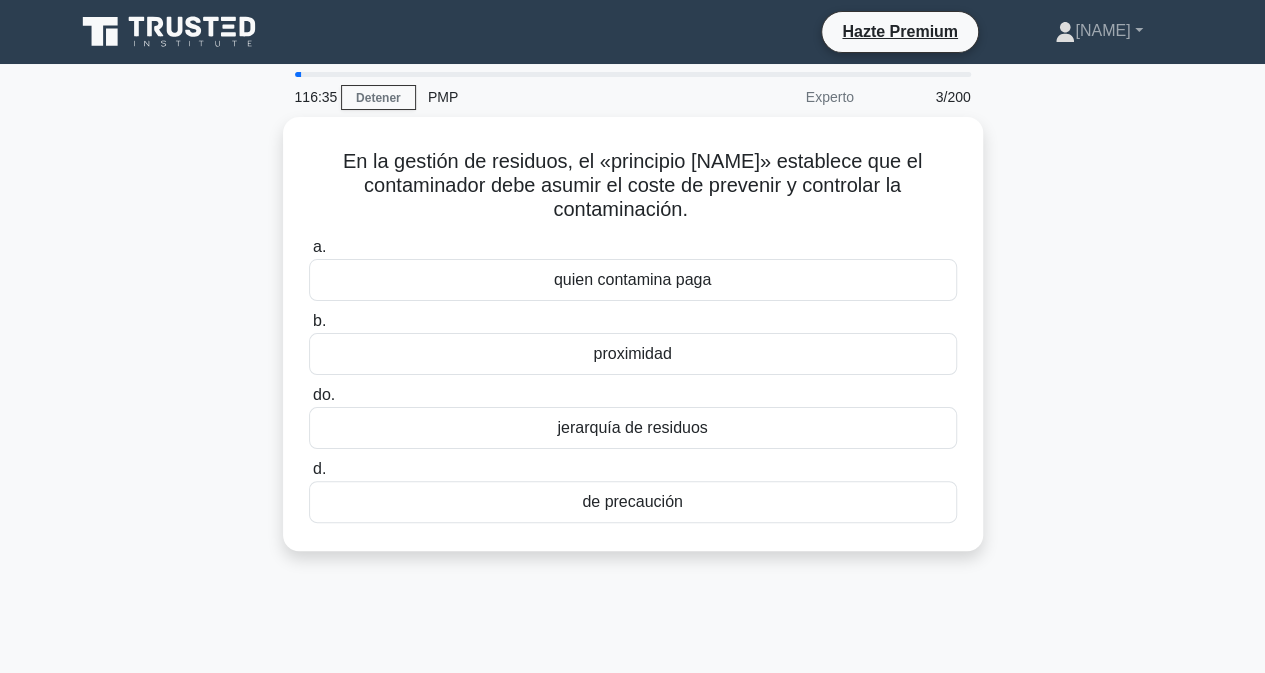 click on "En la gestión de residuos, el «principio [NAME]» establece que el contaminador debe asumir el coste de prevenir y controlar la contaminación.
.spinner_0XTQ{transform-origin:center;animation:spinner_y6GP .75s linear infinite}@keyframes spinner_y6GP{100%{transform:rotate(360deg)}}
a.
quien contamina paga
b." at bounding box center (633, 346) 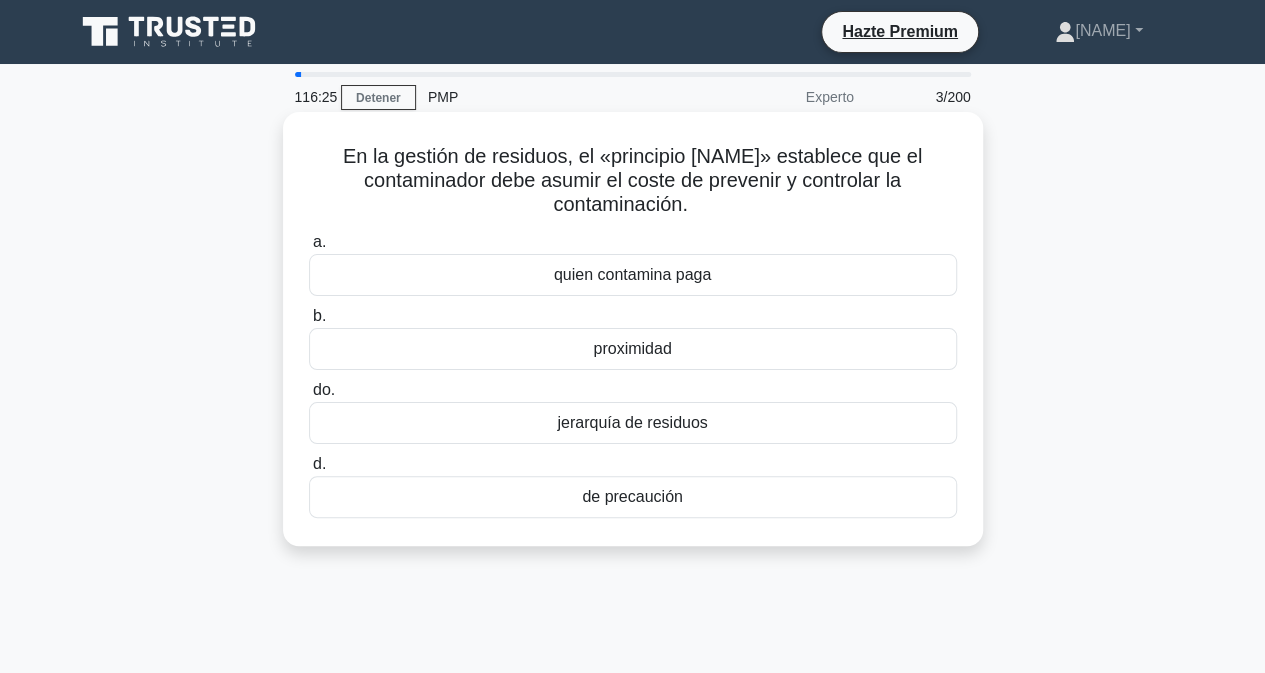 click on "quien contamina paga" at bounding box center (633, 275) 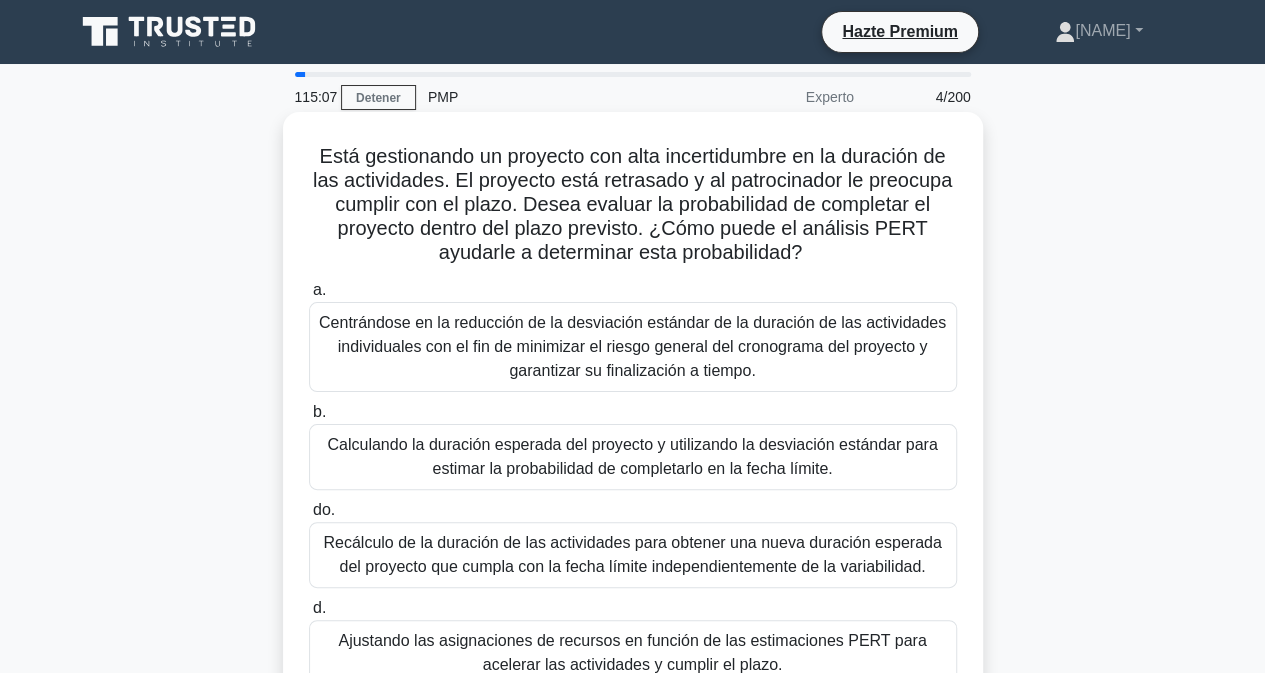 click on "Ajustando las asignaciones de recursos en función de las estimaciones PERT para acelerar las actividades y cumplir el plazo." at bounding box center [632, 652] 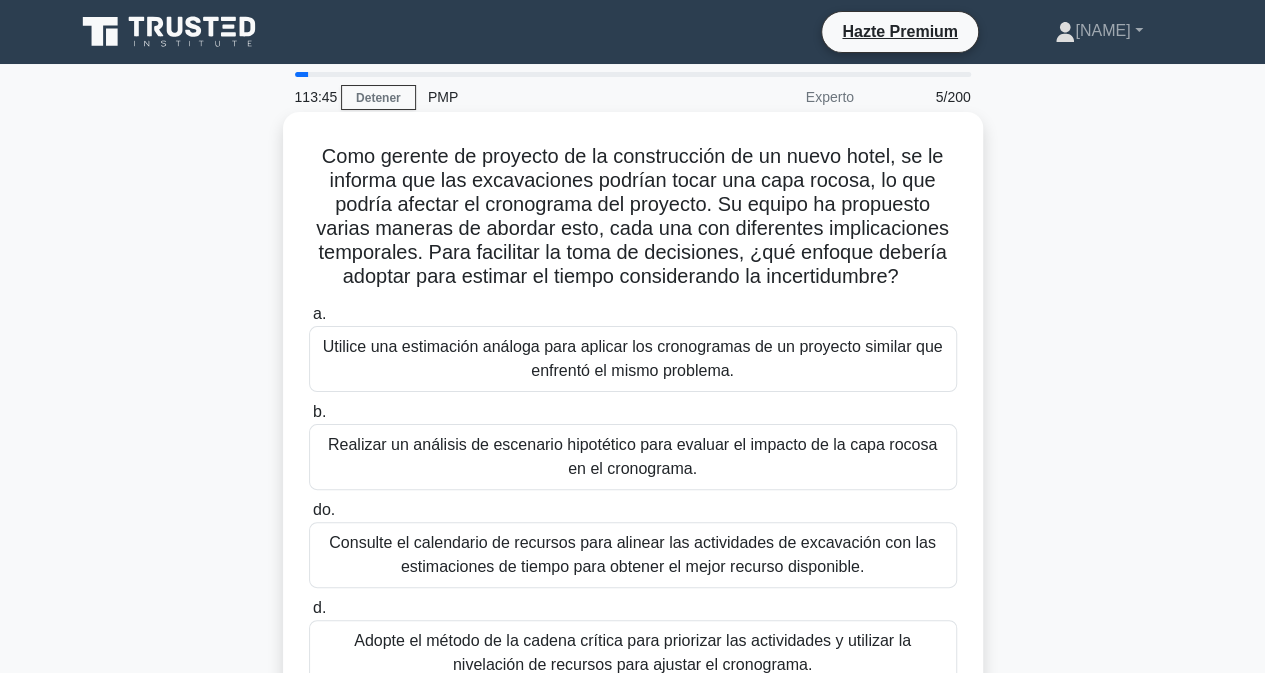 click on "Consulte el calendario de recursos para alinear las actividades de excavación con las estimaciones de tiempo para obtener el mejor recurso disponible." at bounding box center [632, 554] 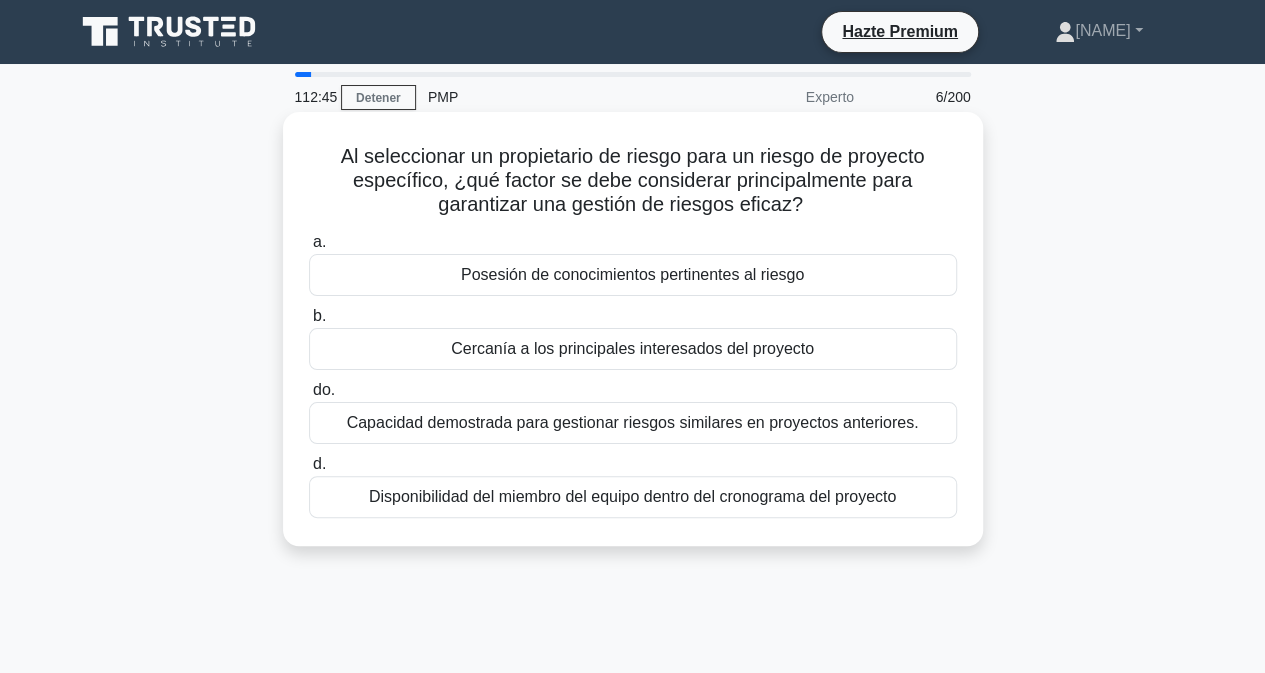 click on "Posesión de conocimientos pertinentes al riesgo" at bounding box center [632, 275] 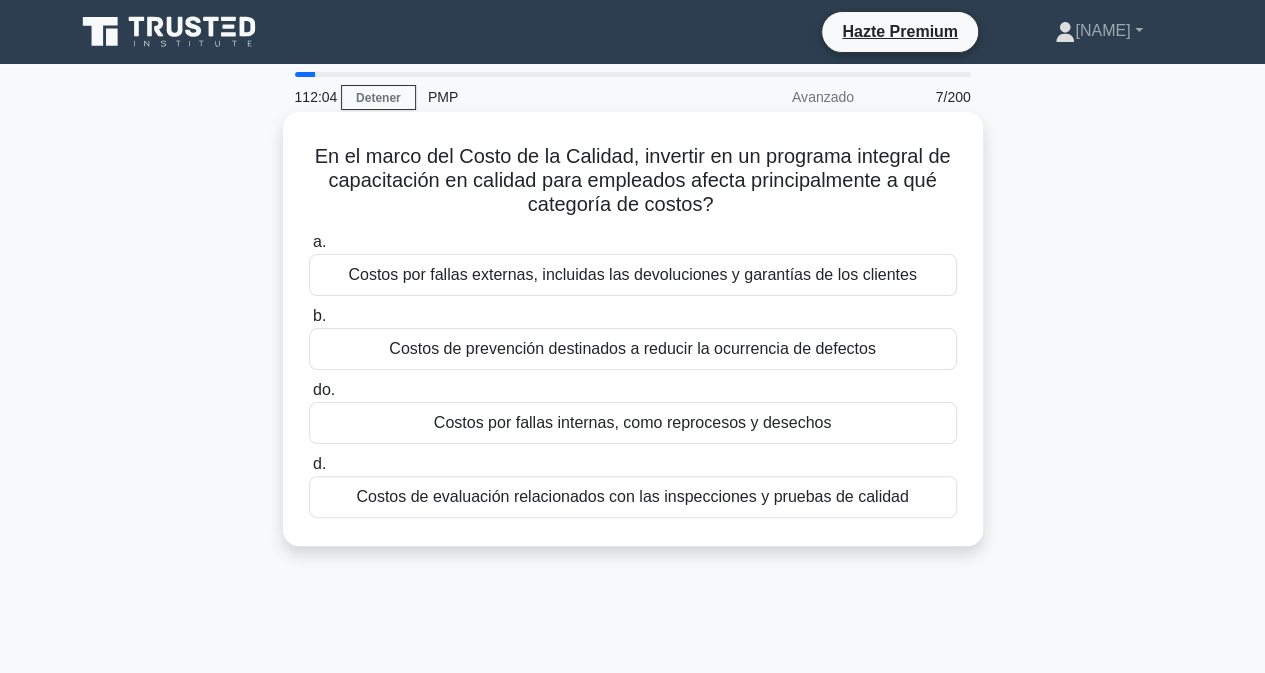 click on "Costos de prevención destinados a reducir la ocurrencia de defectos" at bounding box center (633, 349) 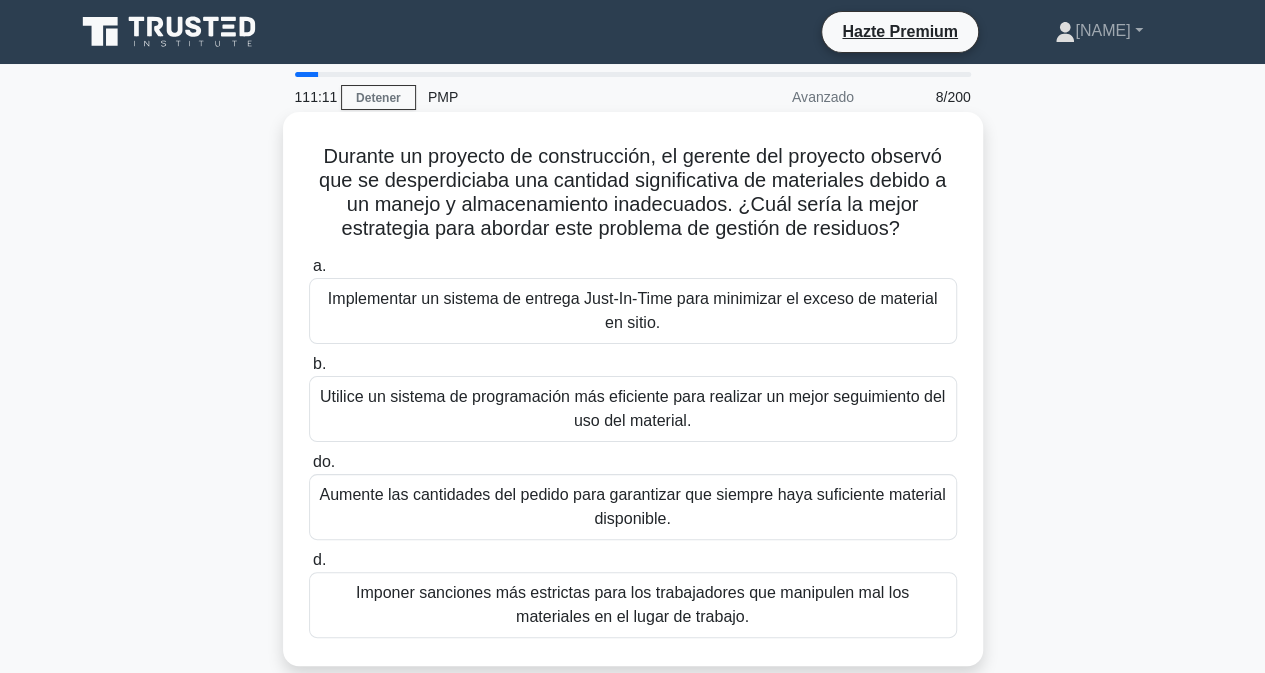 click on "Utilice un sistema de programación más eficiente para realizar un mejor seguimiento del uso del material." at bounding box center [632, 408] 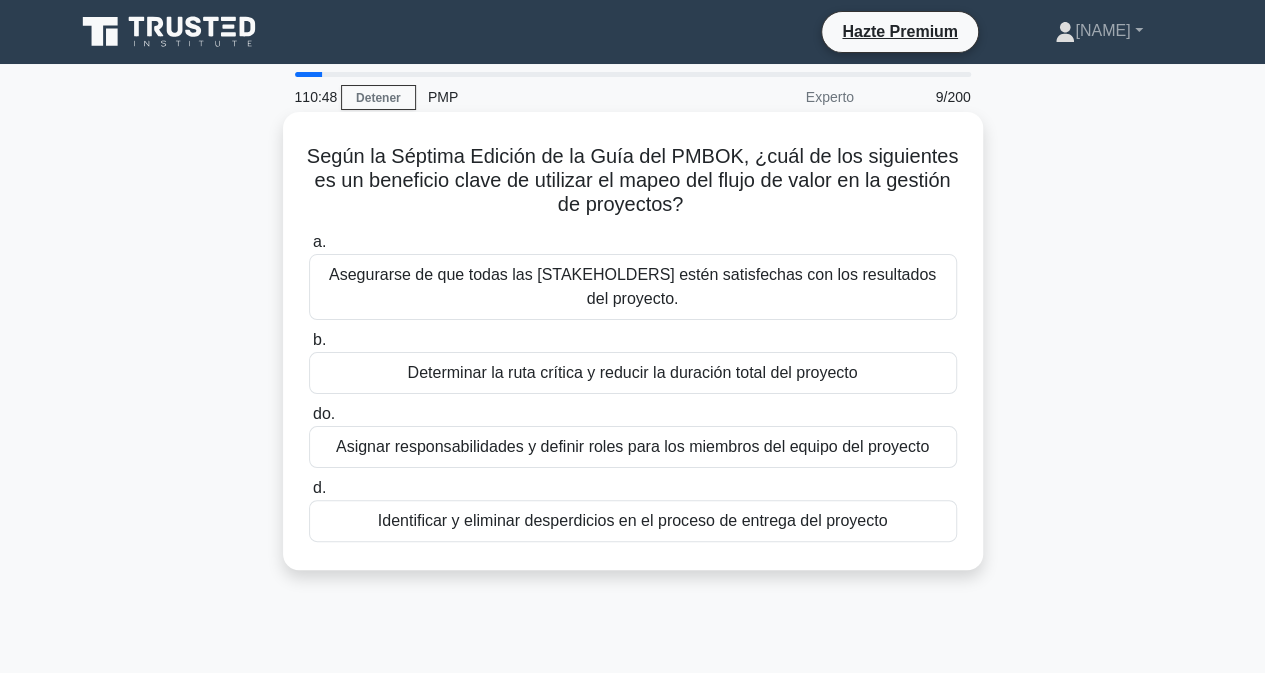 click on "Asegurarse de que todas las [STAKEHOLDERS] estén satisfechas con los resultados del proyecto." at bounding box center [632, 286] 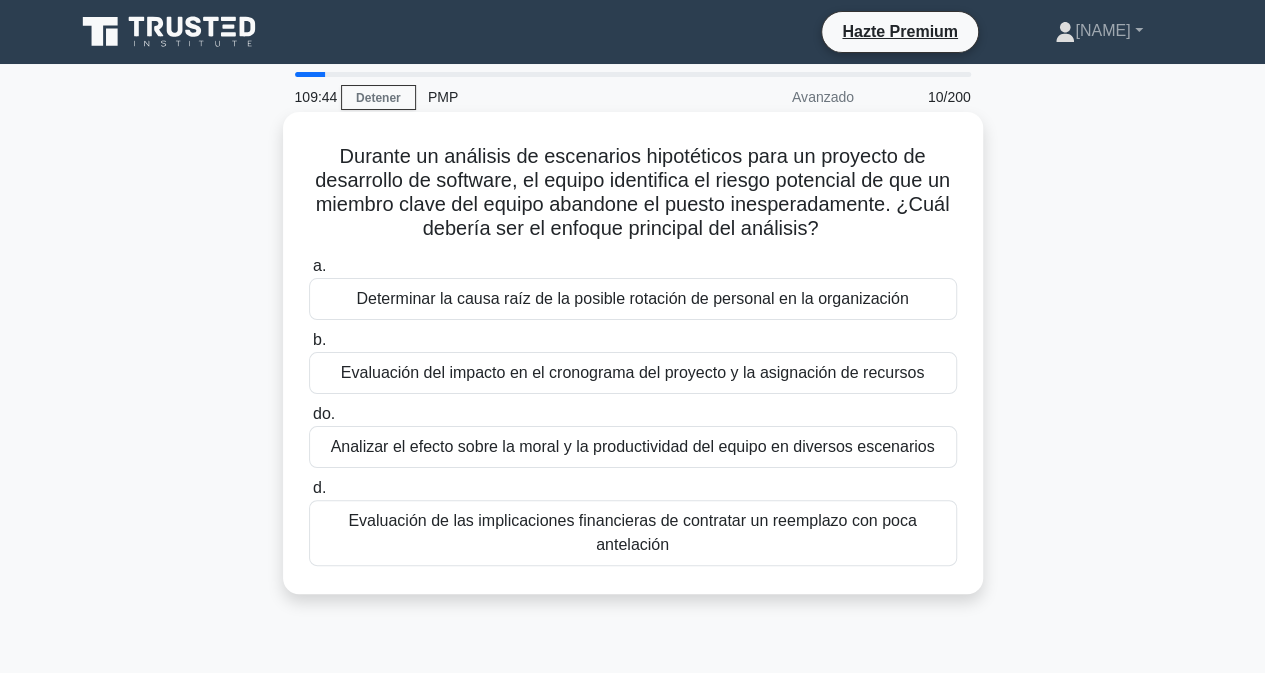 click on "Evaluación del impacto en el cronograma del proyecto y la asignación de recursos" at bounding box center [632, 372] 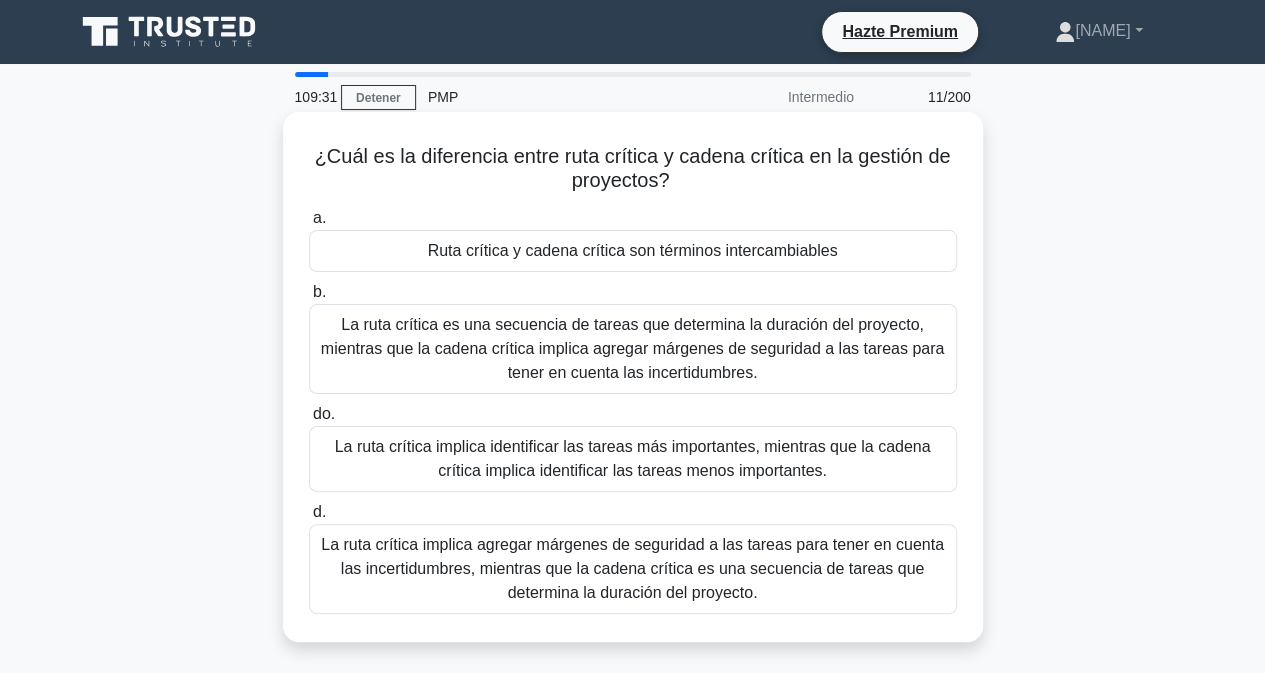 drag, startPoint x: 317, startPoint y: 155, endPoint x: 735, endPoint y: 185, distance: 419.07516 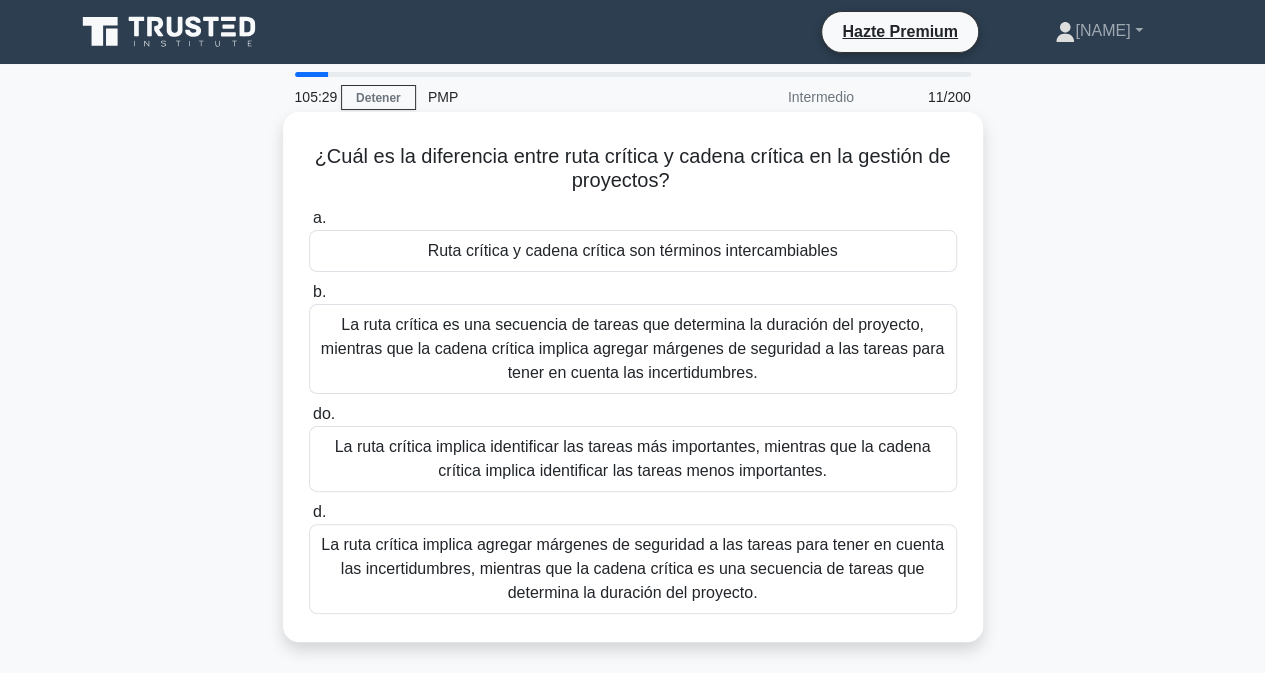 click on "La ruta crítica es una secuencia de tareas que determina la duración del proyecto, mientras que la cadena crítica implica agregar márgenes de seguridad a las tareas para tener en cuenta las incertidumbres." at bounding box center (632, 348) 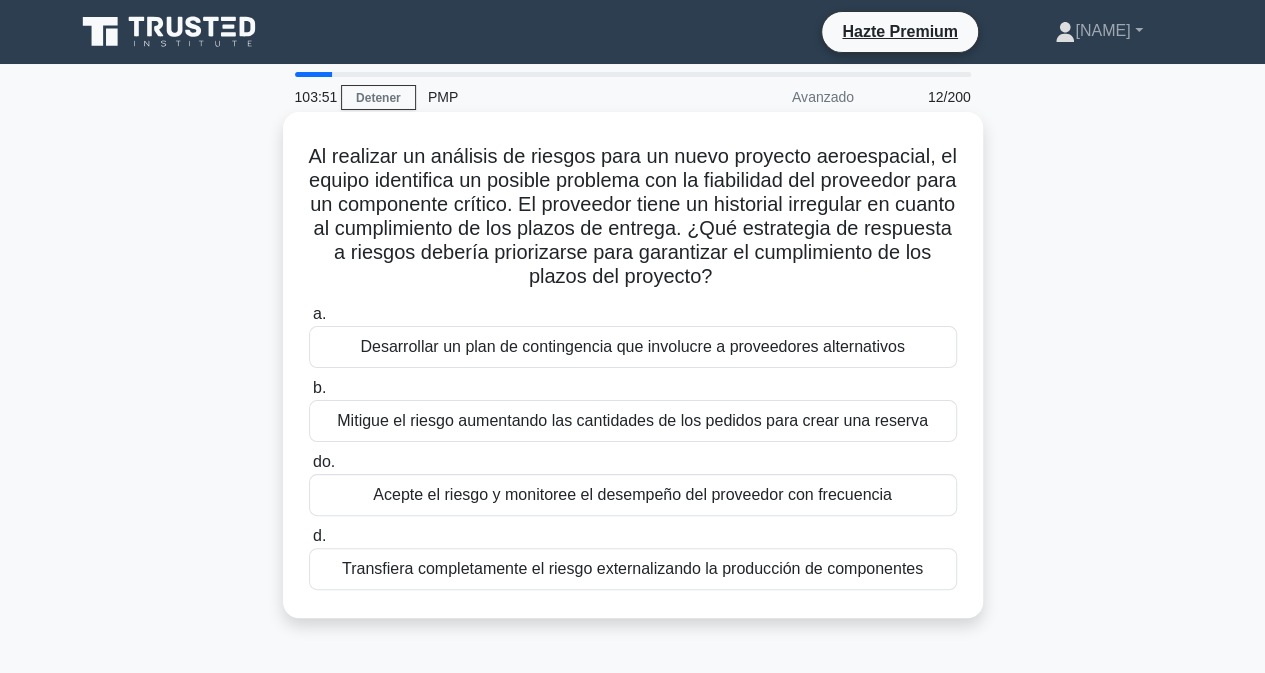 click on "Acepte el riesgo y monitoree el desempeño del proveedor con frecuencia" at bounding box center [632, 494] 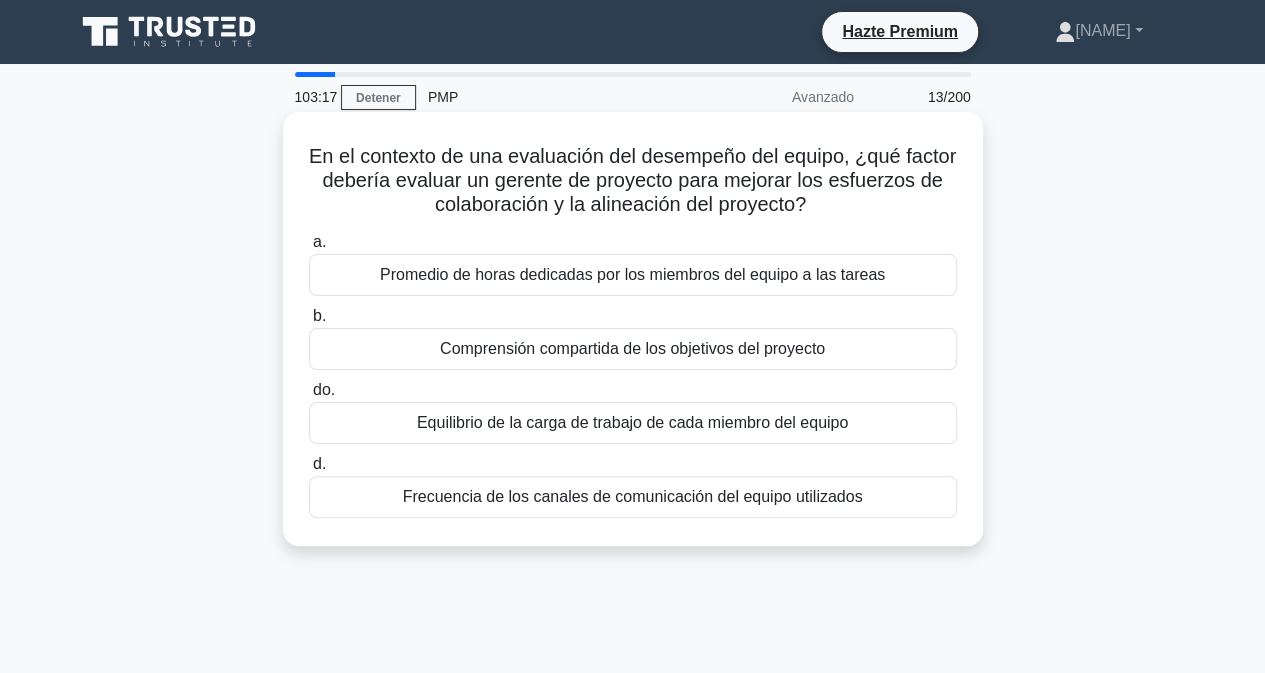 click on "Comprensión compartida de los objetivos del proyecto" at bounding box center [633, 349] 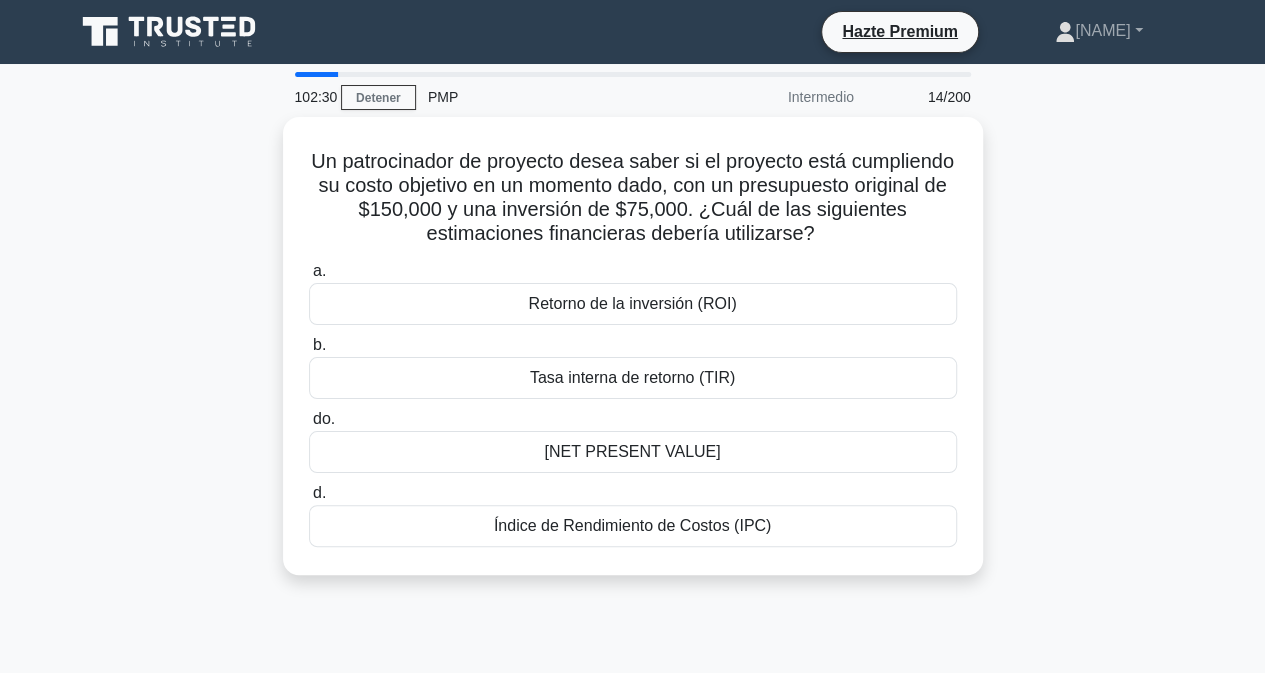 drag, startPoint x: 830, startPoint y: 550, endPoint x: 252, endPoint y: 165, distance: 694.4847 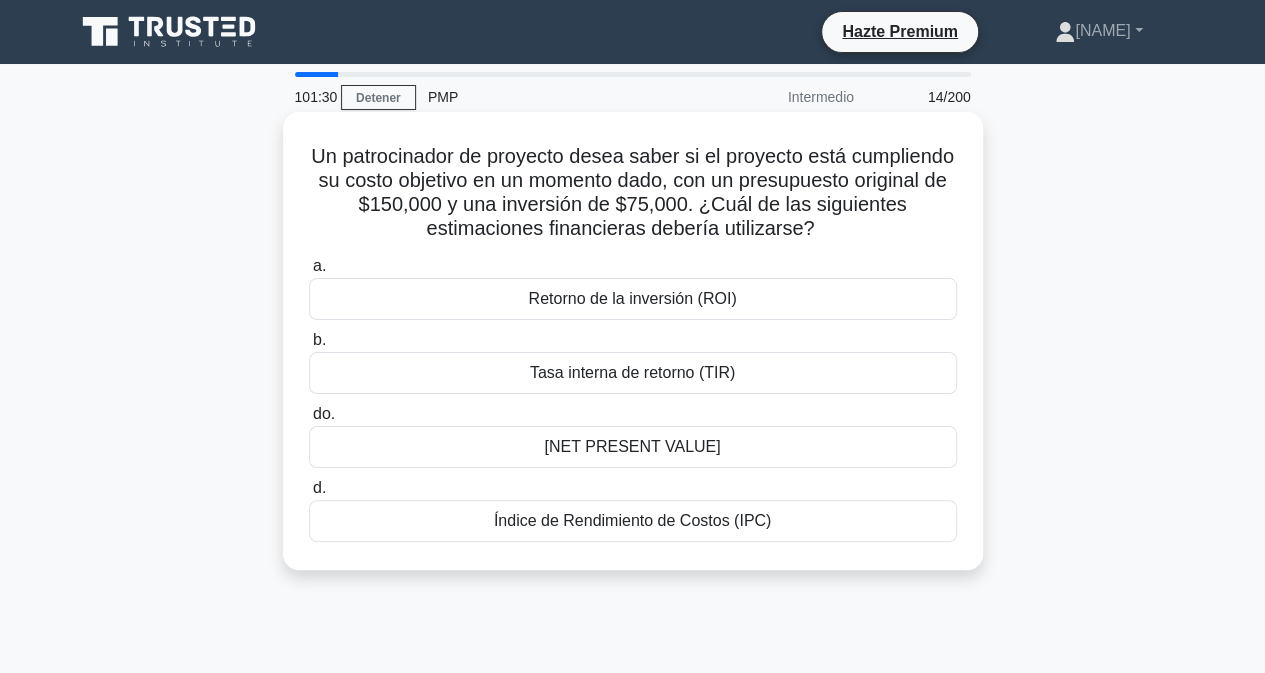 click on "a.
Retorno de la inversión (ROI)
b.
Tasa interna de retorno (TIR)
do. d." at bounding box center [633, 398] 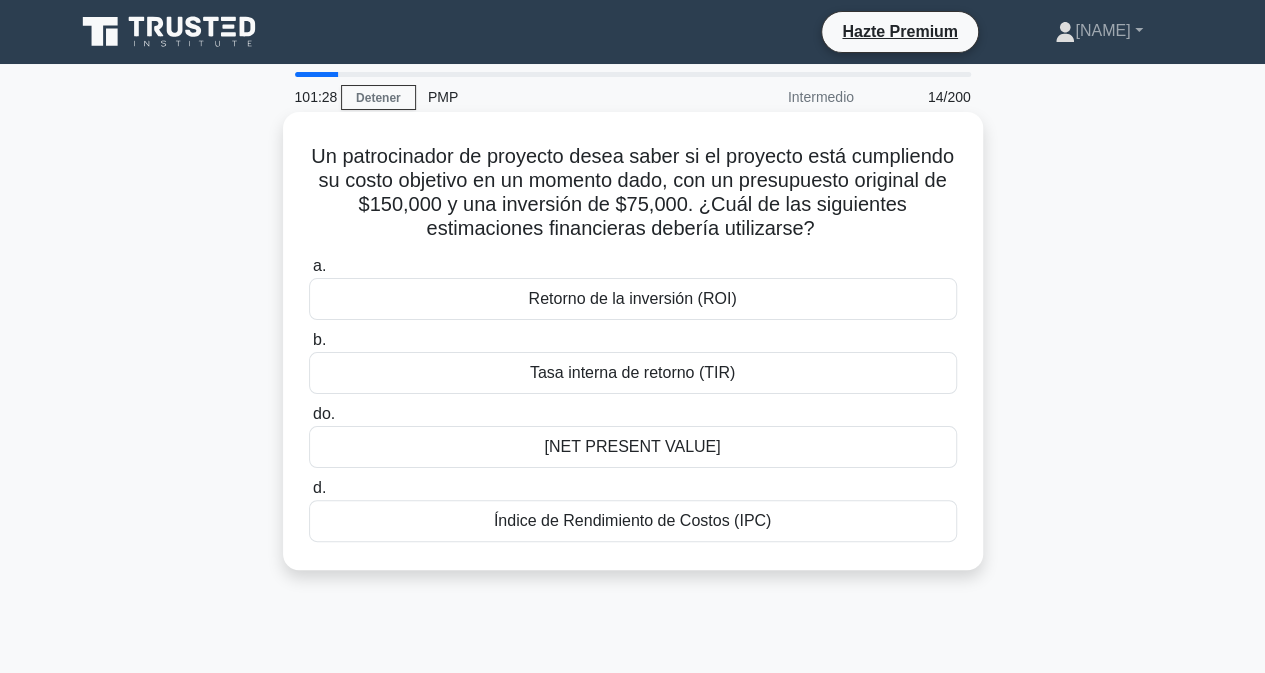 click on "Índice de Rendimiento de Costos (IPC)" at bounding box center [633, 521] 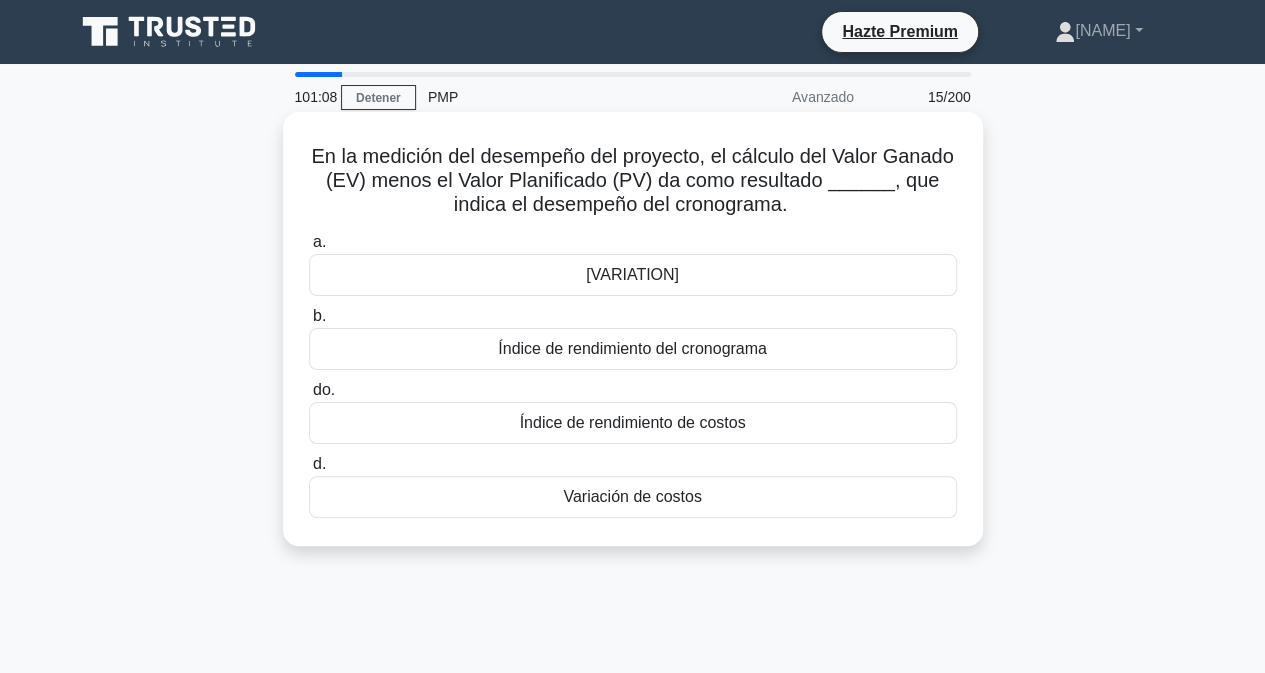 click on "Variación del cronograma" at bounding box center (633, 275) 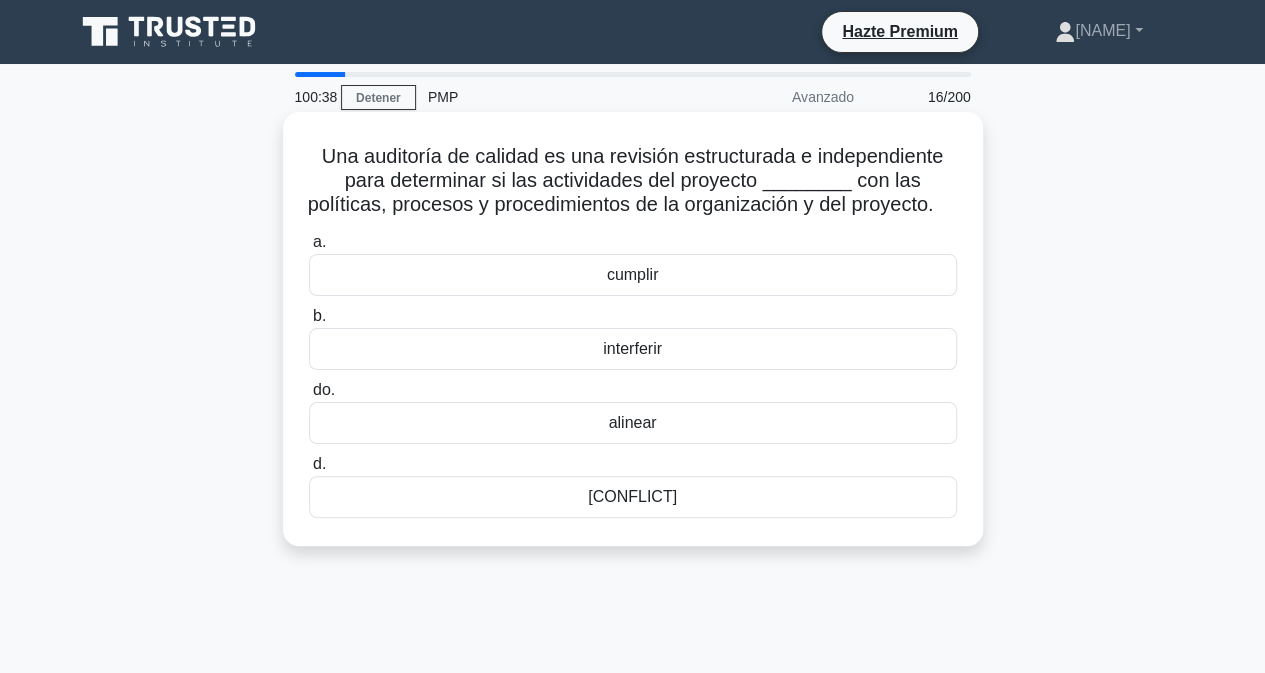 click on "cumplir" at bounding box center (633, 275) 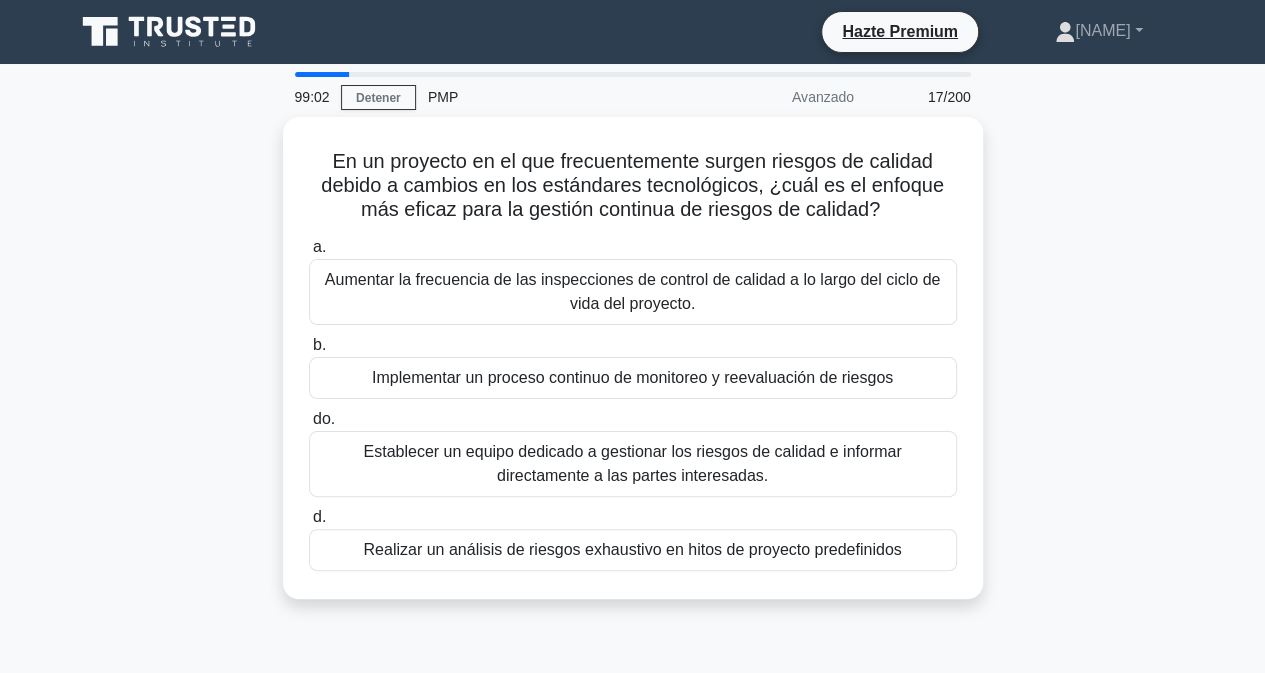 click on "Aumentar la frecuencia de las inspecciones de control de calidad a lo largo del ciclo de vida del proyecto." at bounding box center [632, 291] 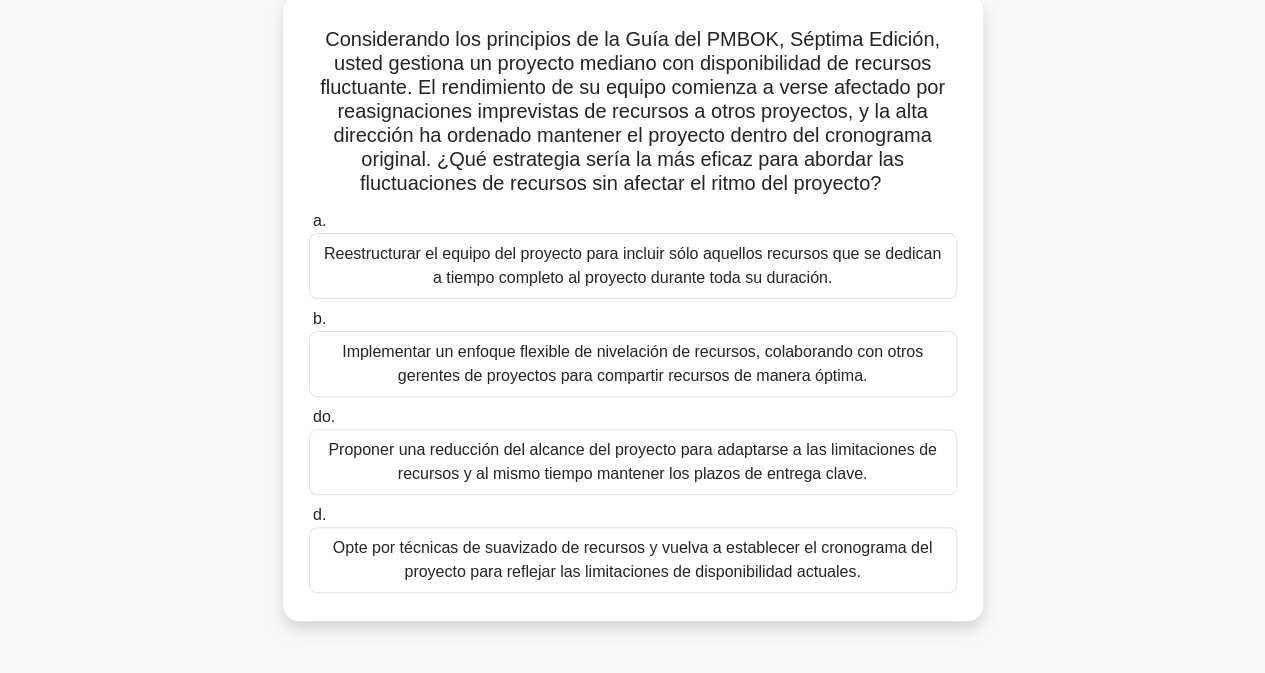 scroll, scrollTop: 160, scrollLeft: 0, axis: vertical 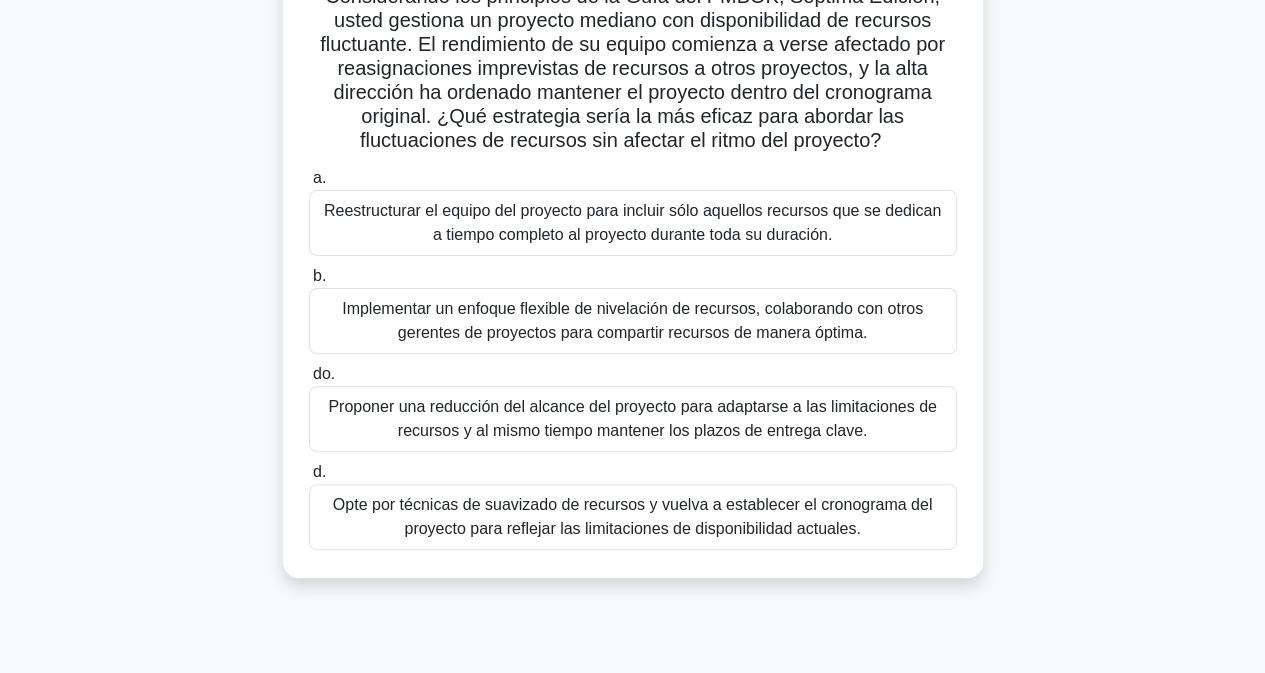 click on "Opte por técnicas de suavizado de recursos y vuelva a establecer el cronograma del proyecto para reflejar las limitaciones de disponibilidad actuales." at bounding box center [632, 516] 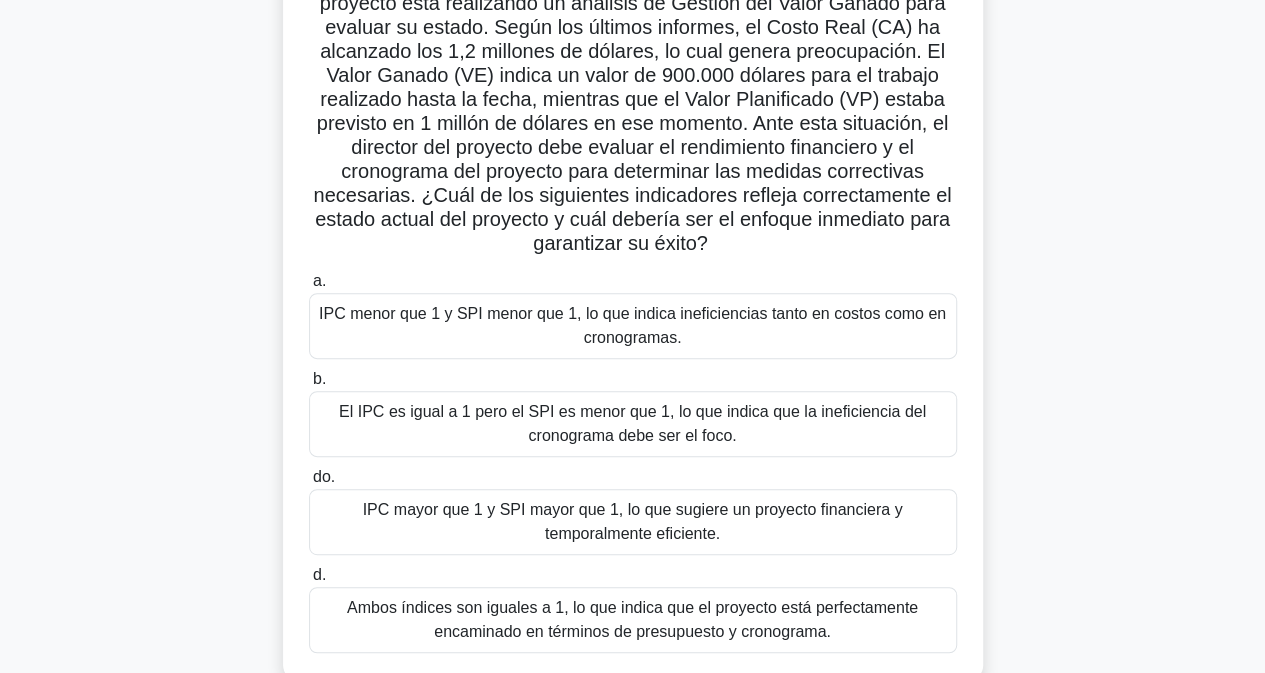 scroll, scrollTop: 240, scrollLeft: 0, axis: vertical 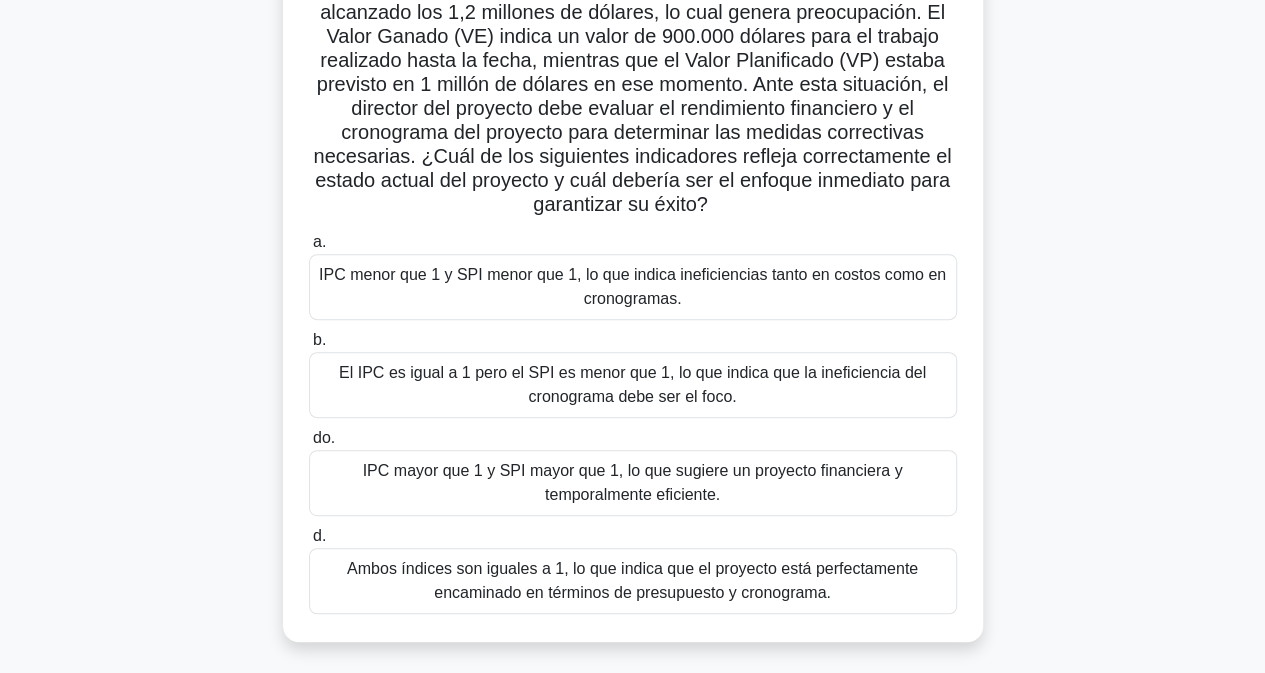 click on "IPC menor que 1 y SPI menor que 1, lo que indica ineficiencias tanto en costos como en cronogramas." at bounding box center (633, 287) 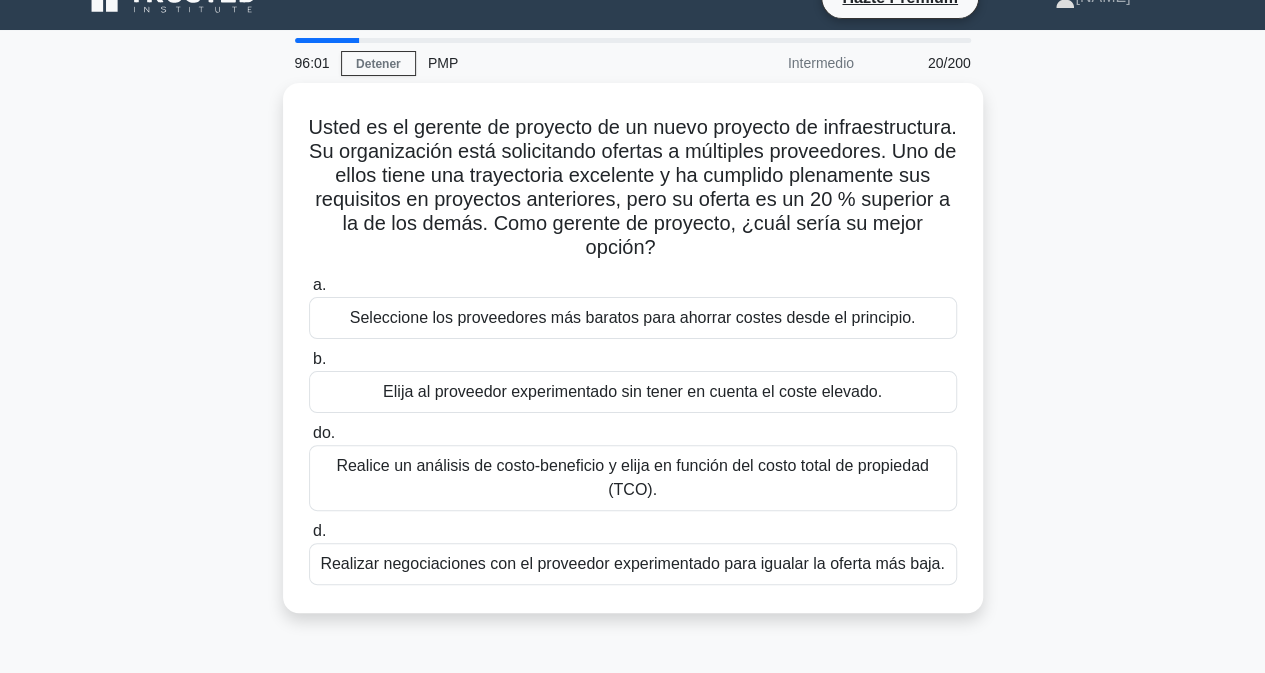 scroll, scrollTop: 0, scrollLeft: 0, axis: both 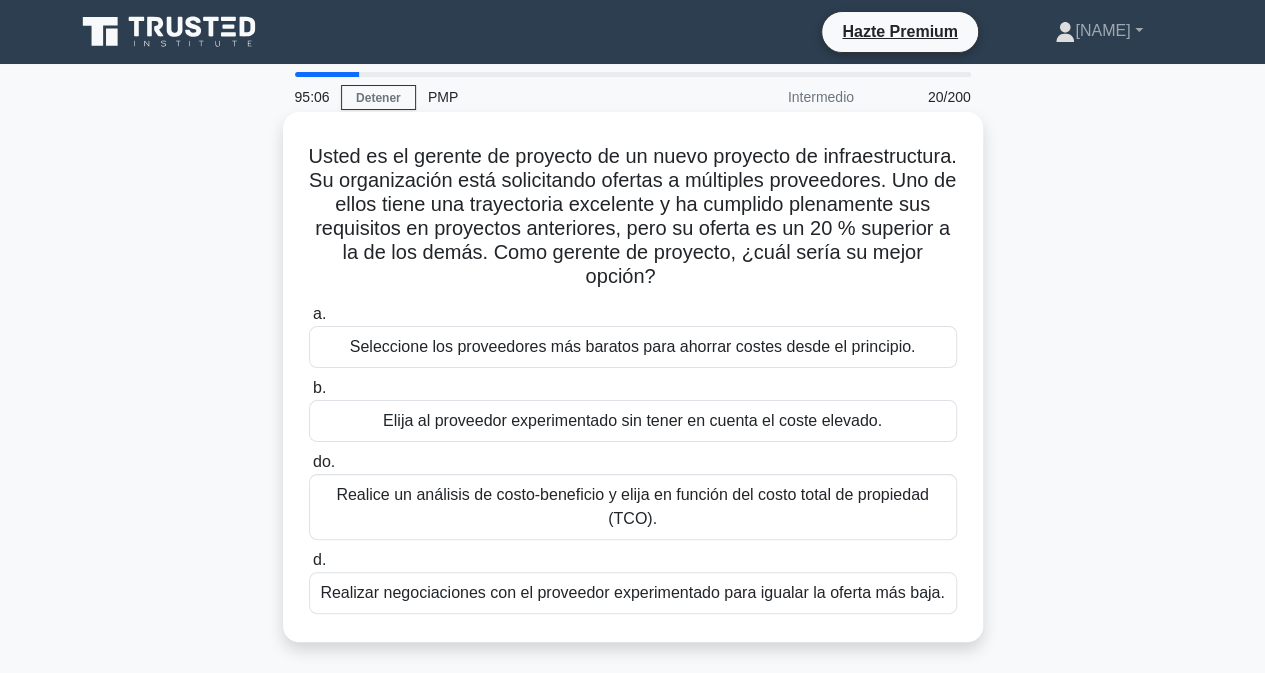 click on "Realice un análisis de costo-beneficio y elija en función del costo total de propiedad (TCO)." at bounding box center (632, 506) 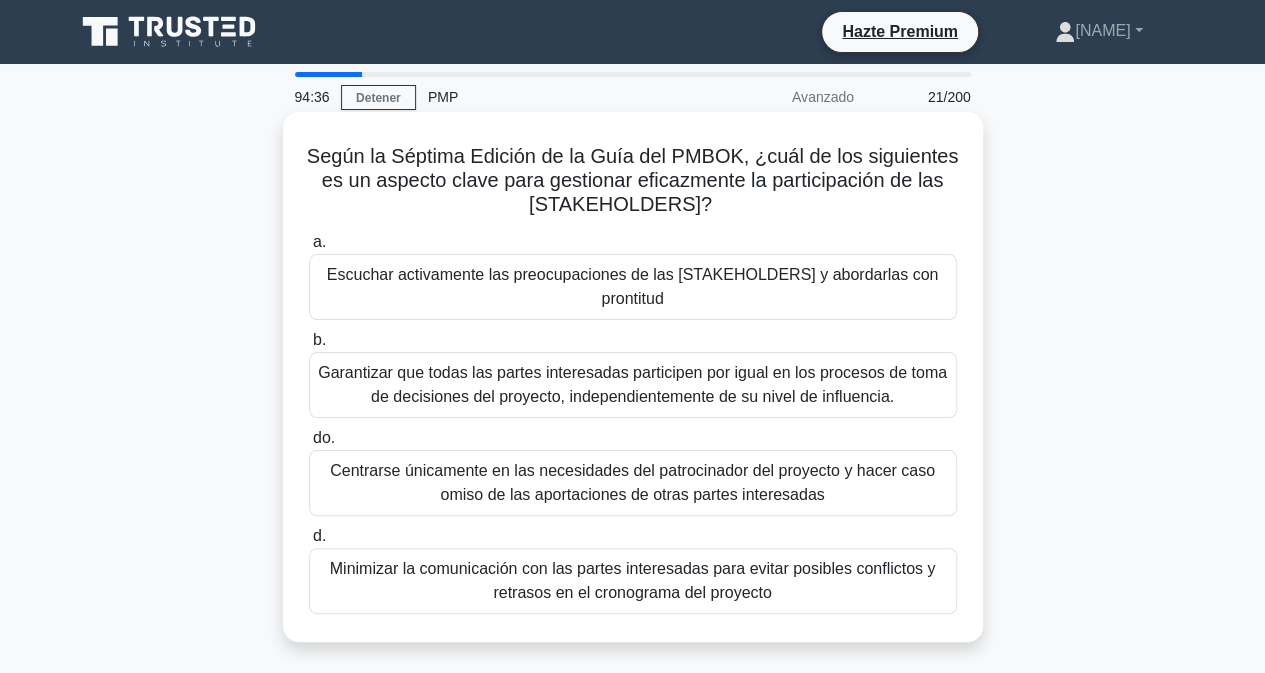 click on "Escuchar activamente las preocupaciones de las partes interesadas y abordarlas con prontitud" at bounding box center (633, 286) 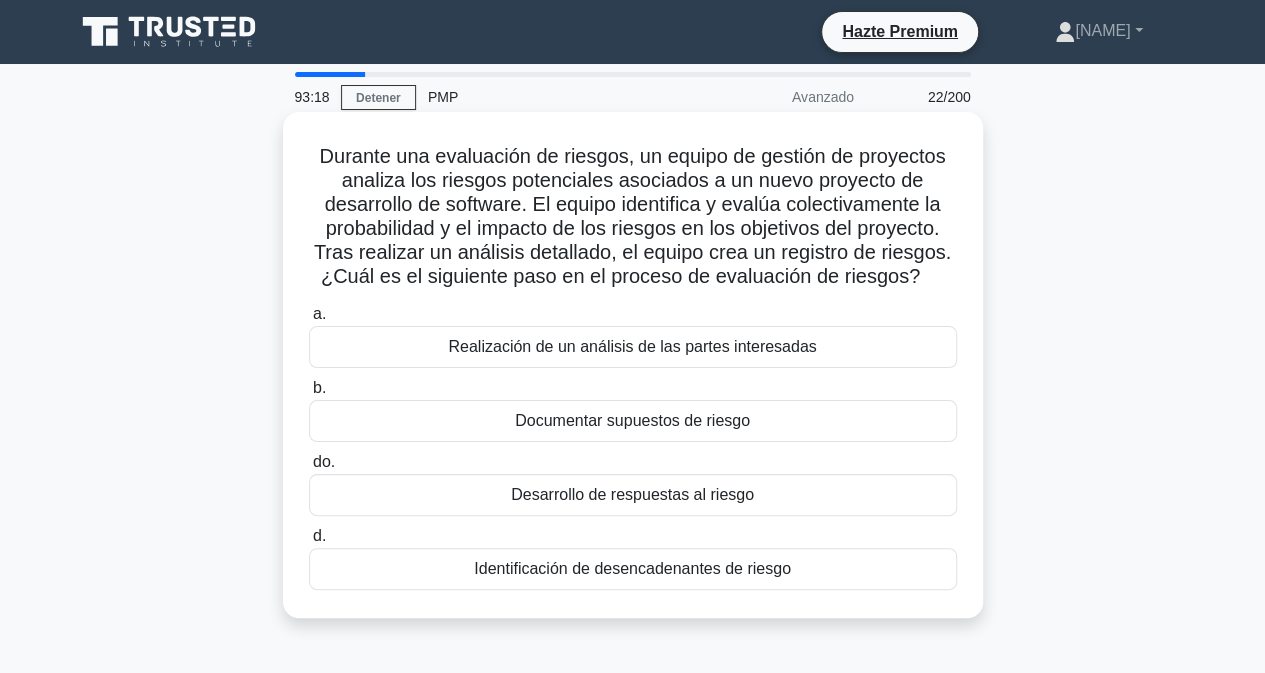 drag, startPoint x: 866, startPoint y: 586, endPoint x: 311, endPoint y: 155, distance: 702.6991 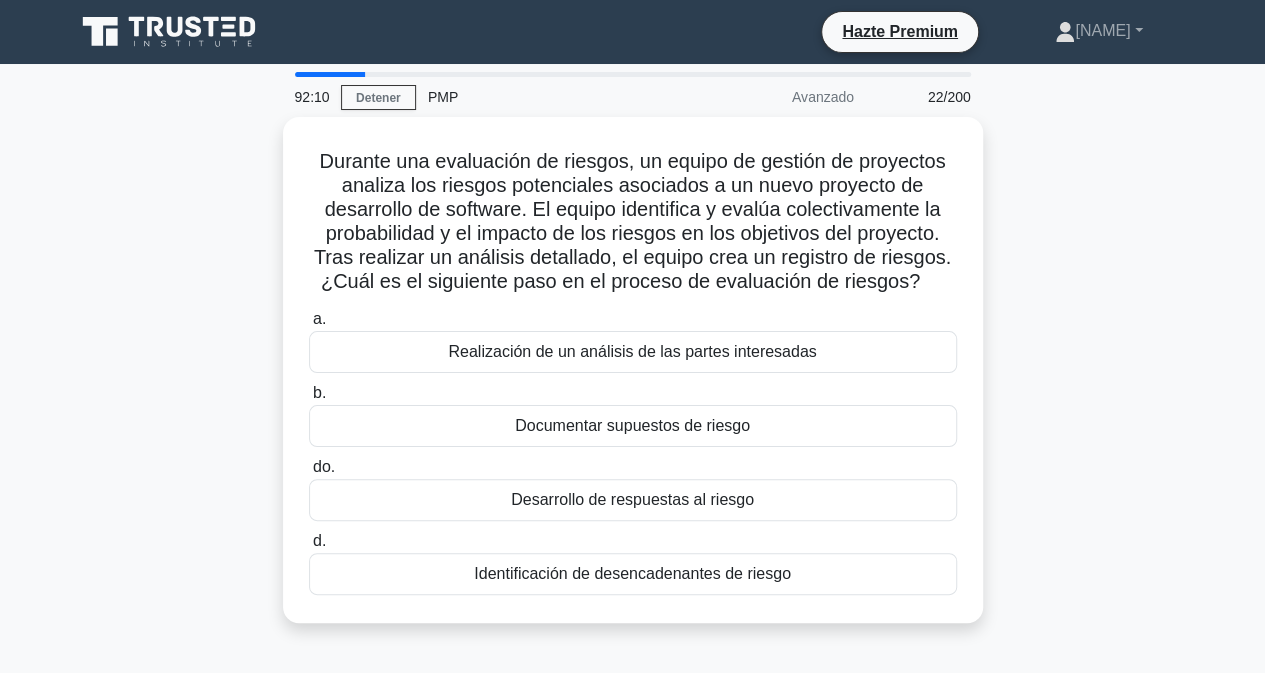 click on "Durante una evaluación de riesgos, un equipo de gestión de proyectos analiza los riesgos potenciales asociados a un nuevo proyecto de desarrollo de software. El equipo identifica y evalúa colectivamente la probabilidad y el impacto de los riesgos en los objetivos del proyecto. Tras realizar un análisis detallado, el equipo crea un registro de riesgos. ¿Cuál es el siguiente paso en el proceso de evaluación de riesgos?
.spinner_0XTQ{transform-origin:center;animation:spinner_y6GP .75s linear infinite}@keyframes spinner_y6GP{100%{transform:rotate(360deg)}}
a.
b. do. d." at bounding box center (633, 382) 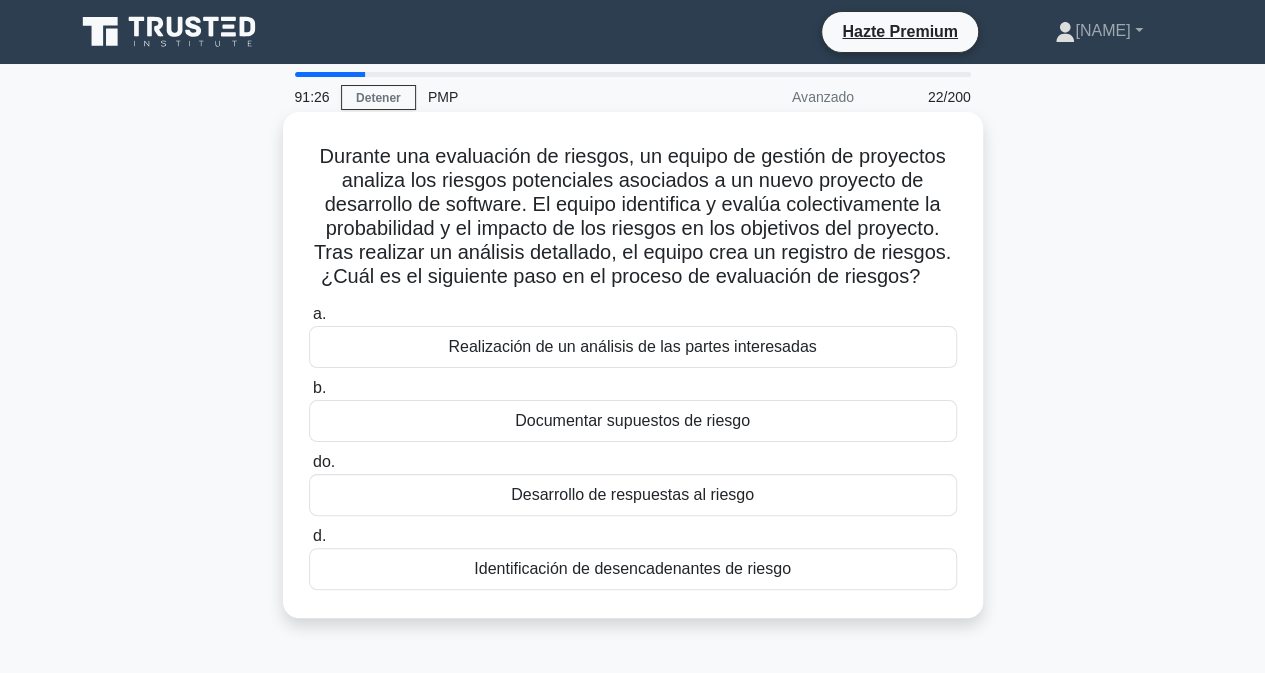 click on "Identificación de desencadenantes de riesgo" at bounding box center (633, 569) 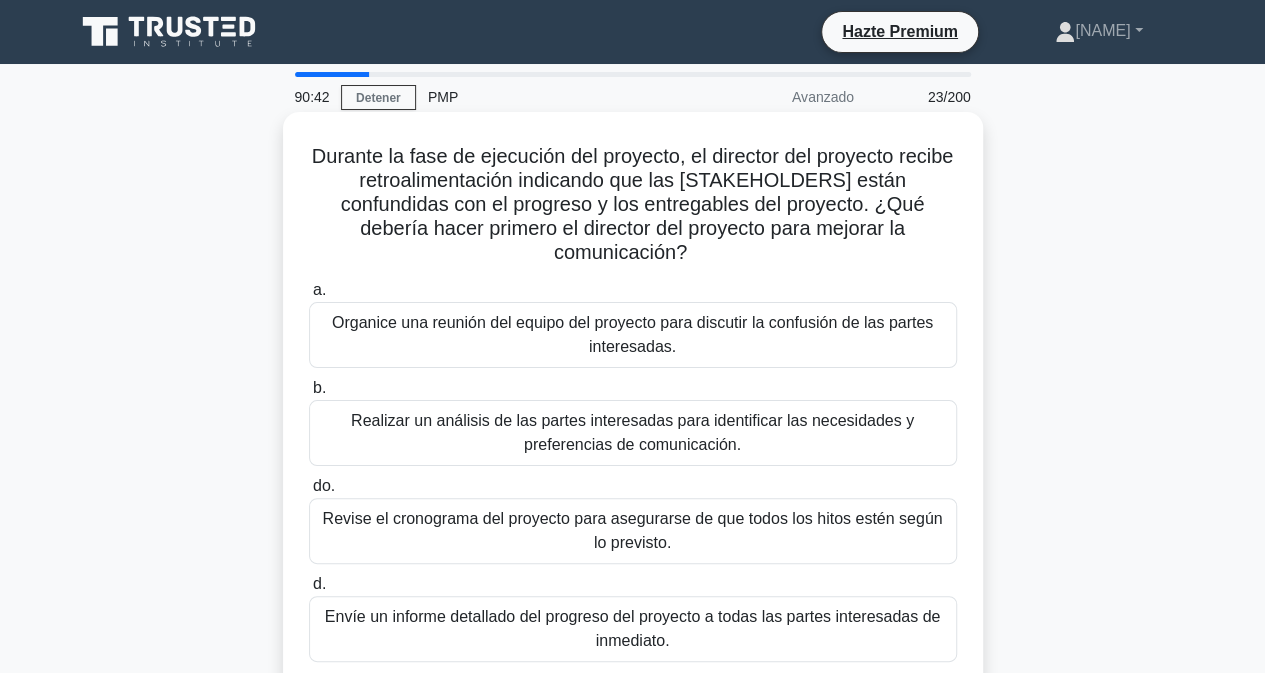 click on "Realizar un análisis de las partes interesadas para identificar las necesidades y preferencias de comunicación." at bounding box center (633, 433) 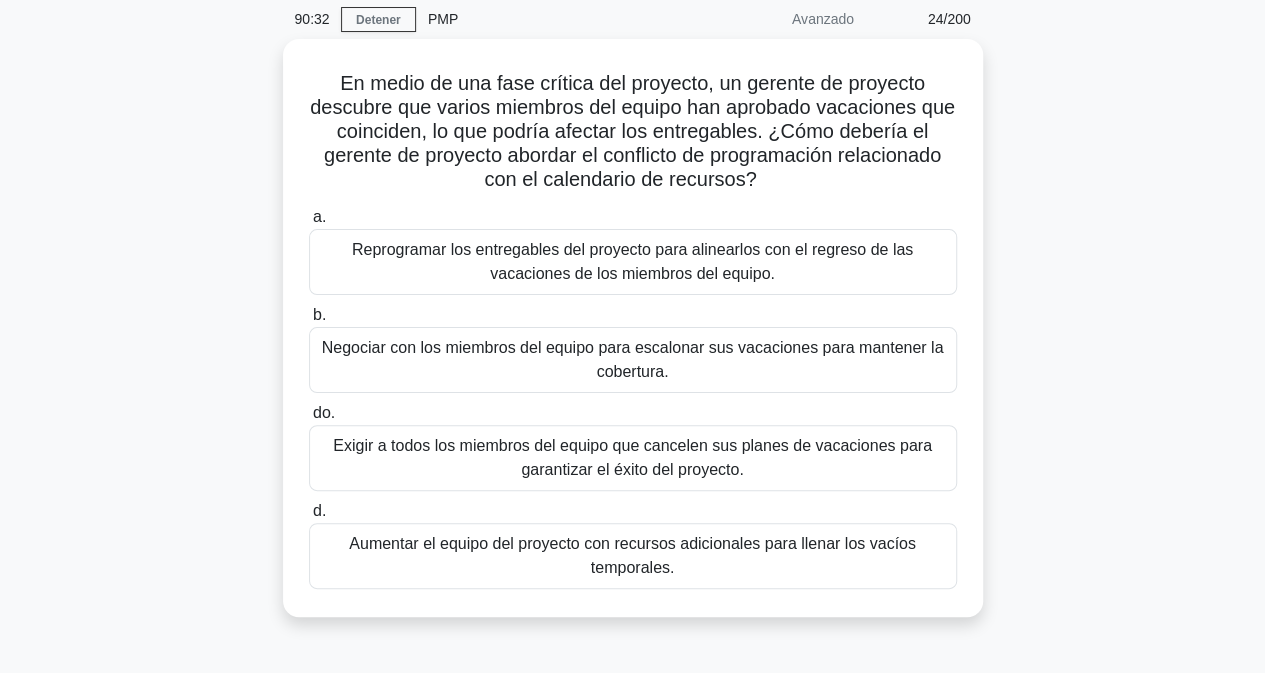 scroll, scrollTop: 80, scrollLeft: 0, axis: vertical 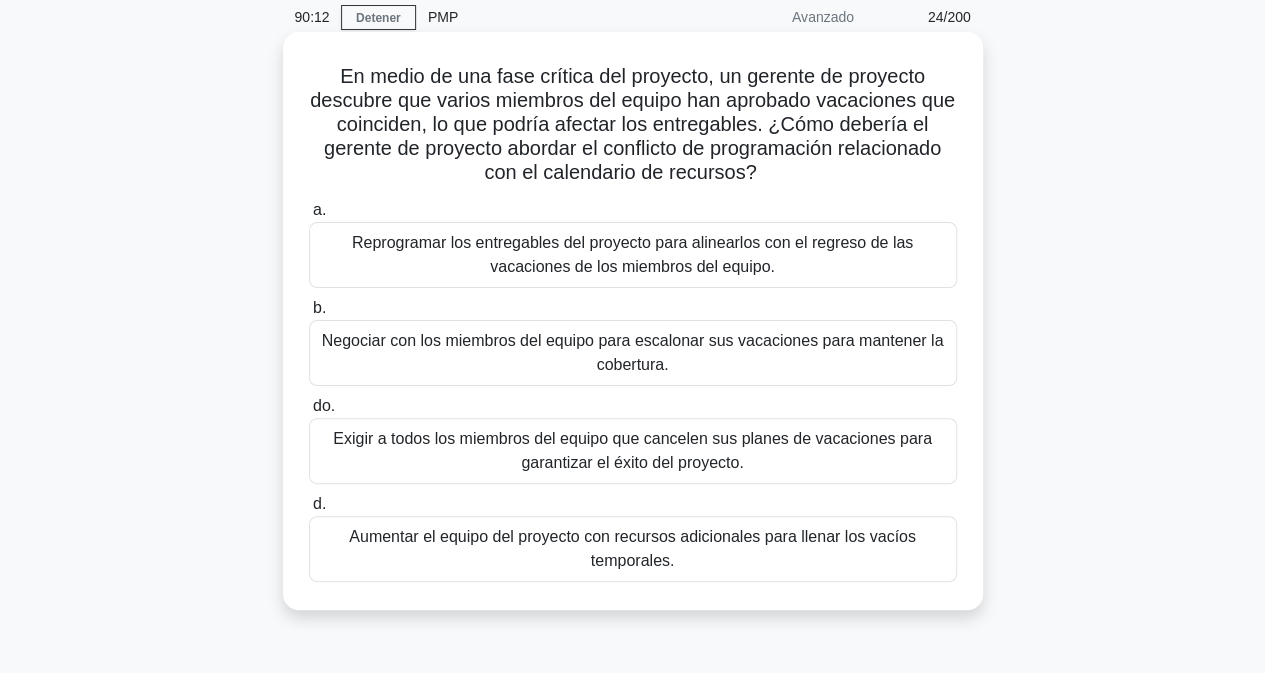 click on "Negociar con los miembros del equipo para escalonar sus vacaciones para mantener la cobertura." at bounding box center (633, 353) 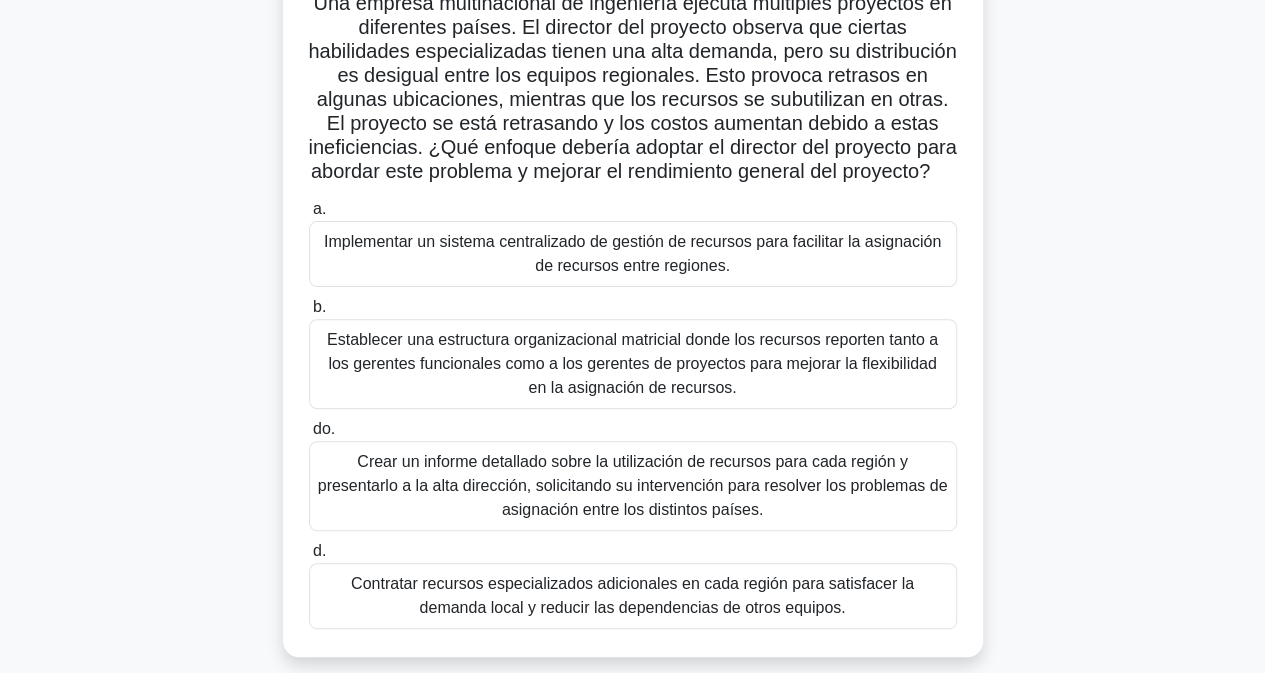 scroll, scrollTop: 160, scrollLeft: 0, axis: vertical 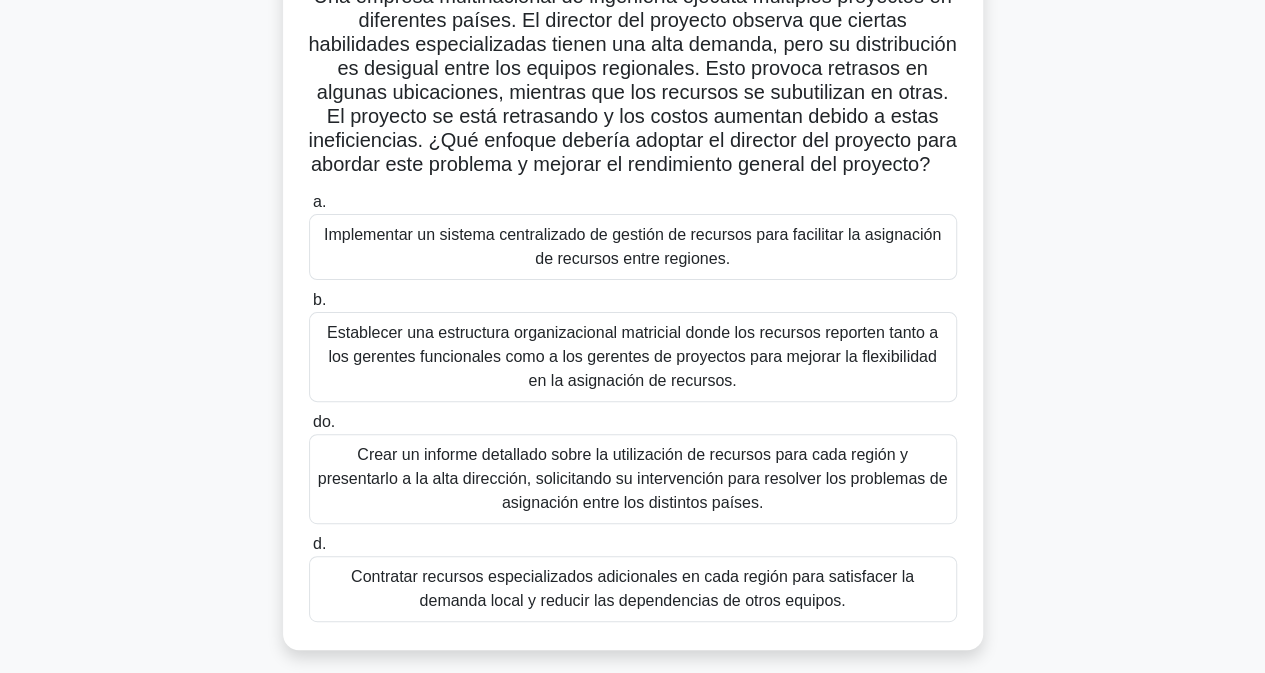 click on "Implementar un sistema centralizado de gestión de recursos para facilitar la asignación de recursos entre regiones." at bounding box center (632, 246) 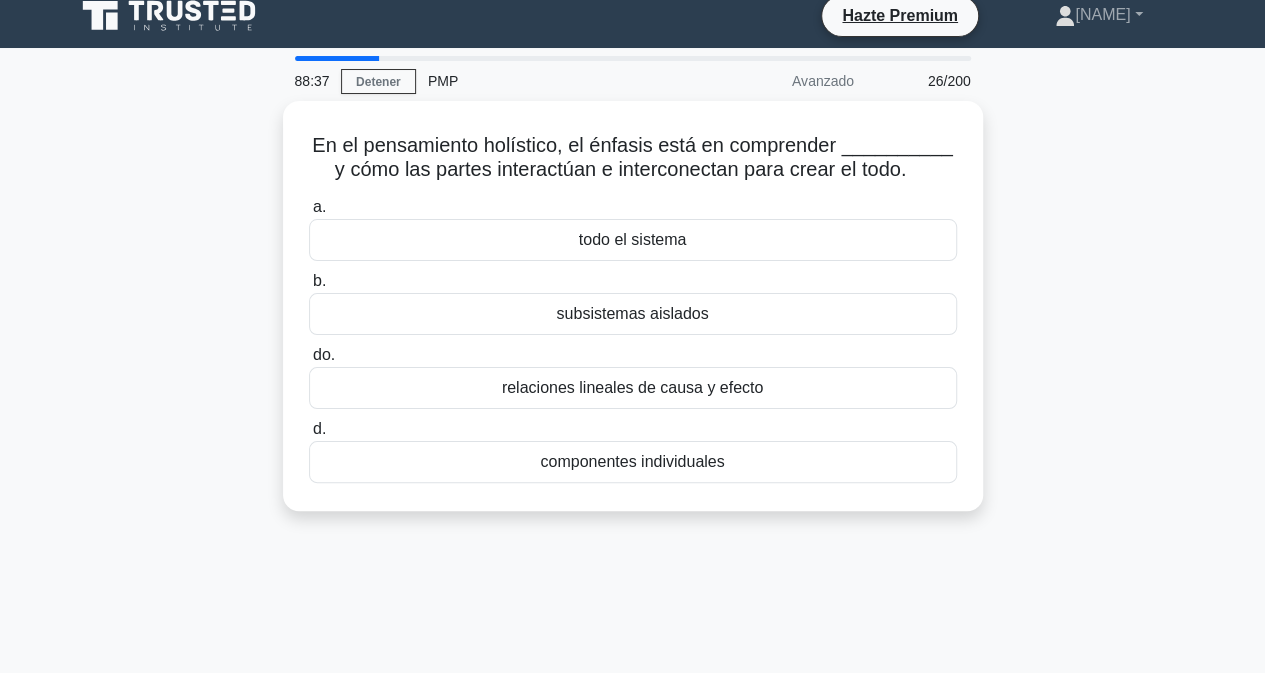 scroll, scrollTop: 0, scrollLeft: 0, axis: both 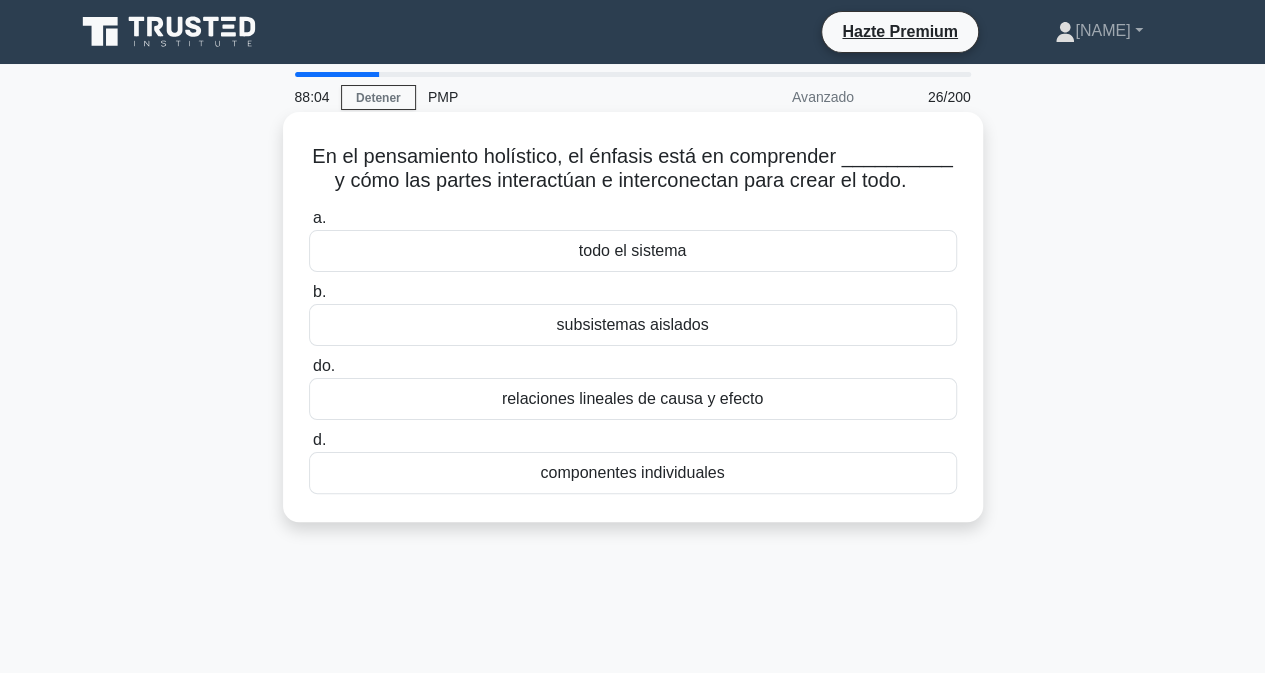 click on "componentes individuales" at bounding box center (632, 472) 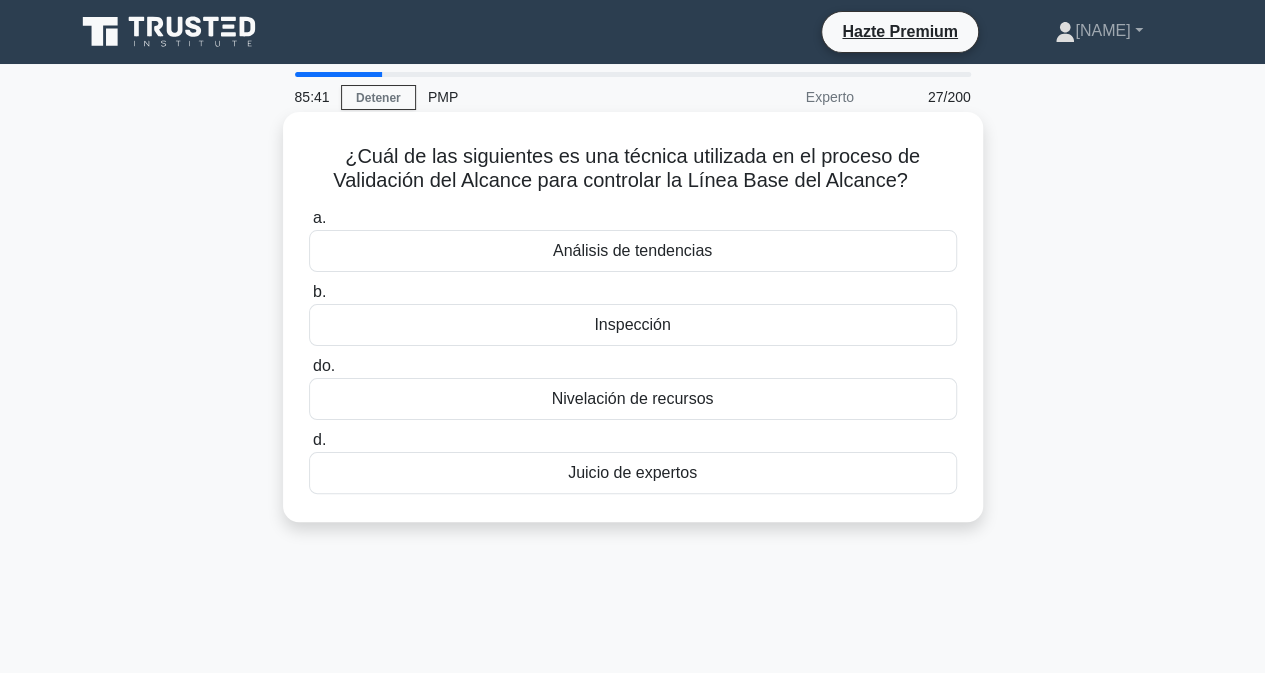 click on "Juicio de expertos" at bounding box center (633, 473) 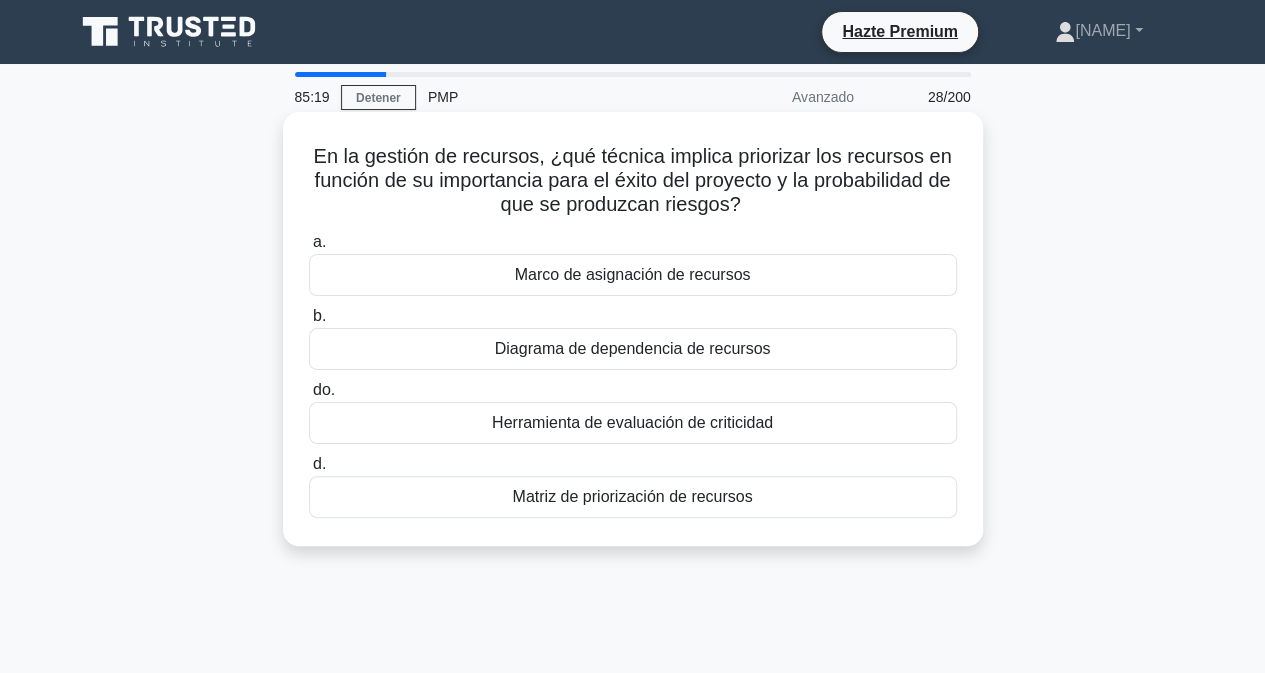 click on "Matriz de priorización de recursos" at bounding box center (632, 496) 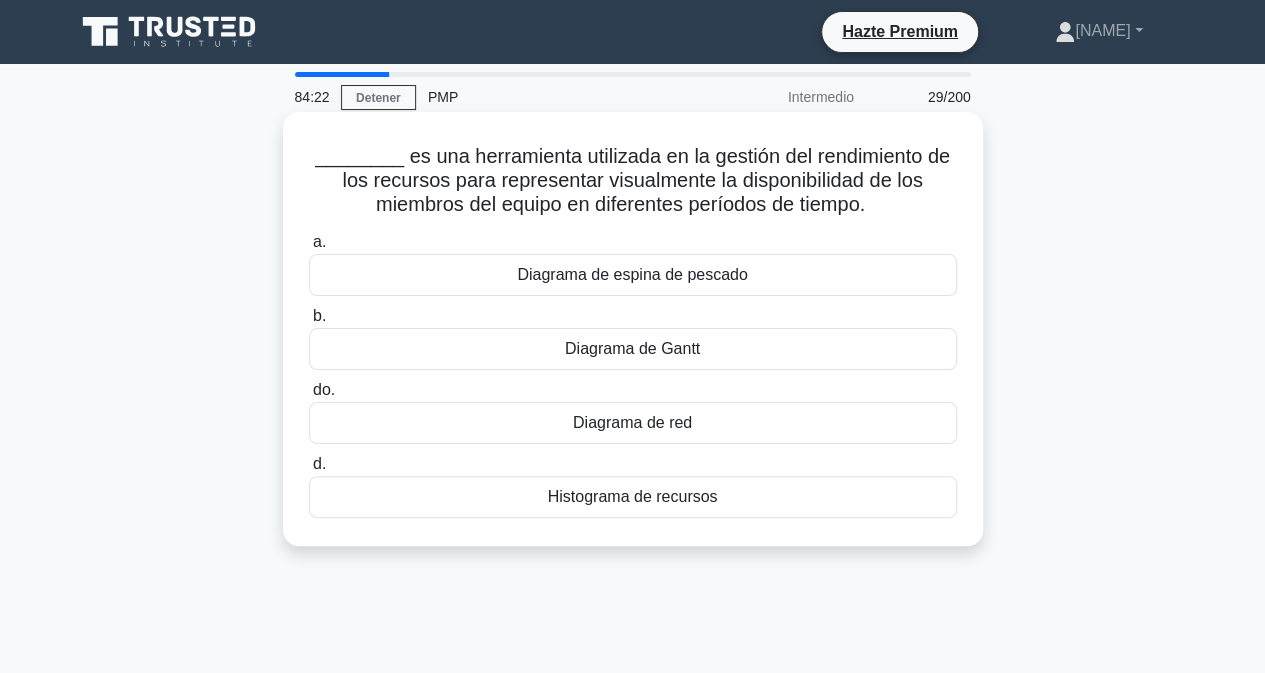 click on "Diagrama de Gantt" at bounding box center [632, 348] 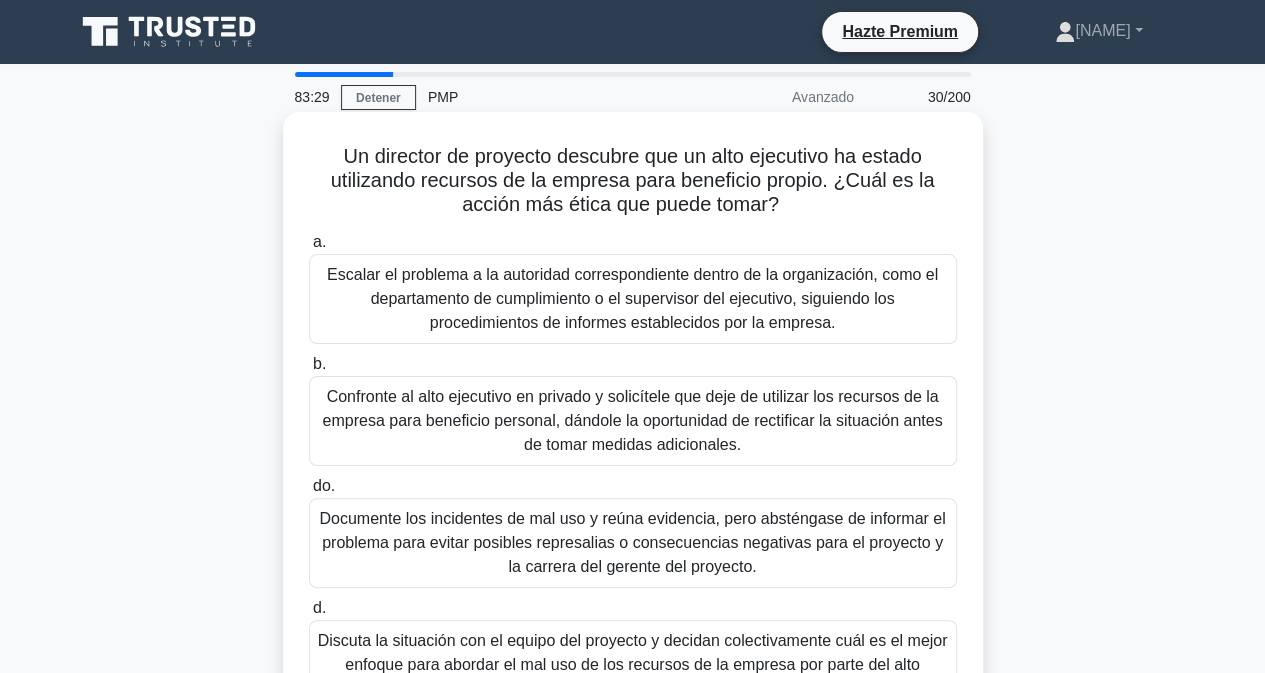 click on "Escalar el problema a la autoridad correspondiente dentro de la organización, como el departamento de cumplimiento o el supervisor del ejecutivo, siguiendo los procedimientos de informes establecidos por la empresa." at bounding box center [632, 298] 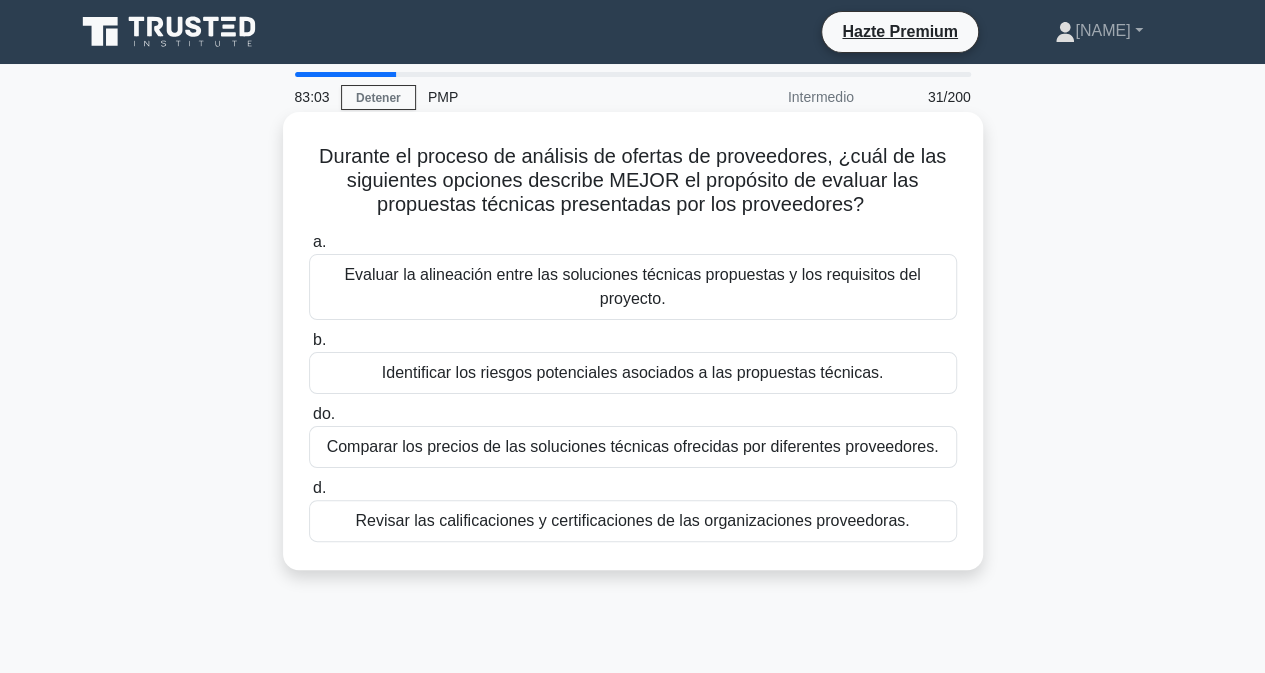 click on "Evaluar la alineación entre las soluciones técnicas propuestas y los requisitos del proyecto." at bounding box center (633, 287) 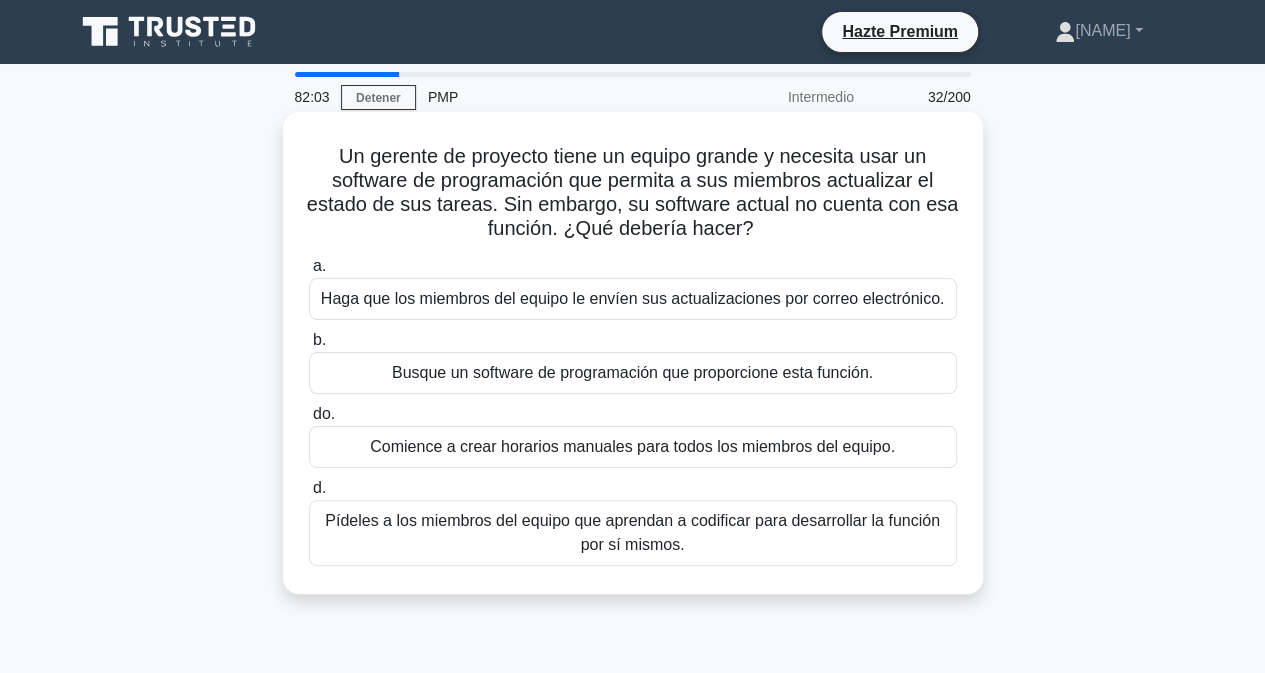 click on "Busque un software de programación que proporcione esta función." at bounding box center [632, 372] 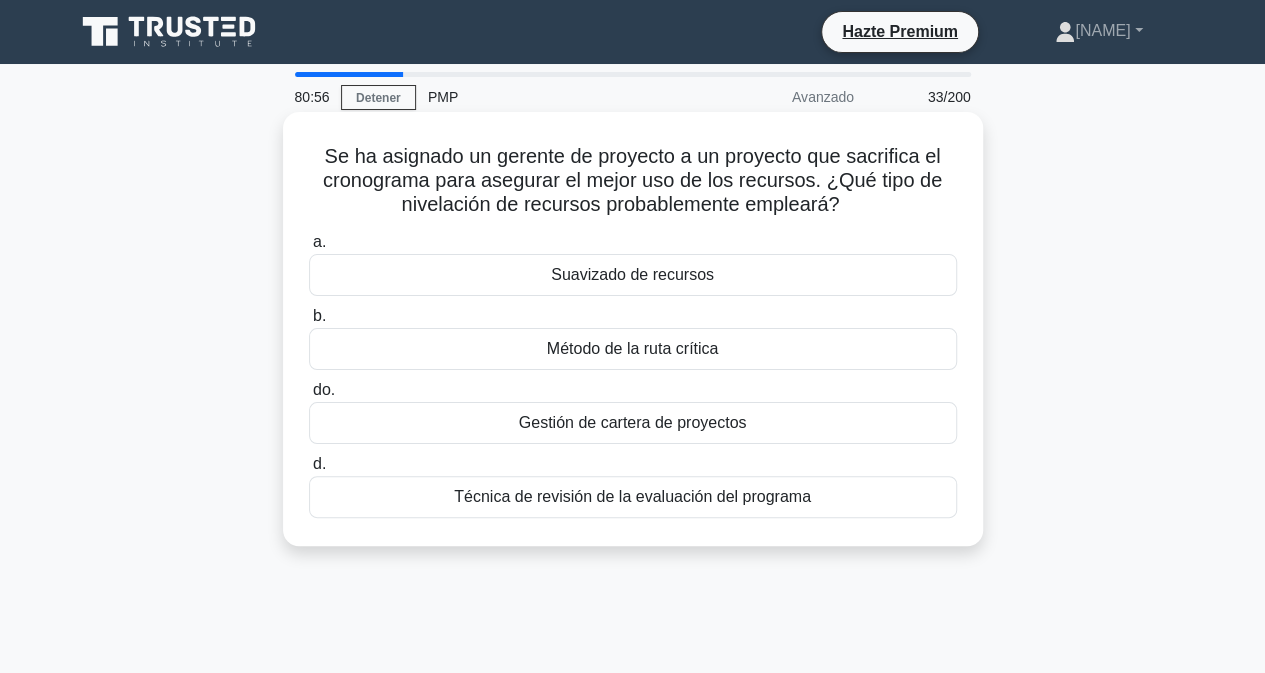 drag, startPoint x: 856, startPoint y: 520, endPoint x: 316, endPoint y: 157, distance: 650.6681 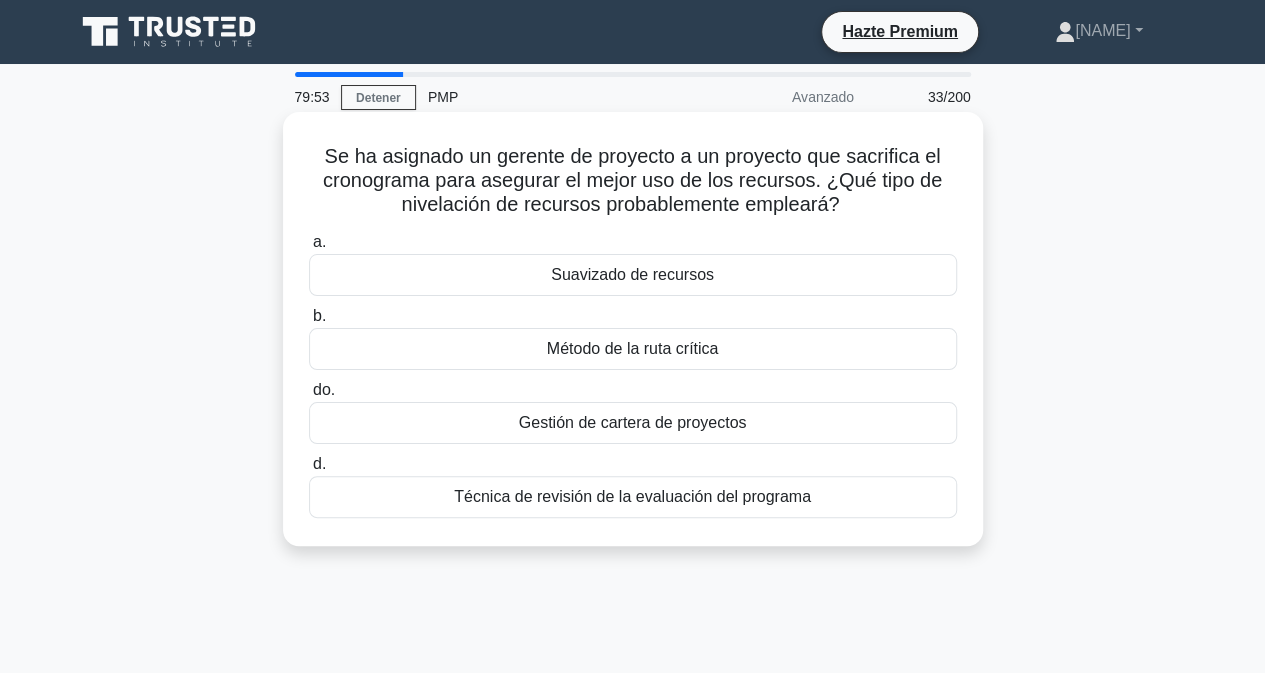 click on "Suavizado de recursos" at bounding box center [633, 275] 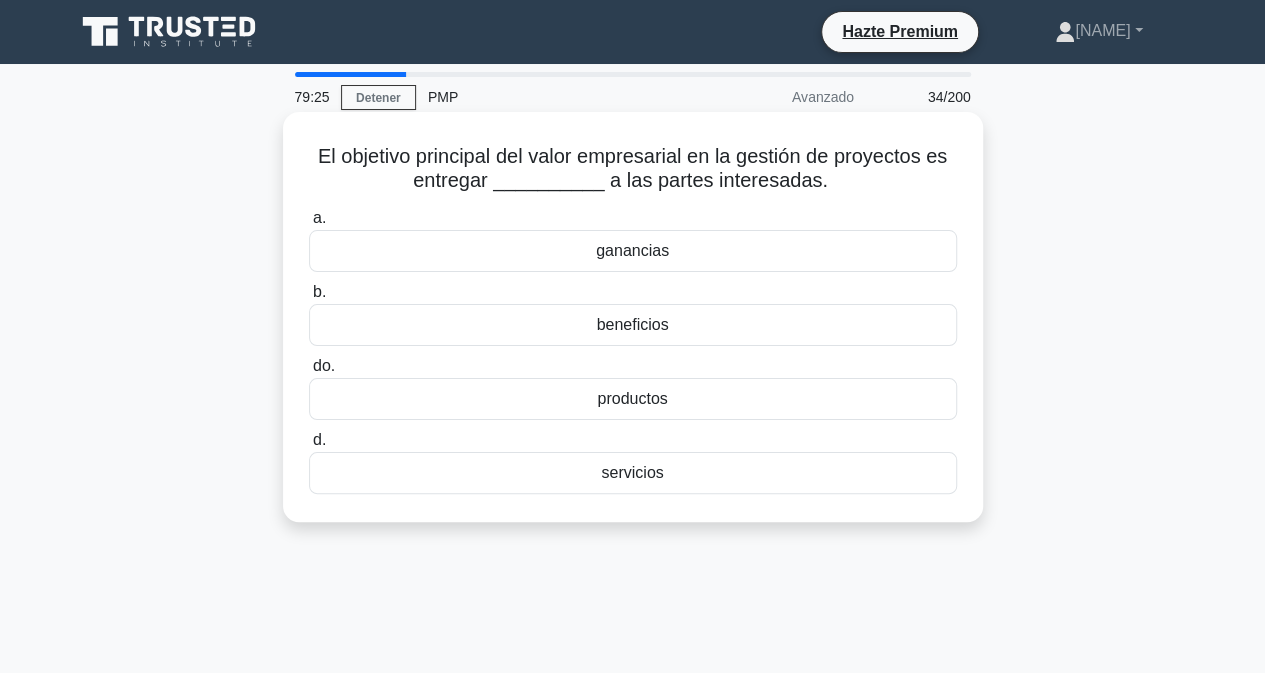 click on "ganancias" at bounding box center (633, 251) 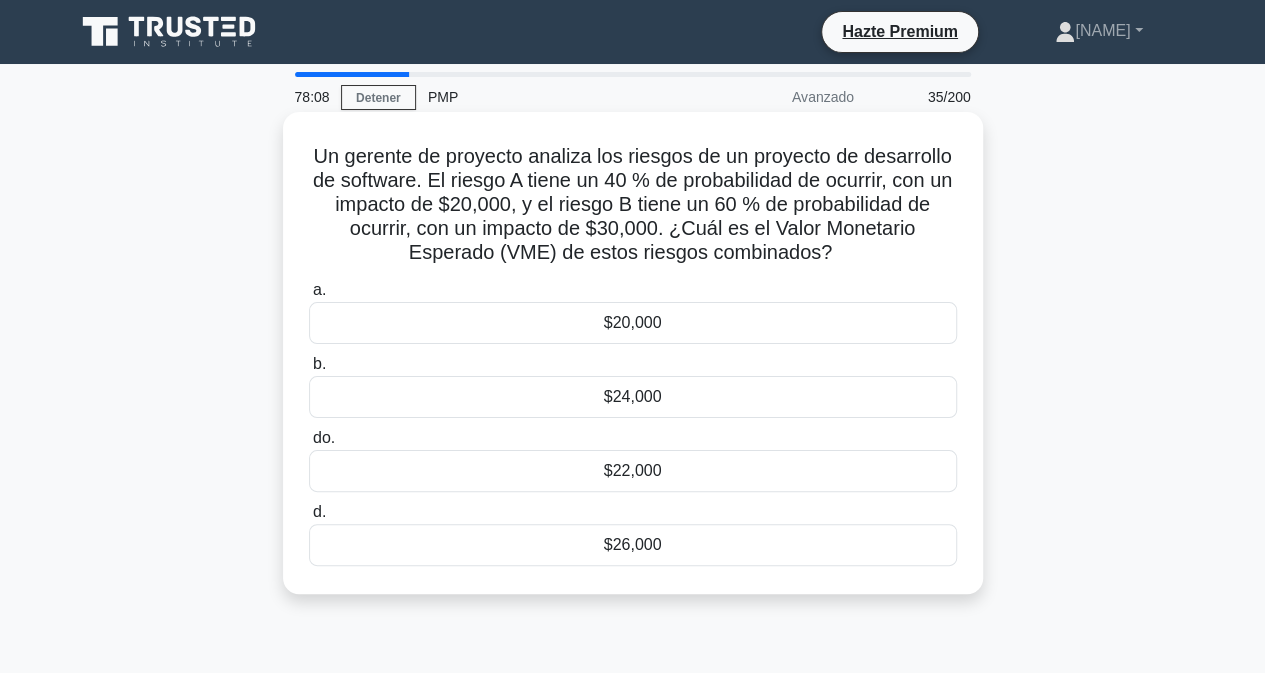 click on "$26,000" at bounding box center (633, 545) 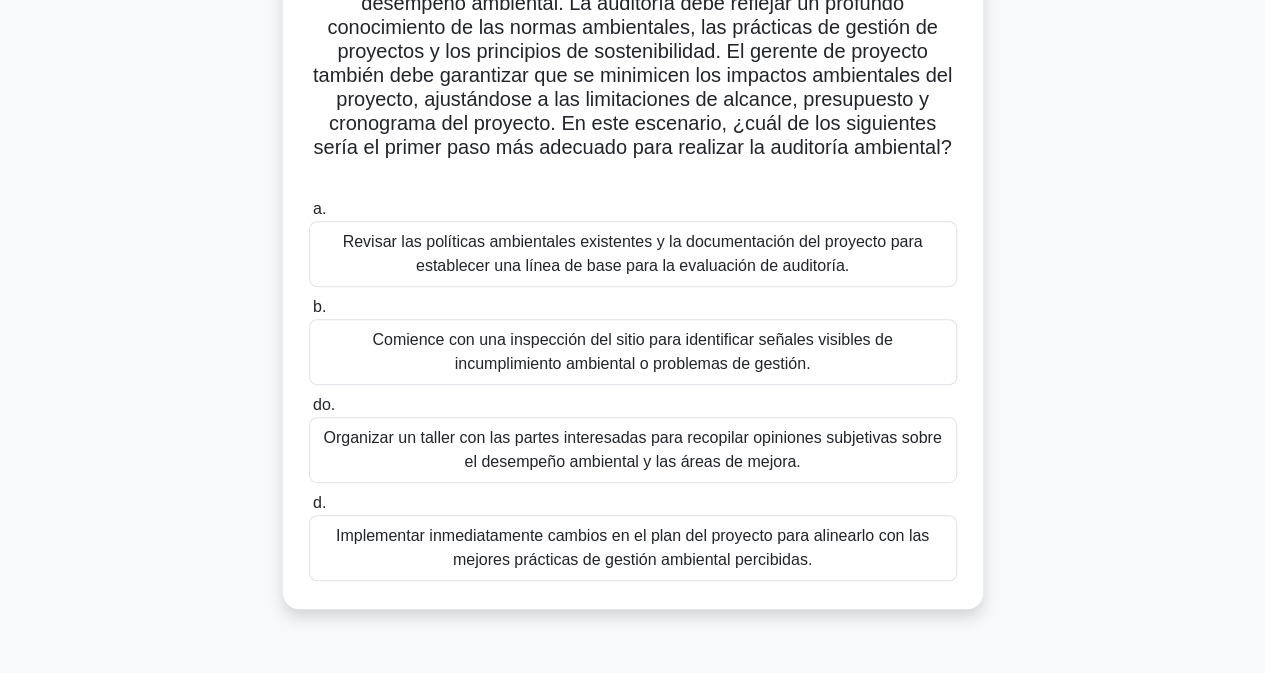 scroll, scrollTop: 280, scrollLeft: 0, axis: vertical 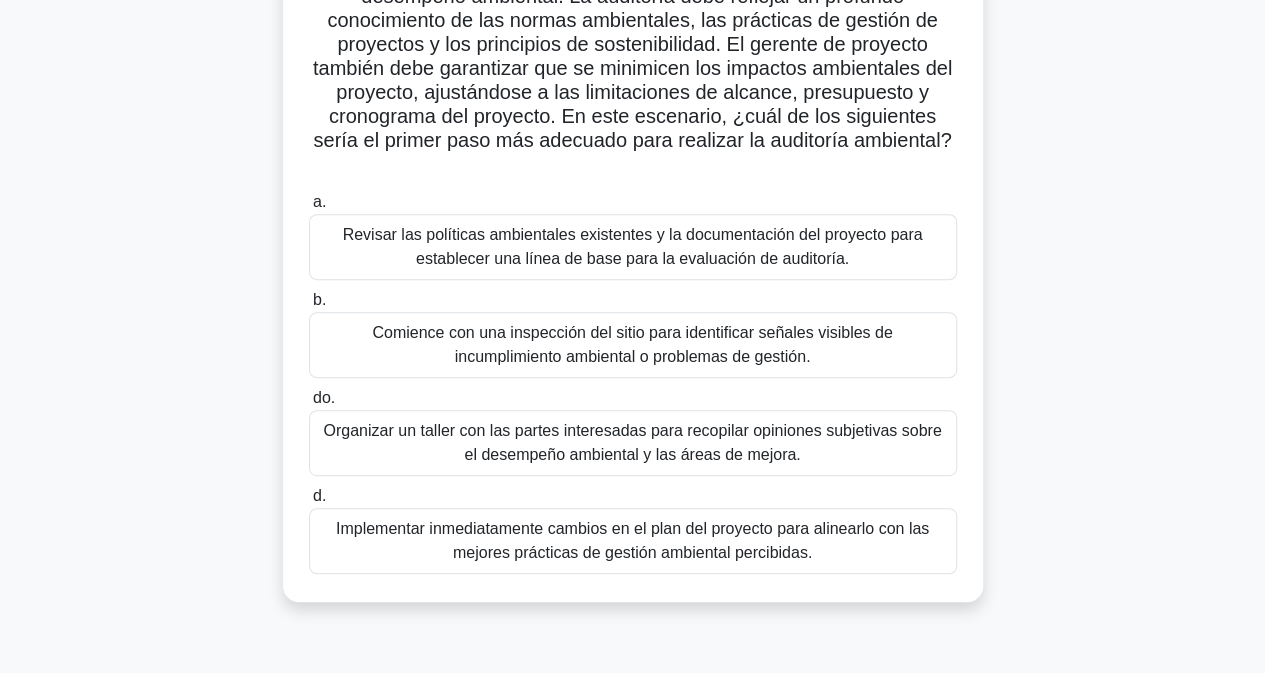 click on "Revisar las políticas ambientales existentes y la documentación del proyecto para establecer una línea de base para la evaluación de auditoría." at bounding box center (633, 246) 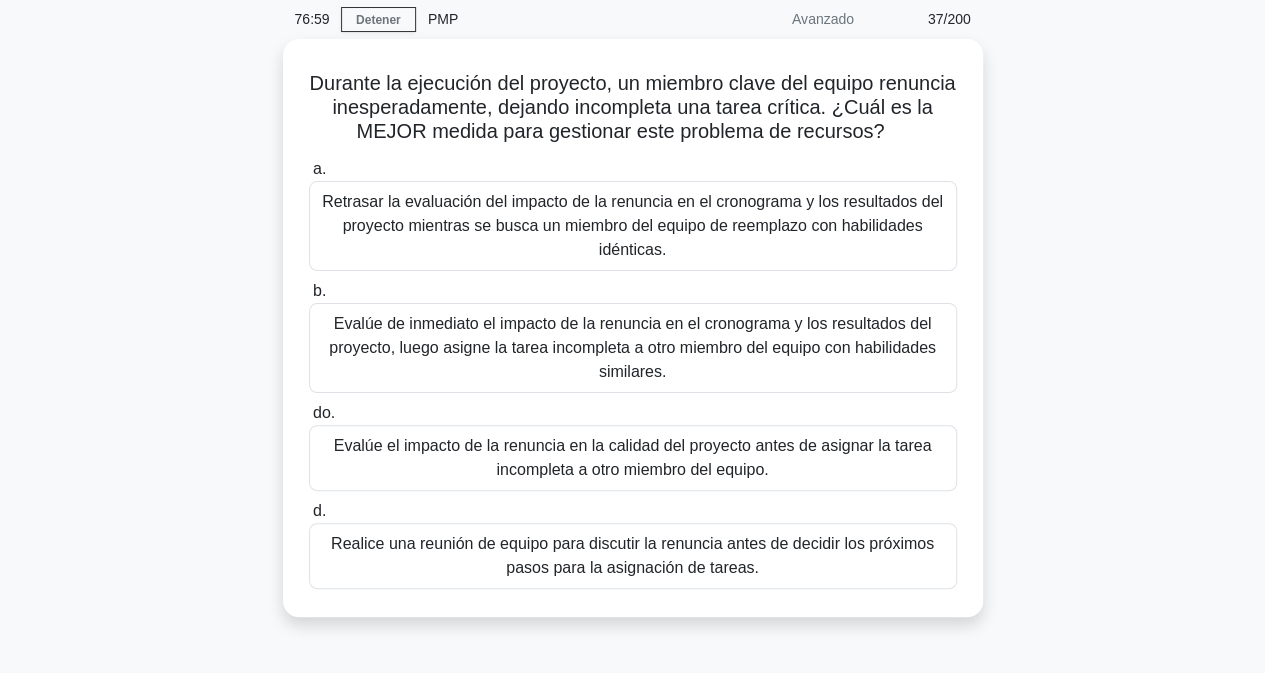 scroll, scrollTop: 80, scrollLeft: 0, axis: vertical 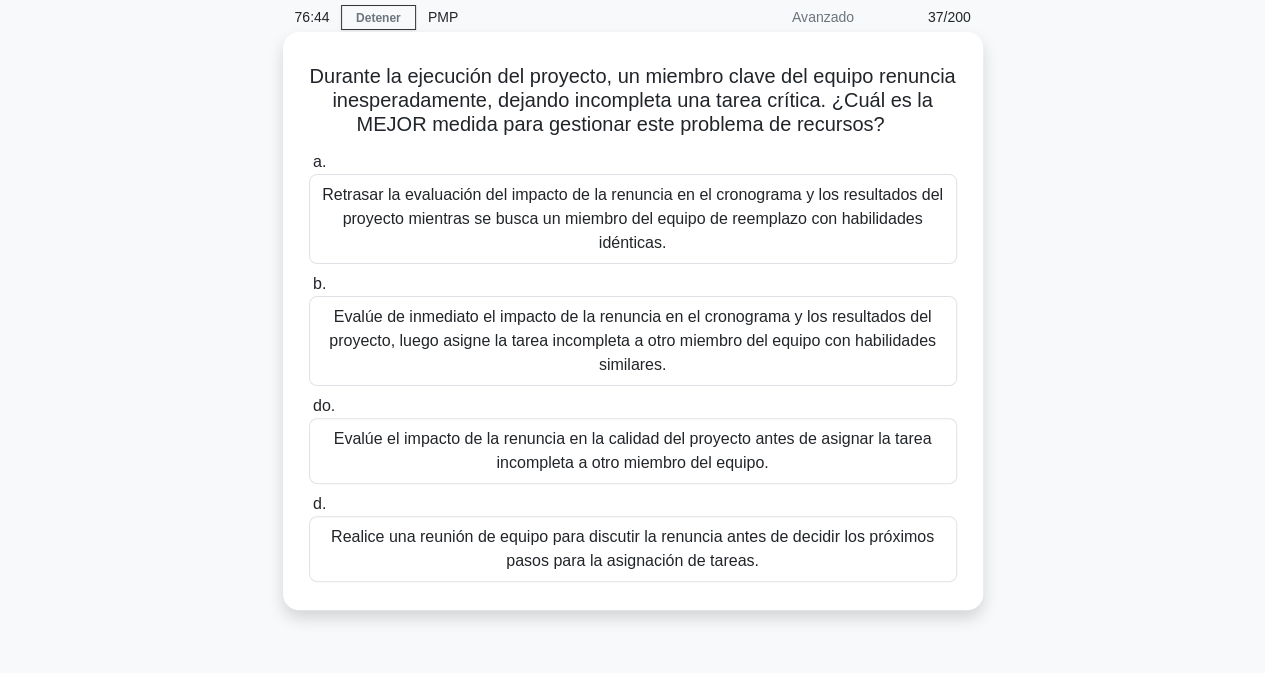 click on "Evalúe de inmediato el impacto de la renuncia en el cronograma y los resultados del proyecto, luego asigne la tarea incompleta a otro miembro del equipo con habilidades similares." at bounding box center (632, 340) 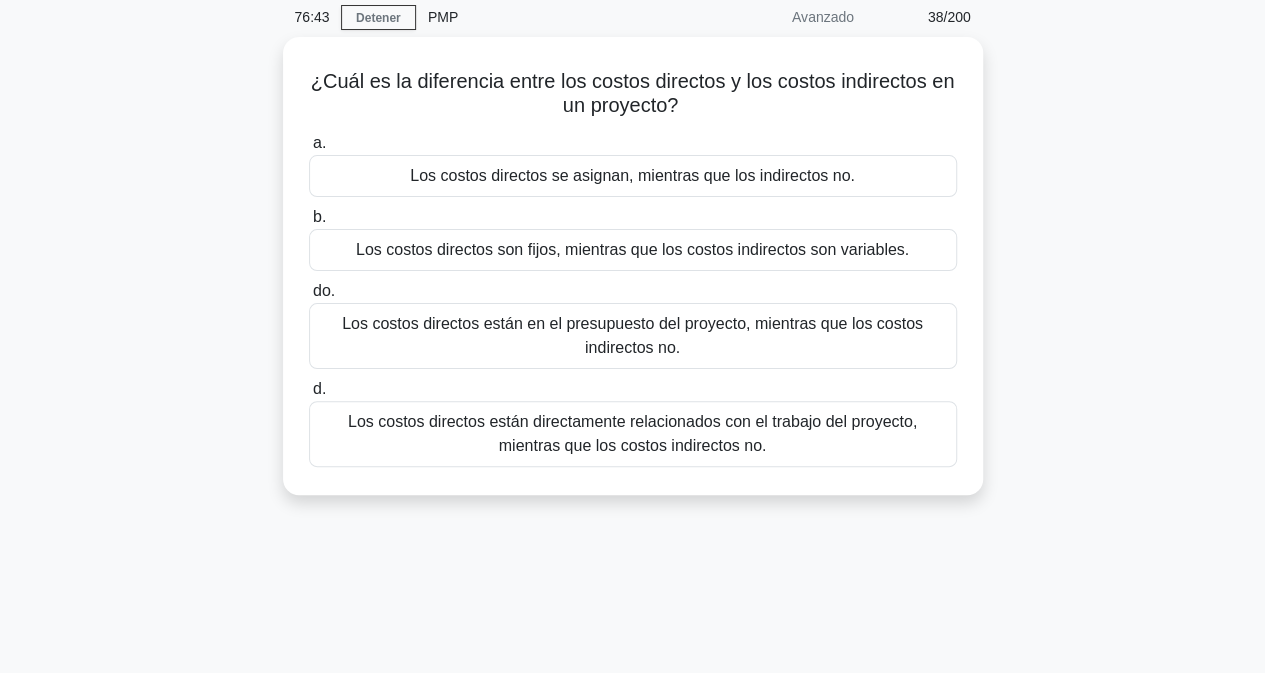 scroll, scrollTop: 0, scrollLeft: 0, axis: both 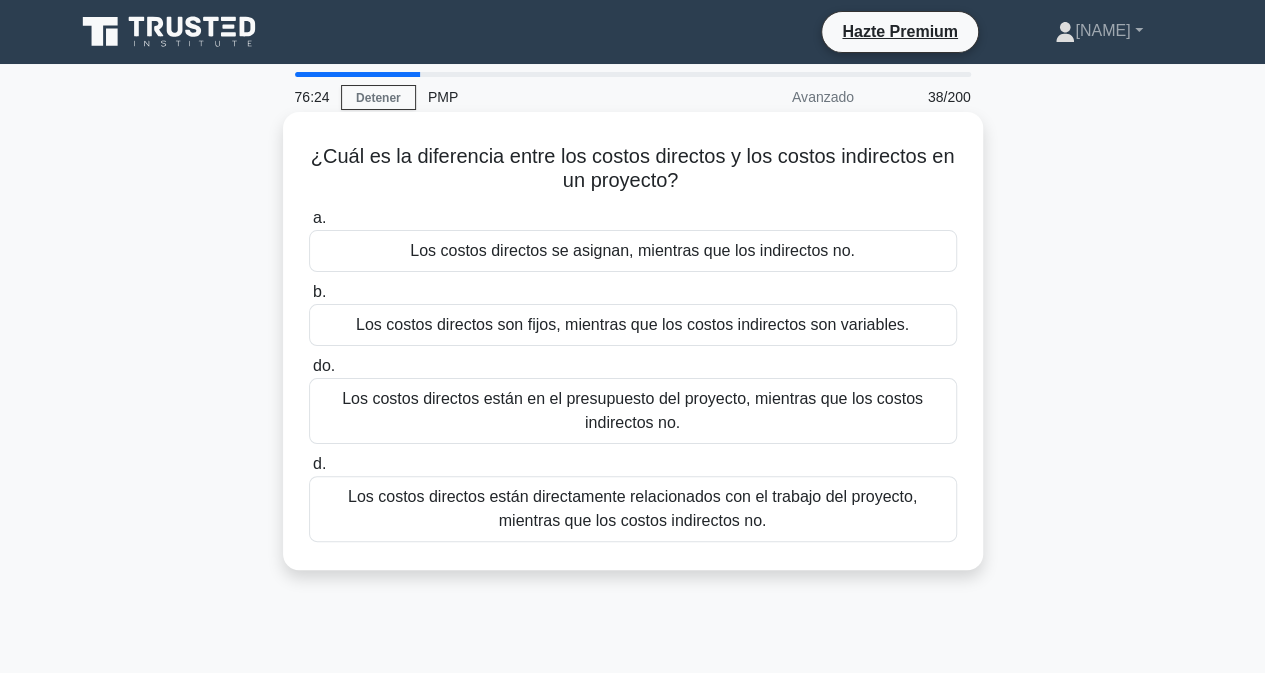 drag, startPoint x: 785, startPoint y: 554, endPoint x: 308, endPoint y: 141, distance: 630.9501 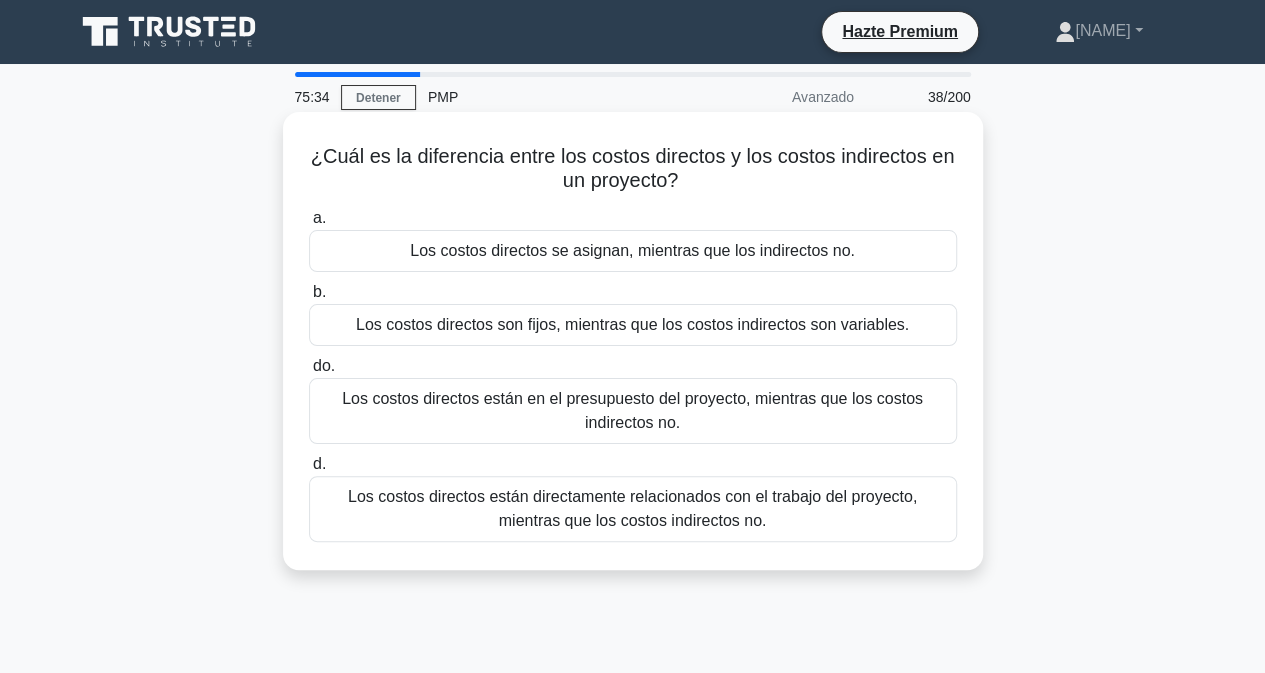 click on "Los costos directos están directamente relacionados con el trabajo del proyecto, mientras que los costos indirectos no." at bounding box center [633, 509] 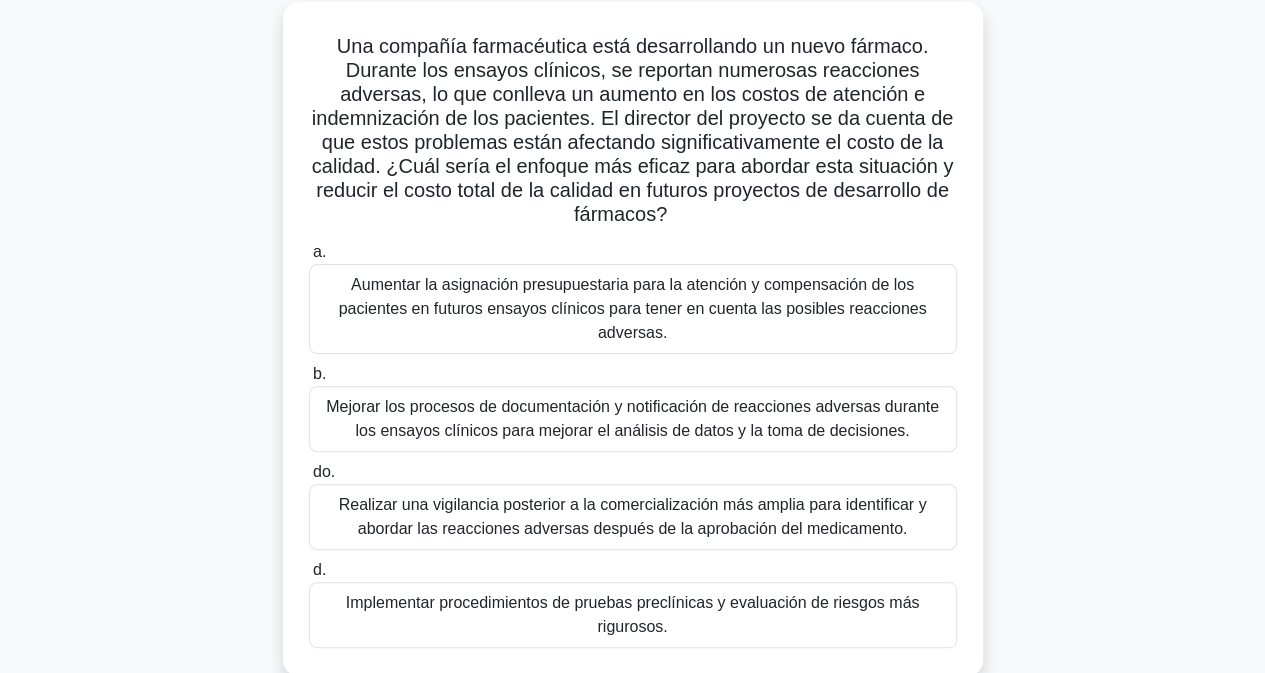 scroll, scrollTop: 120, scrollLeft: 0, axis: vertical 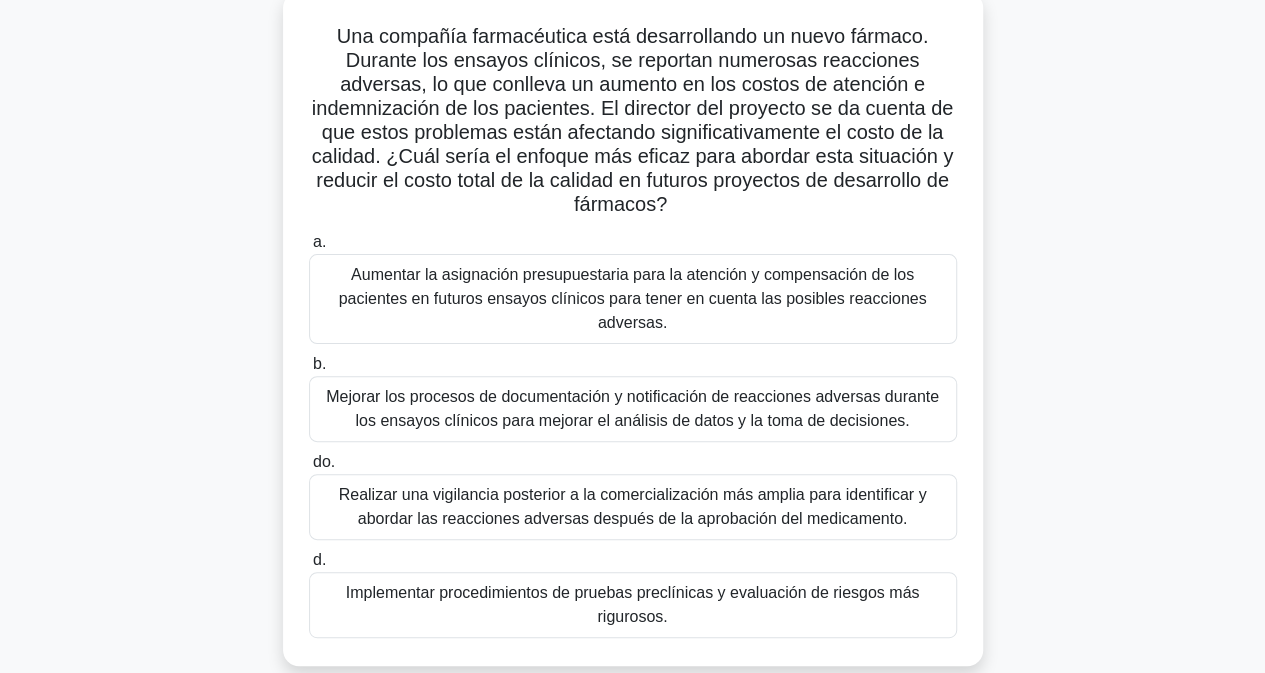 click on "Mejorar los procesos de documentación y notificación de reacciones adversas durante los ensayos clínicos para mejorar el análisis de datos y la toma de decisiones." at bounding box center [632, 408] 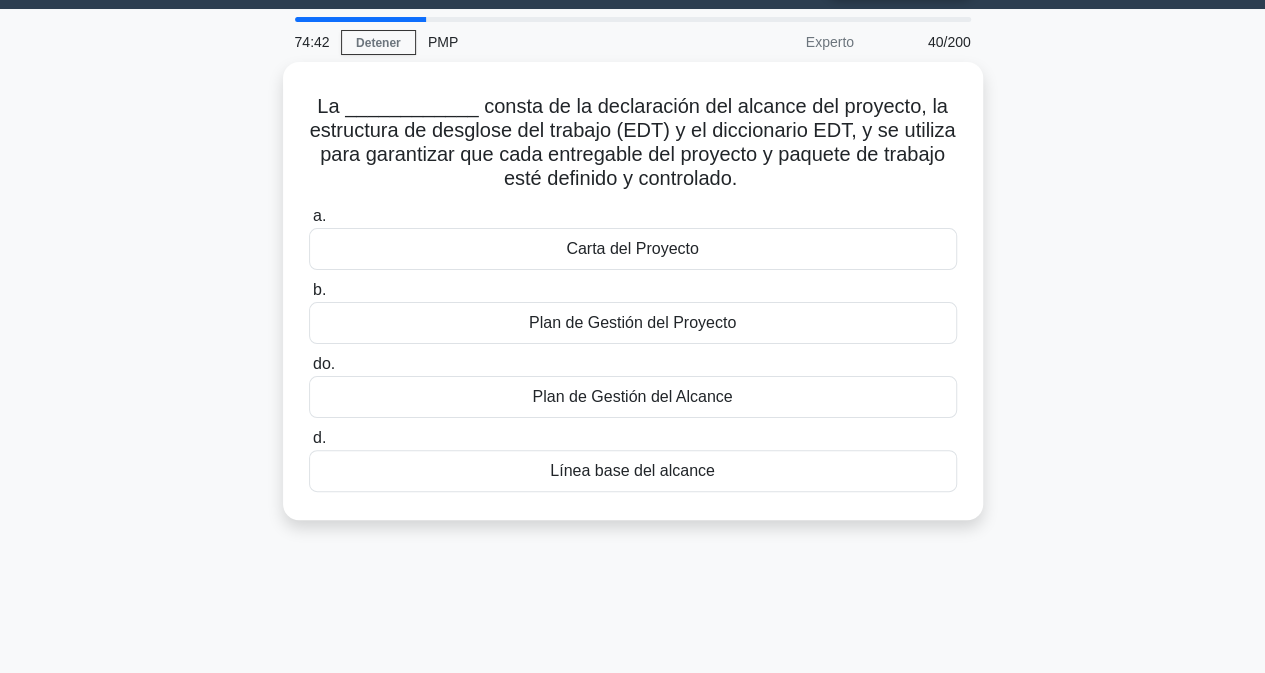 scroll, scrollTop: 0, scrollLeft: 0, axis: both 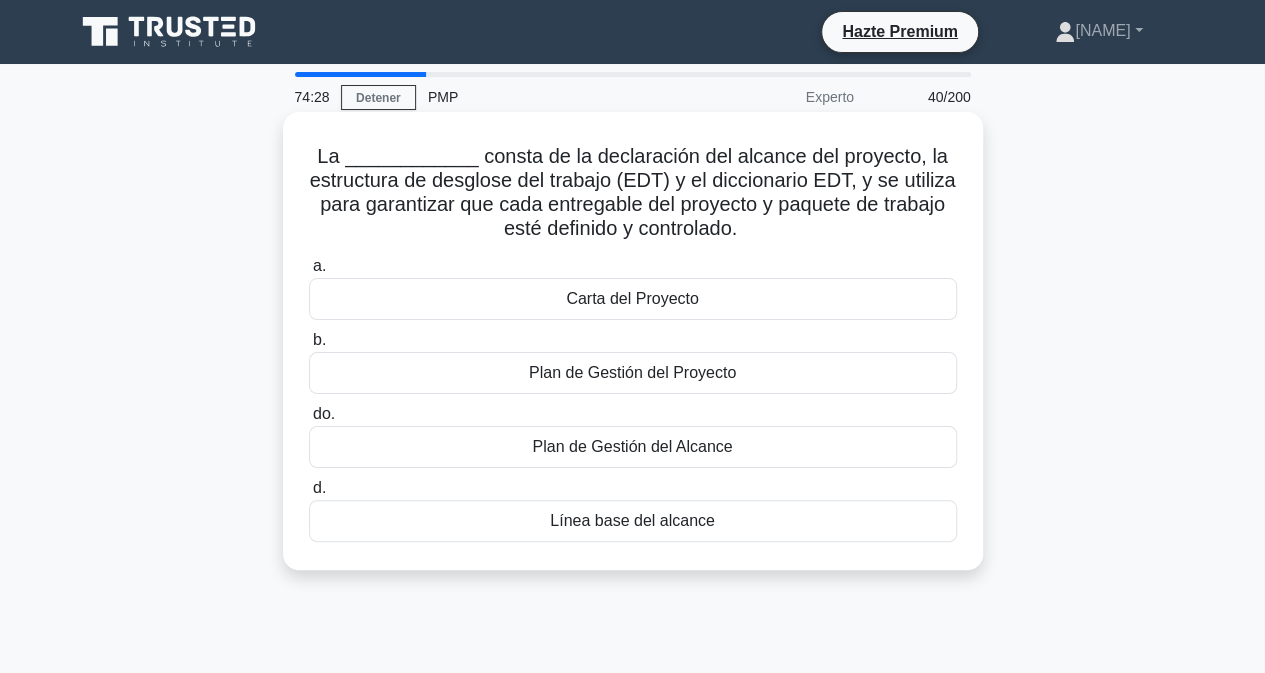 click on "Línea base del alcance" at bounding box center [633, 521] 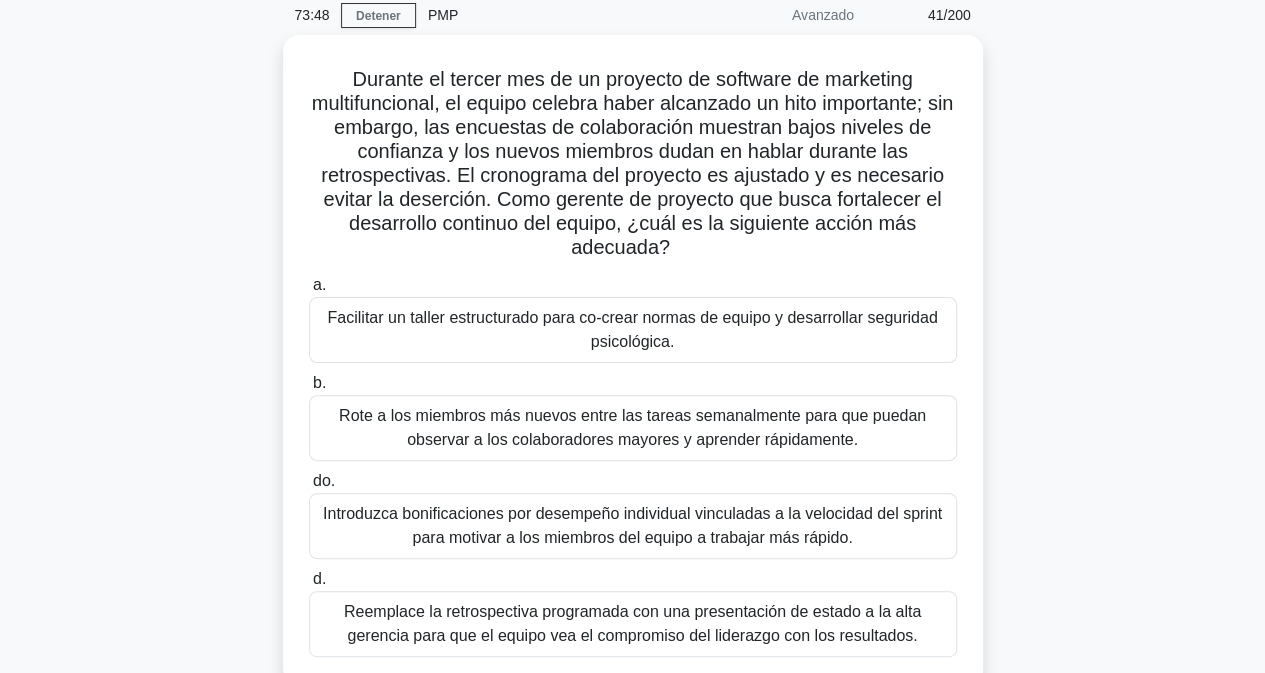 scroll, scrollTop: 120, scrollLeft: 0, axis: vertical 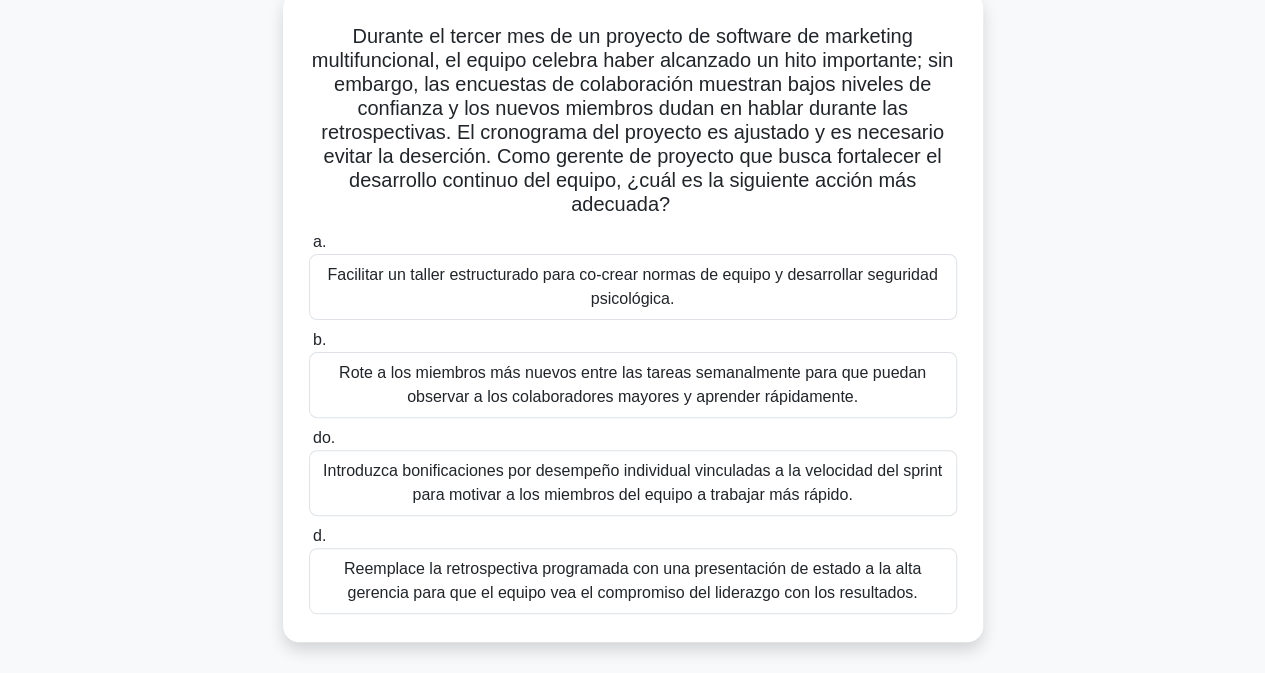 click on "Rote a los miembros más nuevos entre las tareas semanalmente para que puedan observar a los colaboradores mayores y aprender rápidamente." at bounding box center (632, 384) 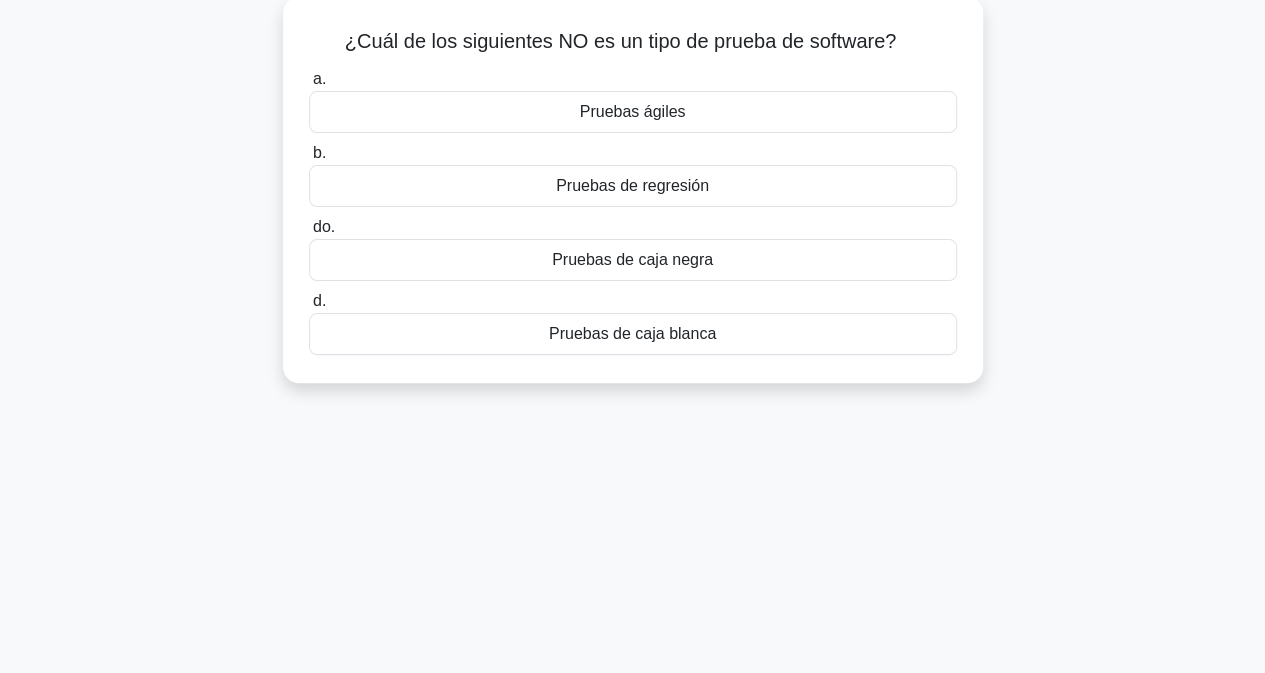 scroll, scrollTop: 0, scrollLeft: 0, axis: both 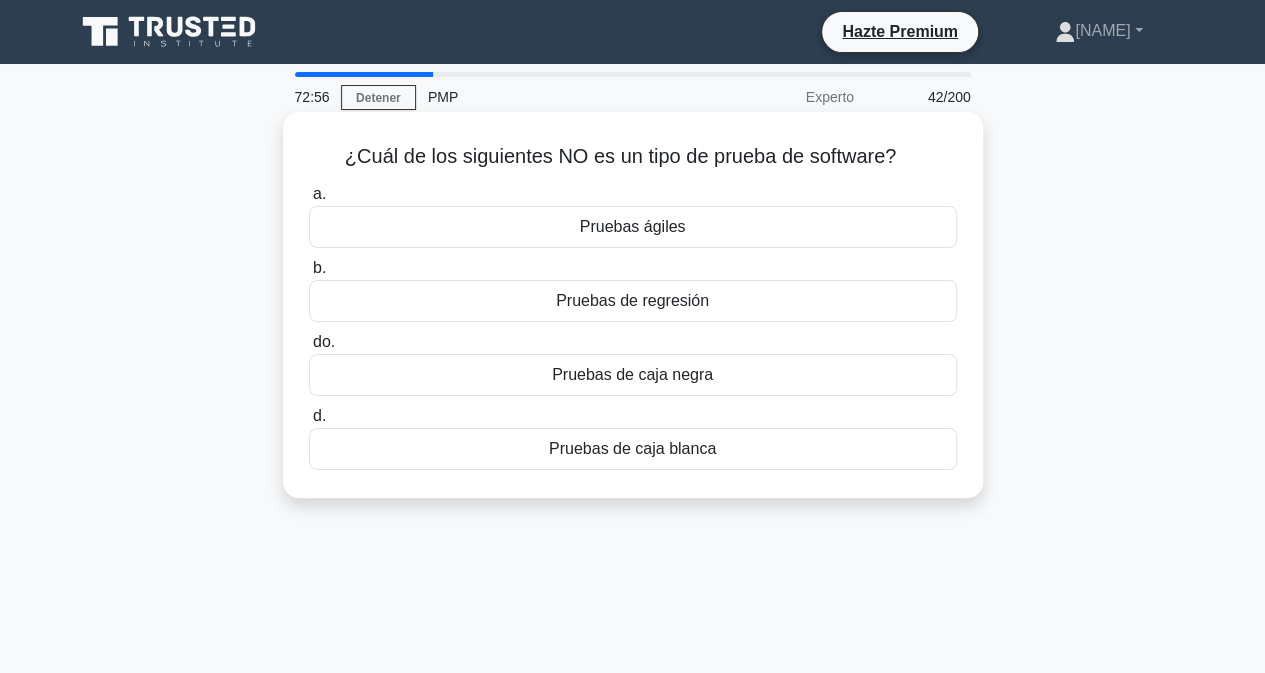 click on "Pruebas ágiles" at bounding box center (633, 227) 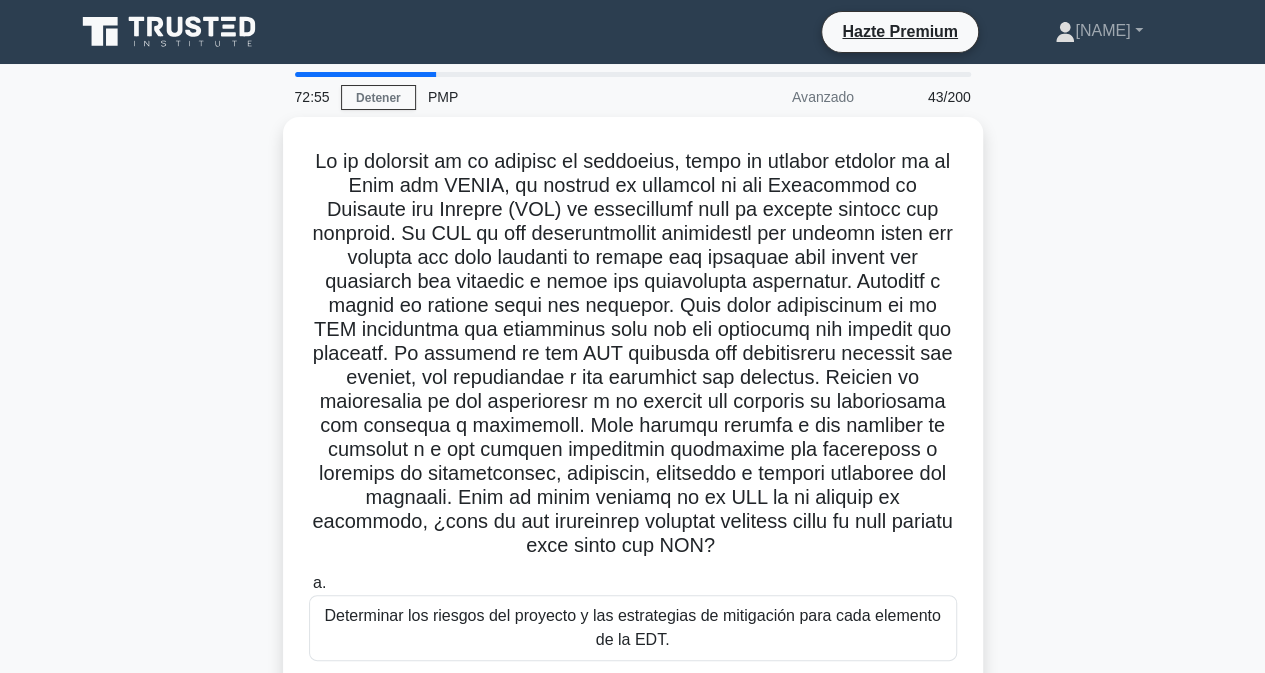 click on ".spinner_0XTQ{transform-origin:center;animation:spinner_y6GP .75s linear infinite}@keyframes spinner_y6GP{100%{transform:rotate(360deg)}}
a.
Determinar los riesgos del proyecto y las estrategias de mitigación para cada elemento de la EDT.
b. do. d." at bounding box center (633, 550) 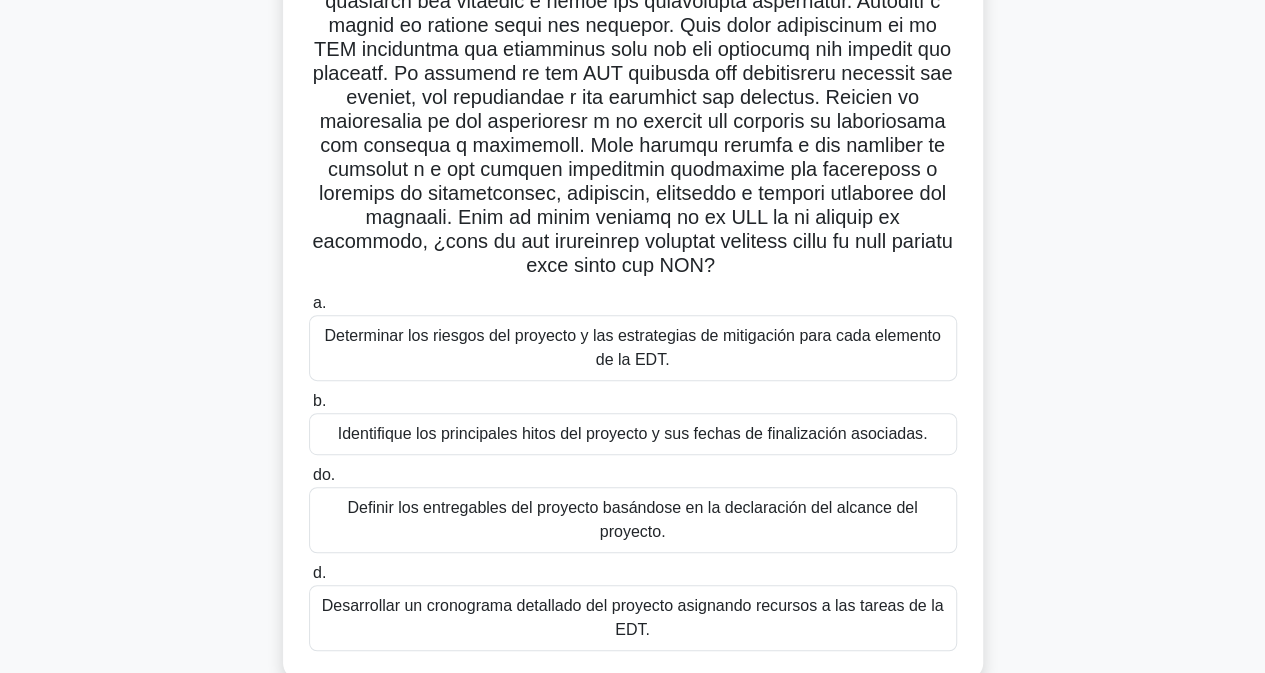 scroll, scrollTop: 320, scrollLeft: 0, axis: vertical 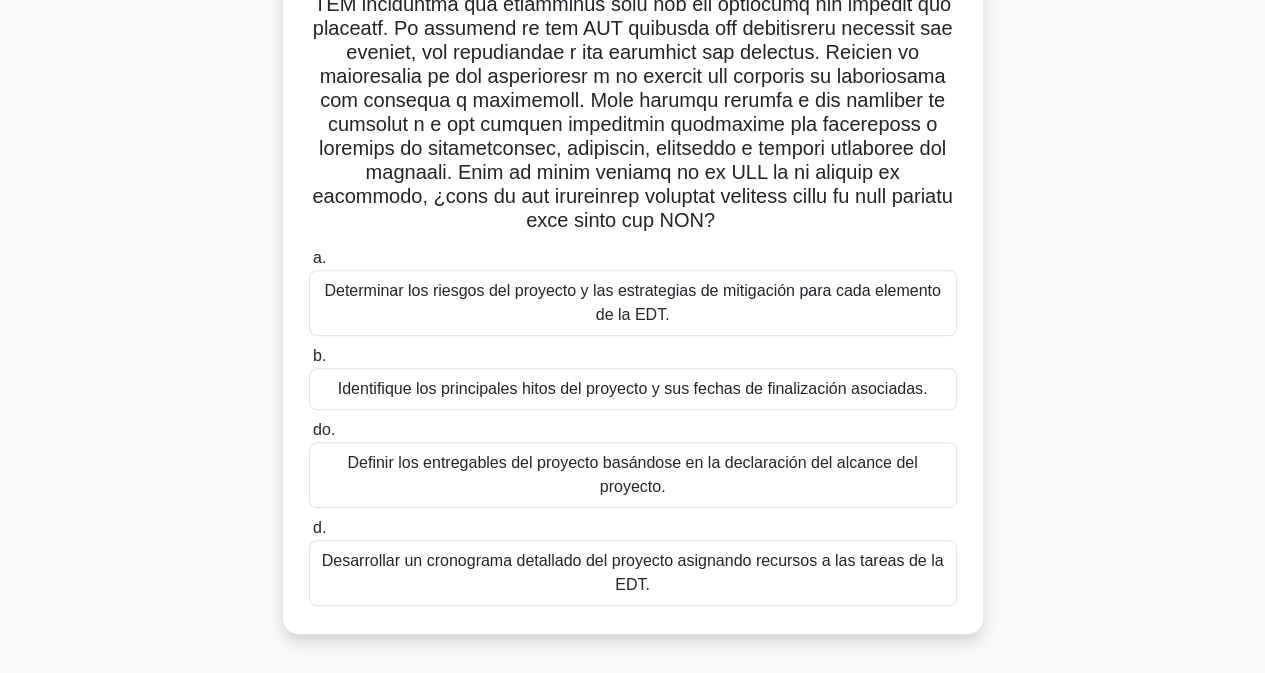 click on "Determinar los riesgos del proyecto y las estrategias de mitigación para cada elemento de la EDT." at bounding box center (633, 303) 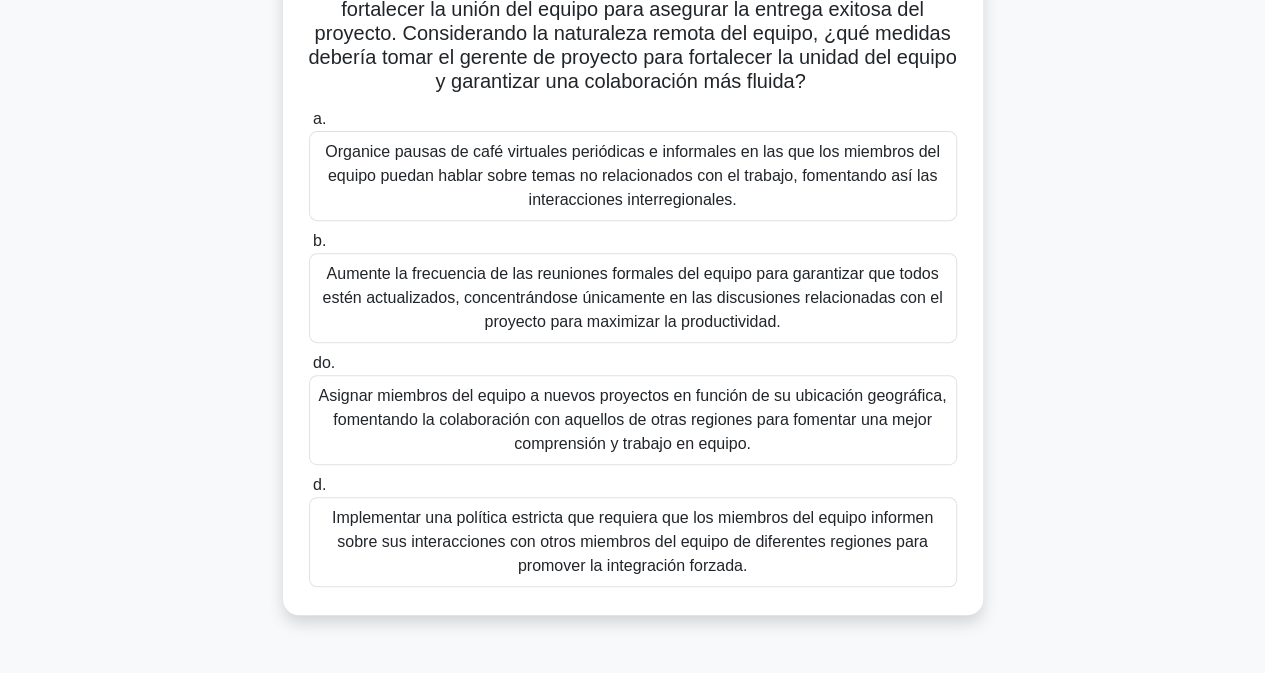 scroll, scrollTop: 360, scrollLeft: 0, axis: vertical 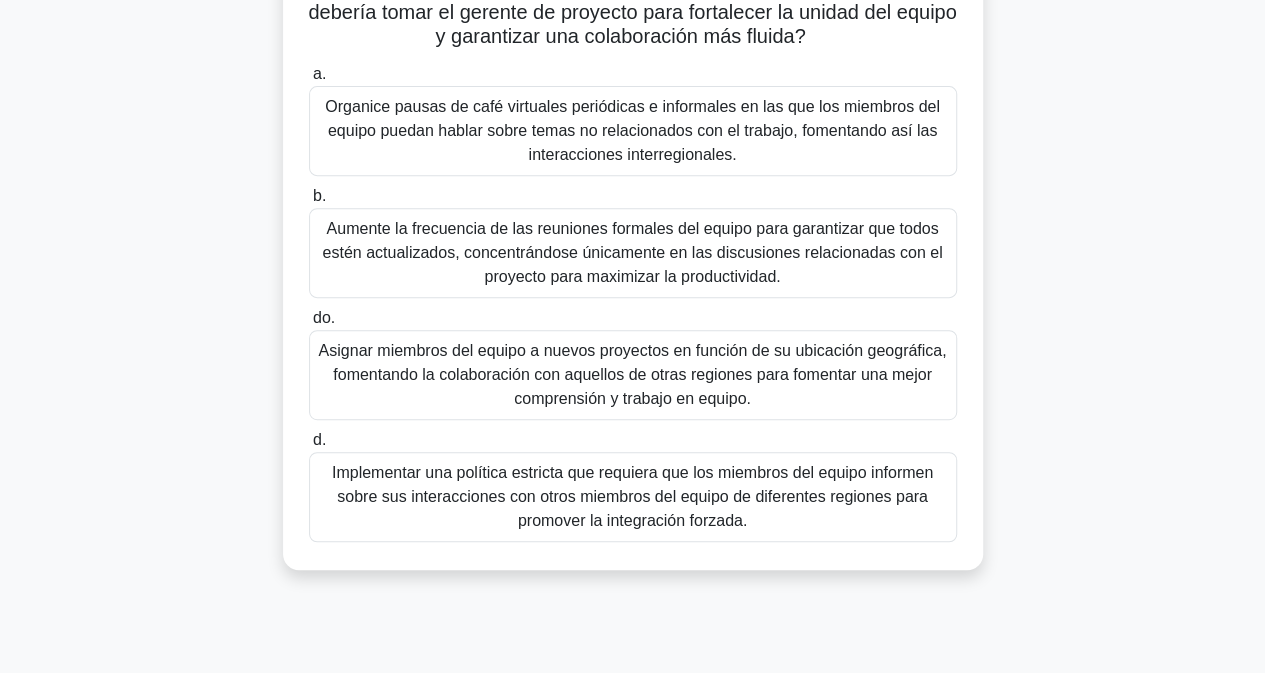 click on "Asignar miembros del equipo a nuevos proyectos en función de su ubicación geográfica, fomentando la colaboración con aquellos de otras regiones para fomentar una mejor comprensión y trabajo en equipo." at bounding box center [633, 374] 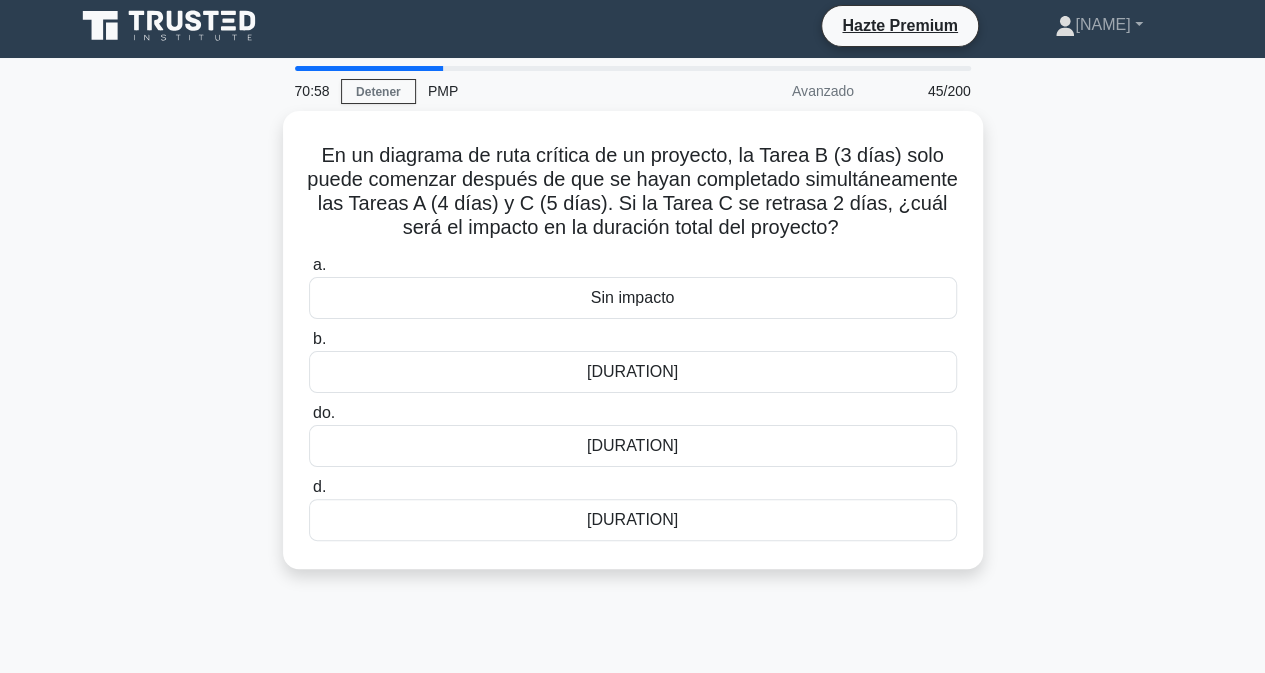 scroll, scrollTop: 0, scrollLeft: 0, axis: both 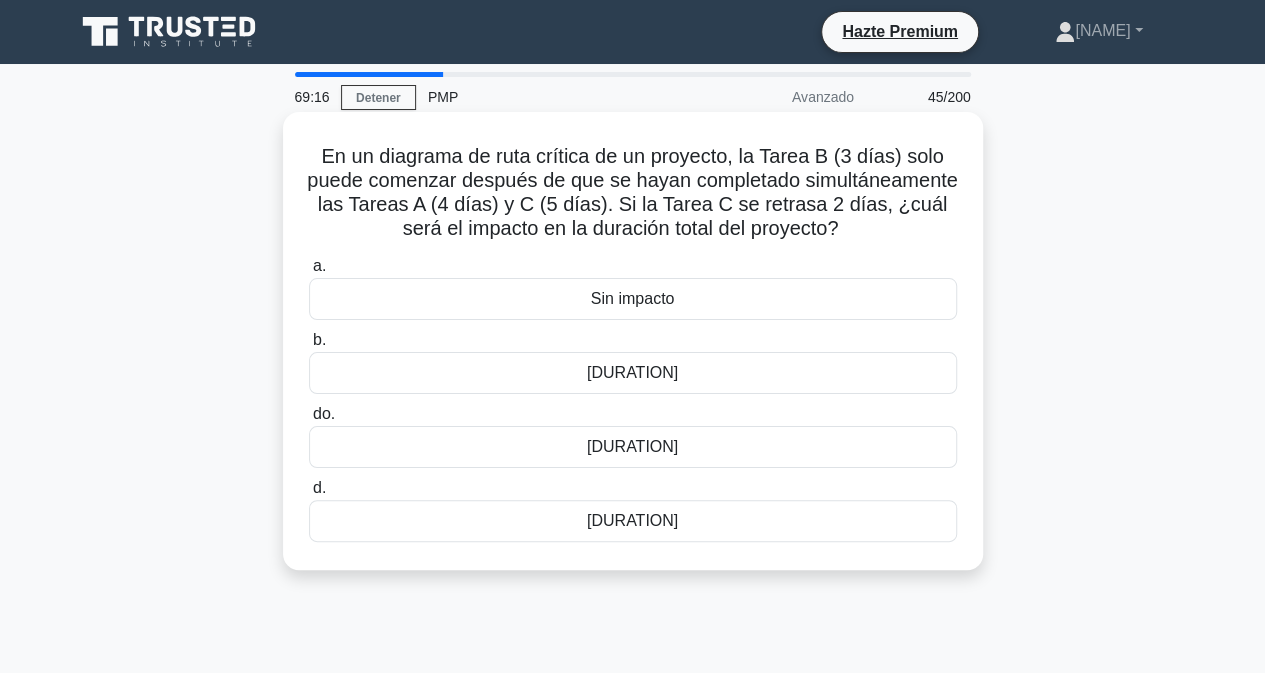 drag, startPoint x: 314, startPoint y: 163, endPoint x: 737, endPoint y: 551, distance: 573.9974 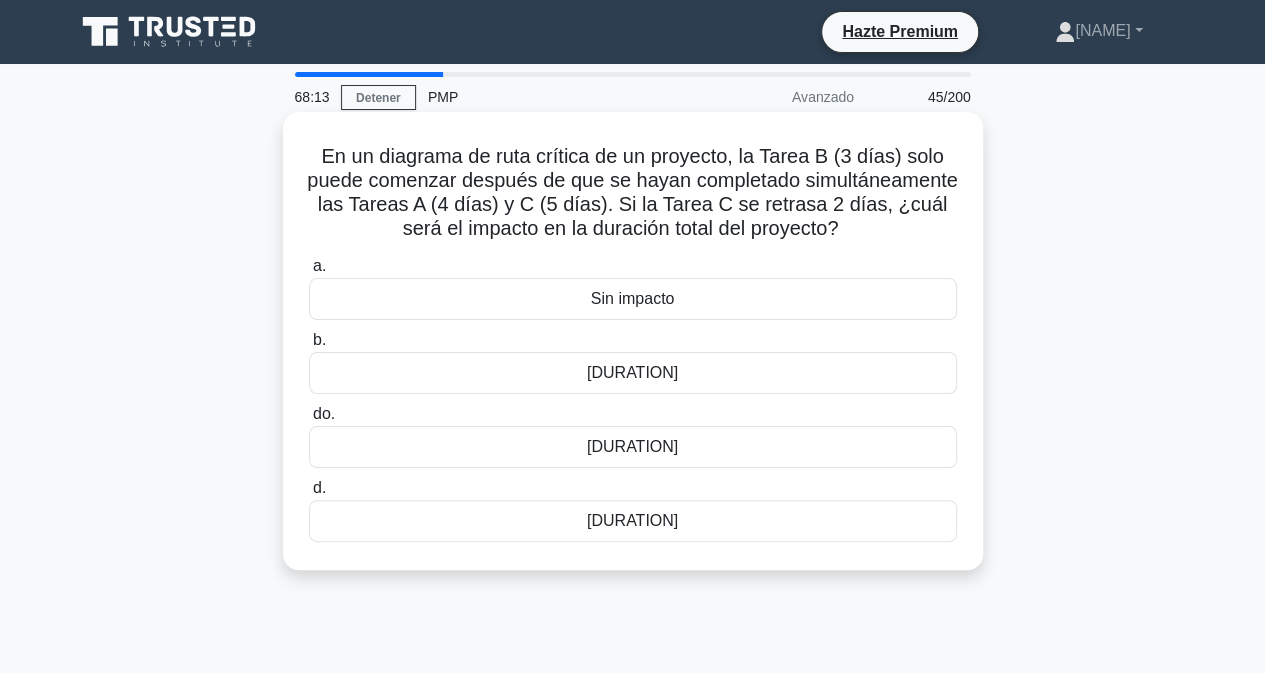 click on "2 días" at bounding box center [633, 521] 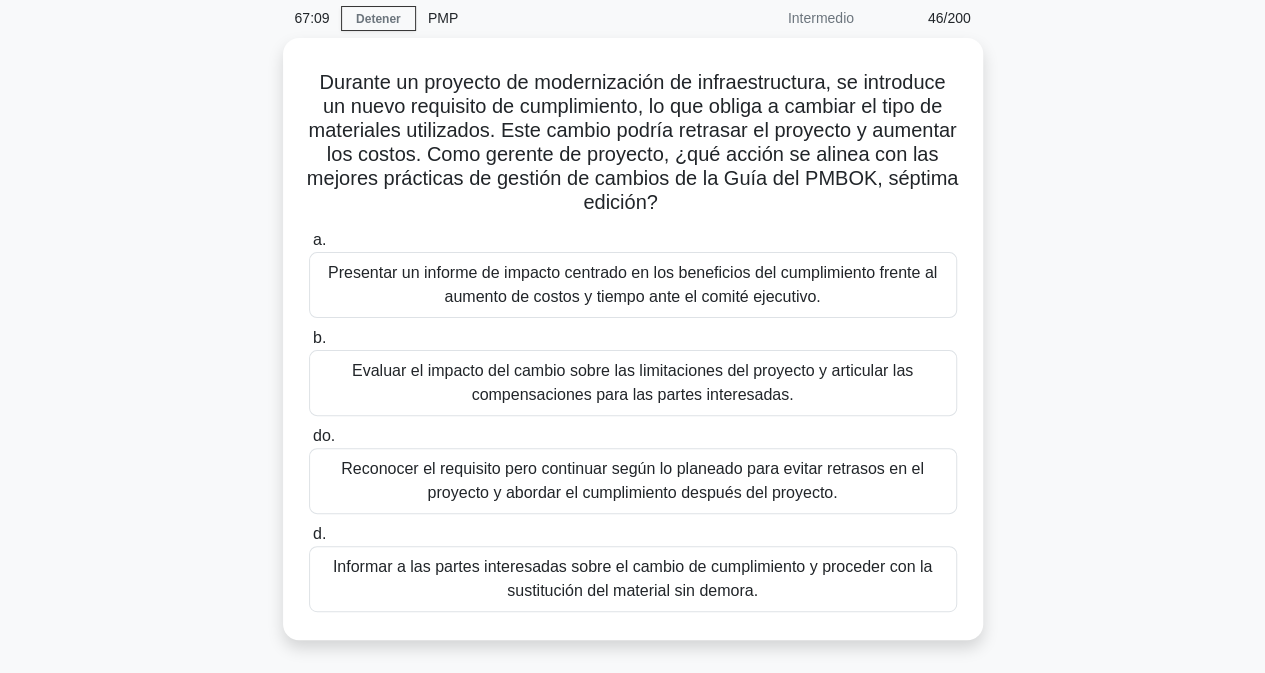 scroll, scrollTop: 80, scrollLeft: 0, axis: vertical 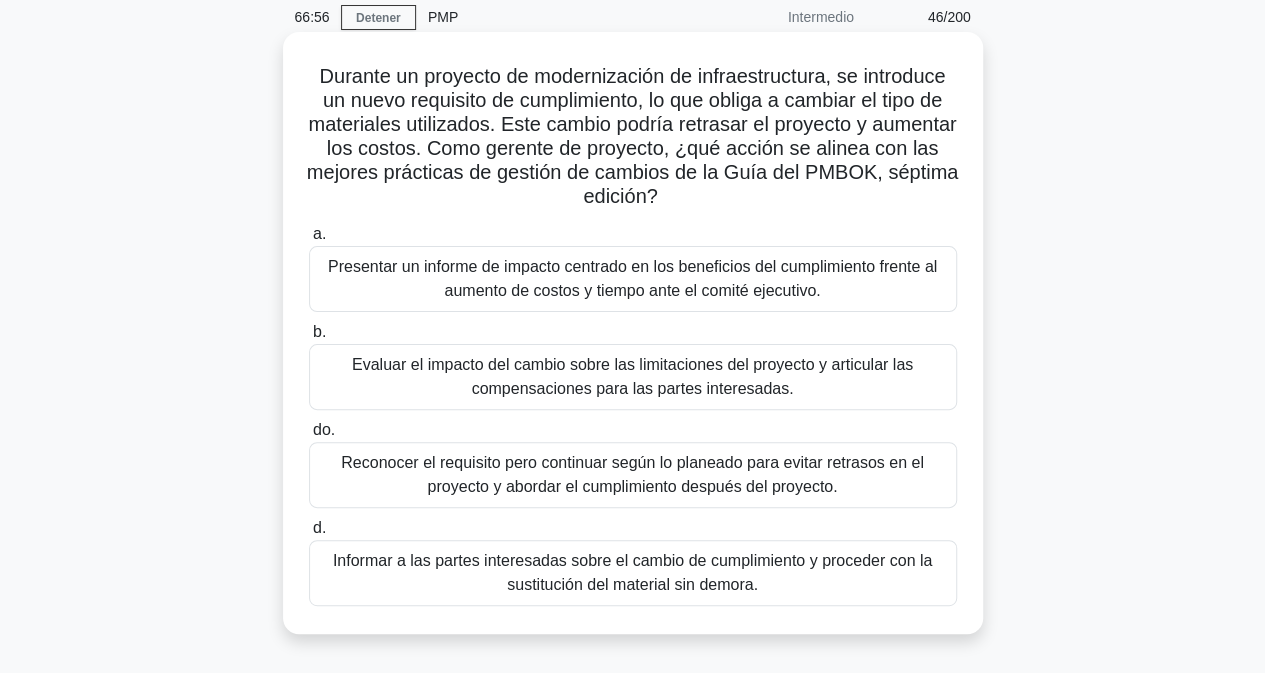 click on "Presentar un informe de impacto centrado en los beneficios del cumplimiento frente al aumento de costos y tiempo ante el comité ejecutivo." at bounding box center [632, 278] 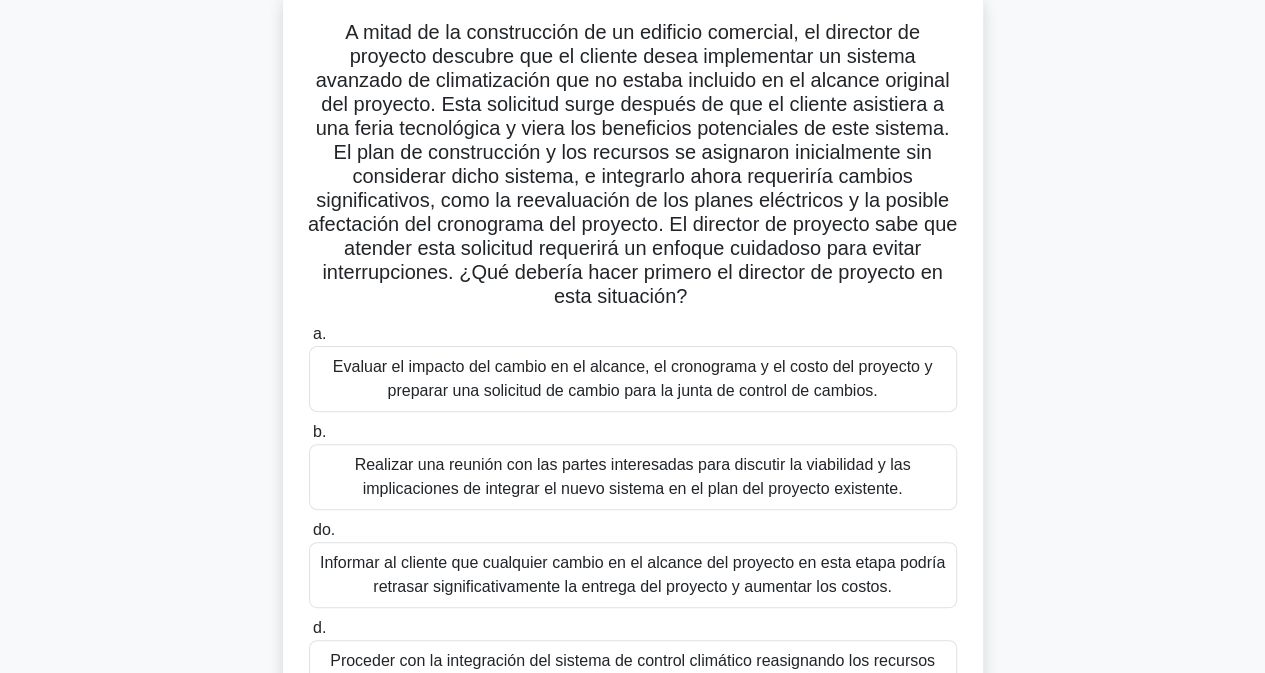 scroll, scrollTop: 120, scrollLeft: 0, axis: vertical 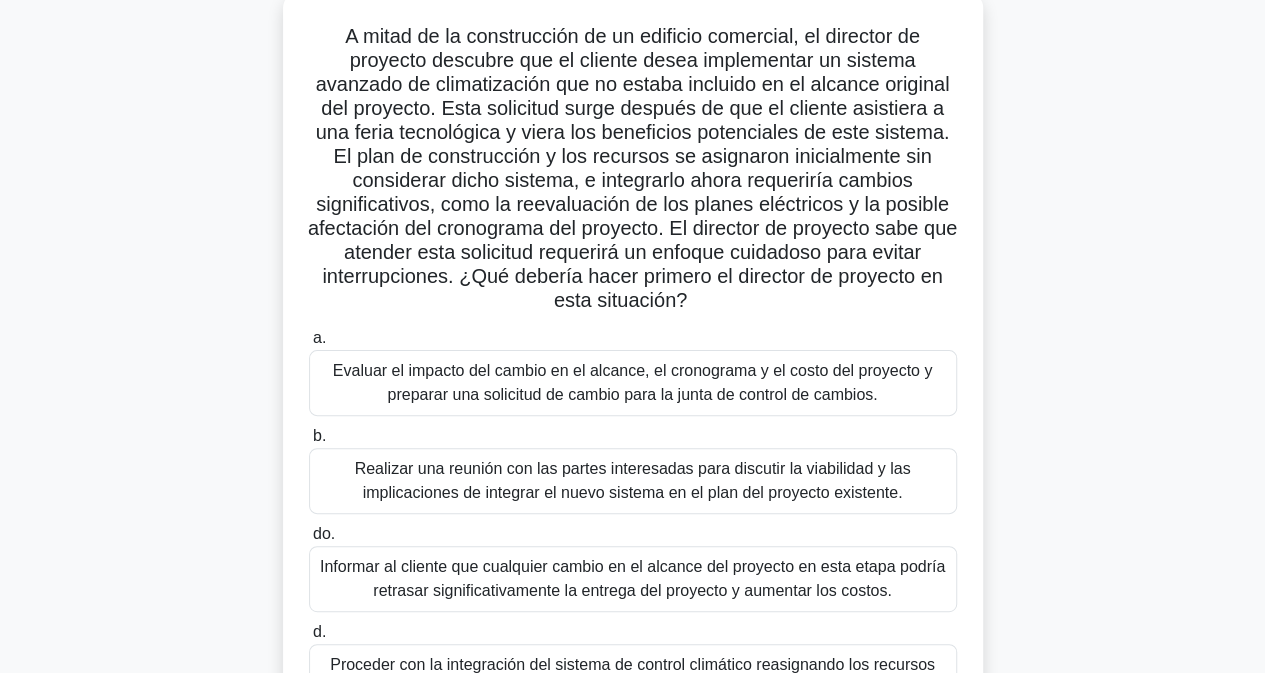 click on "Evaluar el impacto del cambio en el alcance, el cronograma y el costo del proyecto y preparar una solicitud de cambio para la junta de control de cambios." at bounding box center [632, 382] 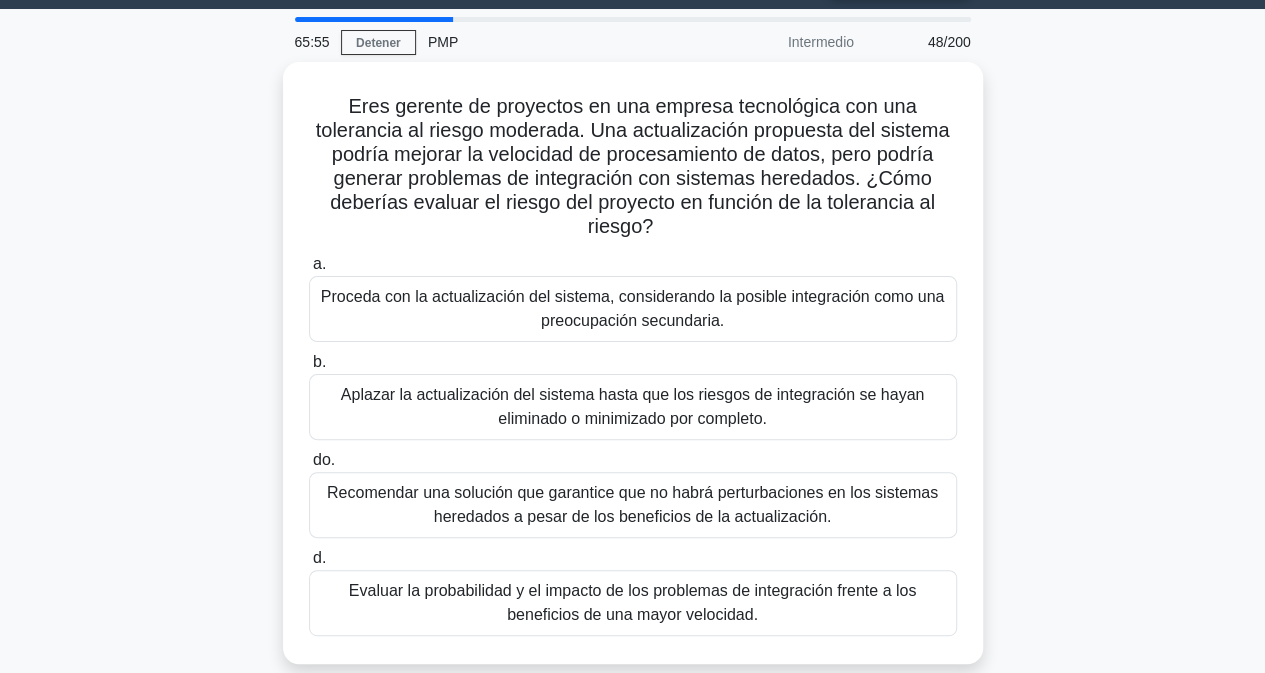 scroll, scrollTop: 0, scrollLeft: 0, axis: both 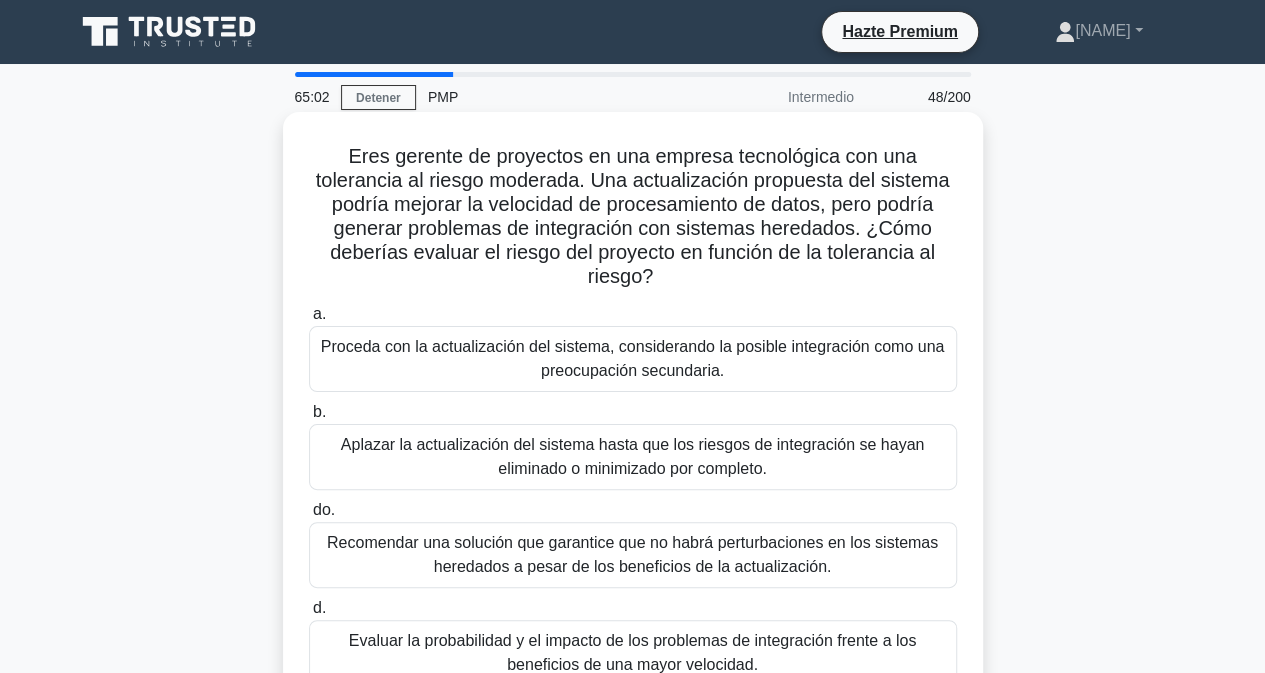 click on "Evaluar la probabilidad y el impacto de los problemas de integración frente a los beneficios de una mayor velocidad." at bounding box center [633, 653] 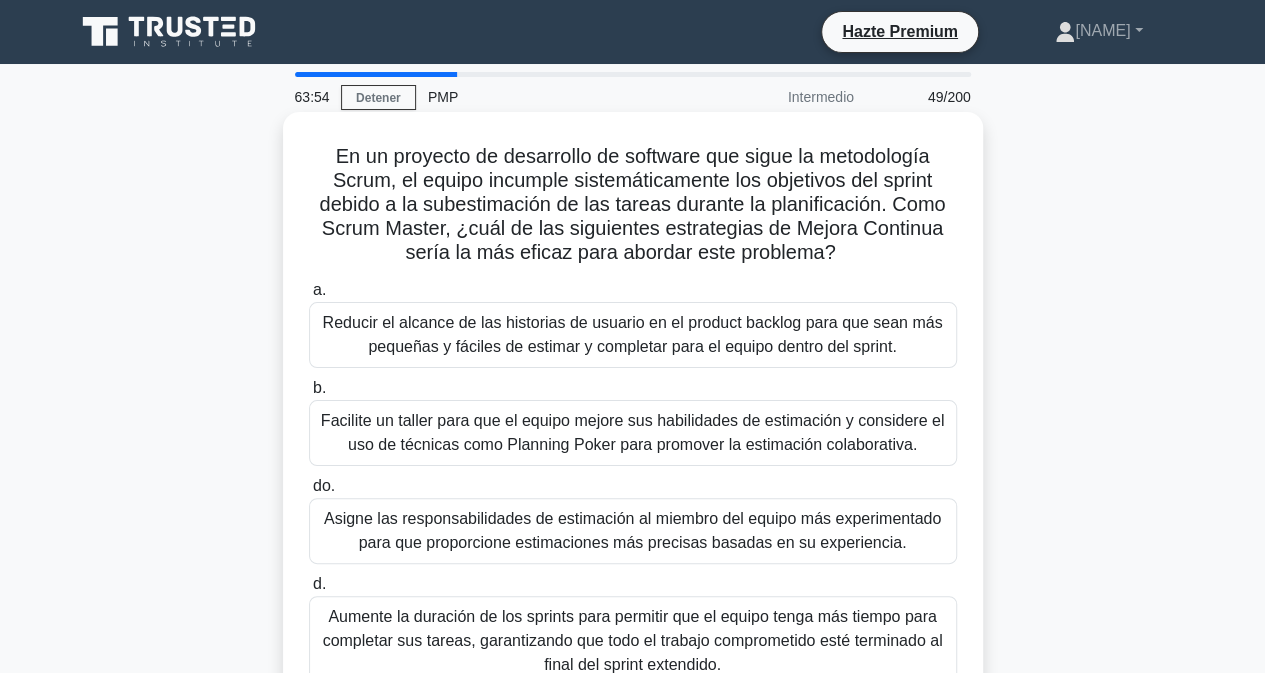 click on "Asigne las responsabilidades de estimación al miembro del equipo más experimentado para que proporcione estimaciones más precisas basadas en su experiencia." at bounding box center [632, 530] 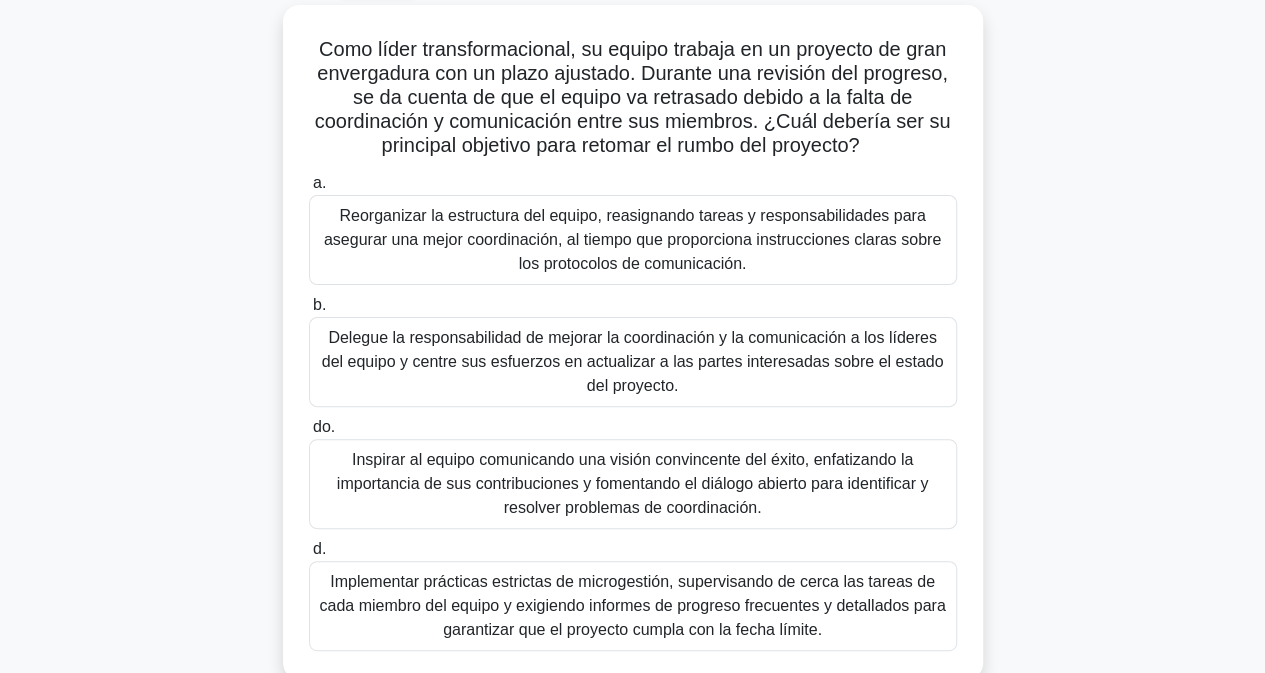 scroll, scrollTop: 120, scrollLeft: 0, axis: vertical 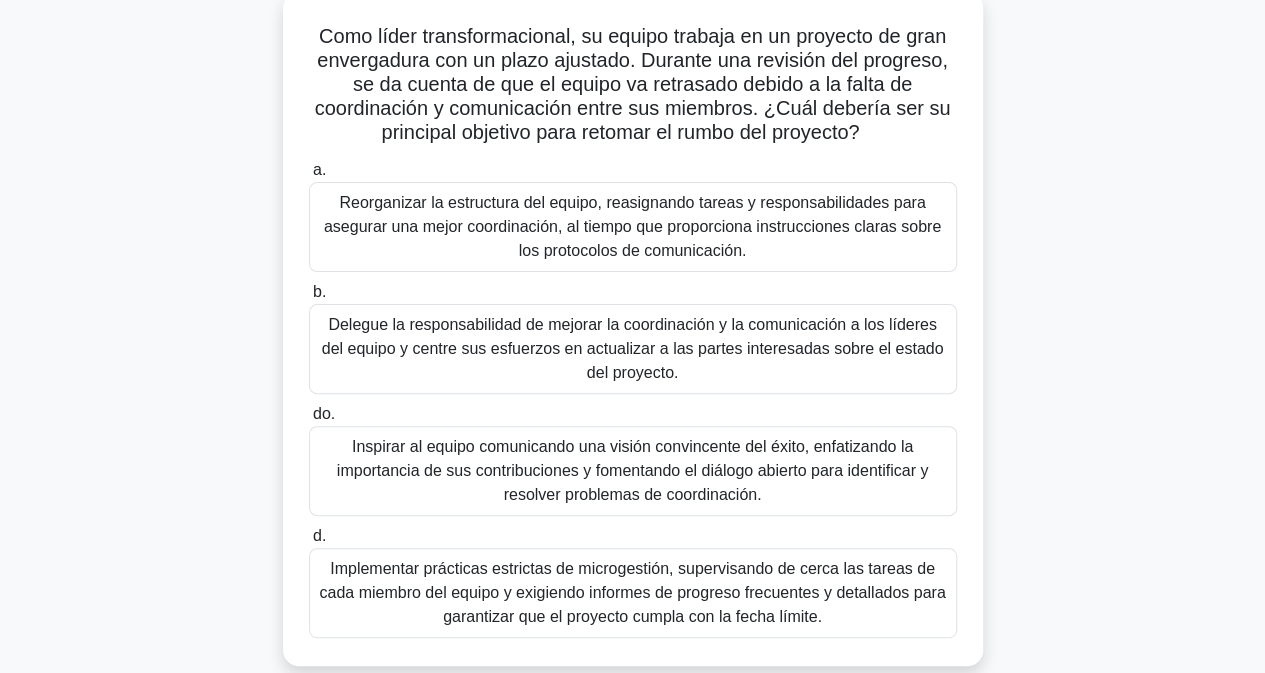 click on "Inspirar al equipo comunicando una visión convincente del éxito, enfatizando la importancia de sus contribuciones y fomentando el diálogo abierto para identificar y resolver problemas de coordinación." at bounding box center [632, 470] 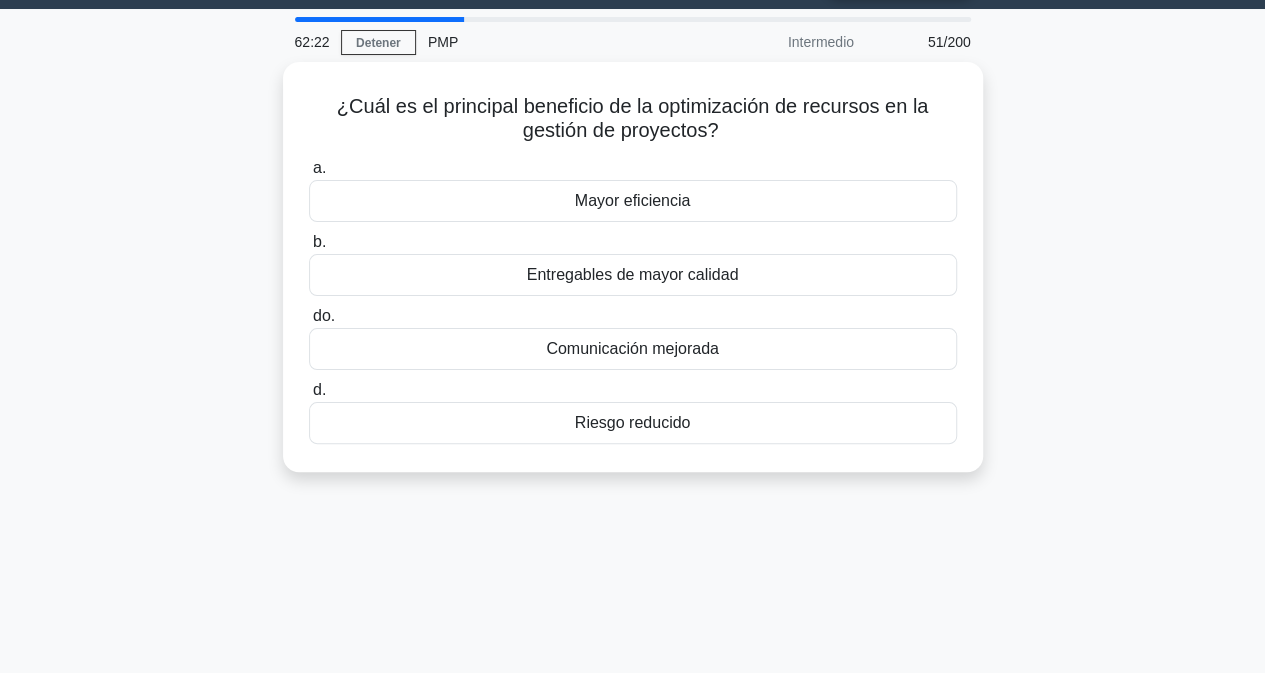scroll, scrollTop: 0, scrollLeft: 0, axis: both 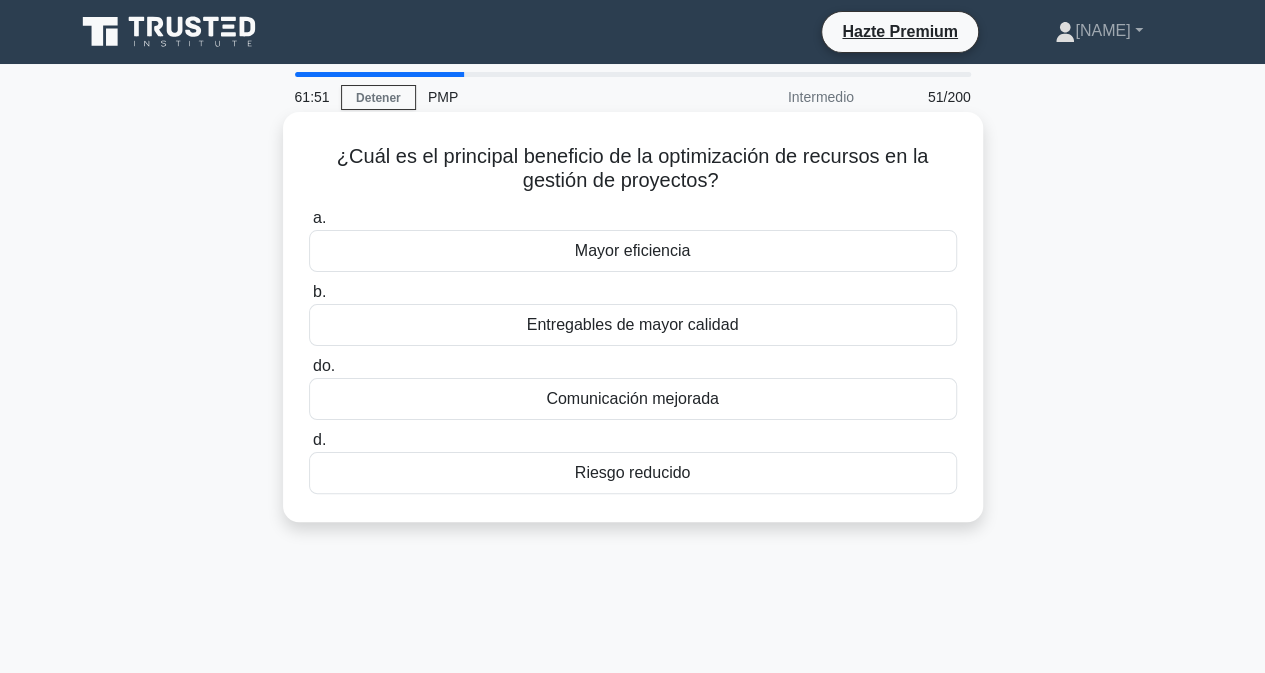 click on "Mayor eficiencia" at bounding box center [633, 251] 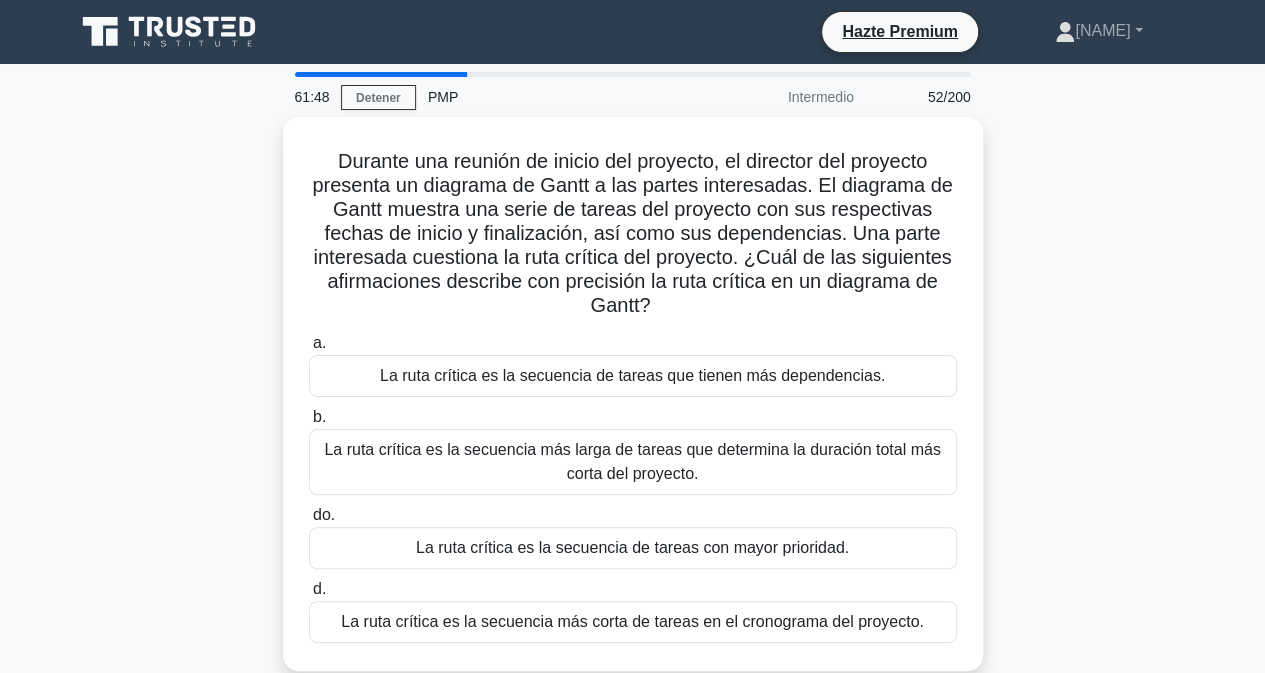 click on "Durante una reunión de inicio del proyecto, el director del proyecto presenta un diagrama de Gantt a las partes interesadas. El diagrama de Gantt muestra una serie de tareas del proyecto con sus respectivas fechas de inicio y finalización, así como sus dependencias. Una parte interesada cuestiona la ruta crítica del proyecto. ¿Cuál de las siguientes afirmaciones describe con precisión la ruta crítica en un diagrama de Gantt?
.spinner_0XTQ{transform-origin:center;animation:spinner_y6GP .75s linear infinite}@keyframes spinner_y6GP{100%{transform:rotate(360deg)}}
a.
b." at bounding box center [633, 406] 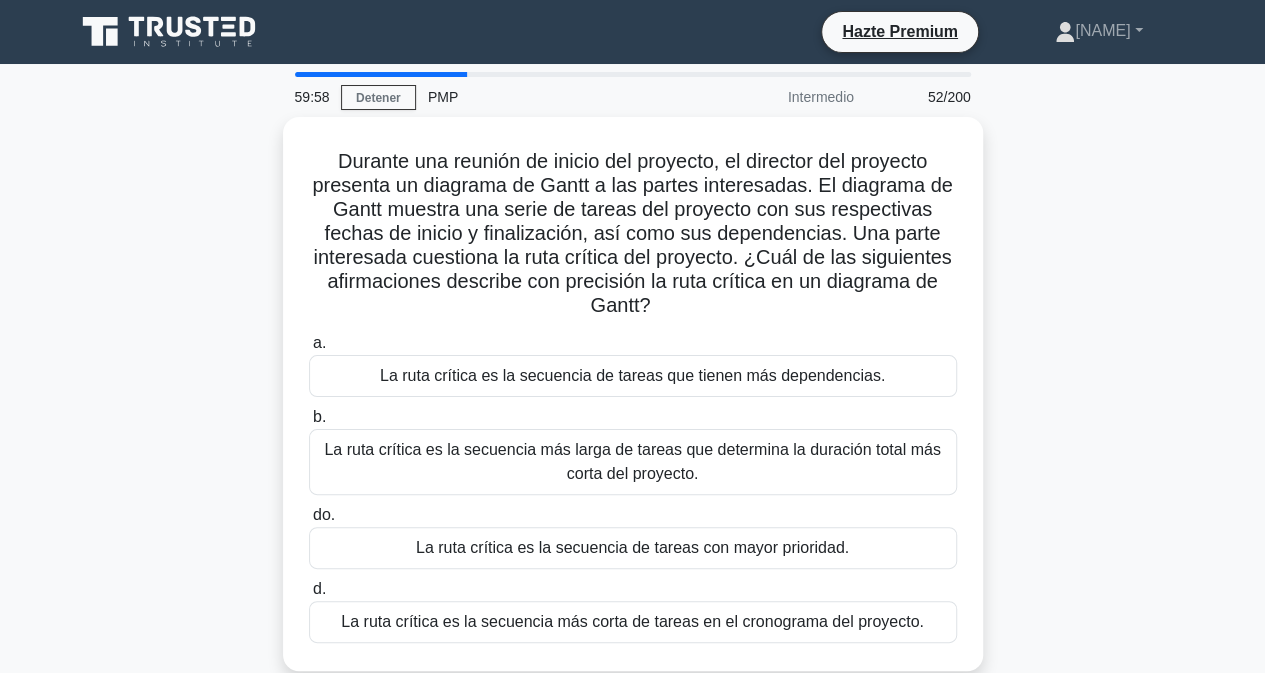 scroll, scrollTop: 40, scrollLeft: 0, axis: vertical 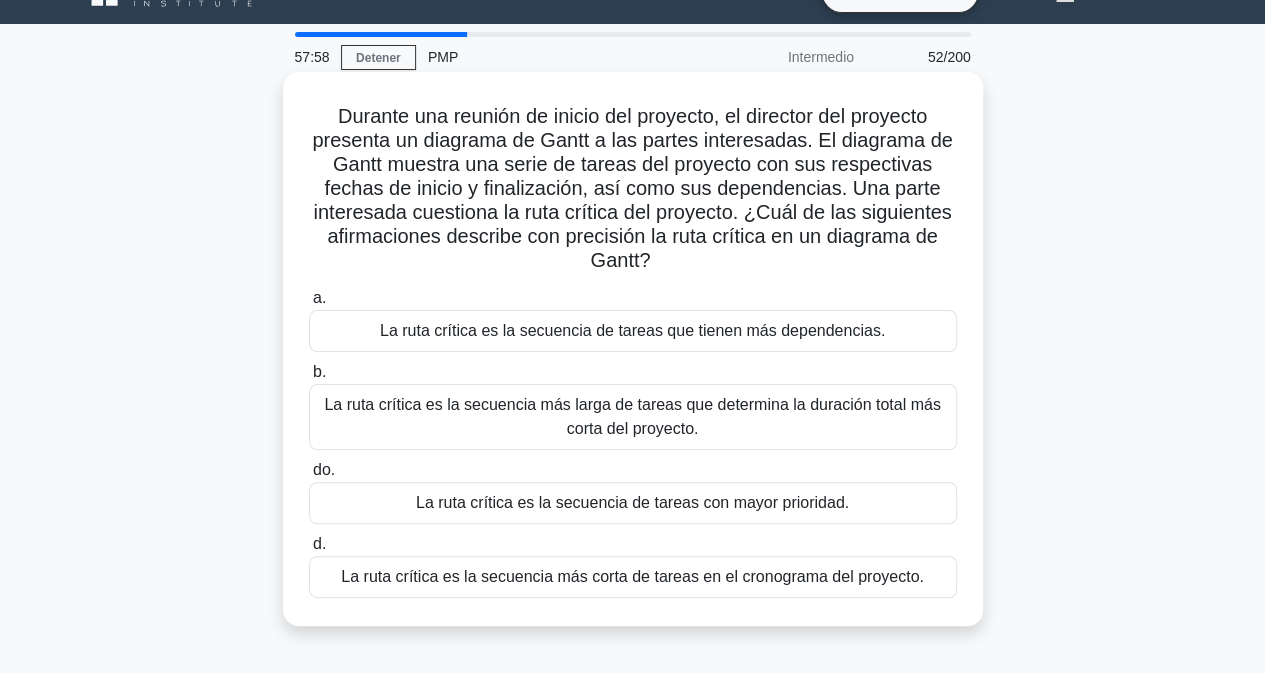 click on "La ruta crítica es la secuencia más corta de tareas en el cronograma del proyecto." at bounding box center [633, 577] 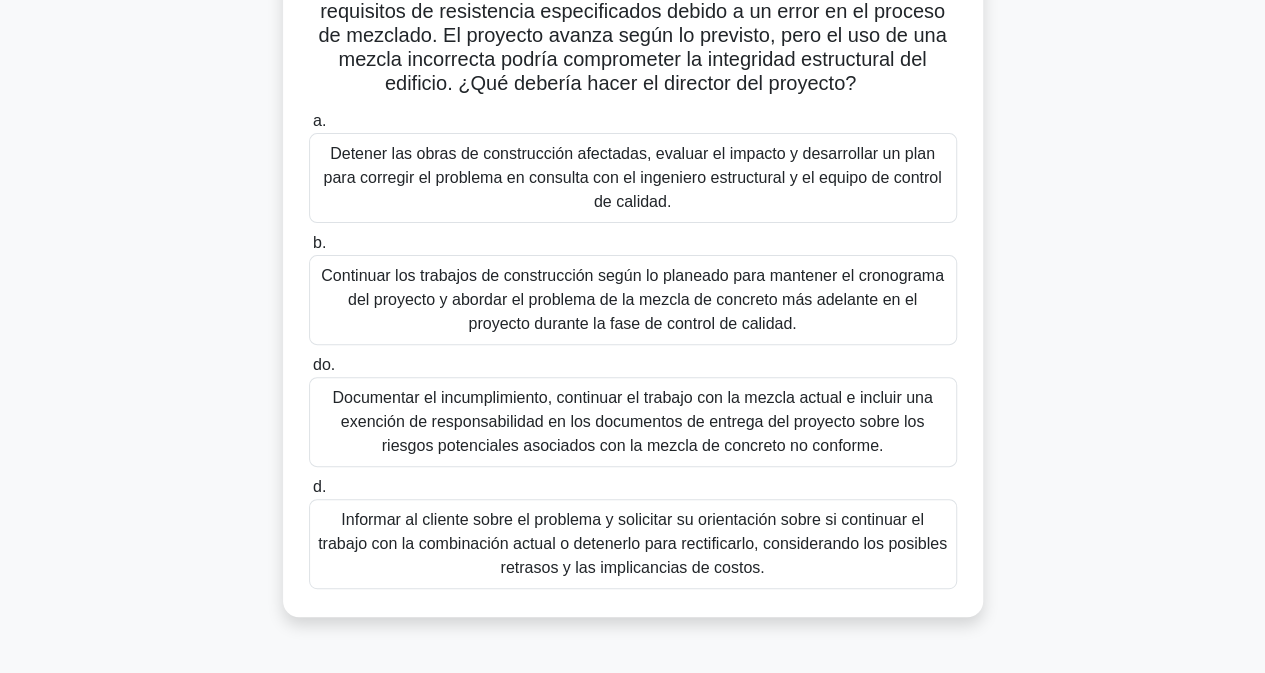 scroll, scrollTop: 200, scrollLeft: 0, axis: vertical 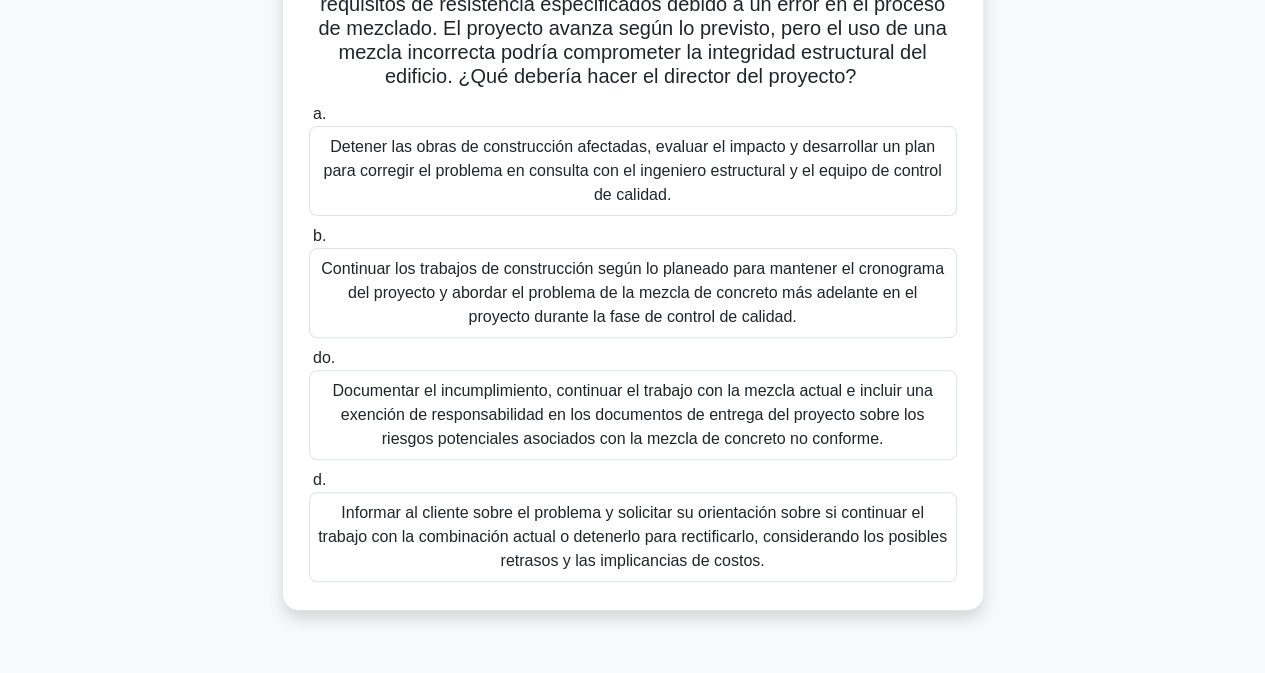 click on "Detener las obras de construcción afectadas, evaluar el impacto y desarrollar un plan para corregir el problema en consulta con el ingeniero estructural y el equipo de control de calidad." at bounding box center (633, 171) 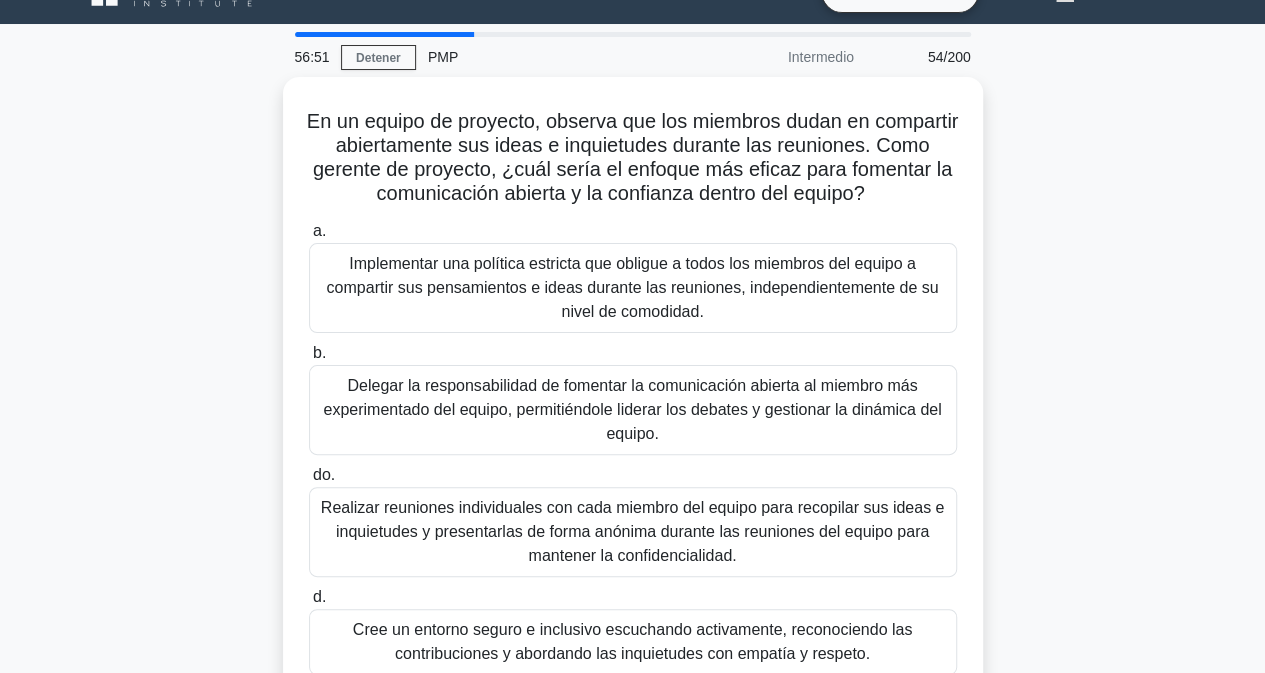 scroll, scrollTop: 80, scrollLeft: 0, axis: vertical 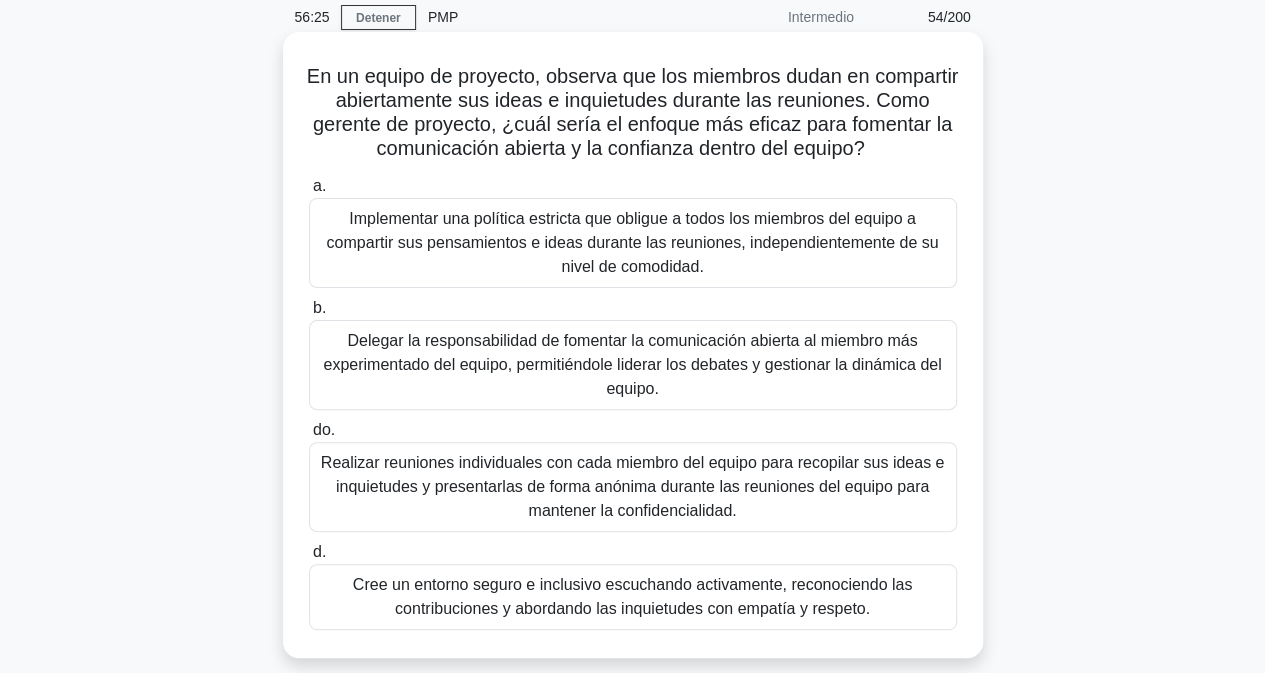 click on "Cree un entorno seguro e inclusivo escuchando activamente, reconociendo las contribuciones y abordando las inquietudes con empatía y respeto." at bounding box center [632, 596] 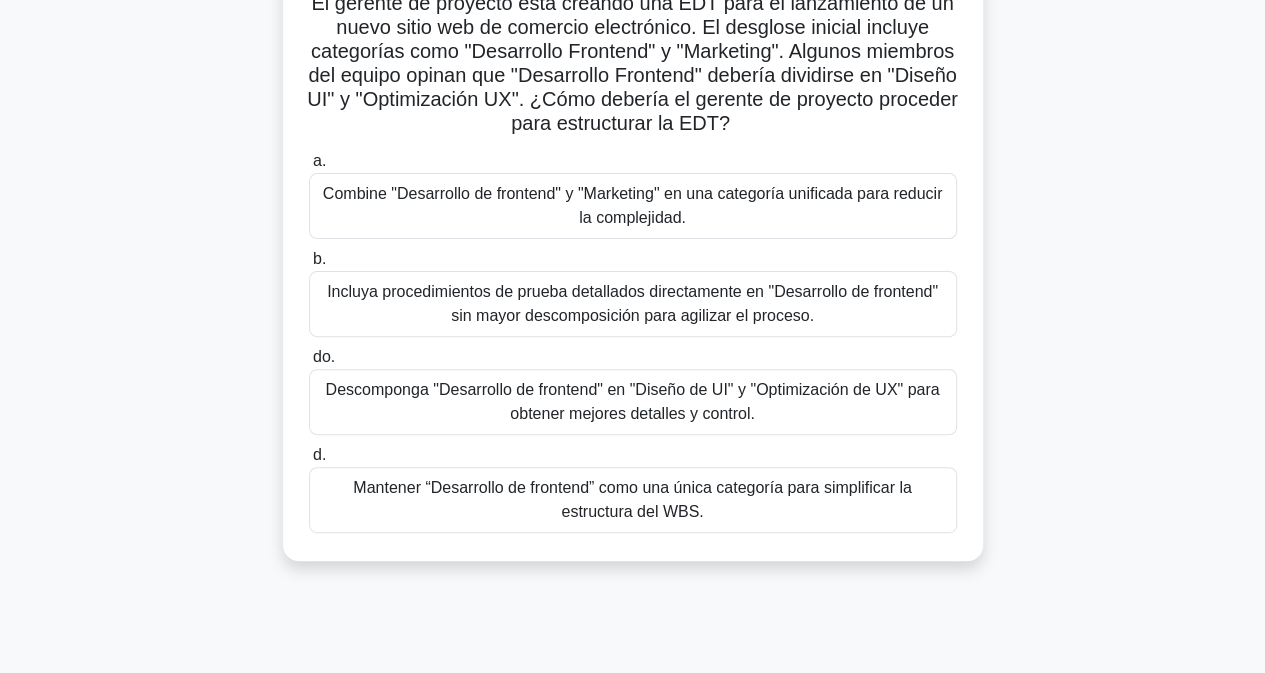 scroll, scrollTop: 160, scrollLeft: 0, axis: vertical 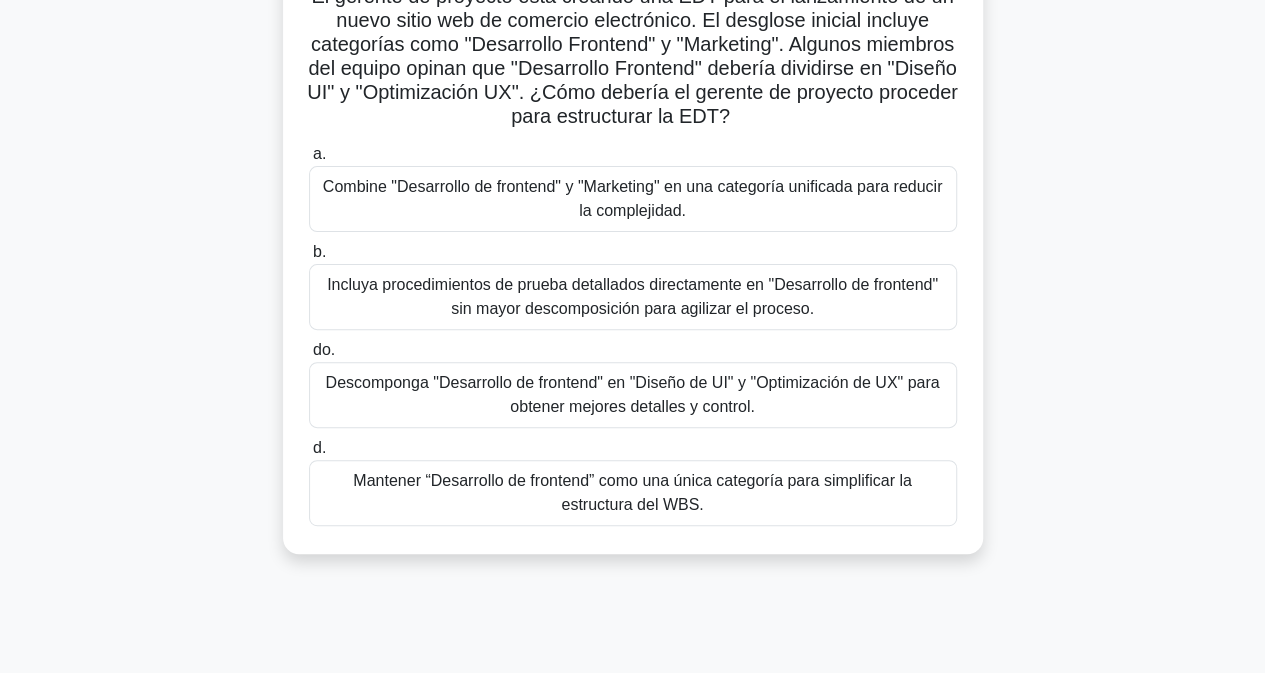 click on "Descomponga "Desarrollo de frontend" en "Diseño de UI" y "Optimización de UX" para obtener mejores detalles y control." at bounding box center [633, 394] 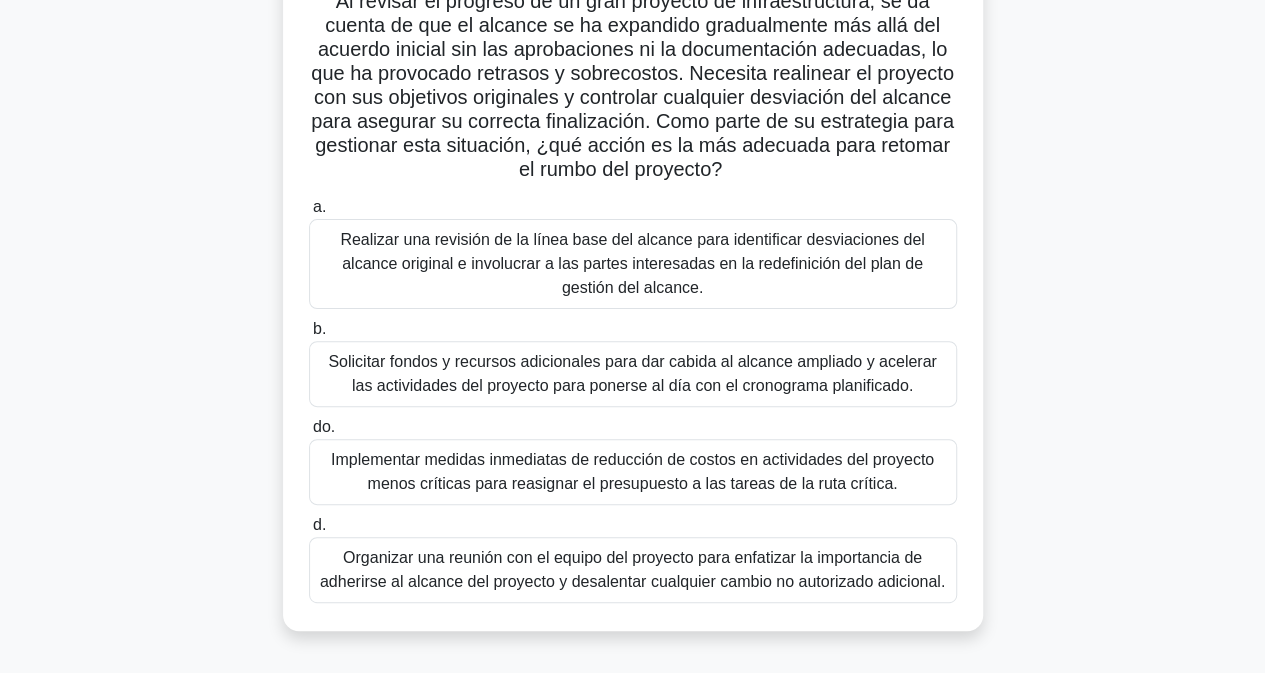 scroll, scrollTop: 120, scrollLeft: 0, axis: vertical 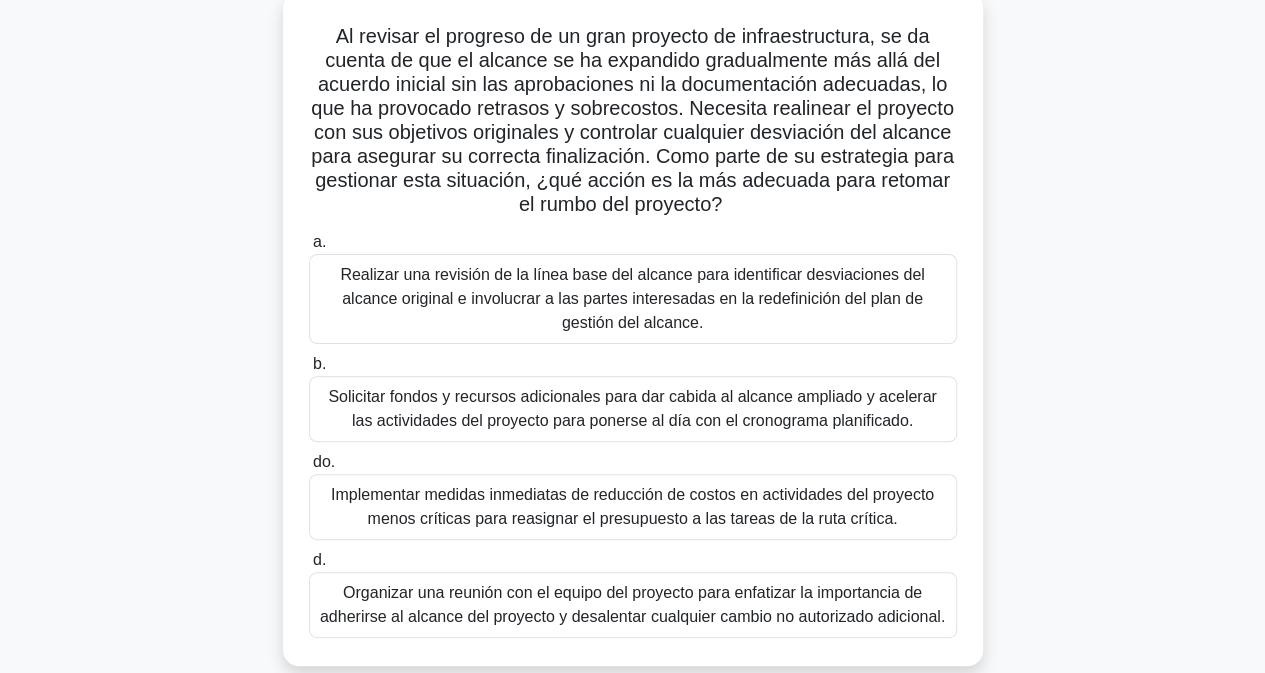 click on "Realizar una revisión de la línea base del alcance para identificar desviaciones del alcance original e involucrar a las partes interesadas en la redefinición del plan de gestión del alcance." at bounding box center (632, 298) 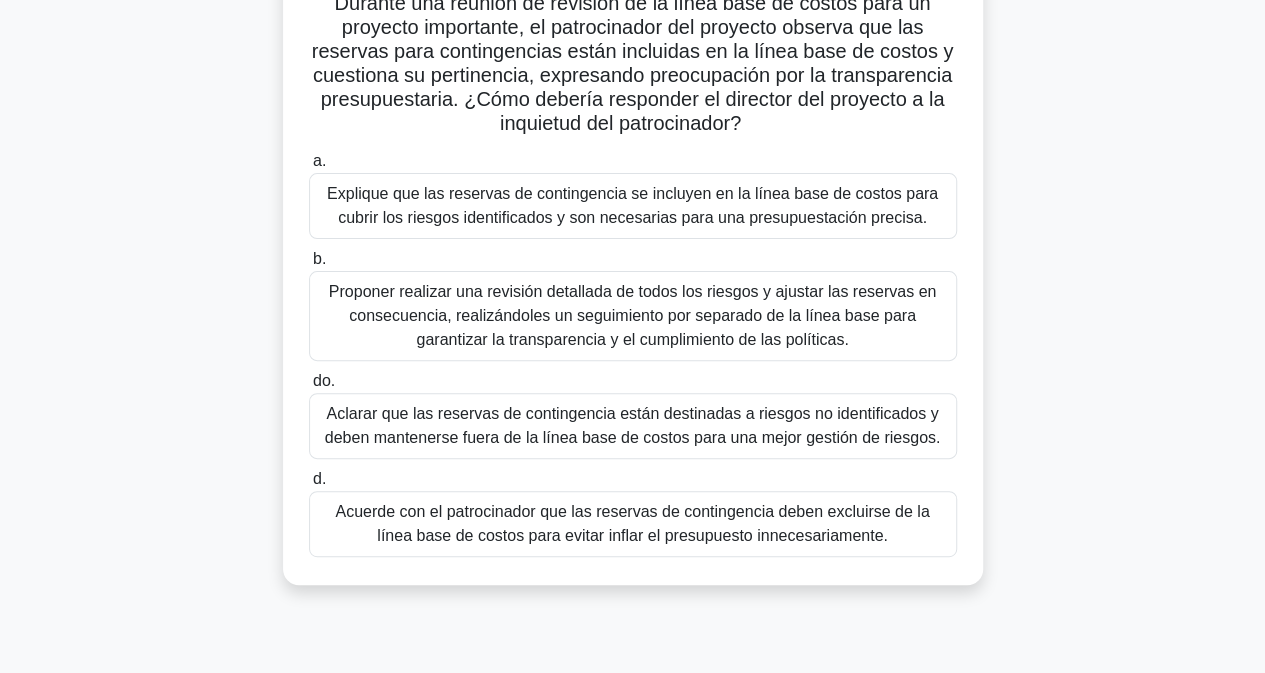 scroll, scrollTop: 160, scrollLeft: 0, axis: vertical 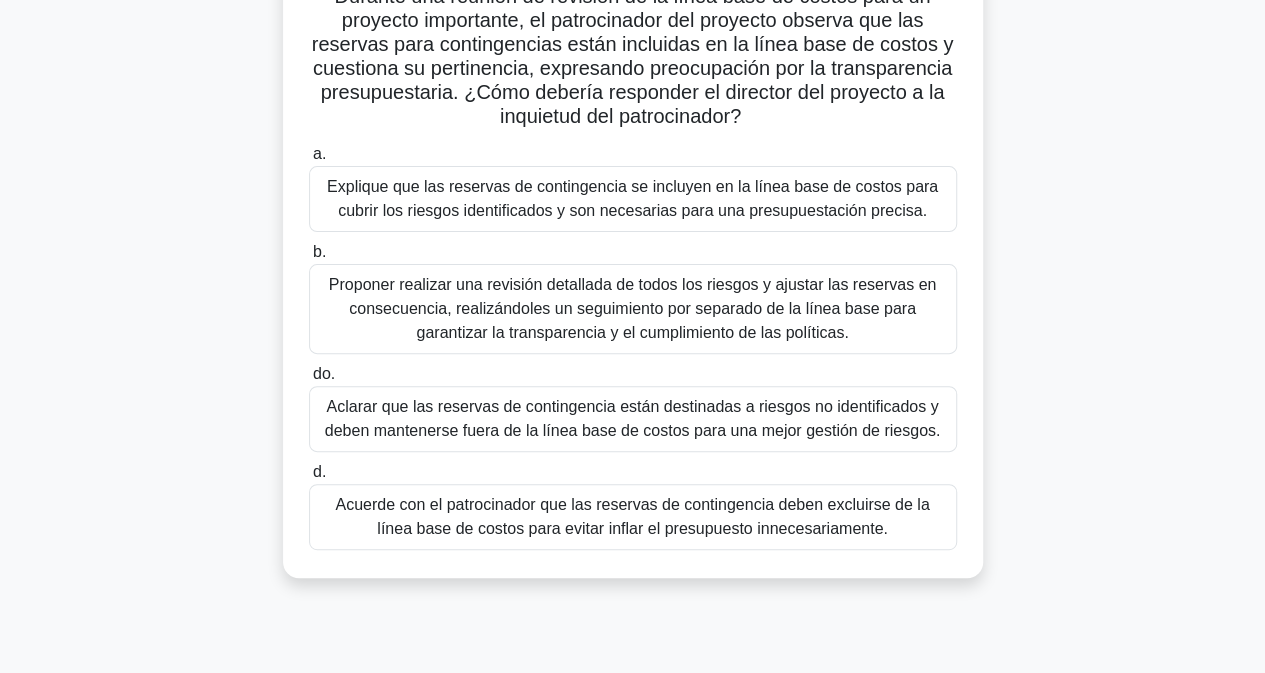 click on "Explique que las reservas de contingencia se incluyen en la línea base de costos para cubrir los riesgos identificados y son necesarias para una presupuestación precisa." at bounding box center (632, 198) 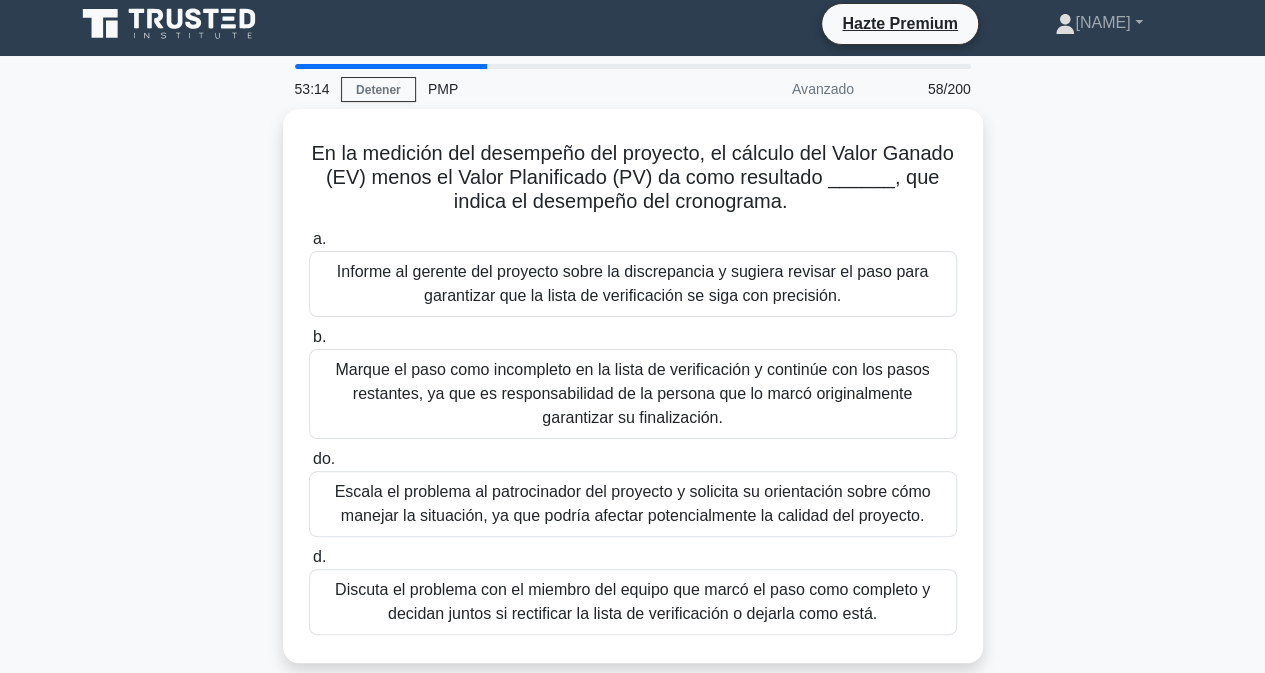 scroll, scrollTop: 0, scrollLeft: 0, axis: both 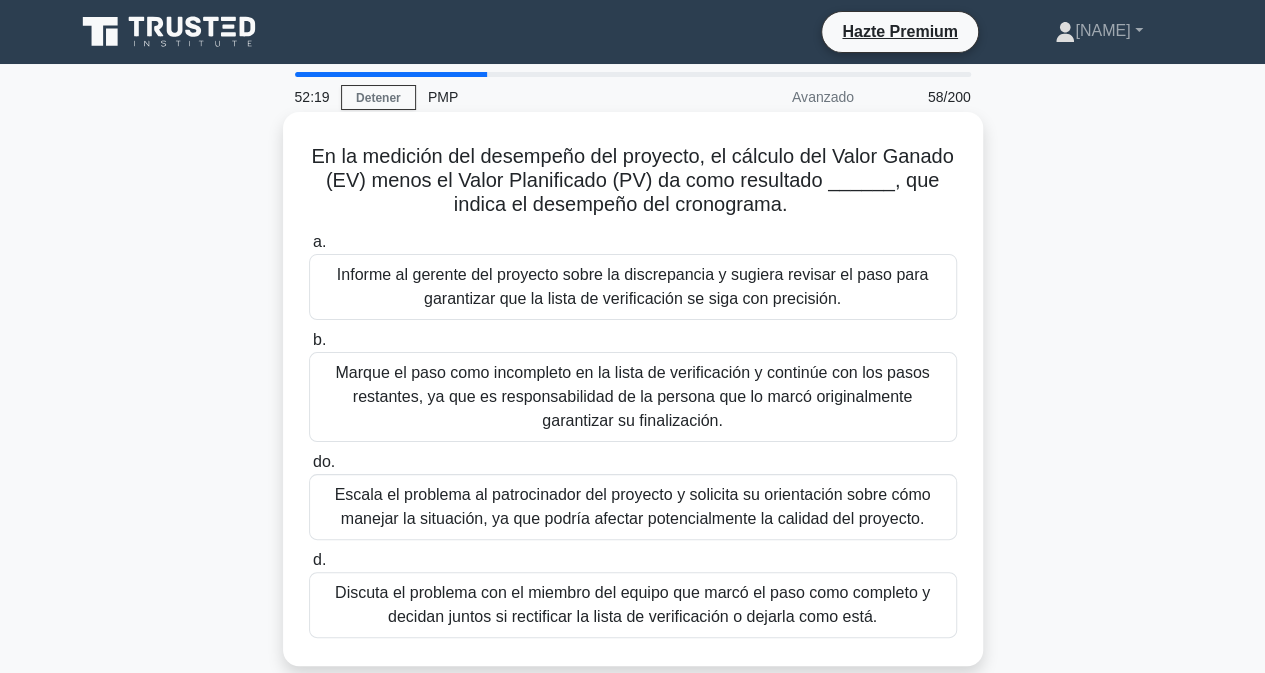 click on "Informe al gerente del proyecto sobre la discrepancia y sugiera revisar el paso para garantizar que la lista de verificación se siga con precisión." at bounding box center (632, 286) 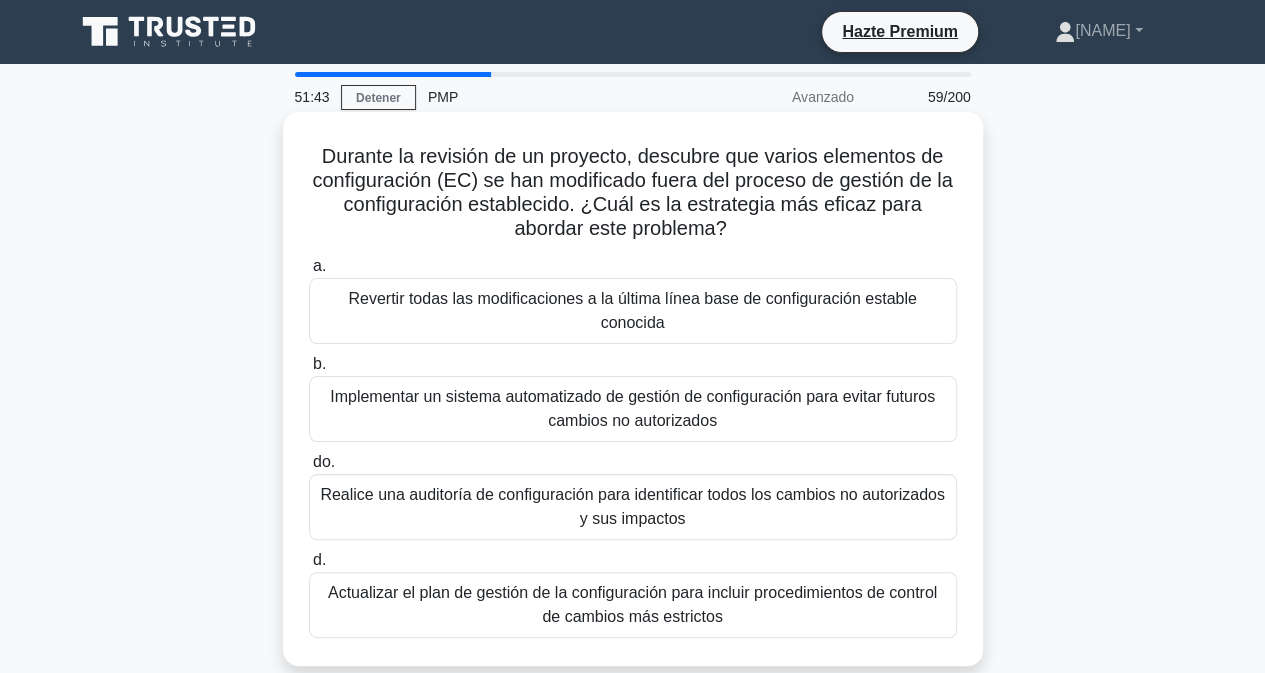 click on "Actualizar el plan de gestión de la configuración para incluir procedimientos de control de cambios más estrictos" at bounding box center (632, 604) 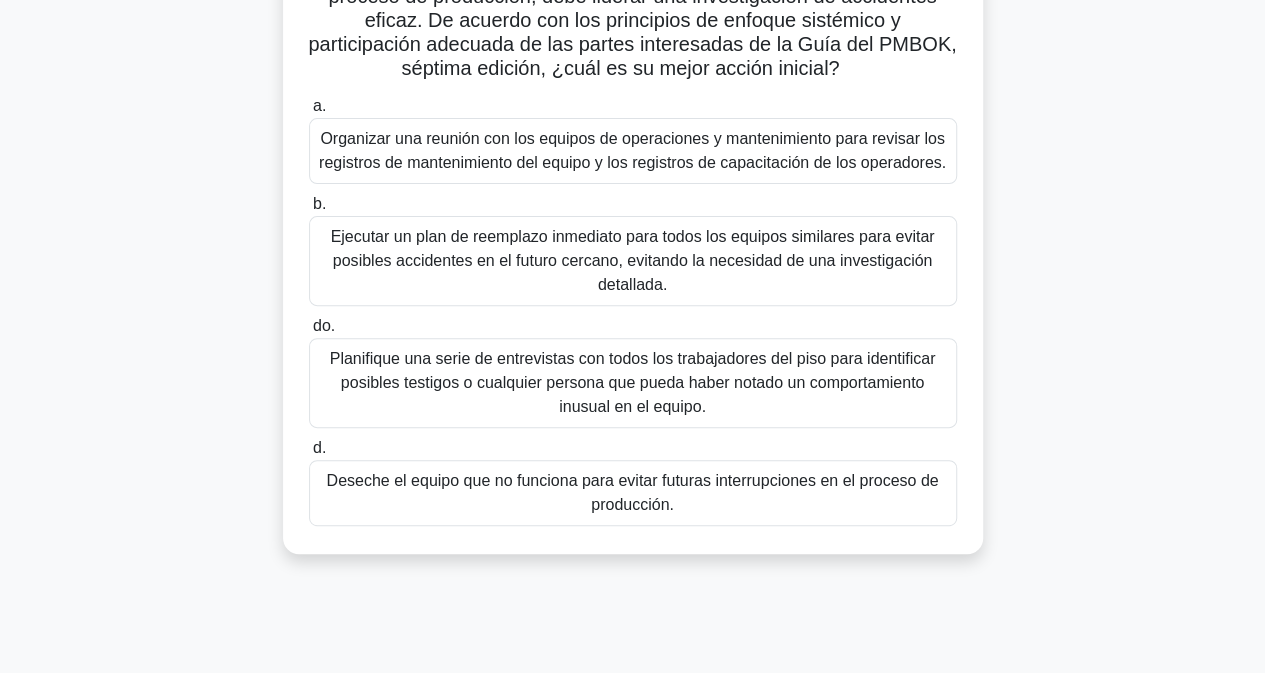 scroll, scrollTop: 240, scrollLeft: 0, axis: vertical 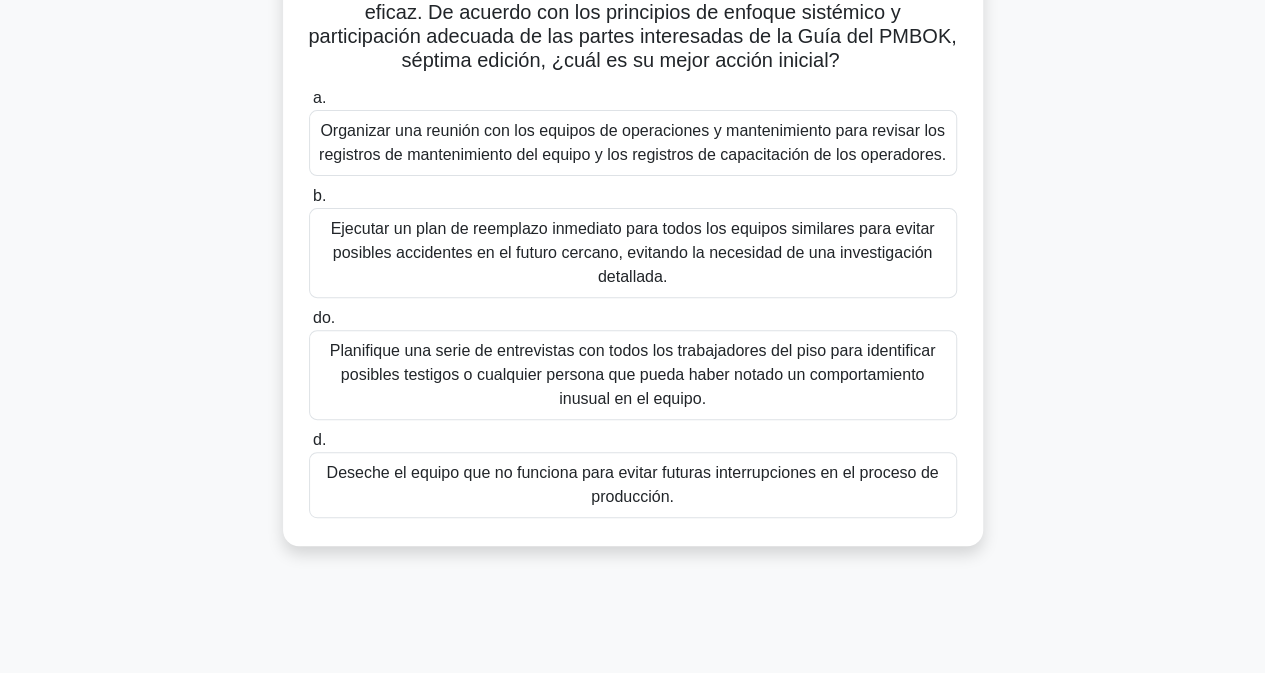 click on "Organizar una reunión con los equipos de operaciones y mantenimiento para revisar los registros de mantenimiento del equipo y los registros de capacitación de los operadores." at bounding box center (632, 142) 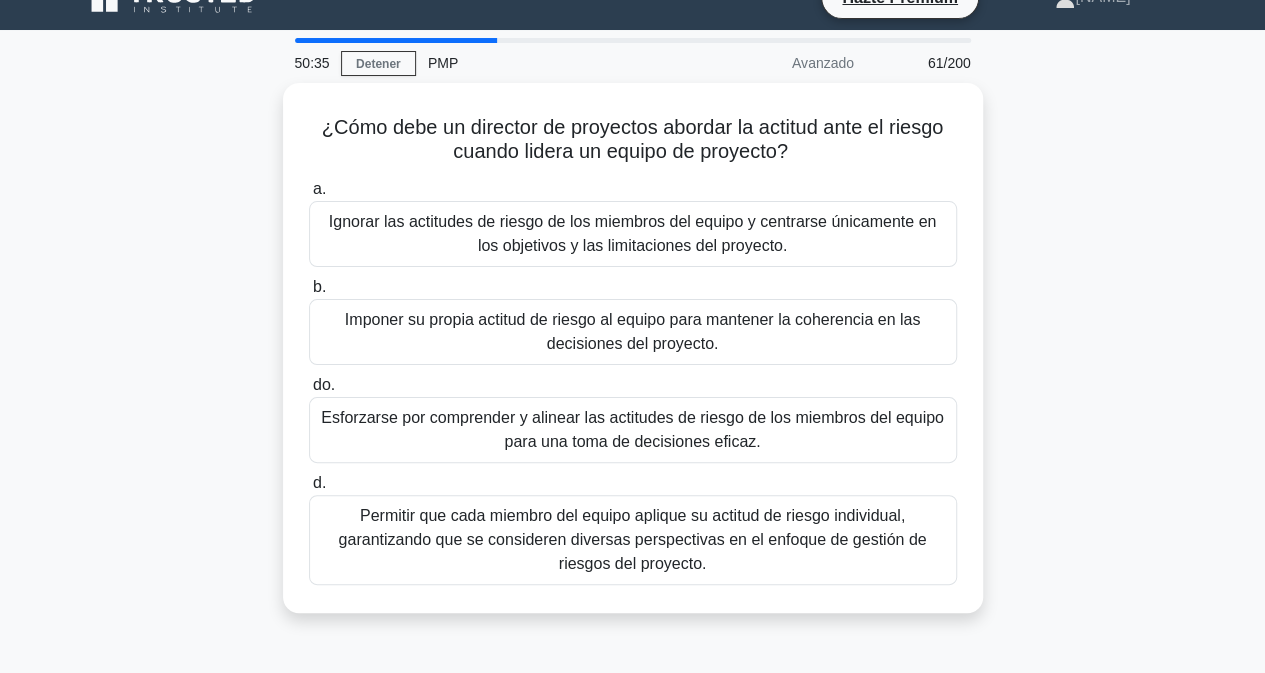 scroll, scrollTop: 0, scrollLeft: 0, axis: both 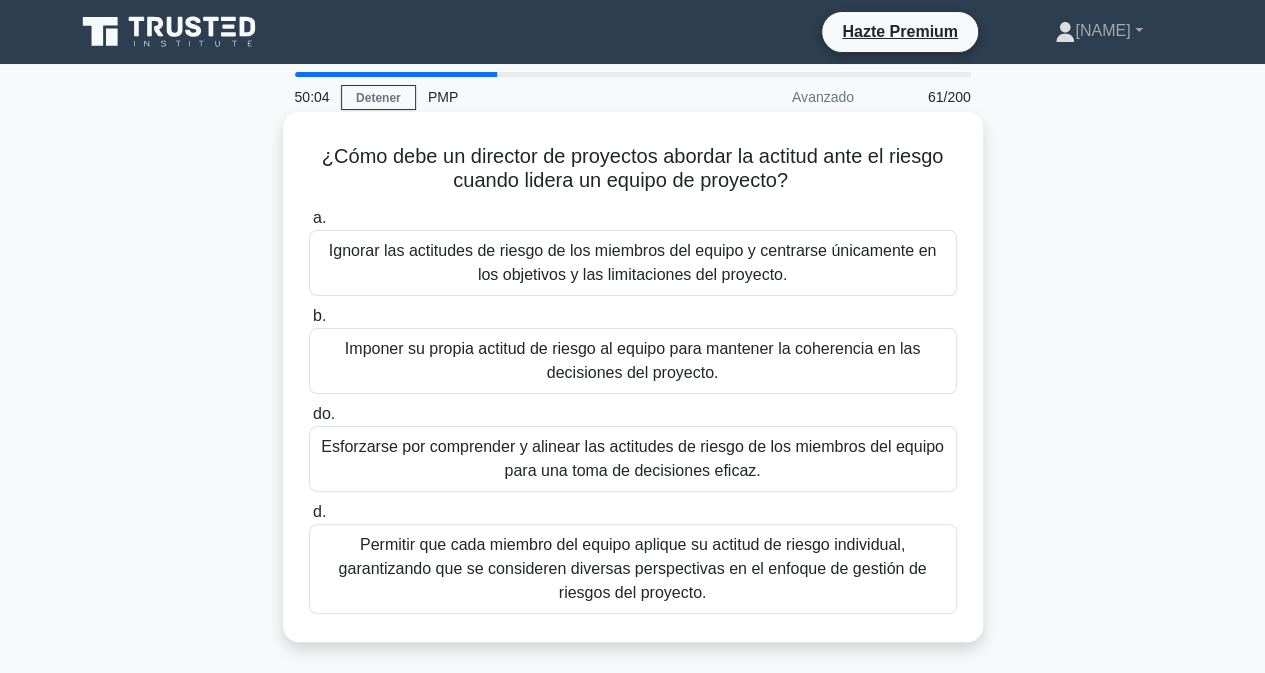 click on "Ignorar las actitudes de riesgo de los miembros del equipo y centrarse únicamente en los objetivos y las limitaciones del proyecto." at bounding box center (632, 262) 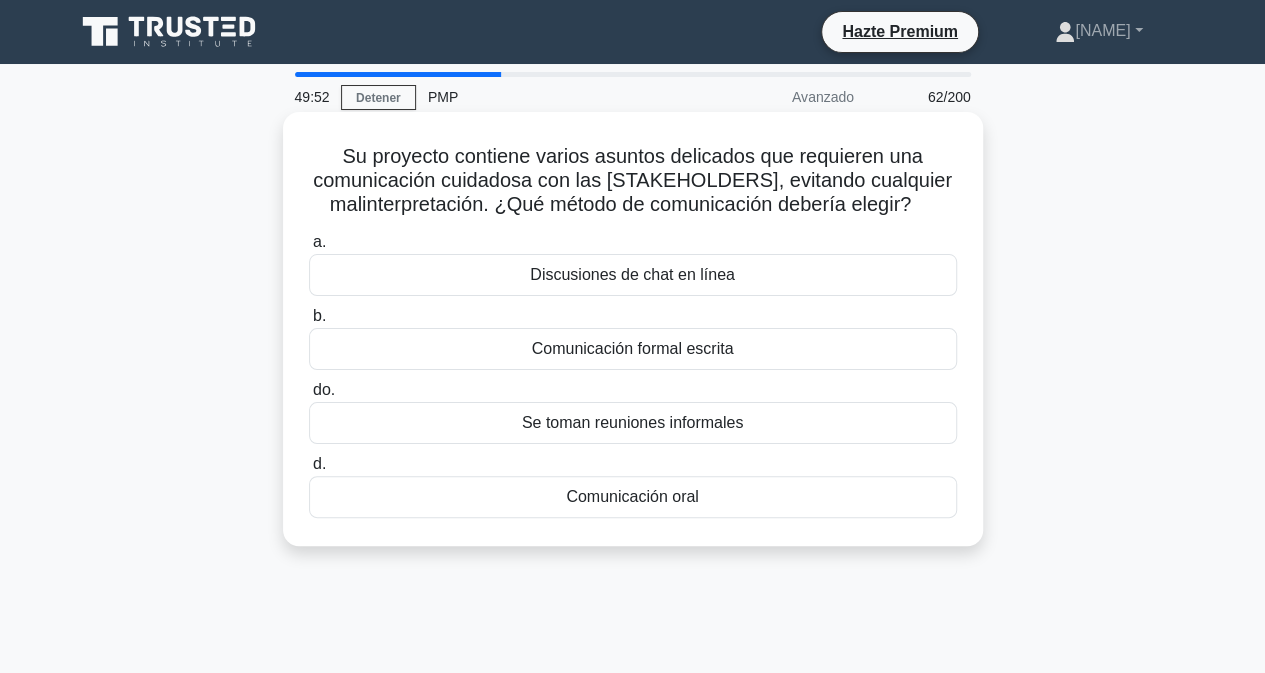 click on "Comunicación formal escrita" at bounding box center (633, 348) 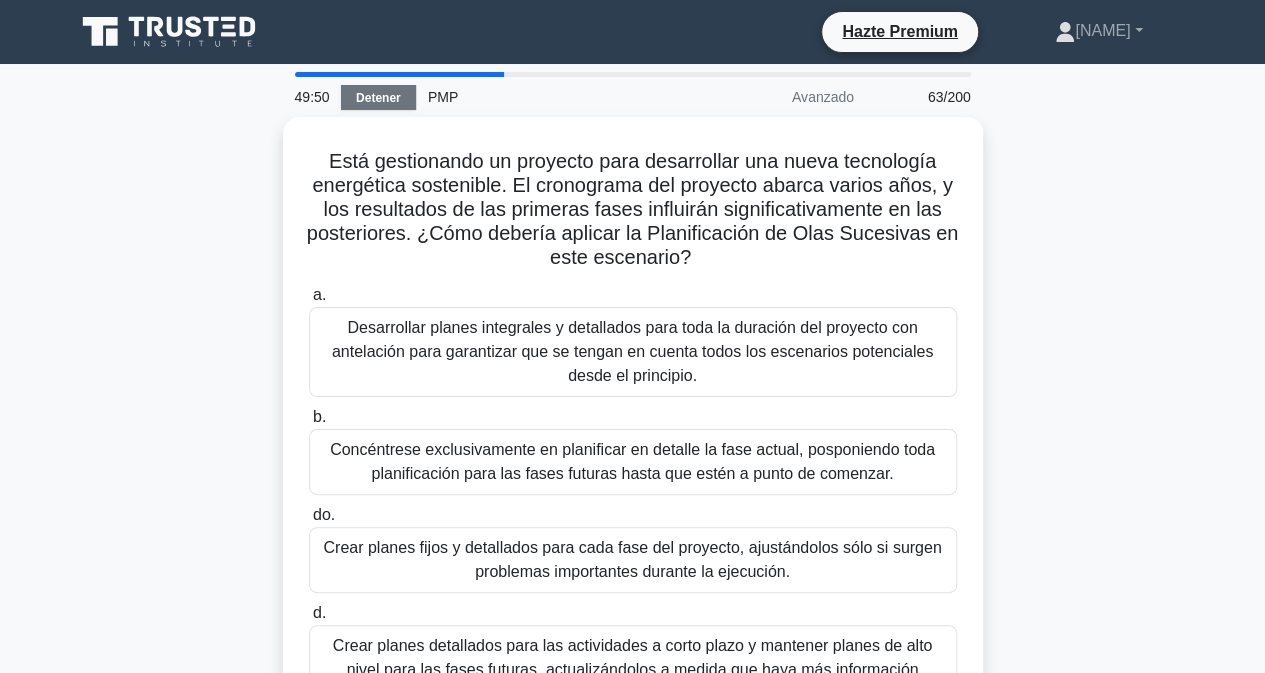 click on "Detener" at bounding box center (378, 97) 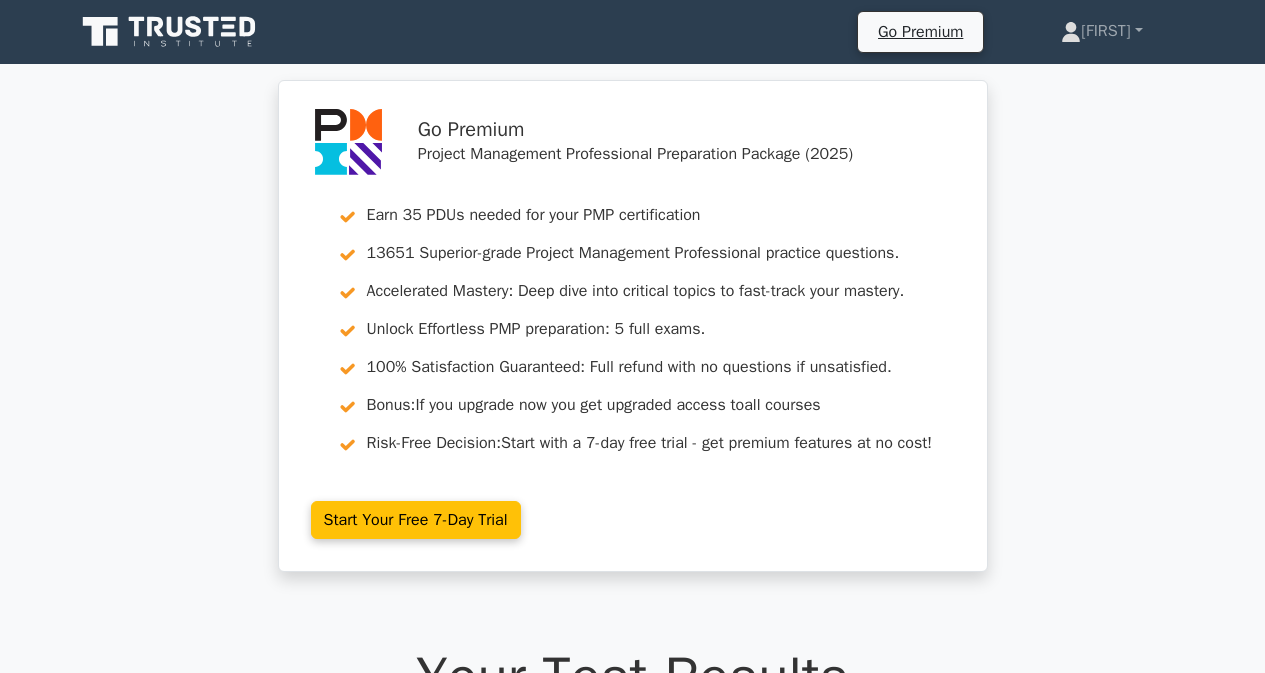 scroll, scrollTop: 0, scrollLeft: 0, axis: both 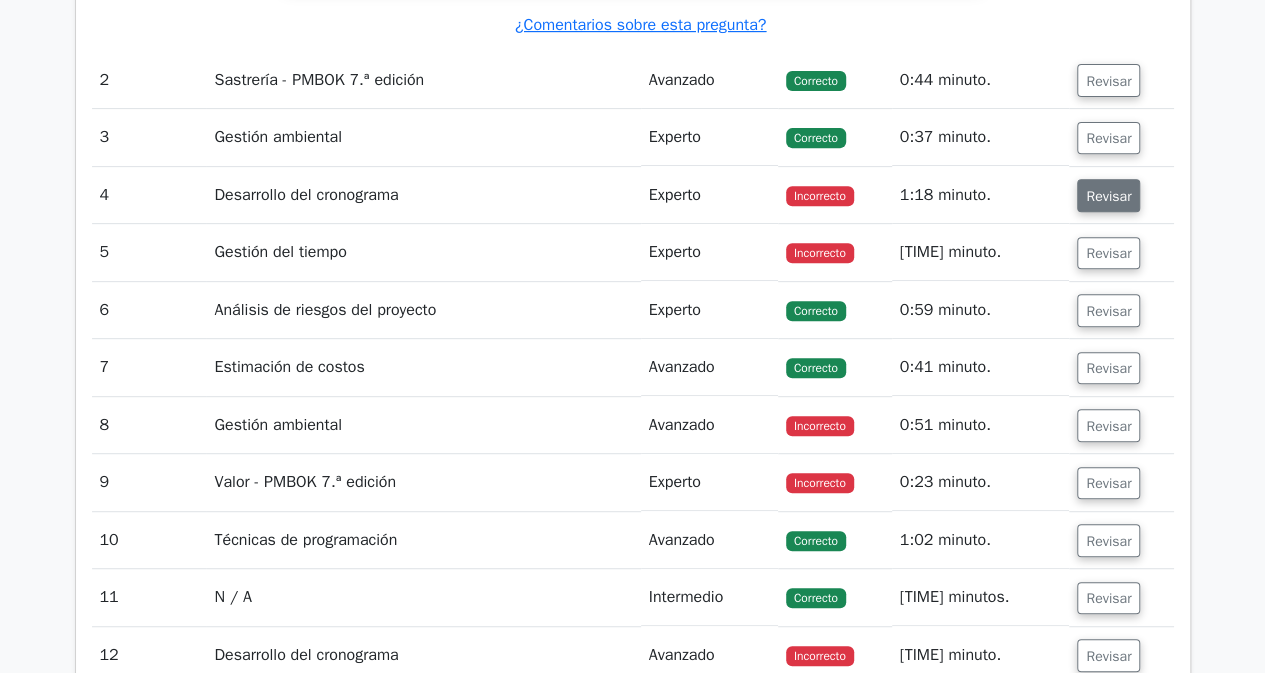 click on "Revisar" at bounding box center [1108, 196] 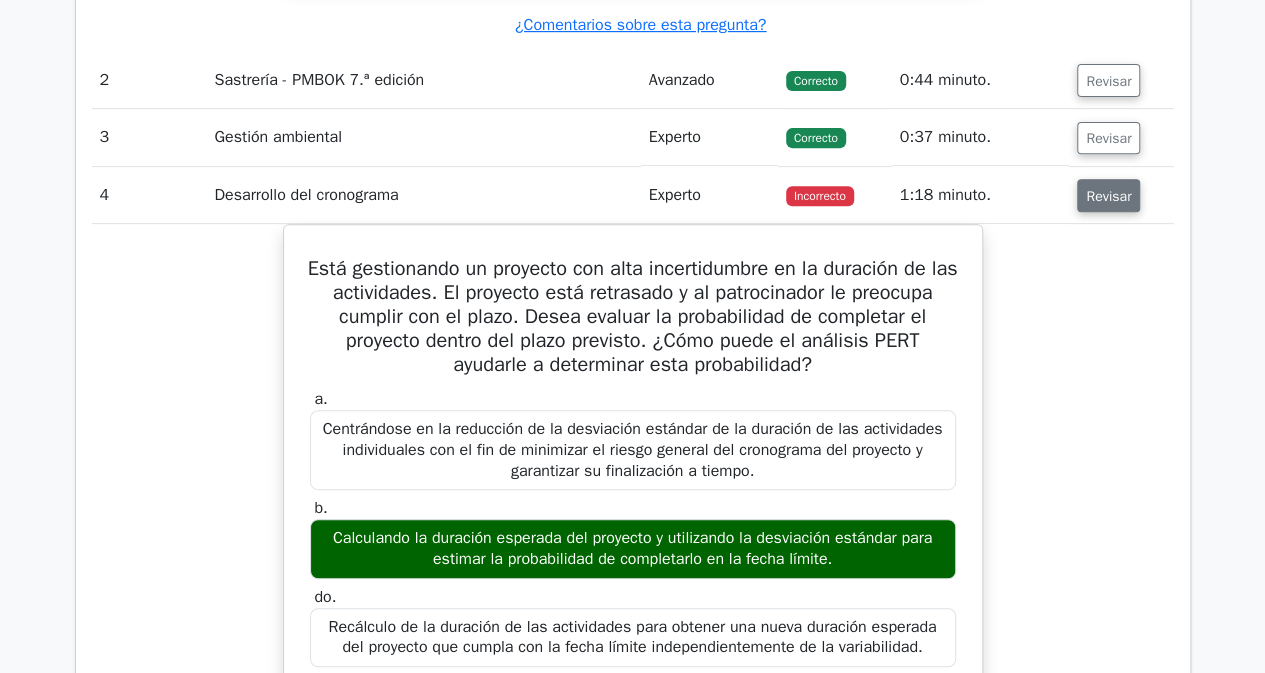 type 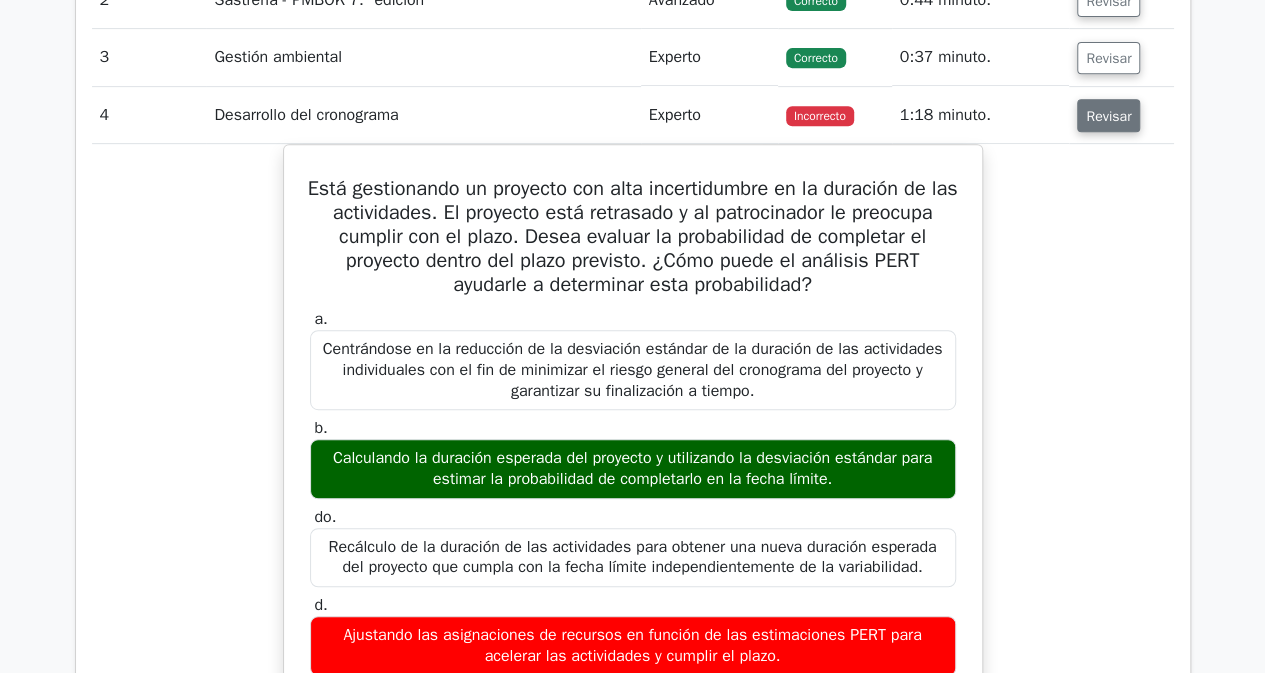 scroll, scrollTop: 4789, scrollLeft: 0, axis: vertical 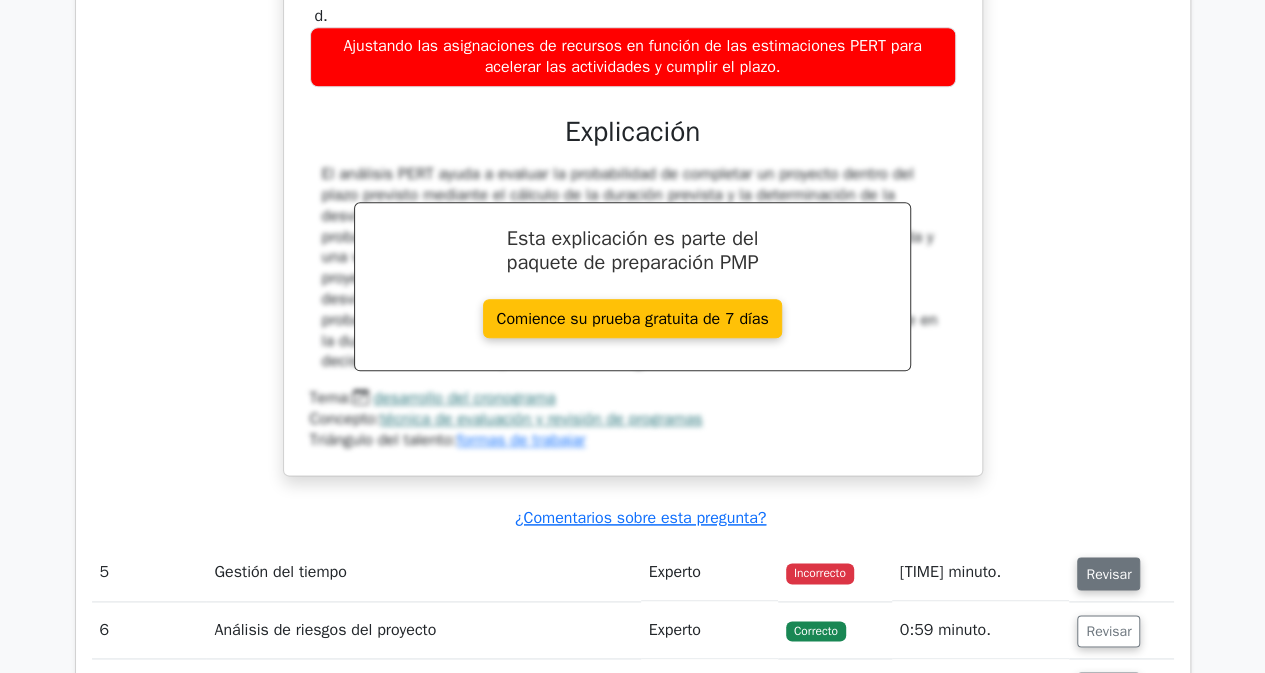 click on "Revisar" at bounding box center (1108, 573) 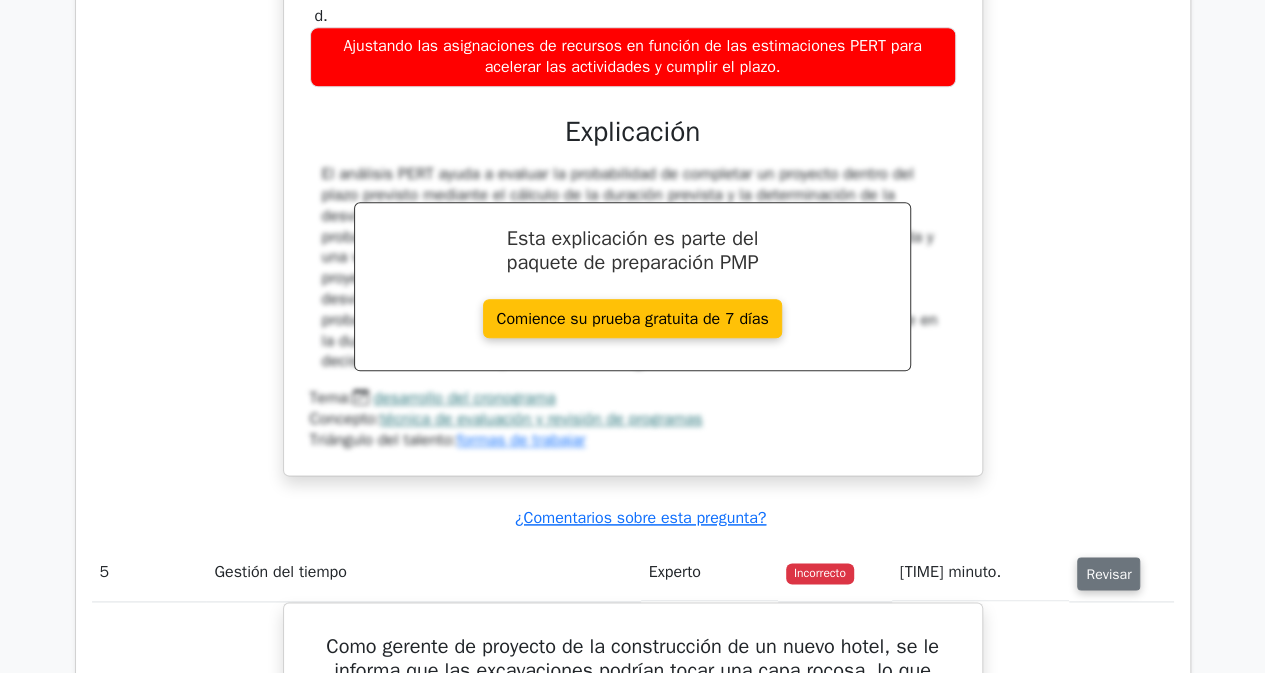 type 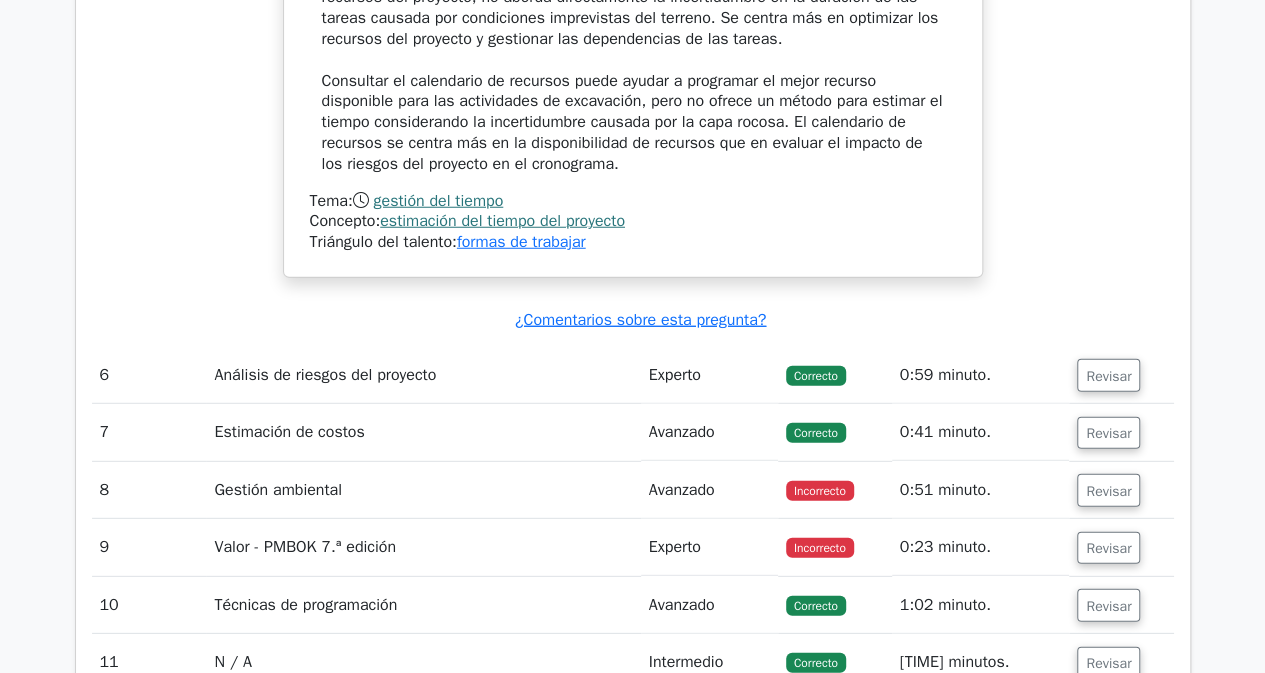 scroll, scrollTop: 6446, scrollLeft: 0, axis: vertical 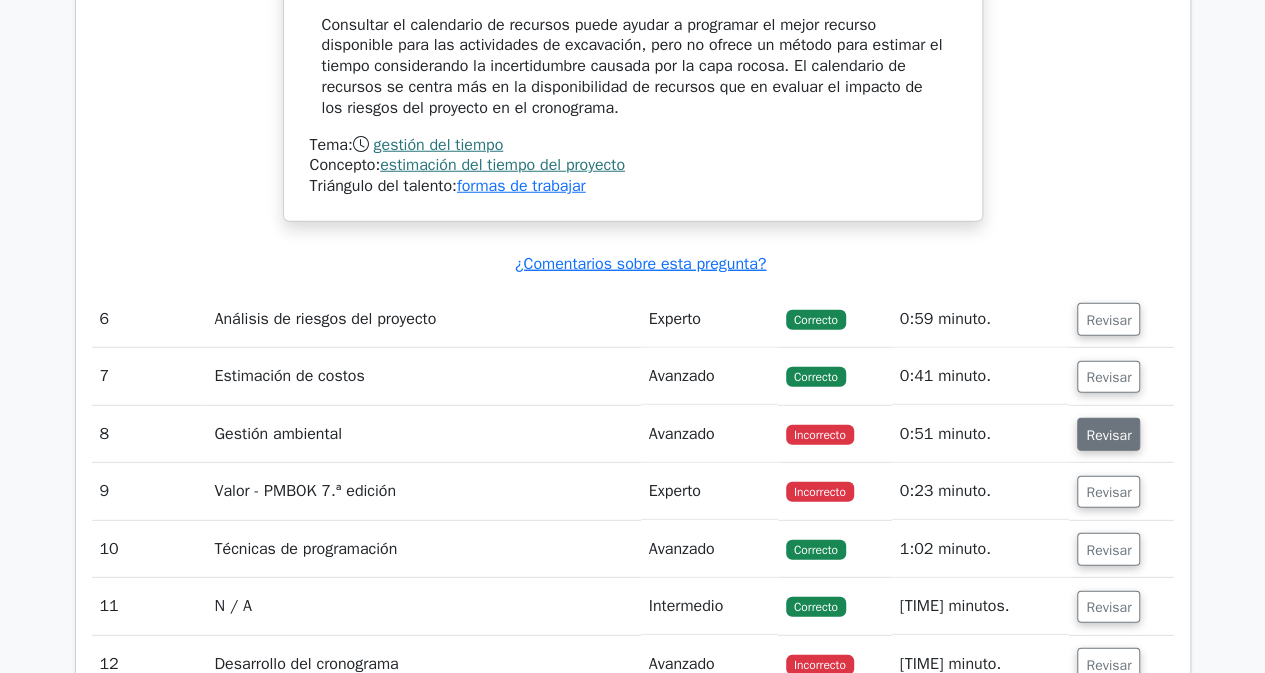 click on "Revisar" at bounding box center (1108, 435) 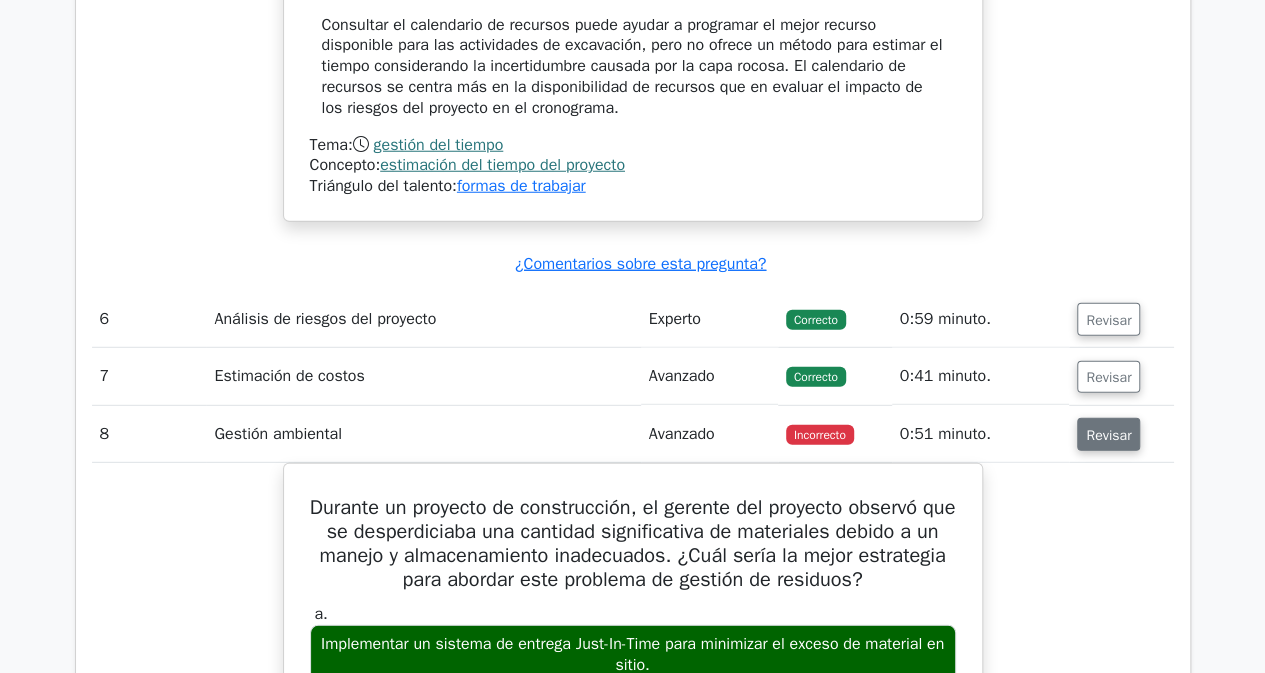 type 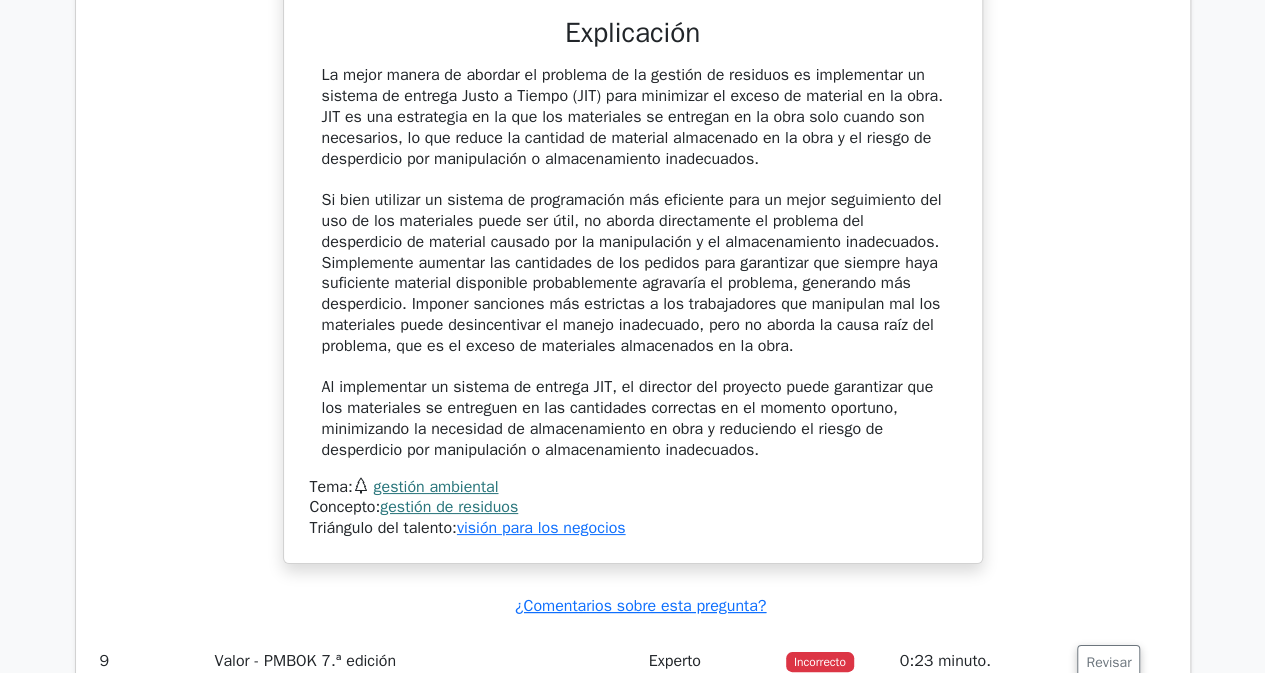 scroll, scrollTop: 7435, scrollLeft: 0, axis: vertical 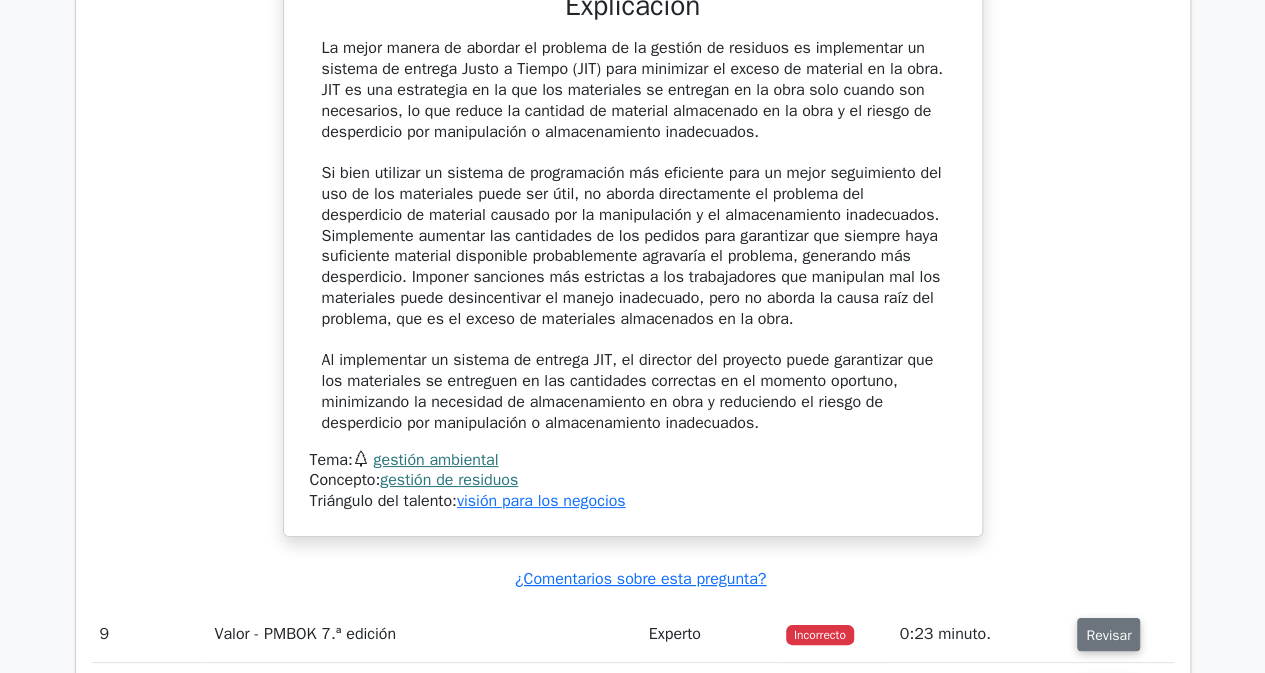 click on "Revisar" at bounding box center (1108, 635) 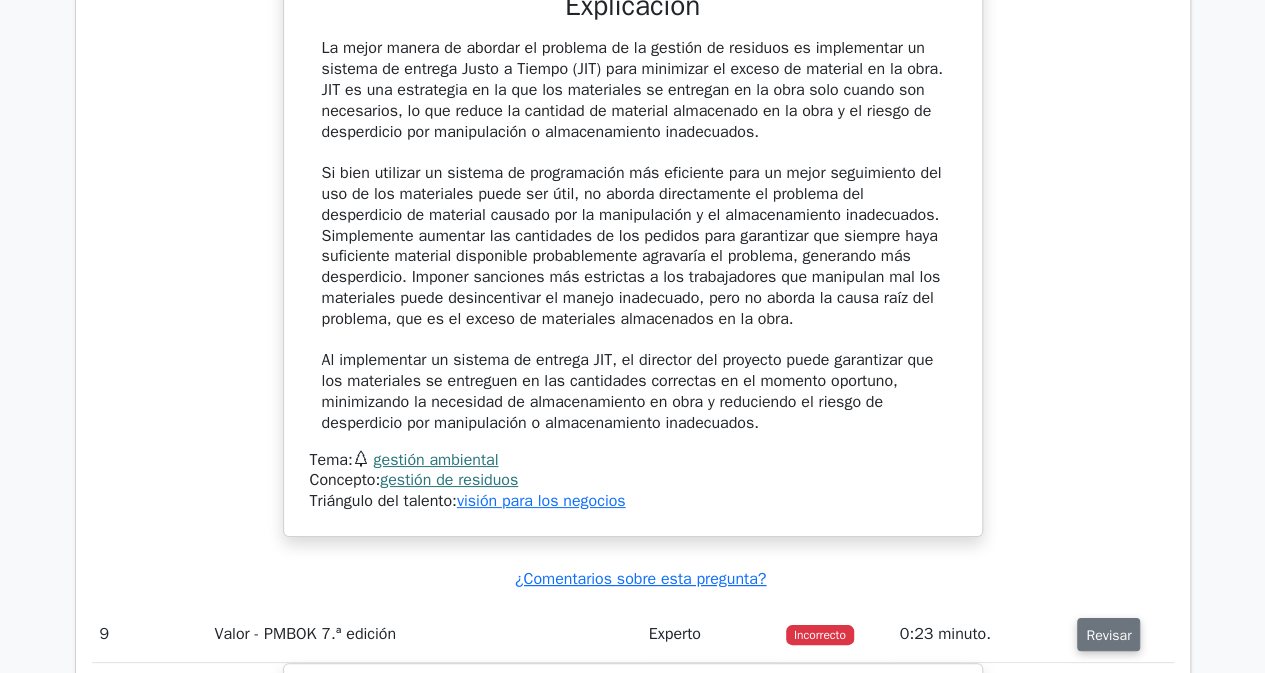 type 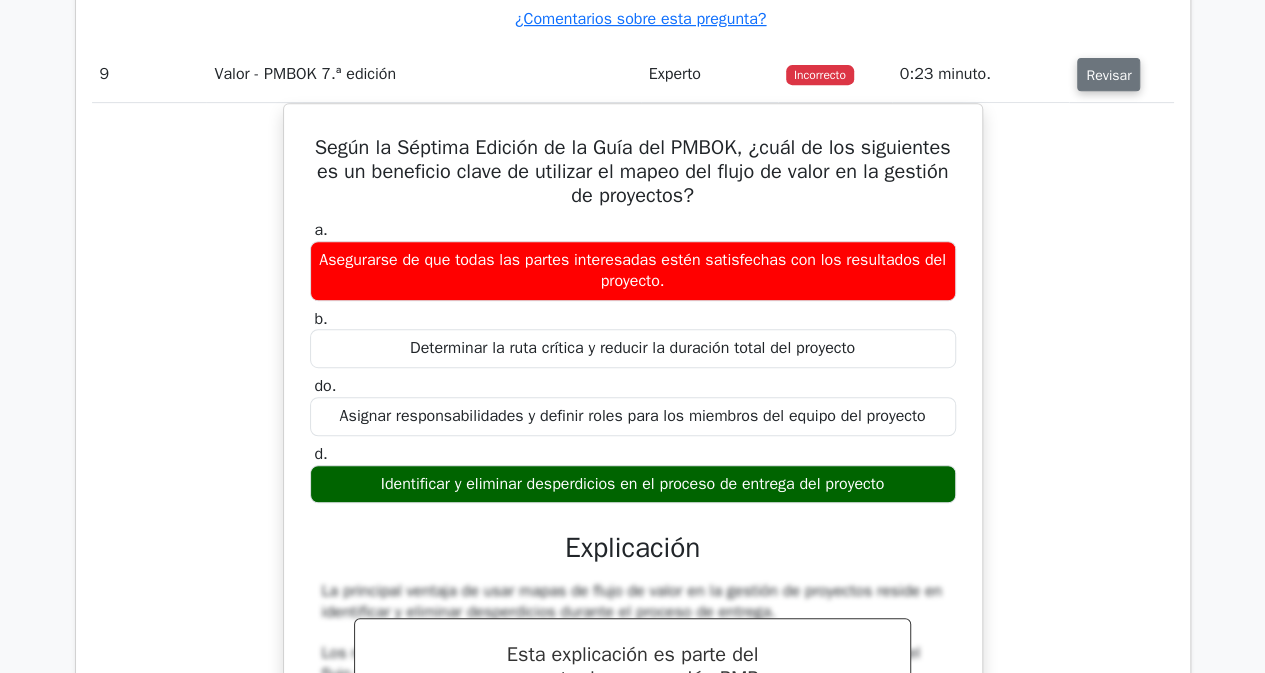 scroll, scrollTop: 8584, scrollLeft: 0, axis: vertical 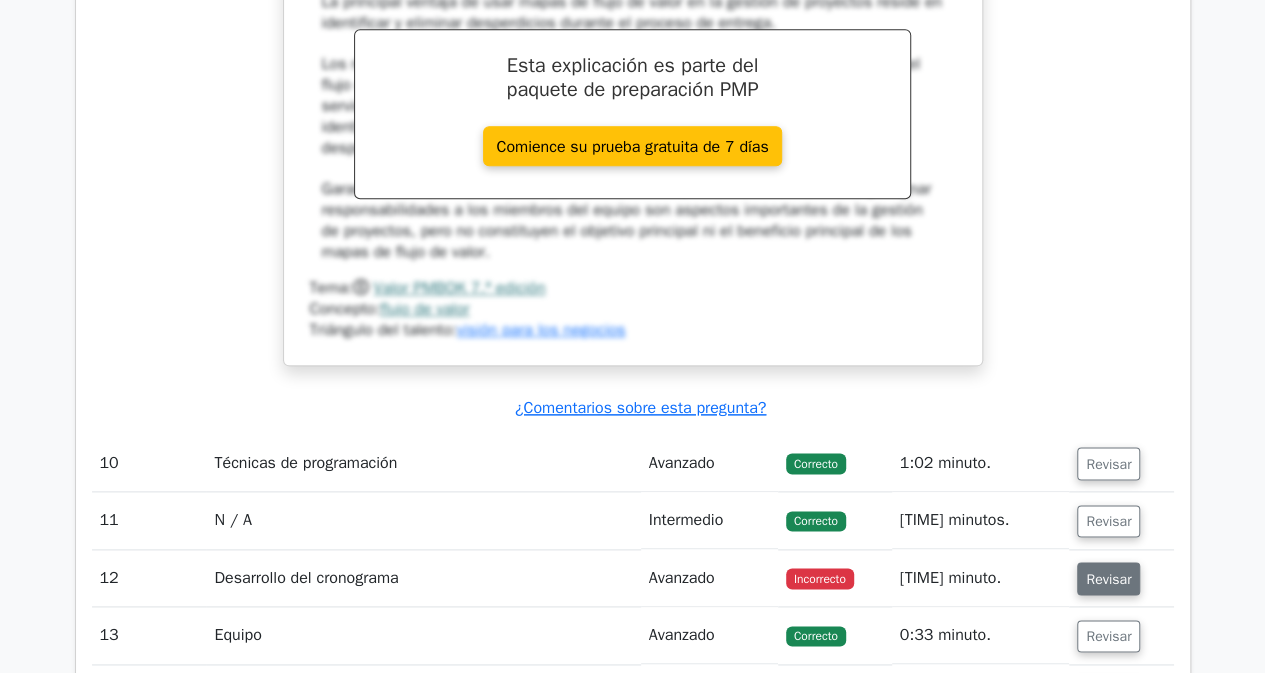 click on "Revisar" at bounding box center (1108, 578) 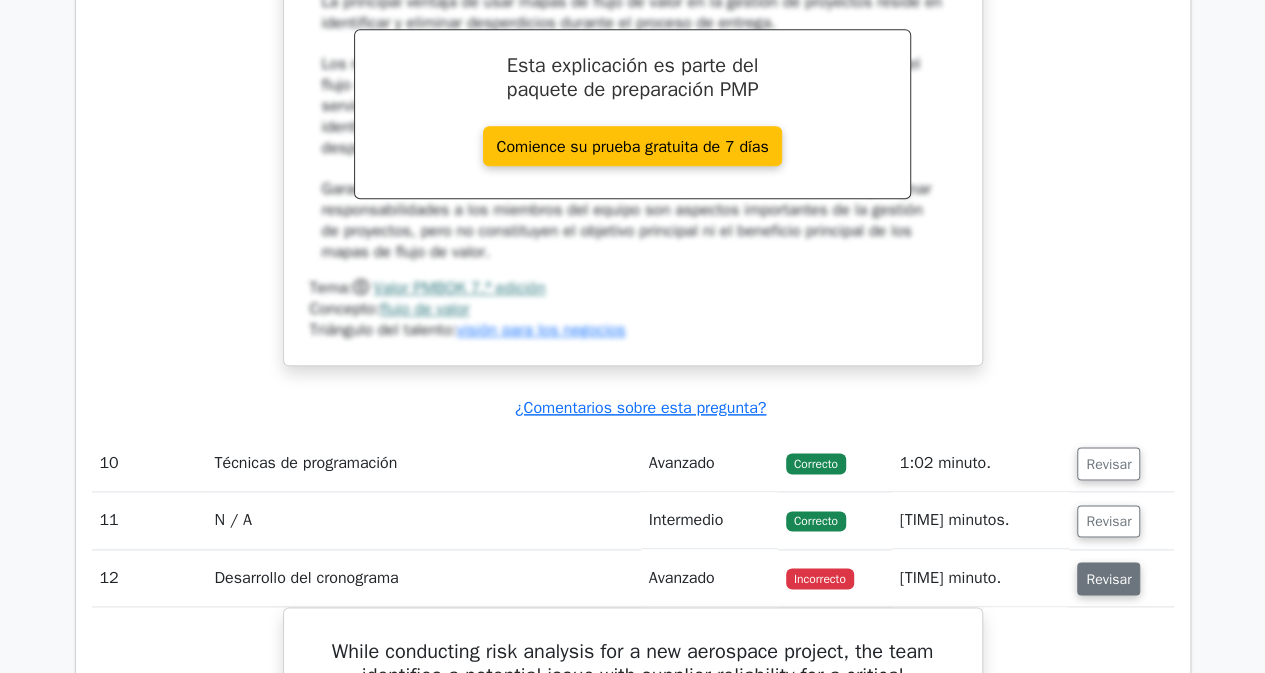 type 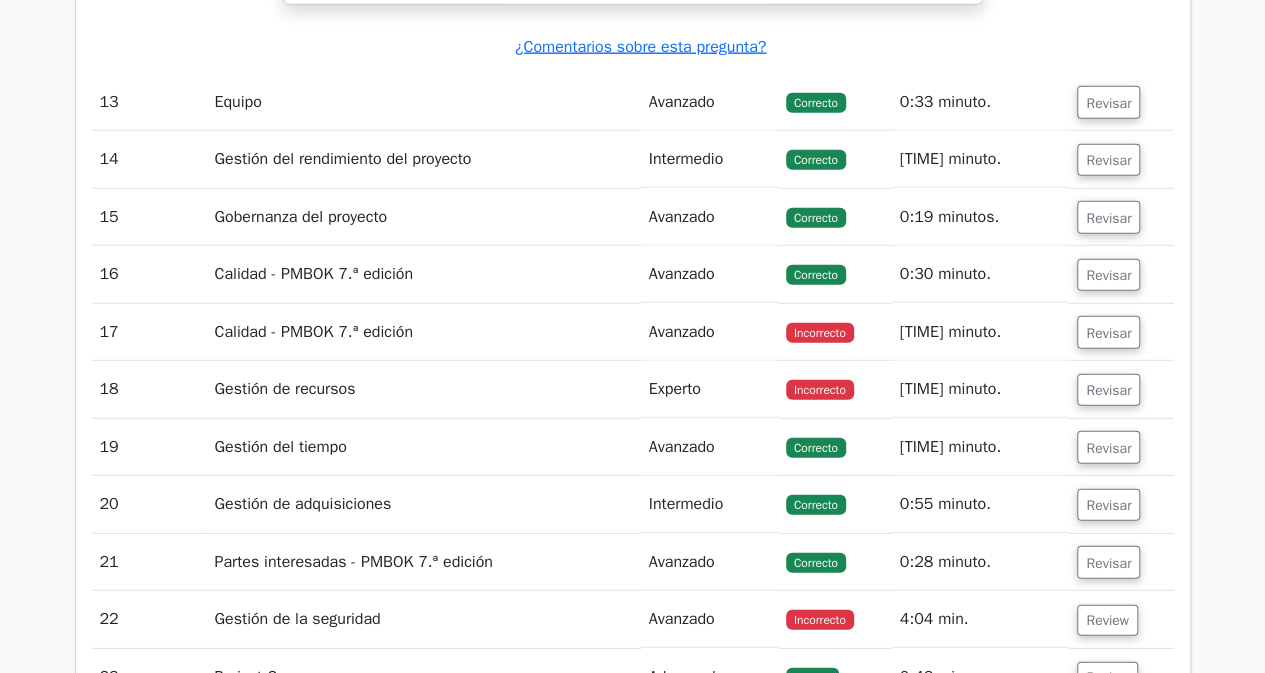 scroll, scrollTop: 10201, scrollLeft: 0, axis: vertical 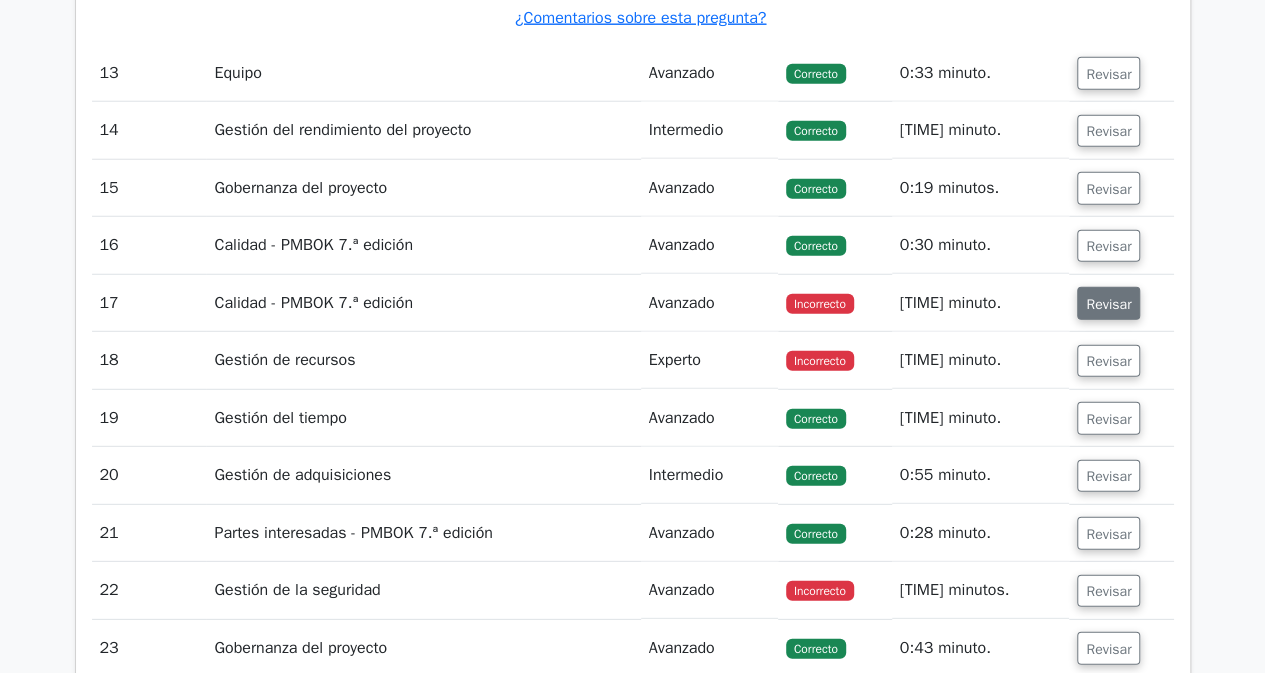 click on "Revisar" at bounding box center (1108, 303) 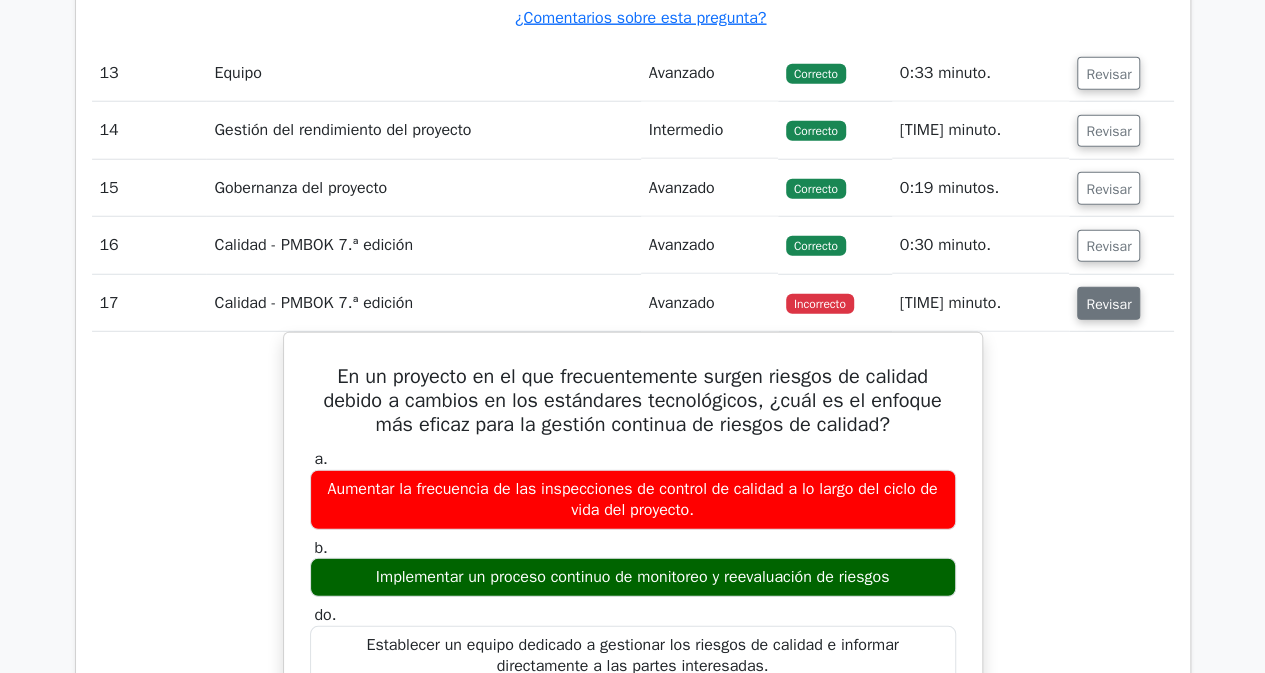 type 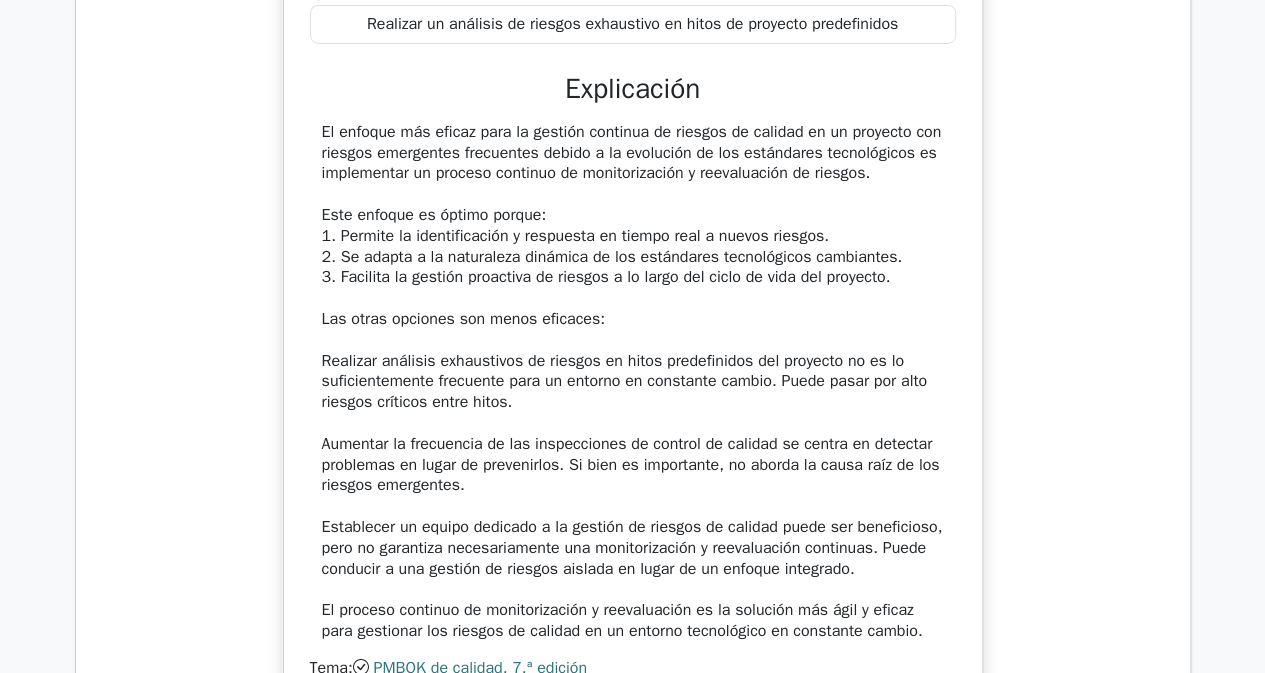 scroll, scrollTop: 11498, scrollLeft: 0, axis: vertical 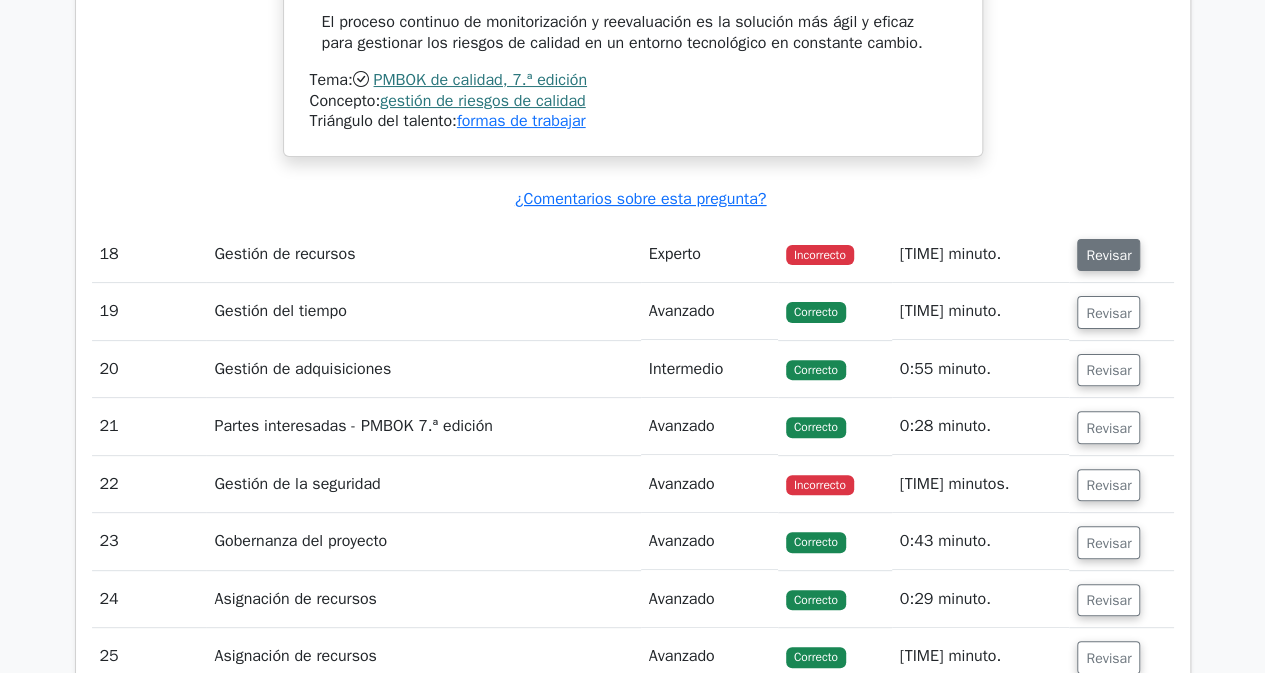 click on "Revisar" at bounding box center (1108, 255) 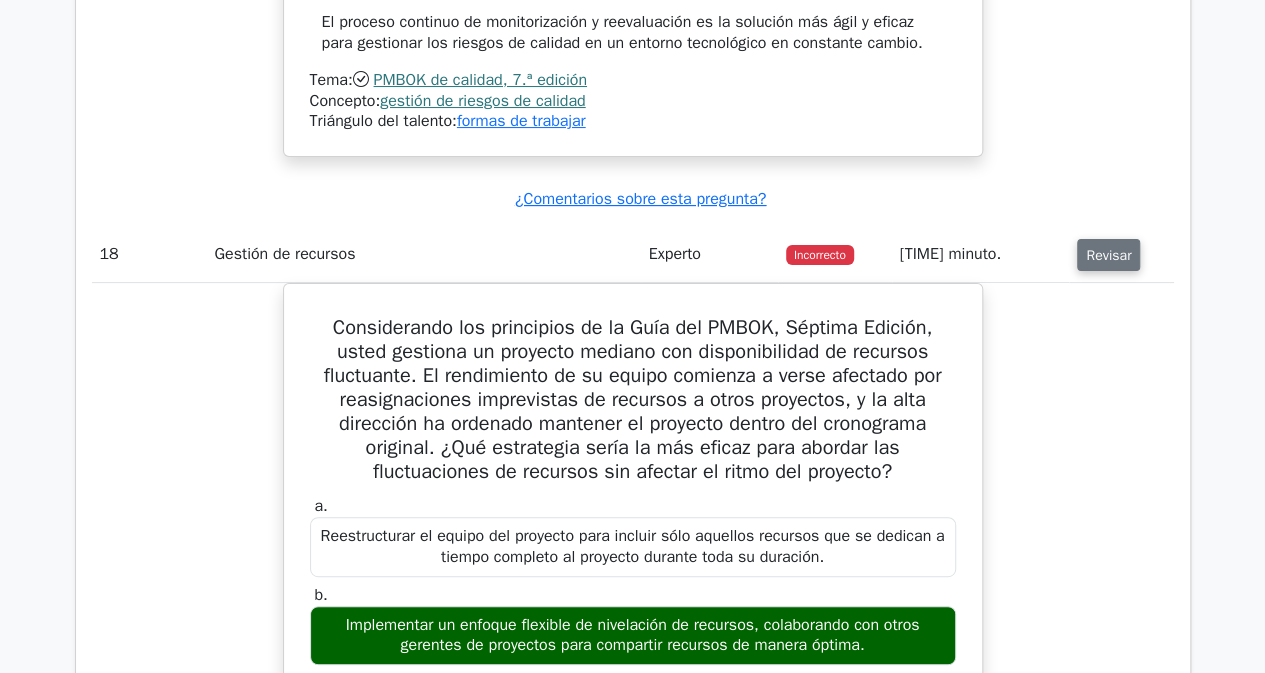 type 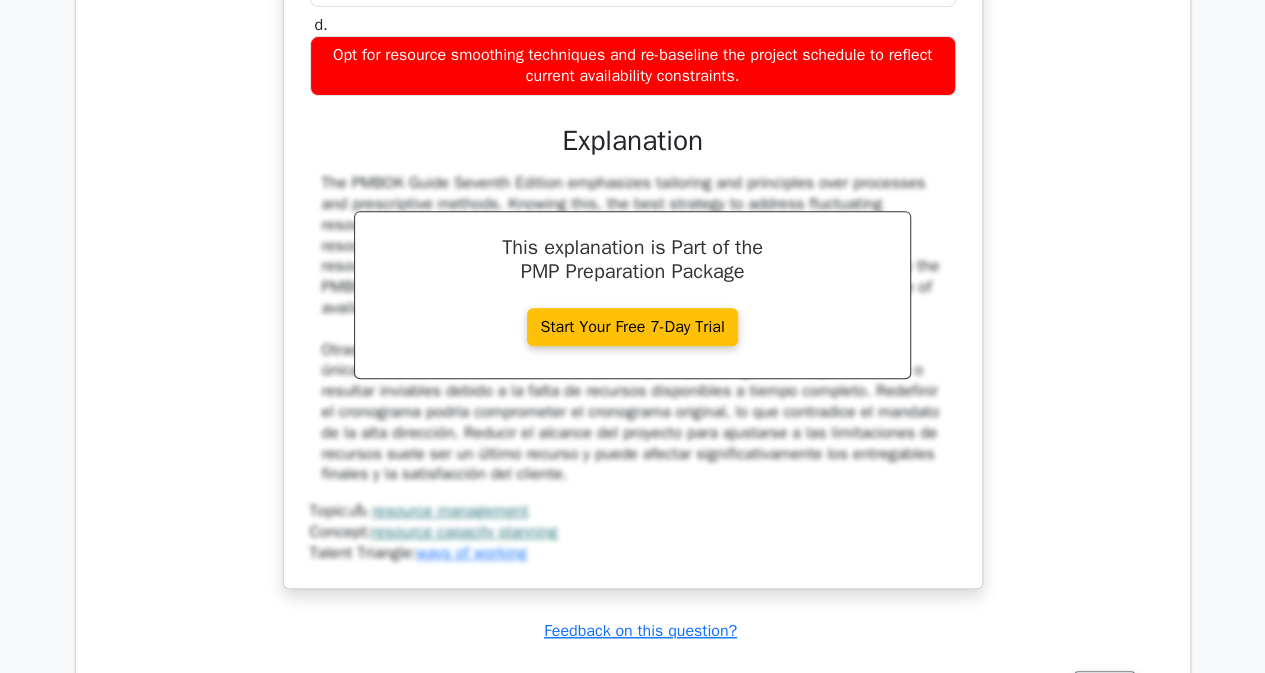 scroll, scrollTop: 12328, scrollLeft: 0, axis: vertical 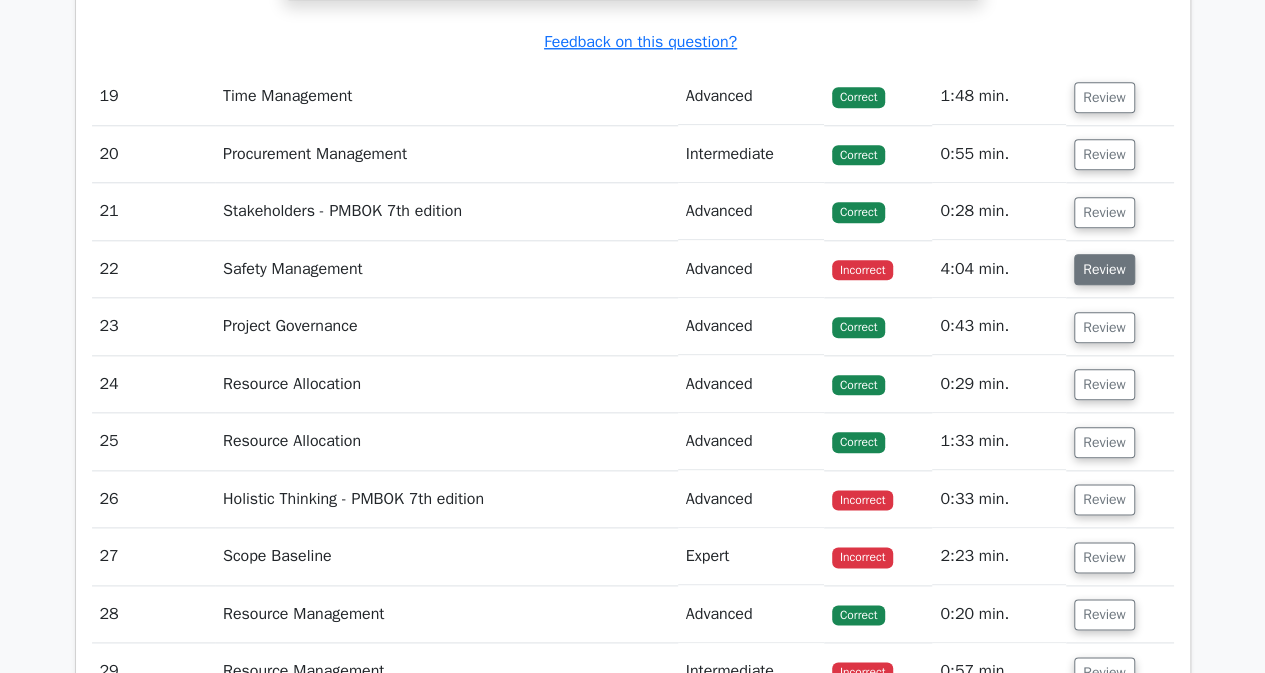 click on "Review" at bounding box center (1104, 269) 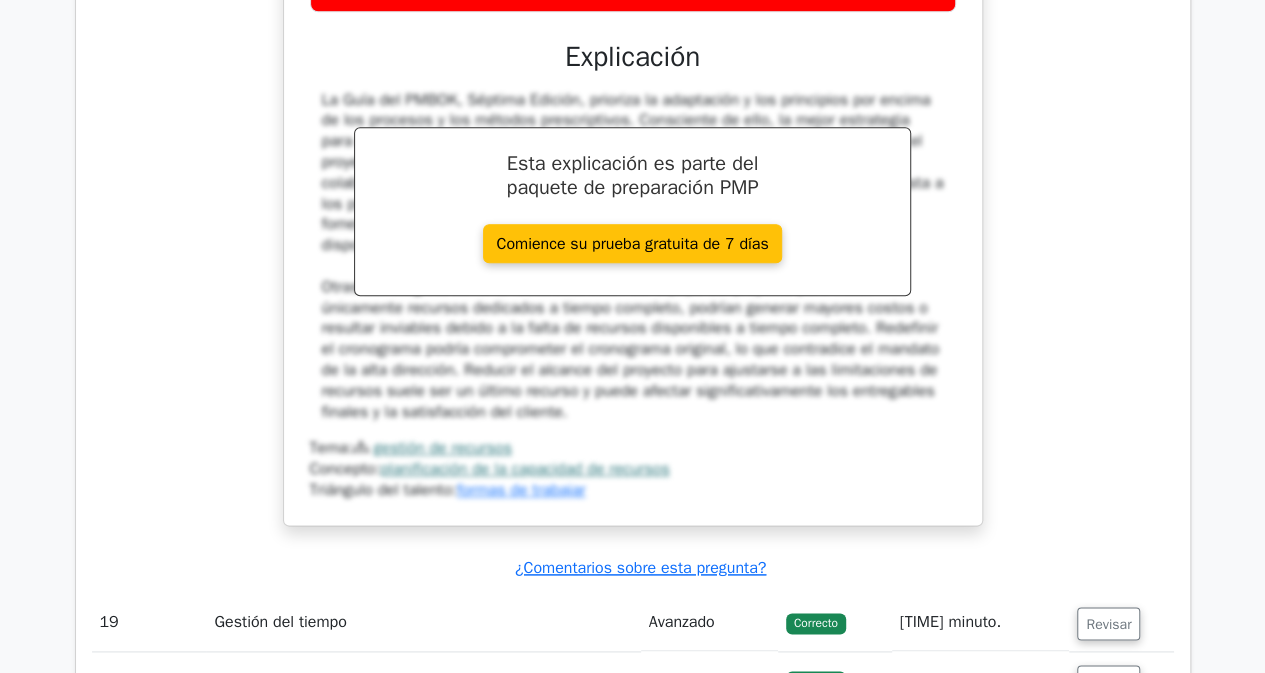 scroll, scrollTop: 12836, scrollLeft: 0, axis: vertical 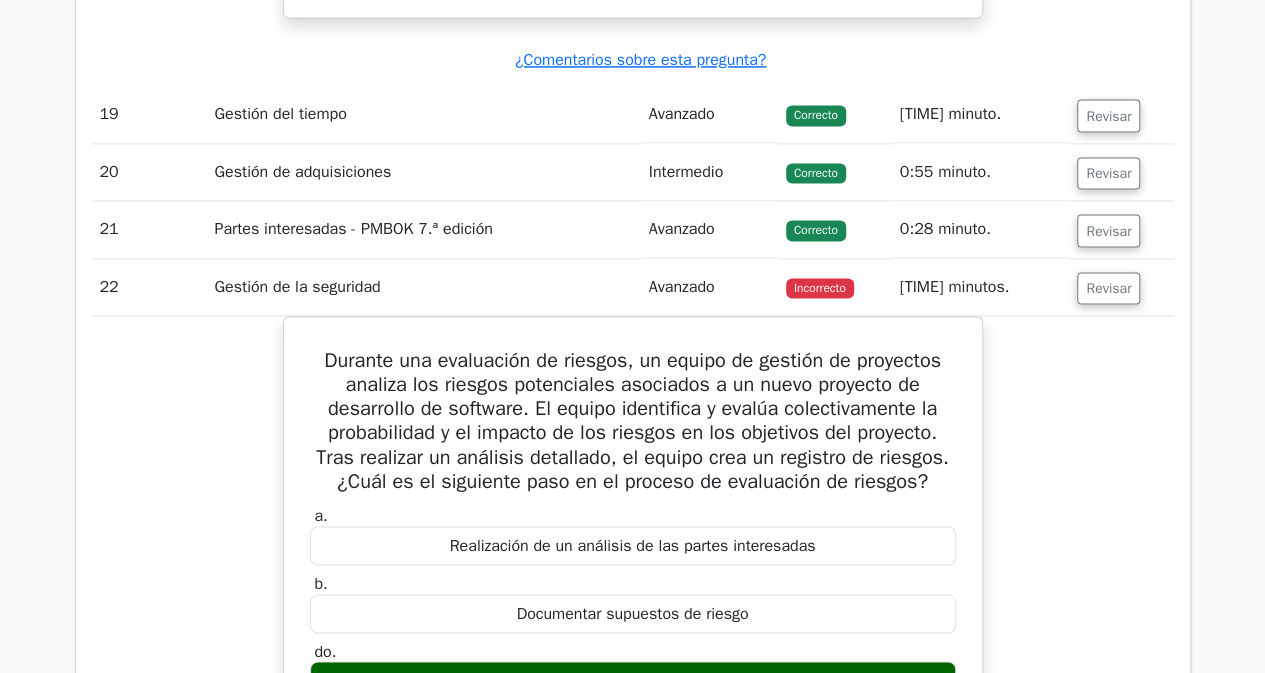 click on "Durante una evaluación de riesgos, un equipo de gestión de proyectos analiza los riesgos potenciales asociados a un nuevo proyecto de desarrollo de software. El equipo identifica y evalúa colectivamente la probabilidad y el impacto de los riesgos en los objetivos del proyecto. Tras realizar un análisis detallado, el equipo crea un registro de riesgos. ¿Cuál es el siguiente paso en el proceso de evaluación de riesgos?
a.
Realización de un análisis de las partes interesadas" at bounding box center [633, 873] 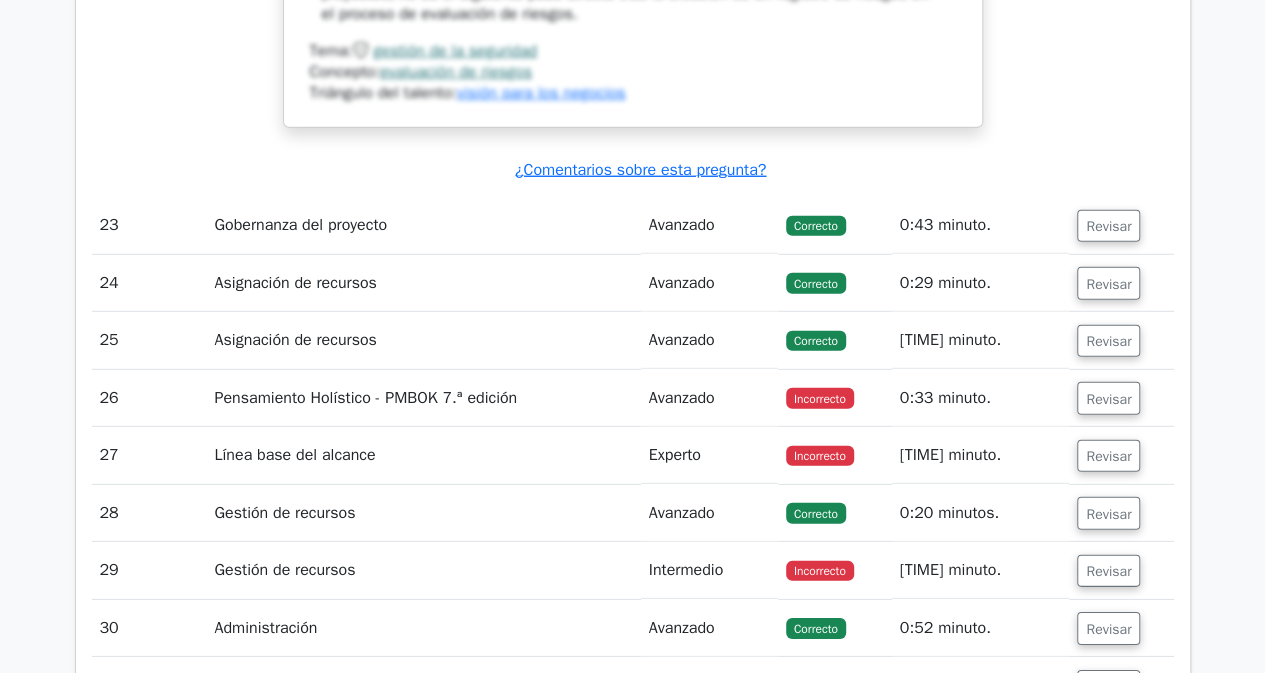 scroll, scrollTop: 14133, scrollLeft: 0, axis: vertical 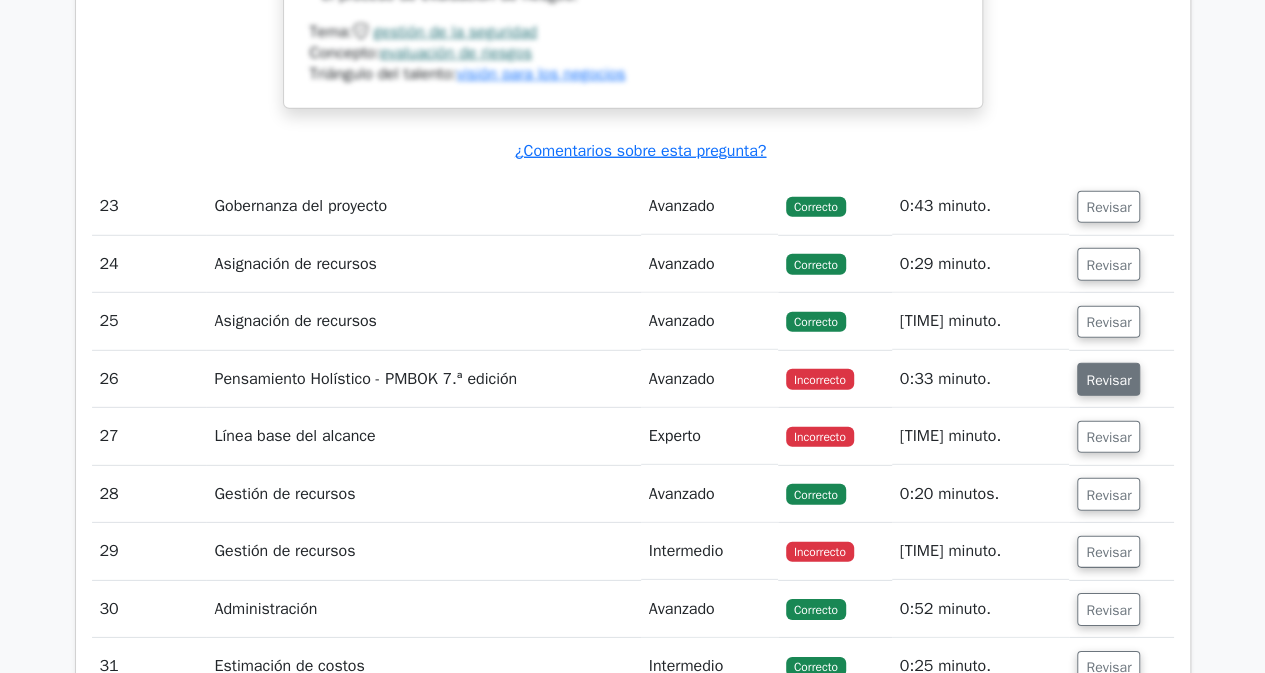 click on "Revisar" at bounding box center (1108, 380) 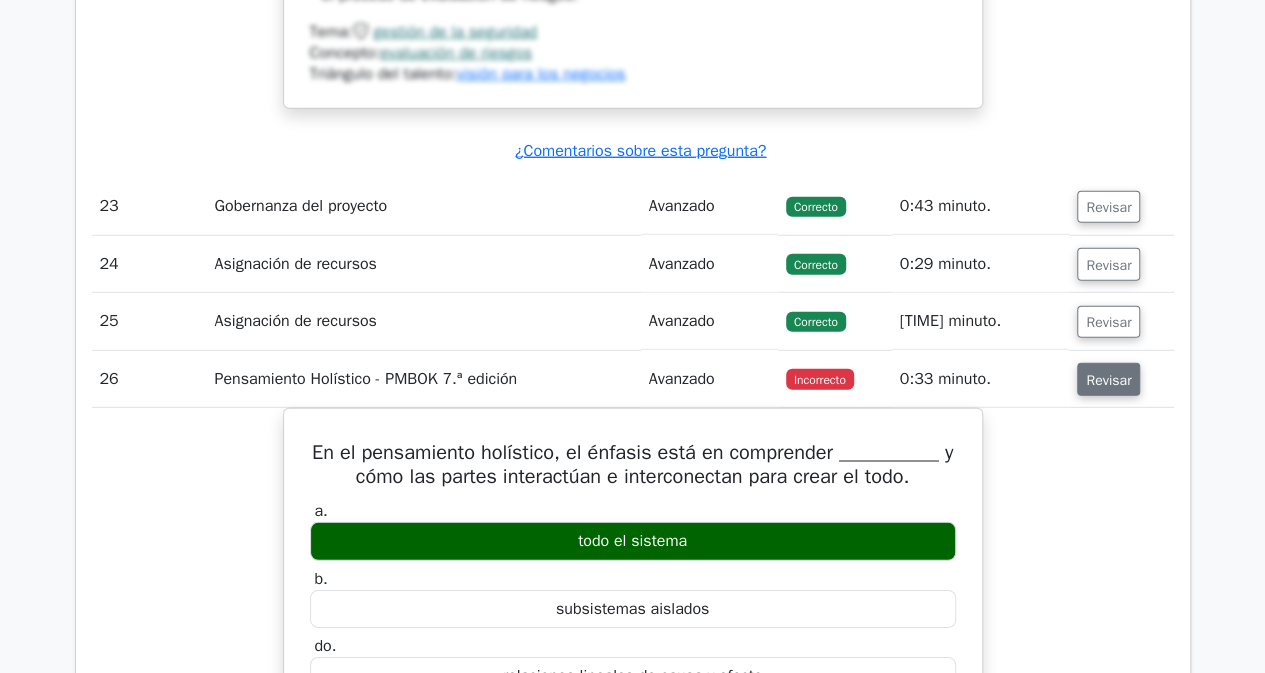 type 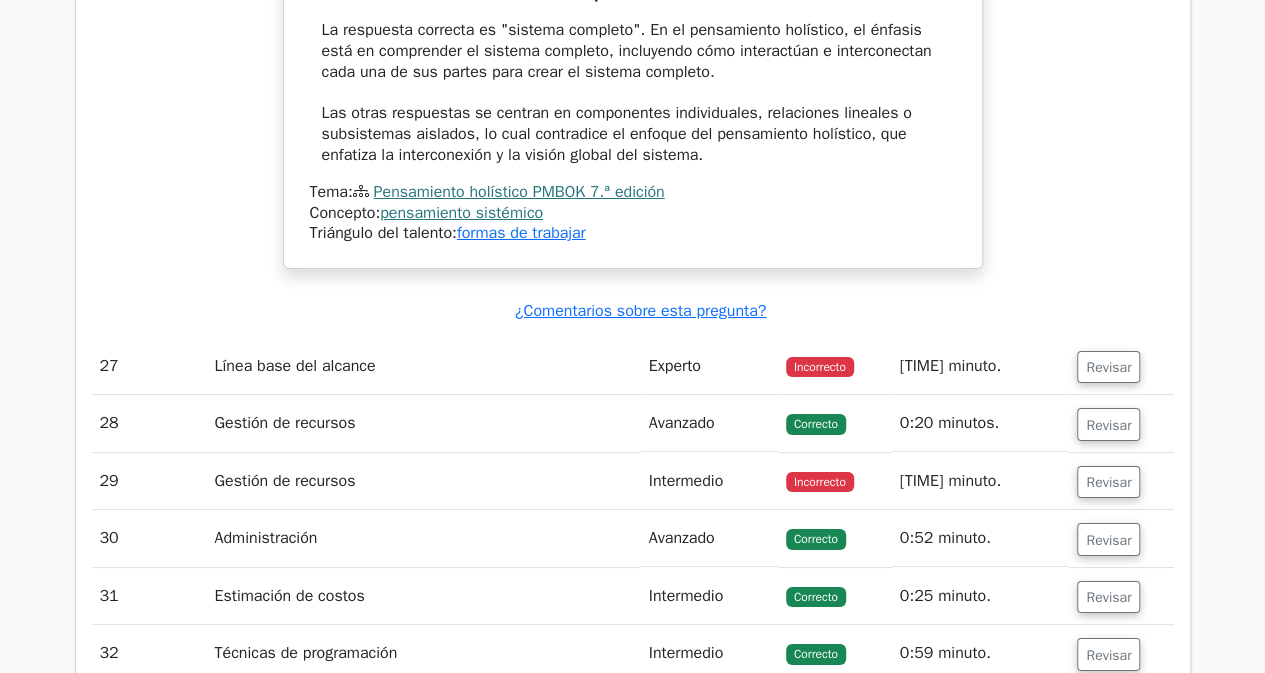 scroll, scrollTop: 14990, scrollLeft: 0, axis: vertical 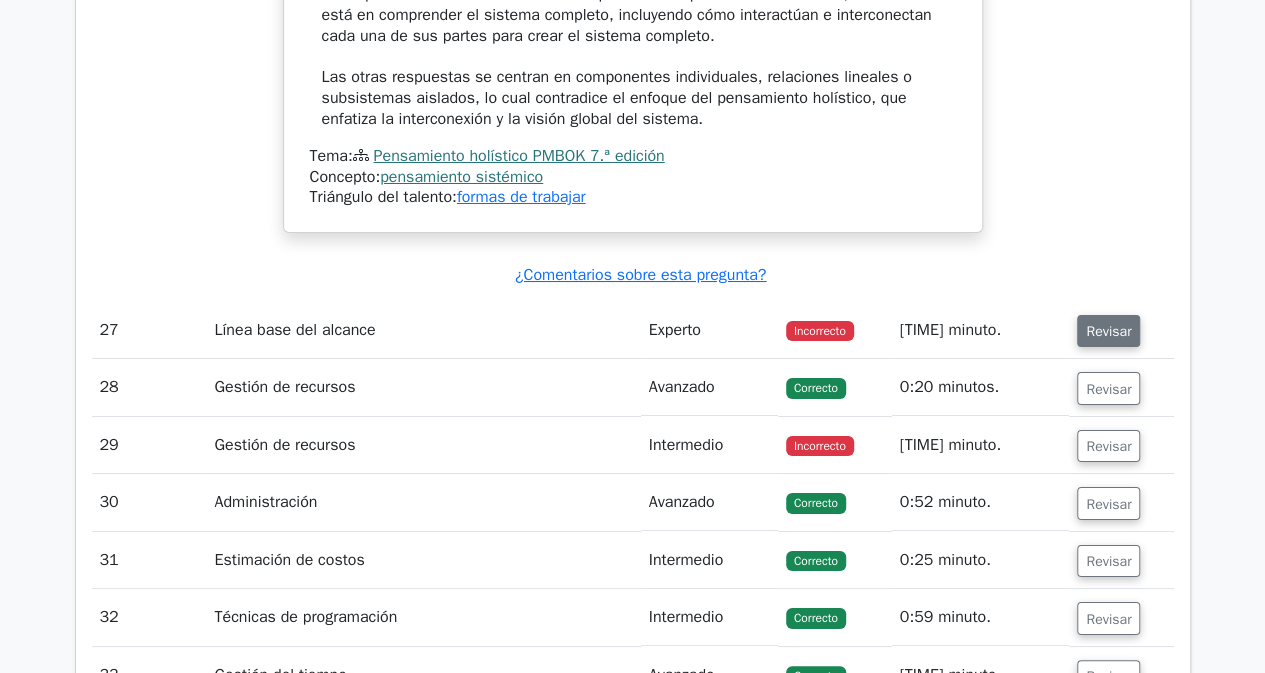 click on "Revisar" at bounding box center [1108, 331] 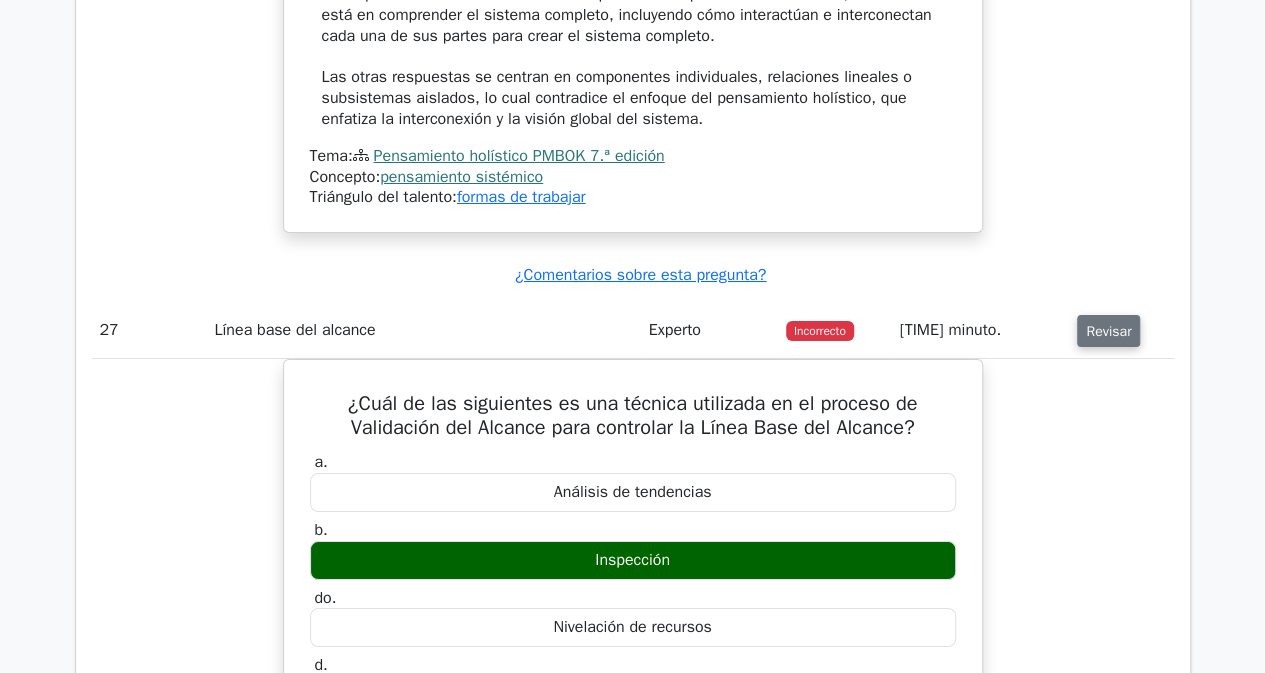 type 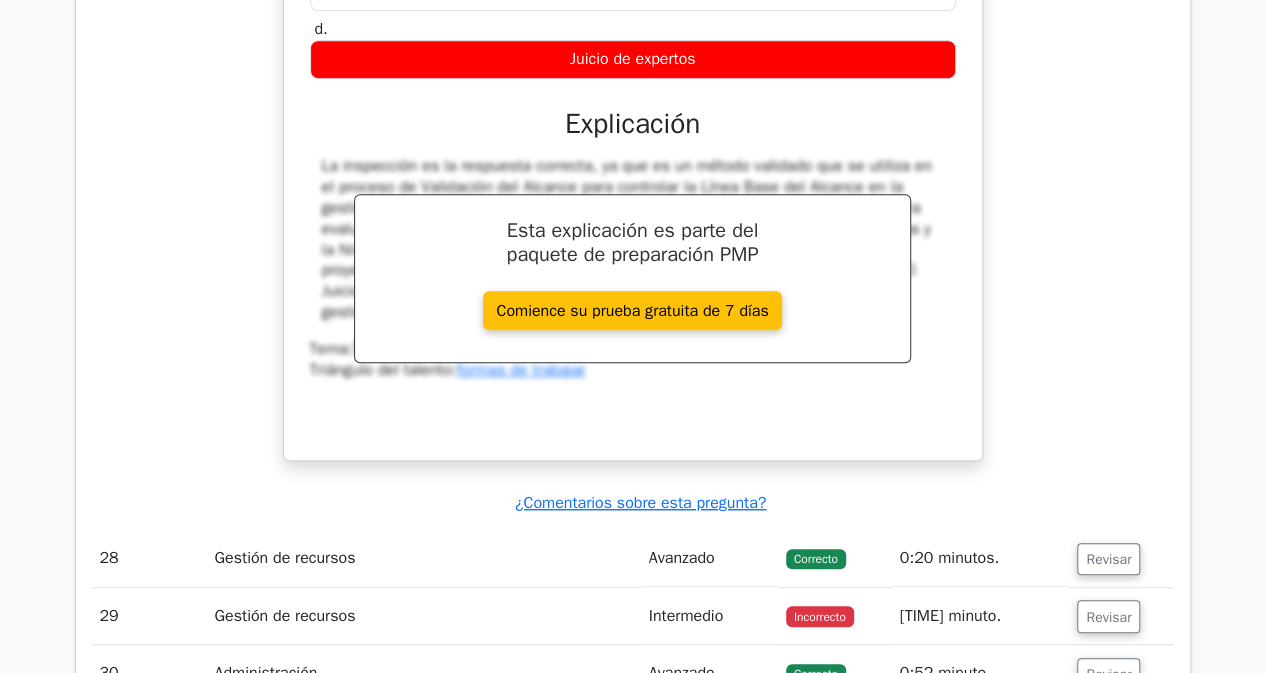 scroll, scrollTop: 15659, scrollLeft: 0, axis: vertical 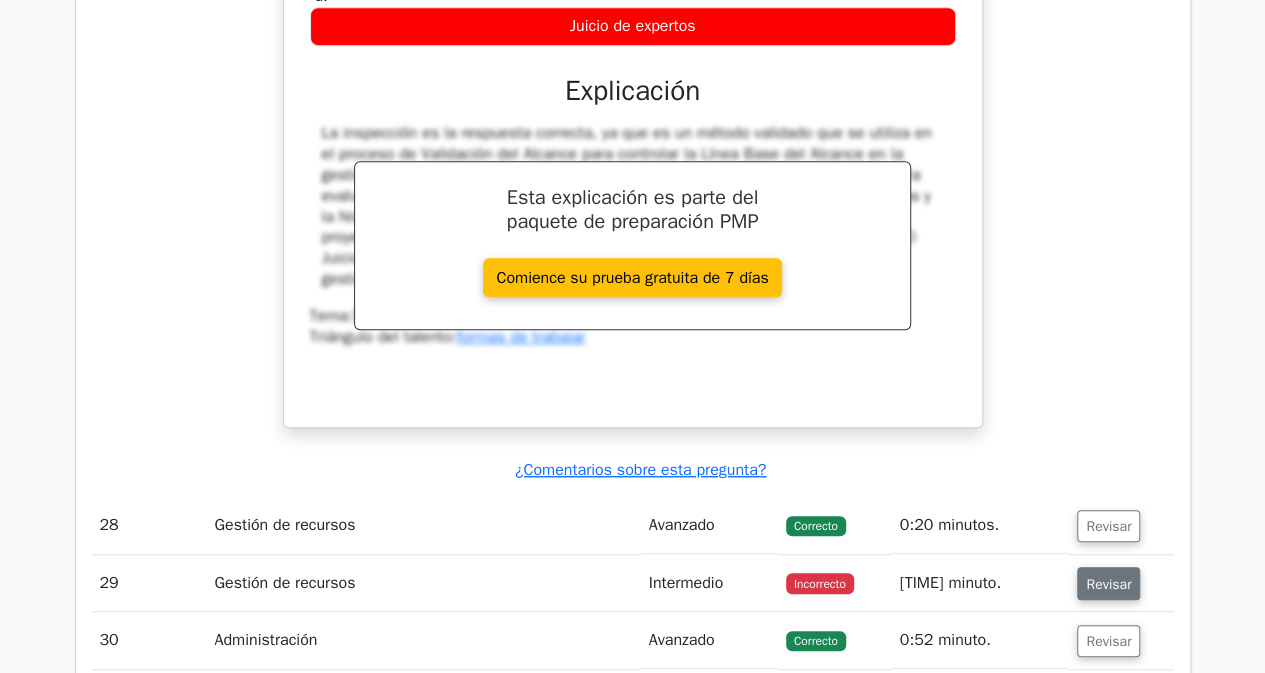 click on "Revisar" at bounding box center [1108, 584] 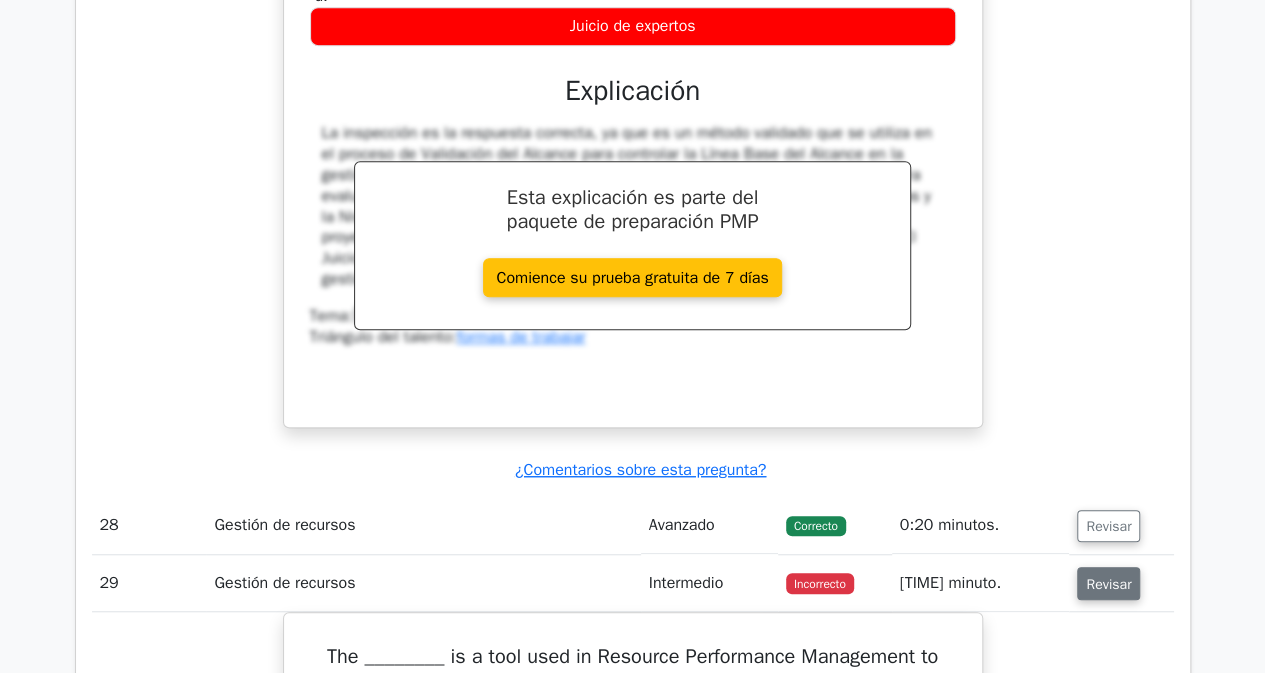 type 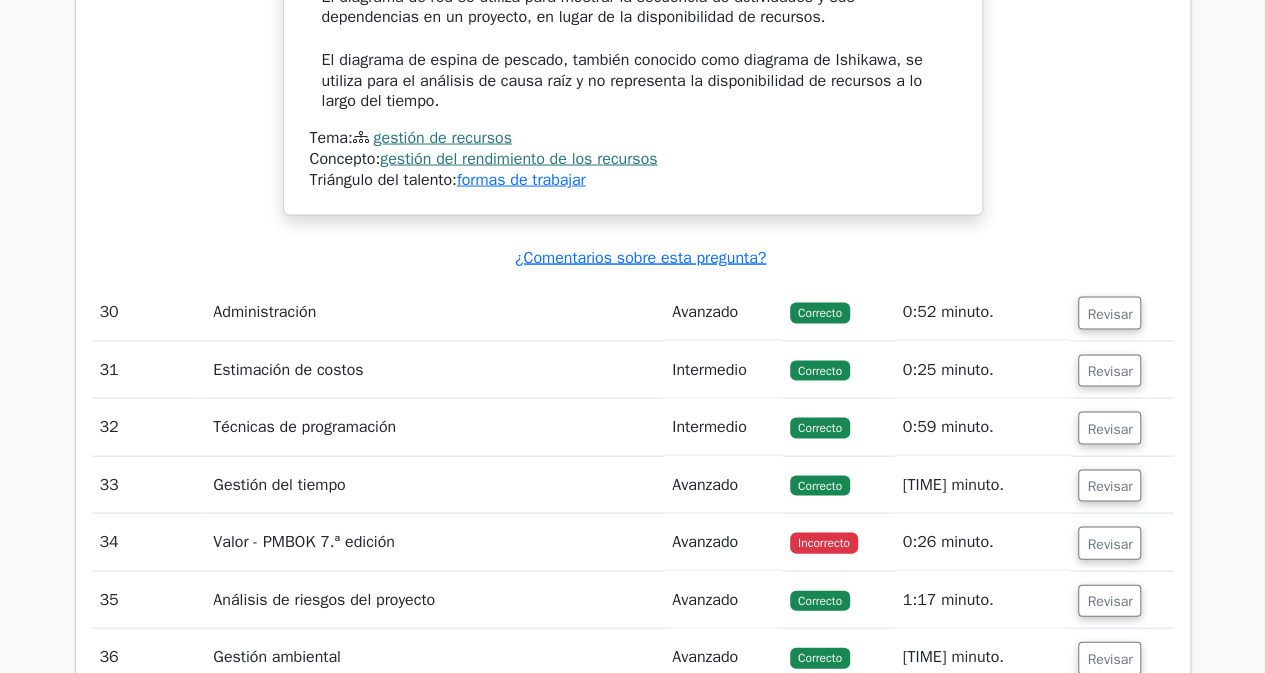 scroll, scrollTop: 17019, scrollLeft: 0, axis: vertical 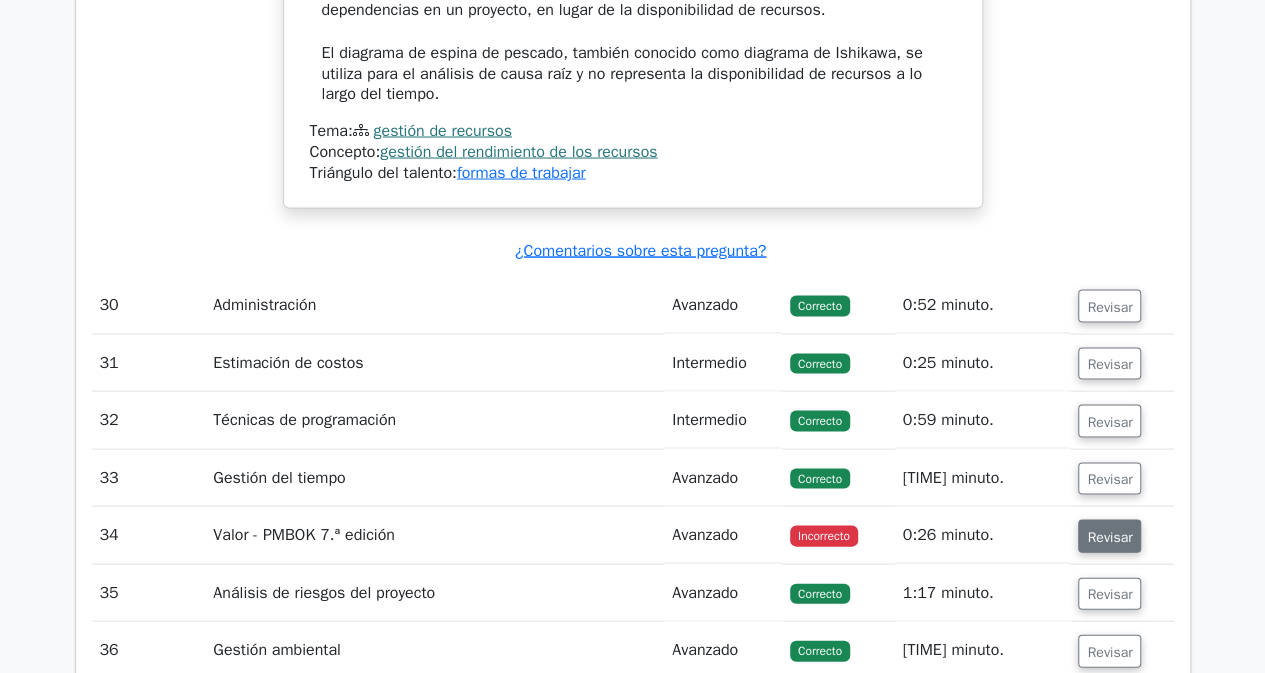 click on "Revisar" at bounding box center [1109, 536] 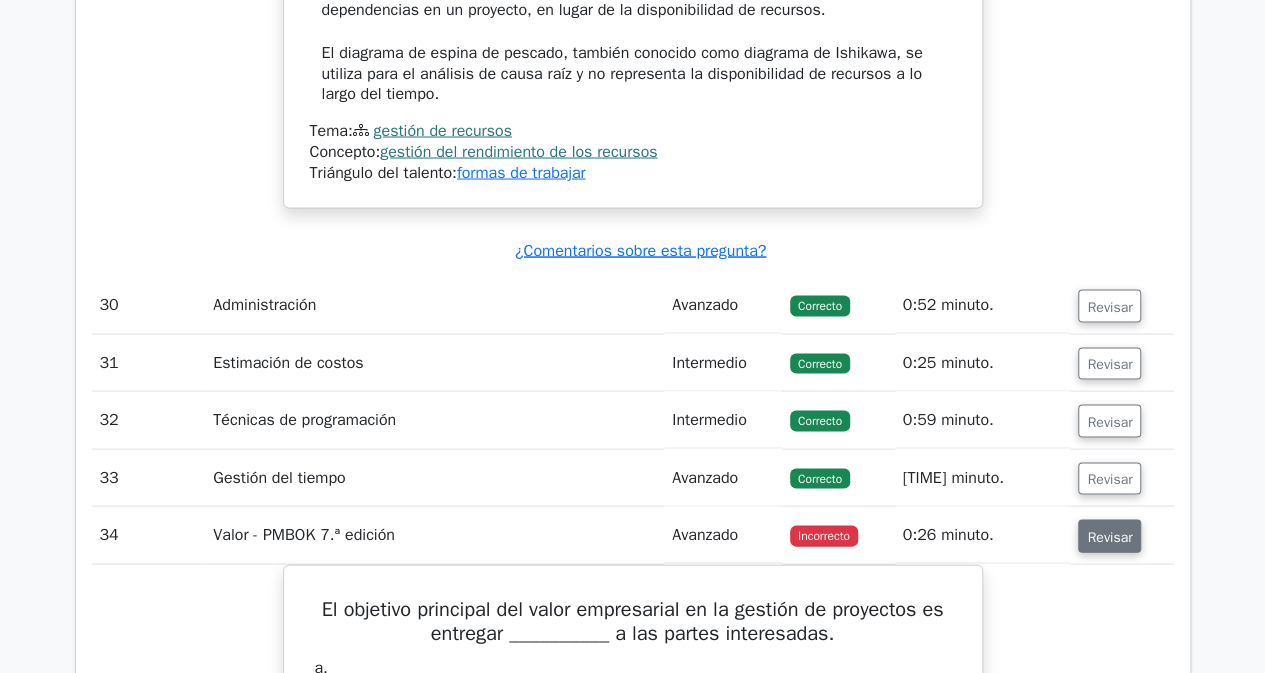 type 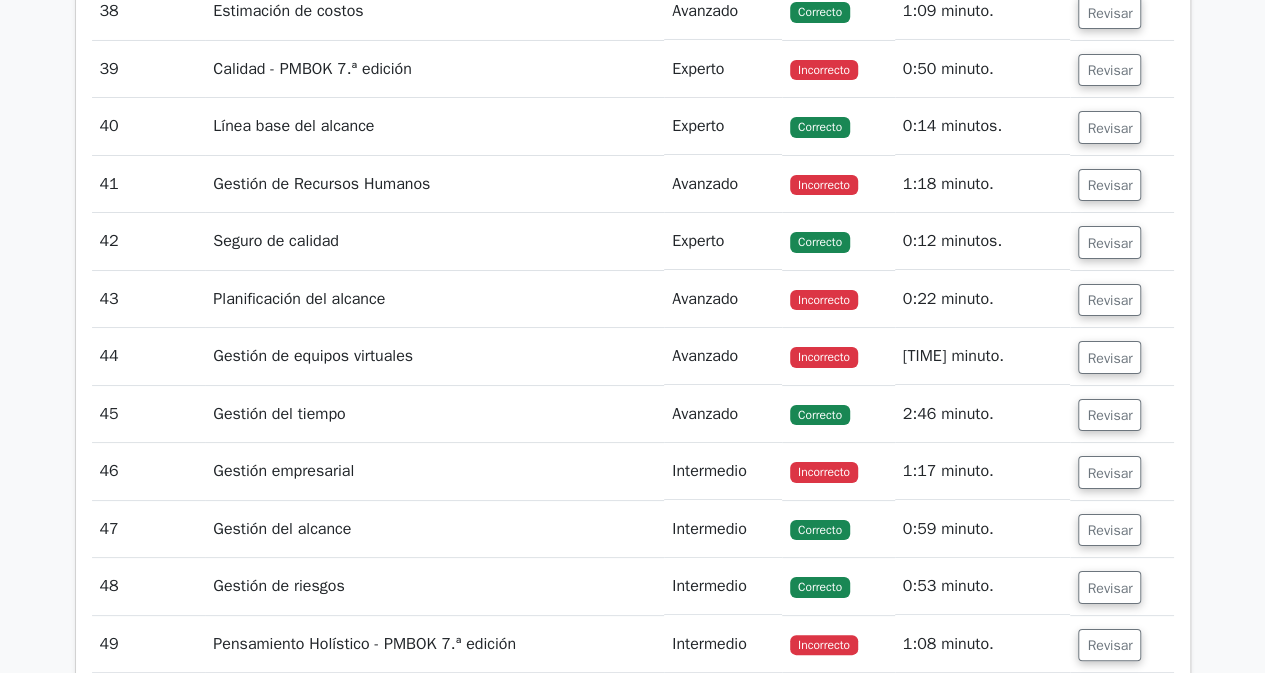 scroll, scrollTop: 18819, scrollLeft: 0, axis: vertical 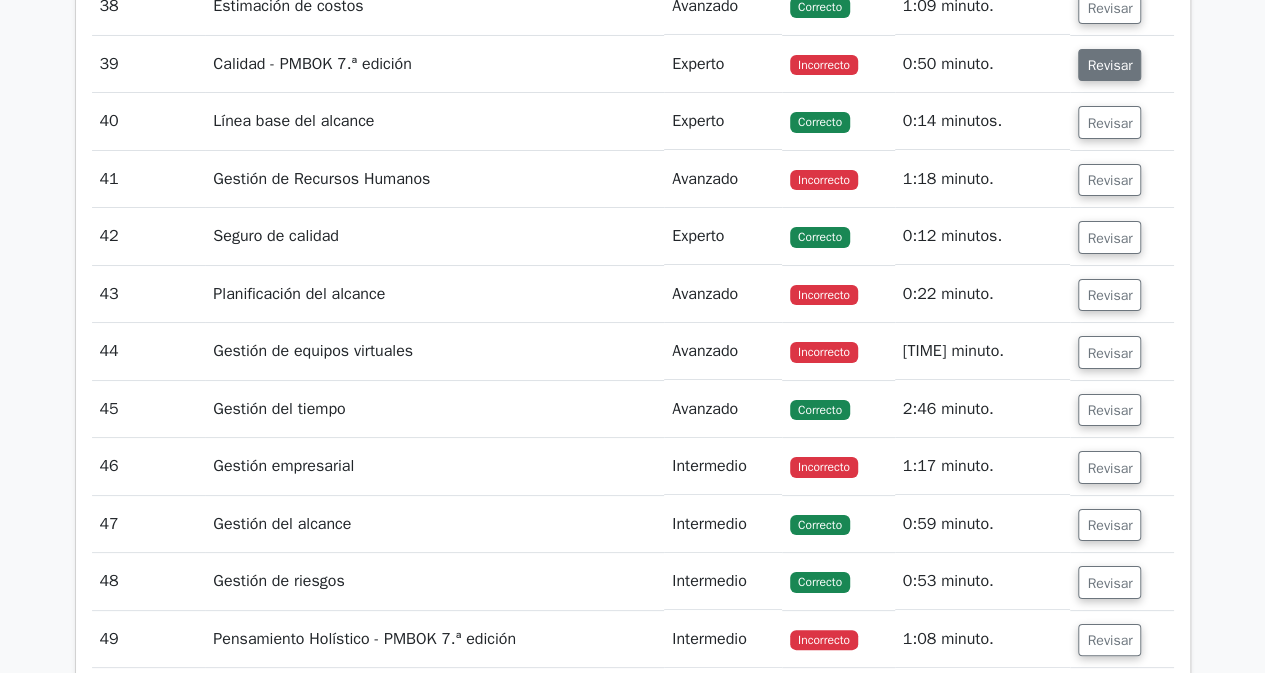 click on "Revisar" at bounding box center (1109, 65) 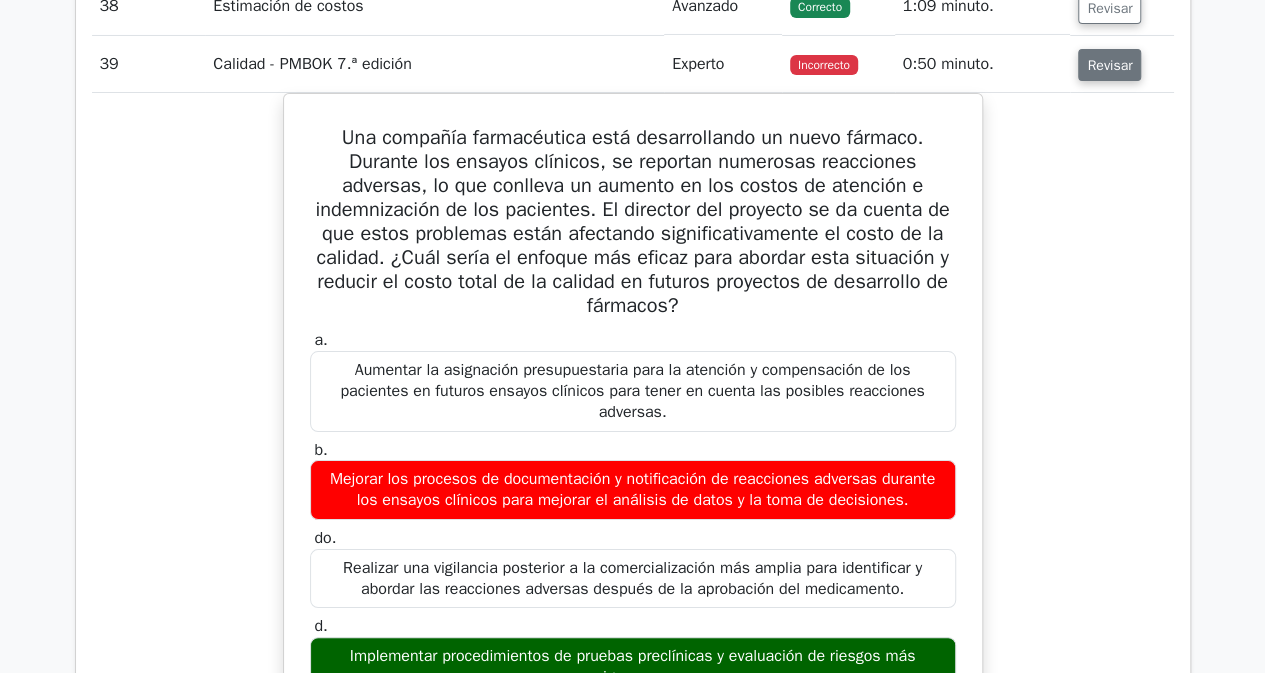 type 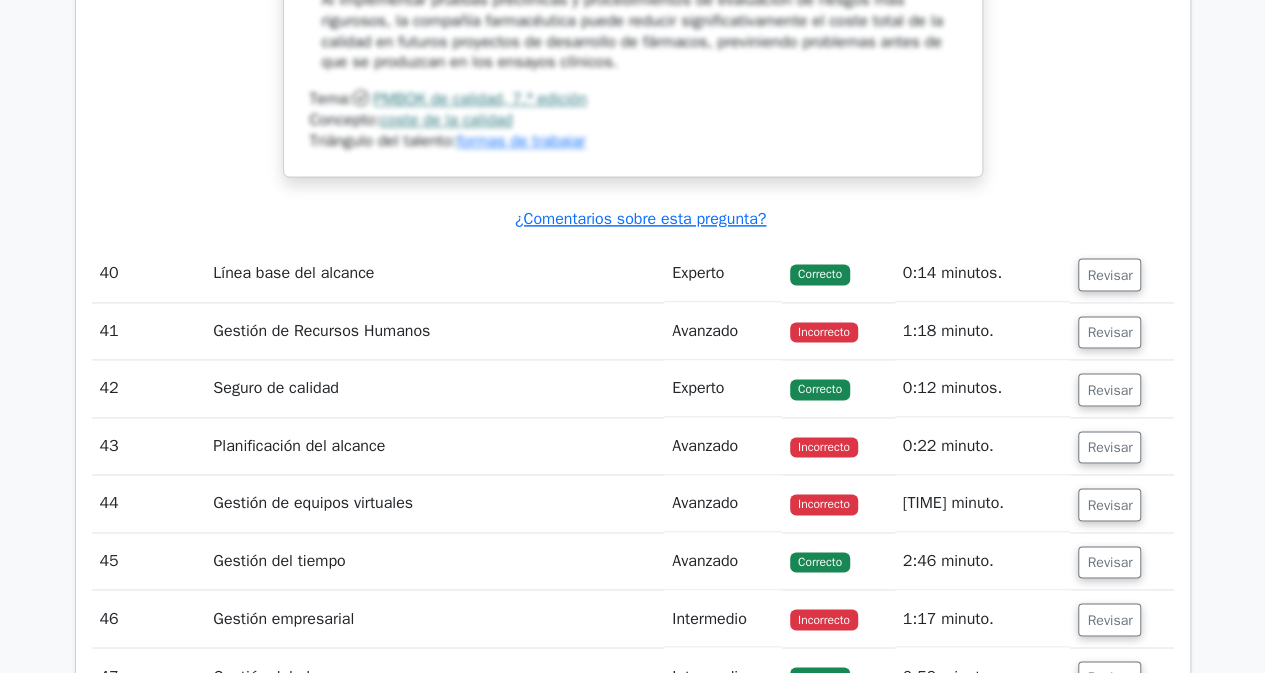 scroll, scrollTop: 20379, scrollLeft: 0, axis: vertical 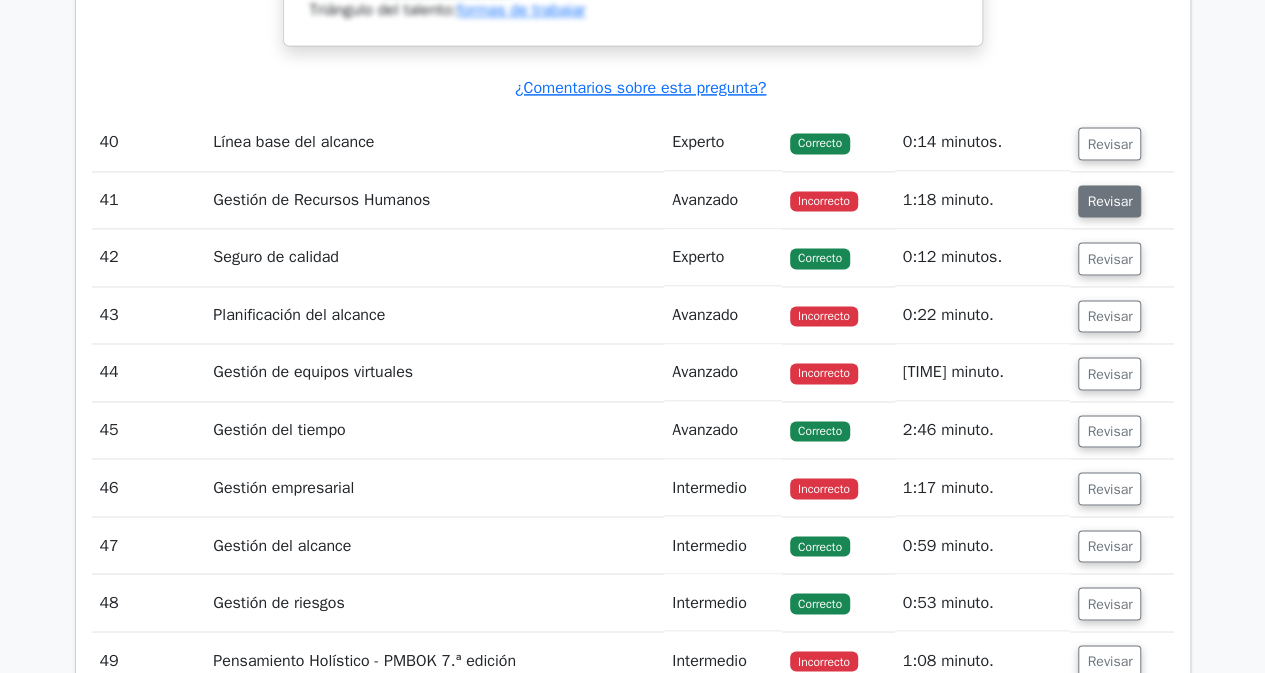 click on "Revisar" at bounding box center [1109, 201] 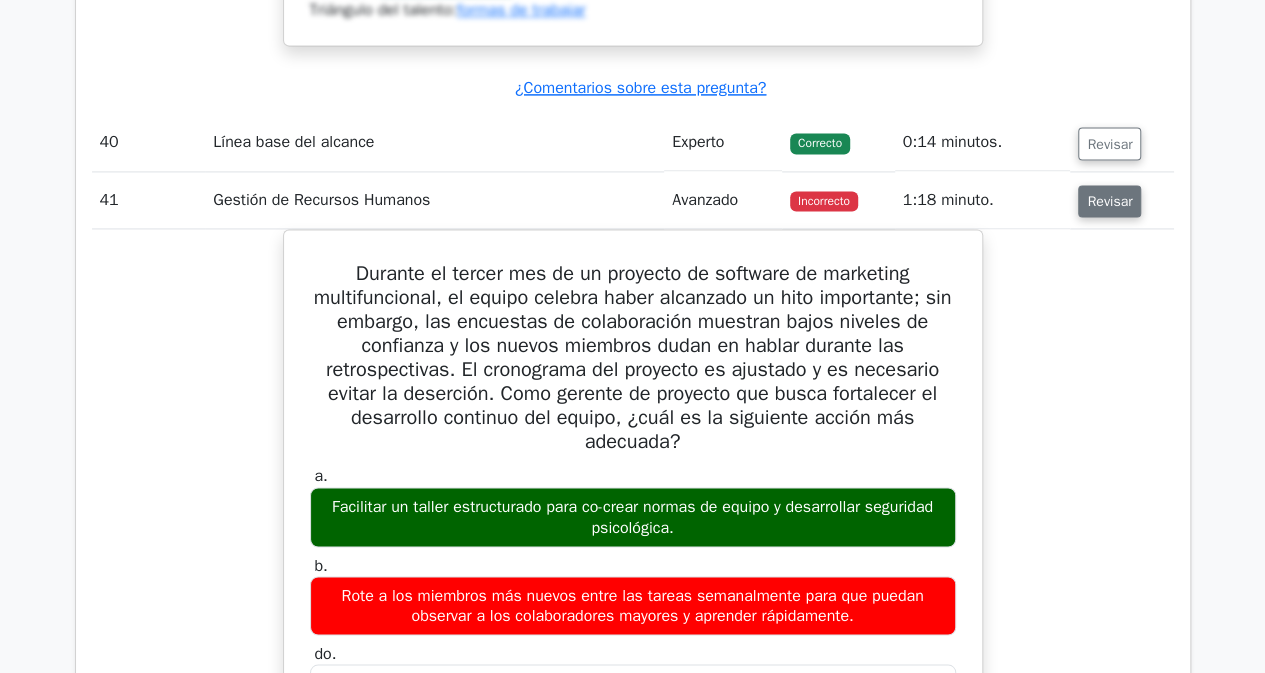 type 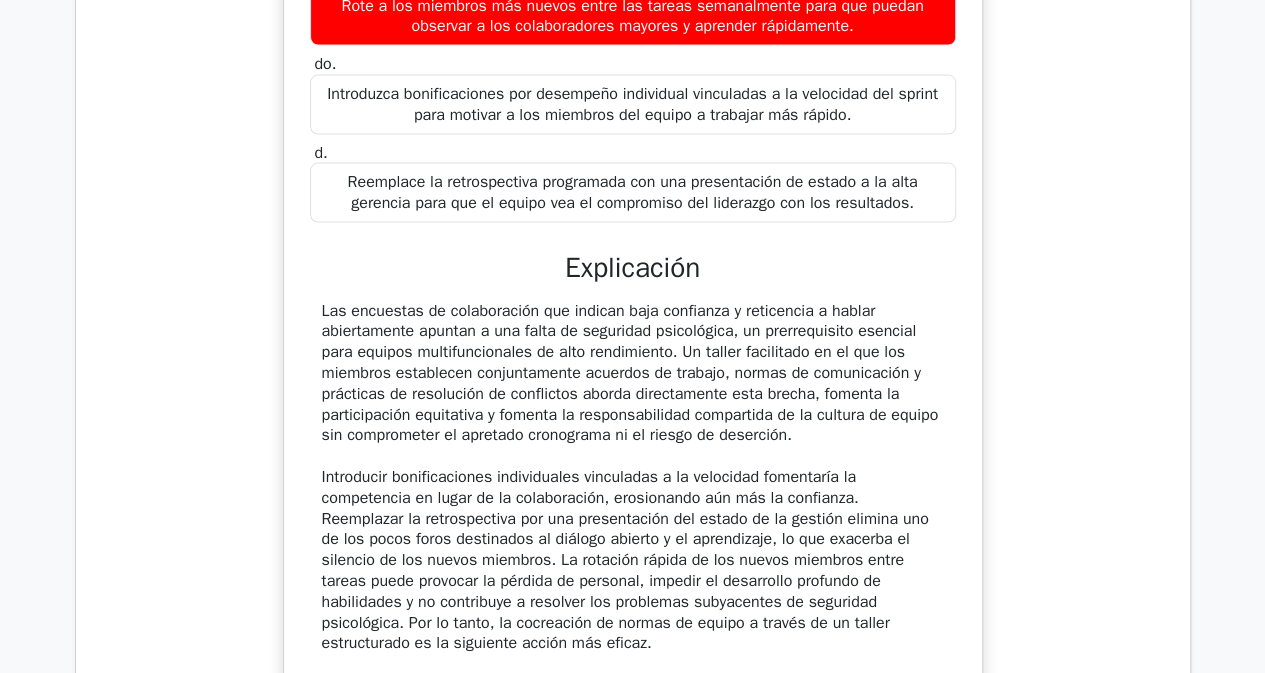 scroll, scrollTop: 21556, scrollLeft: 0, axis: vertical 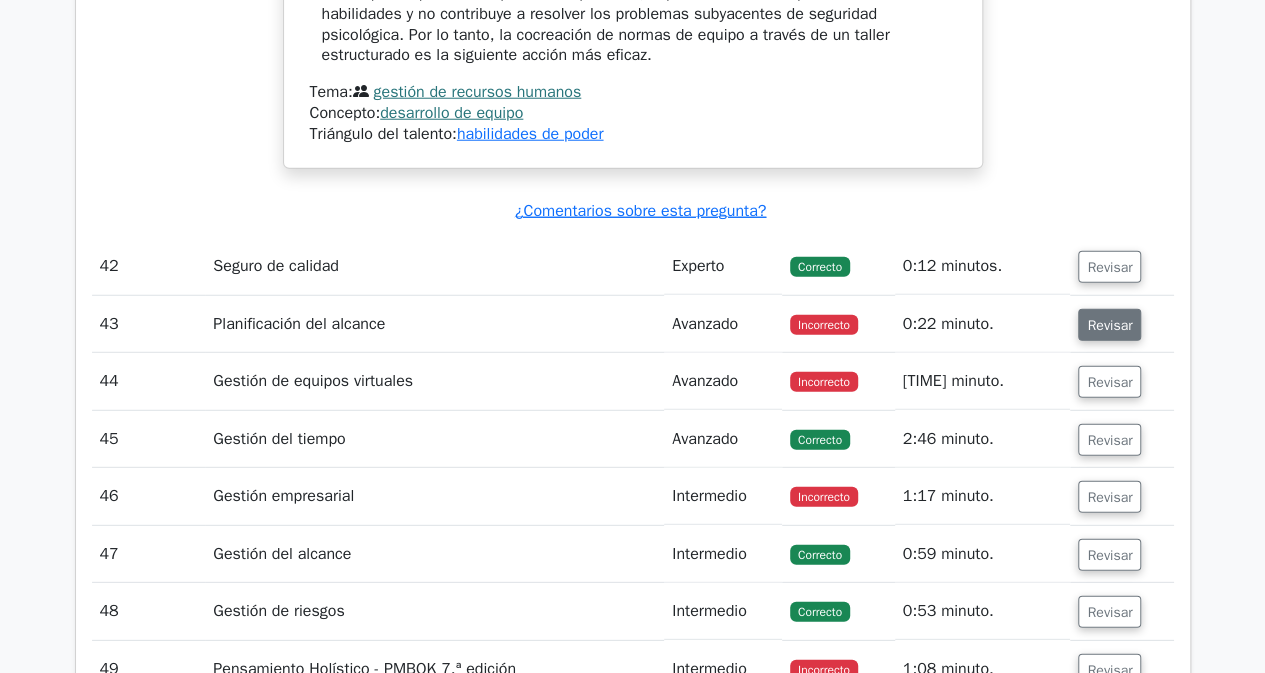 click on "Revisar" at bounding box center (1109, 325) 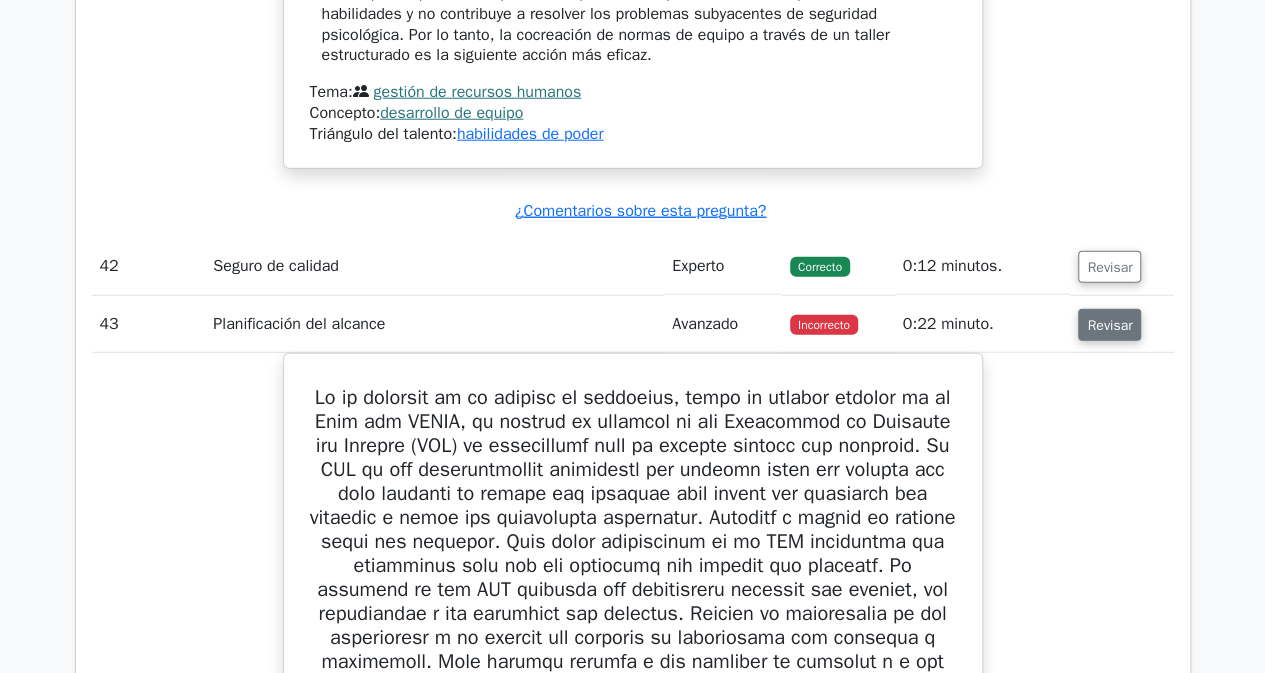 type 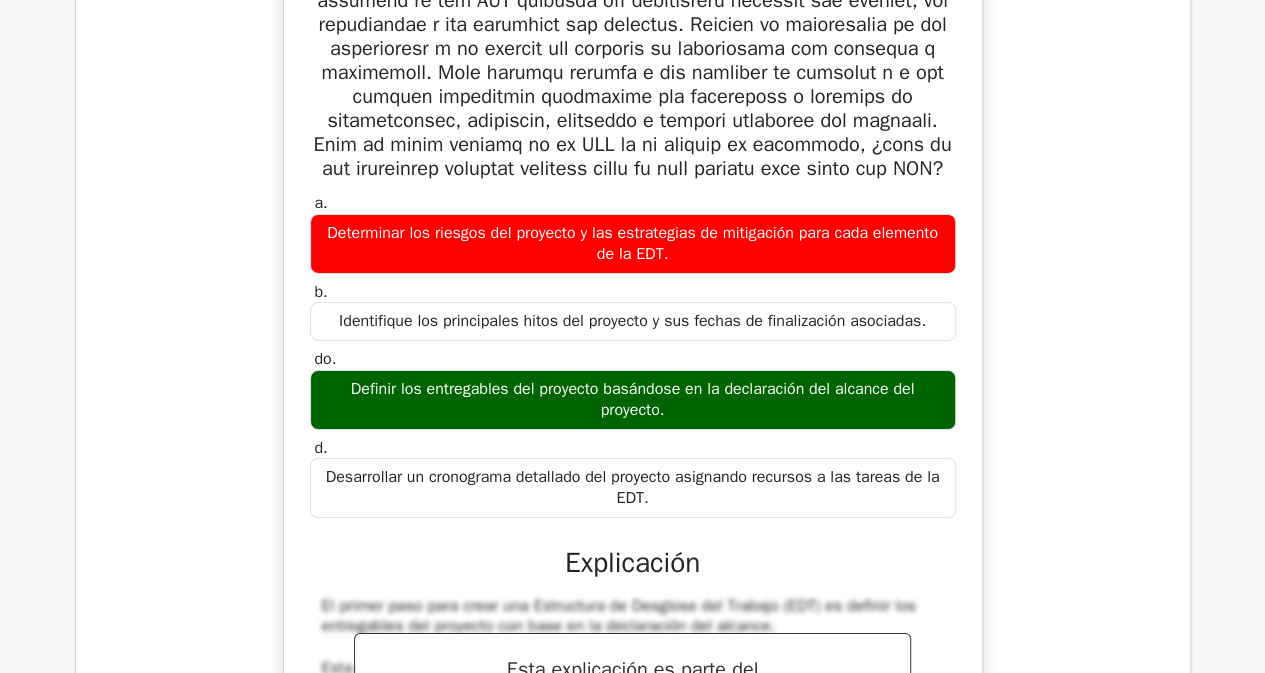 scroll, scrollTop: 22734, scrollLeft: 0, axis: vertical 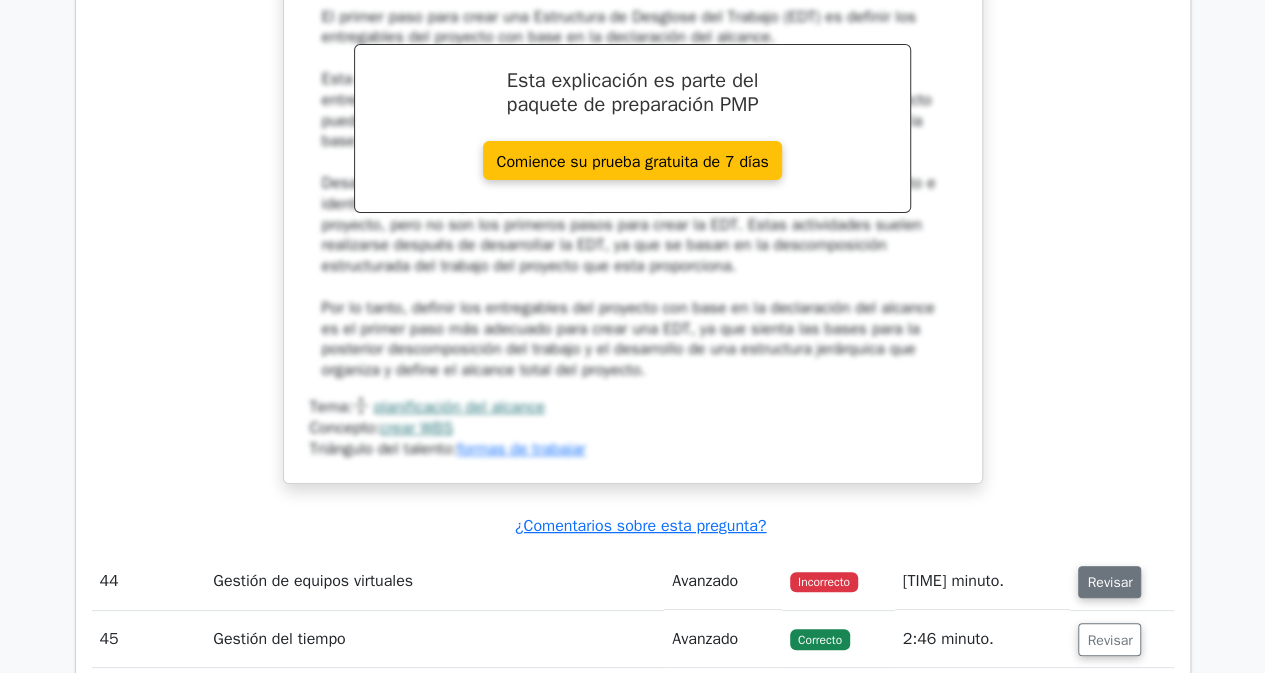click on "Revisar" at bounding box center (1109, 582) 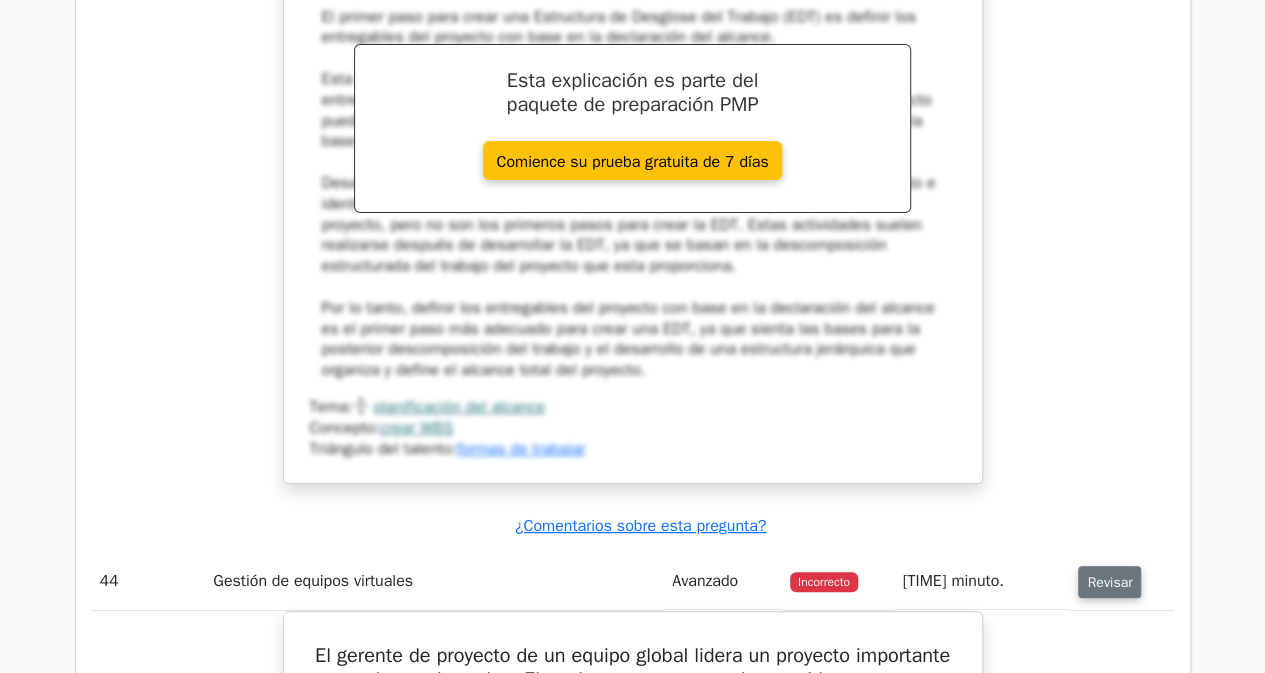 type 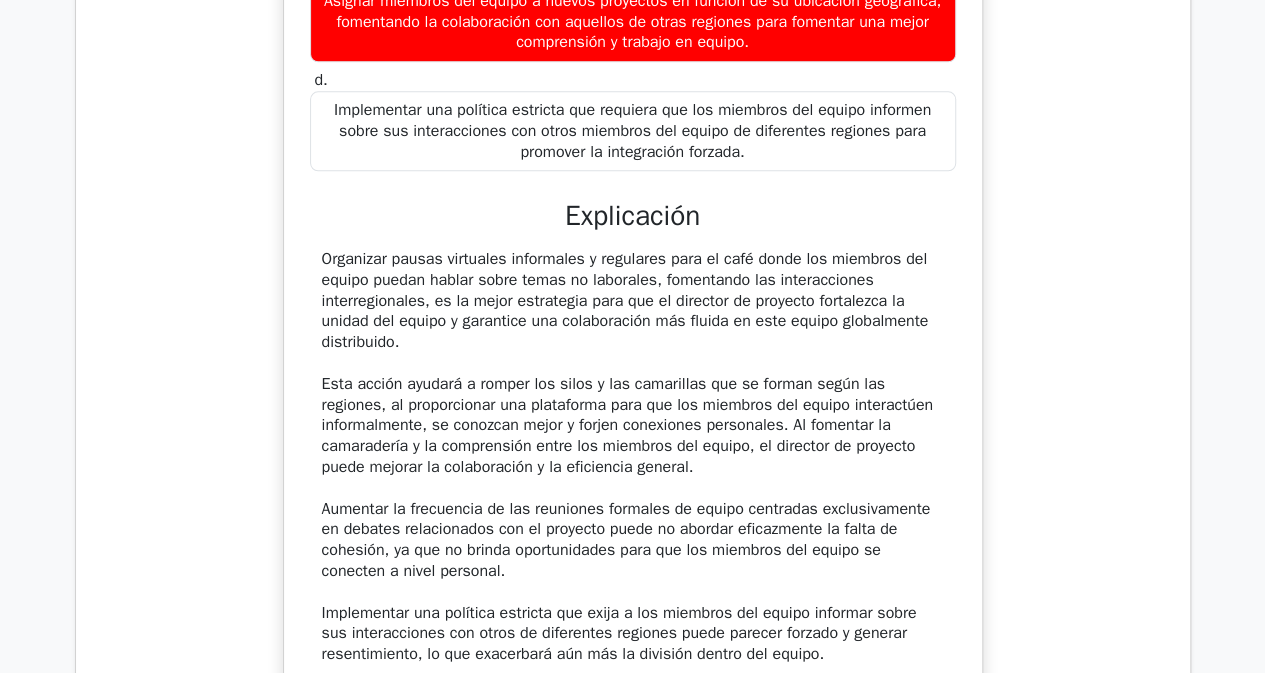 scroll, scrollTop: 24500, scrollLeft: 0, axis: vertical 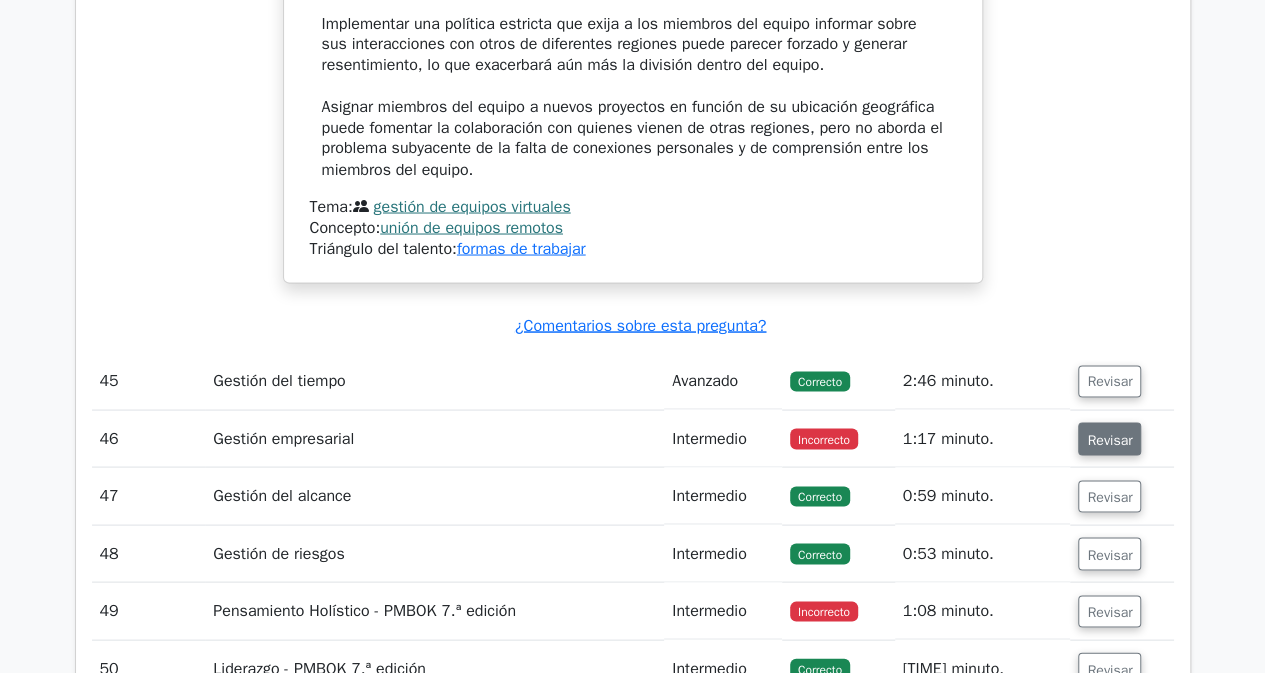 click on "Revisar" at bounding box center (1109, 438) 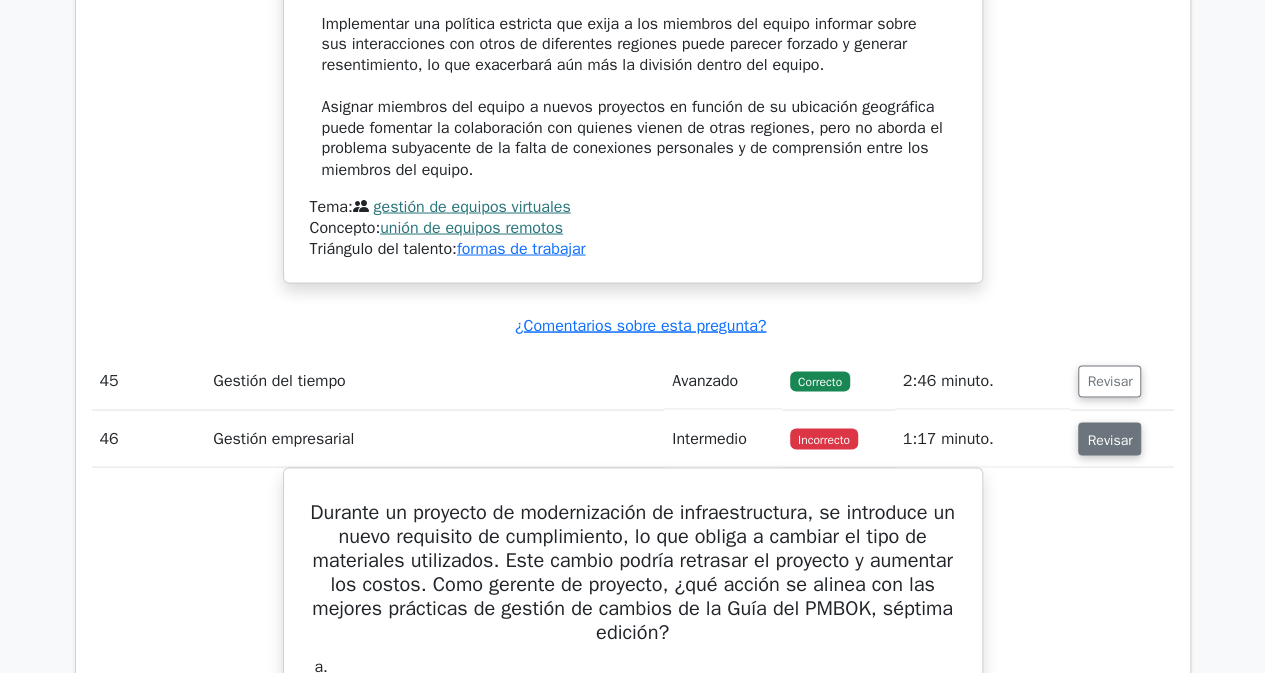 type 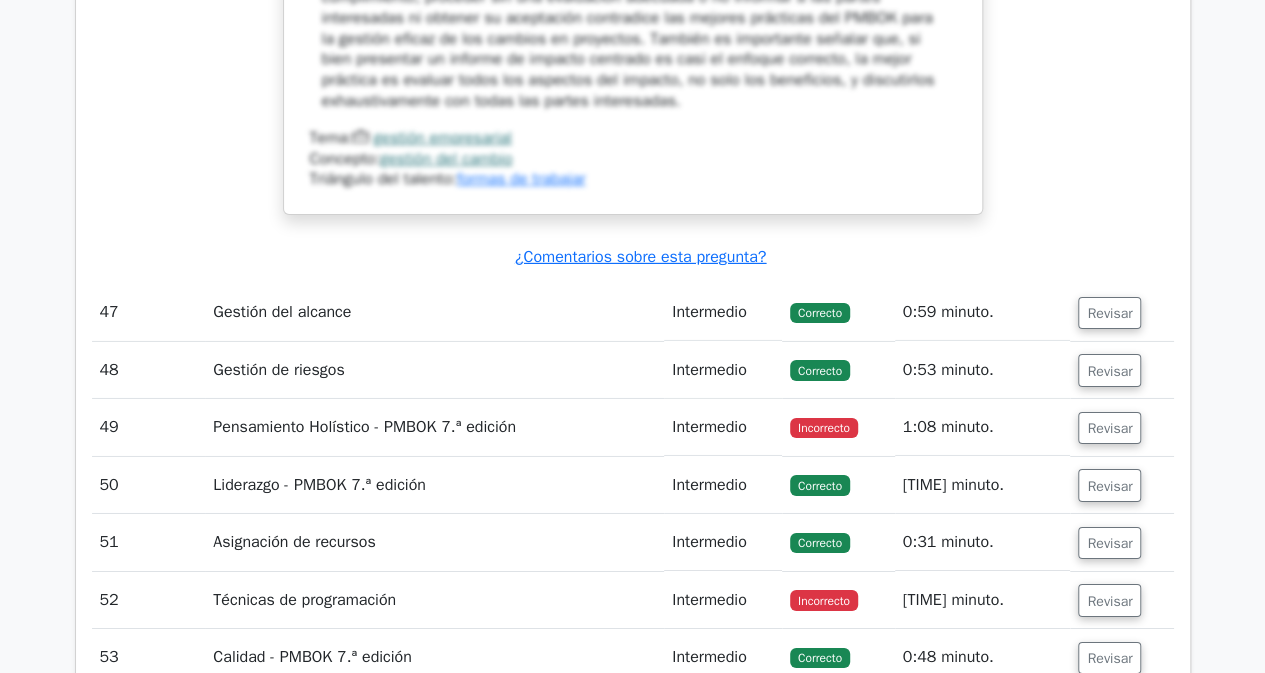 scroll, scrollTop: 25877, scrollLeft: 0, axis: vertical 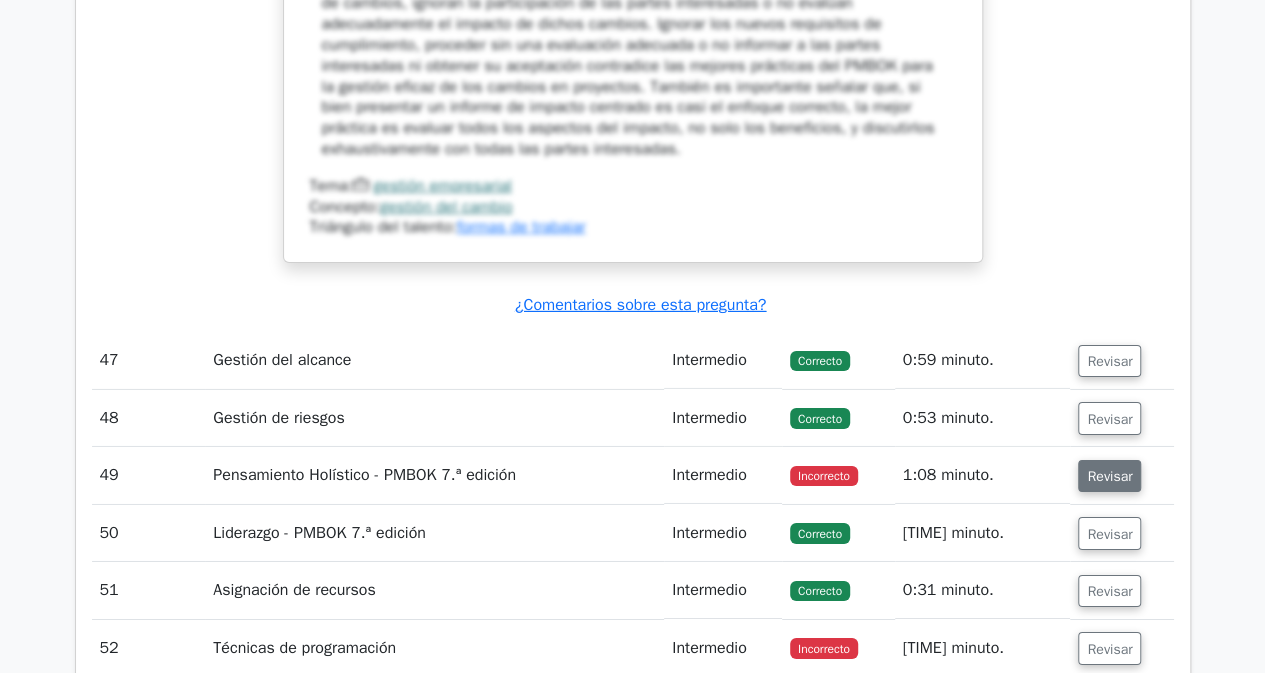 click on "Revisar" at bounding box center (1109, 476) 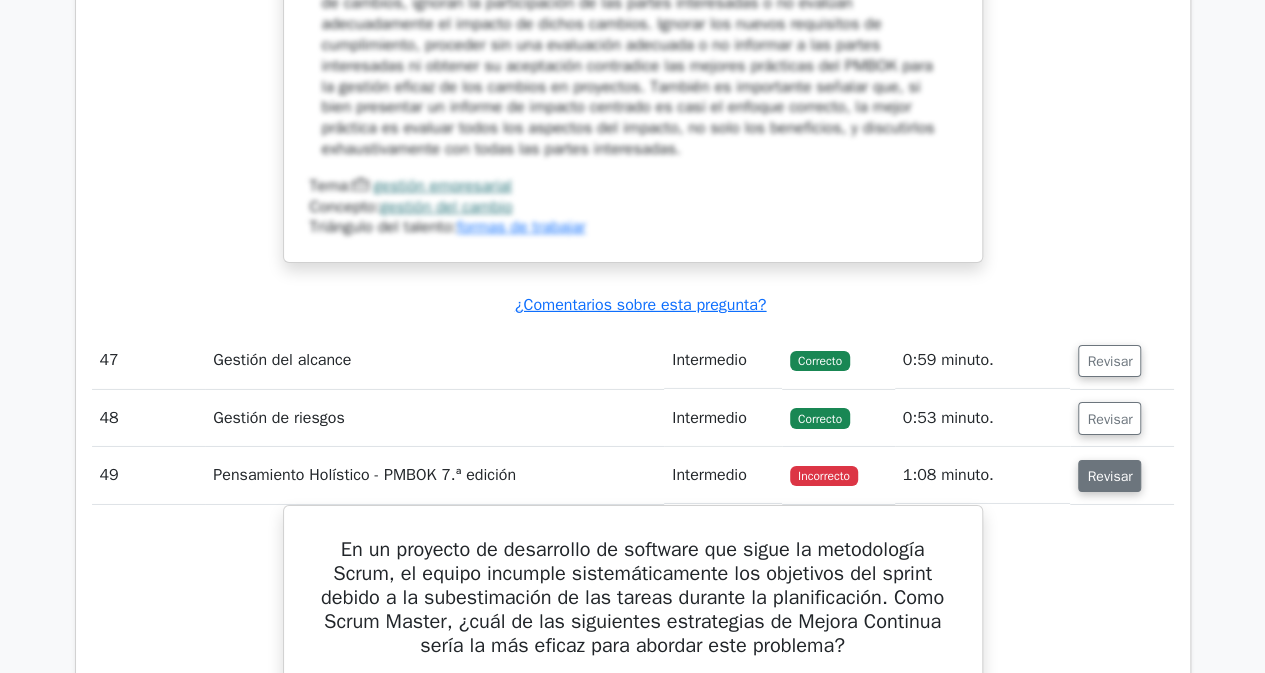 type 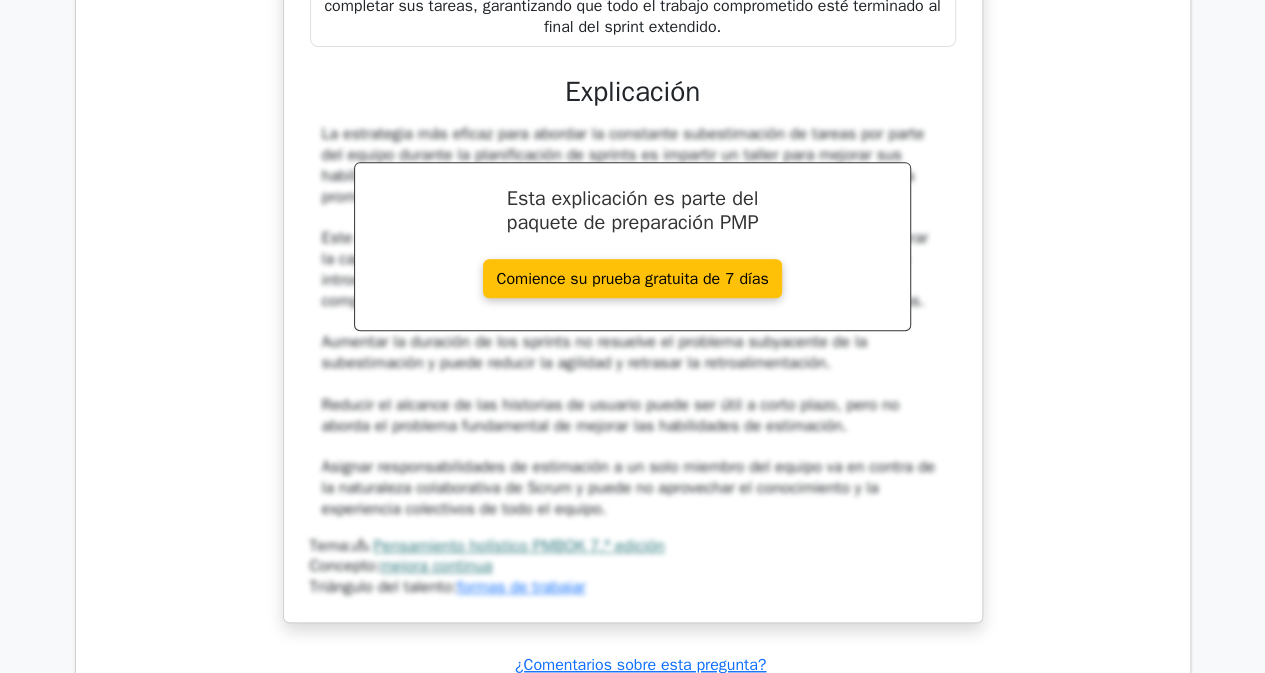 scroll, scrollTop: 27454, scrollLeft: 0, axis: vertical 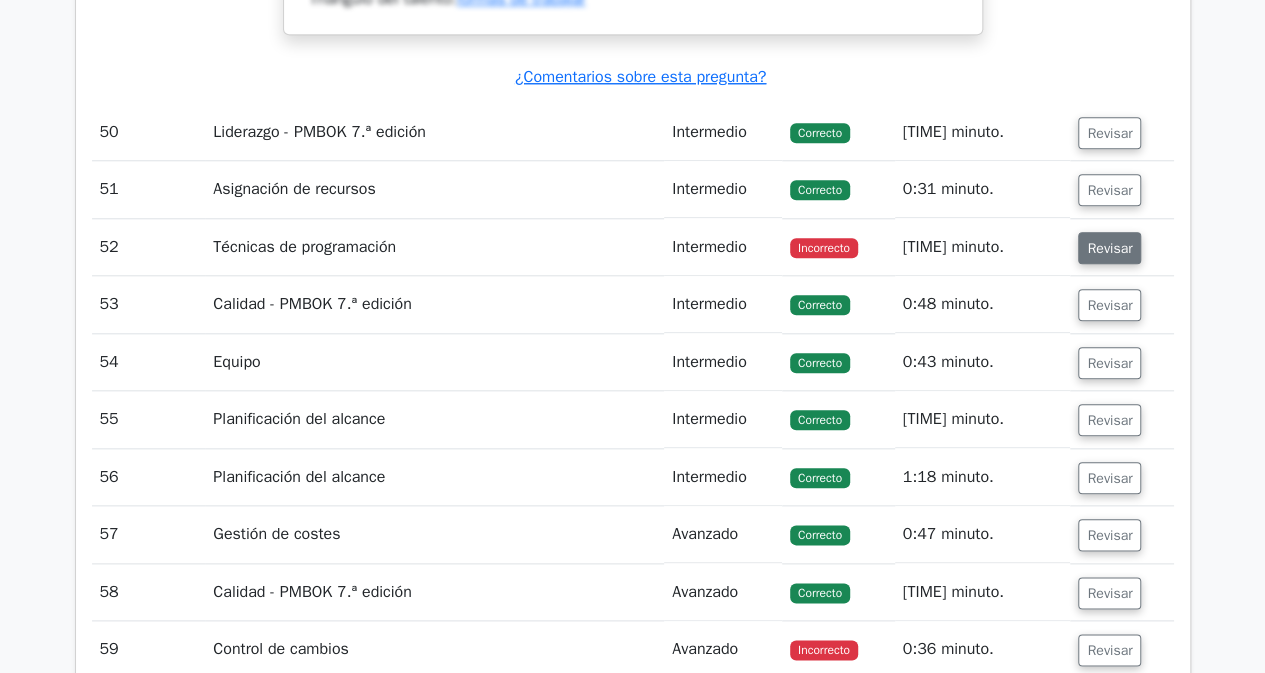 click on "Revisar" at bounding box center [1109, 248] 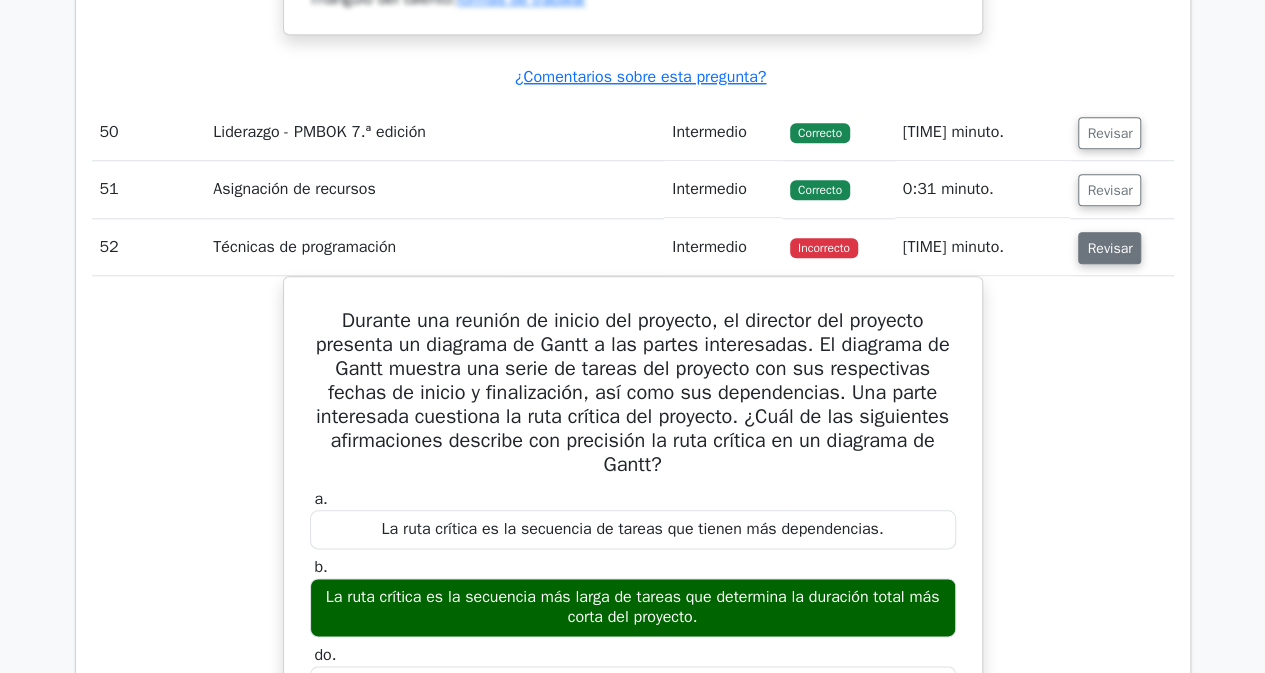 type 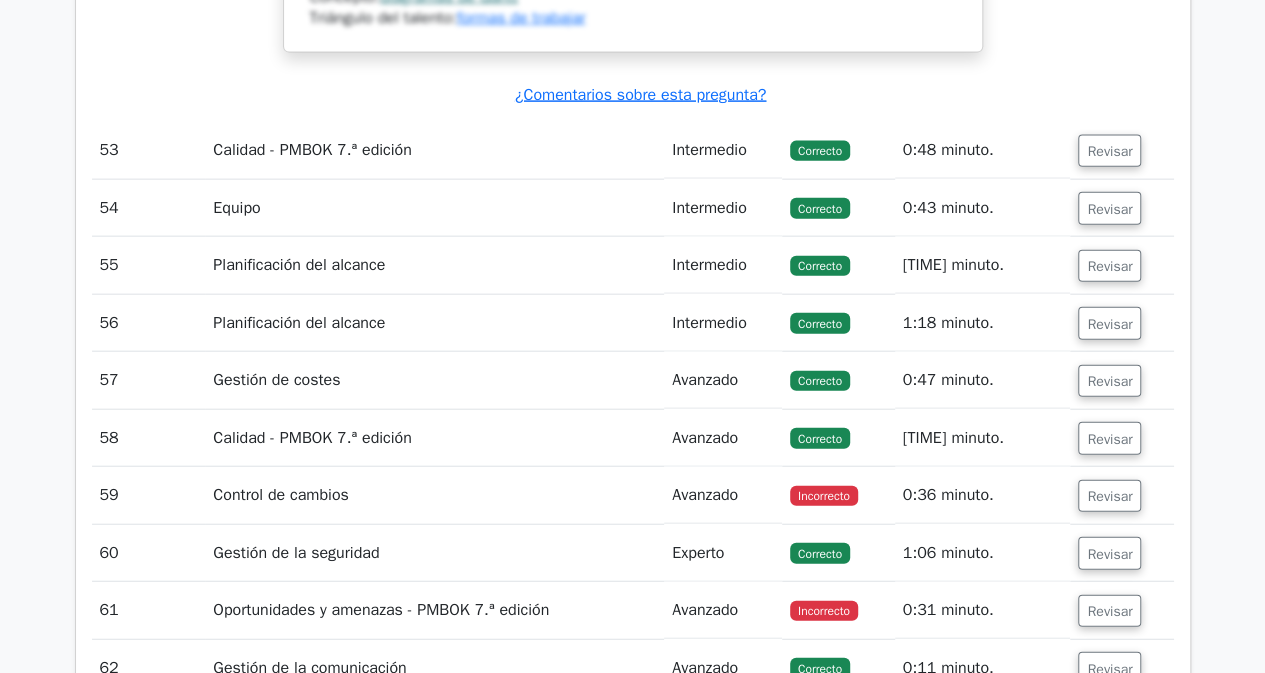 scroll, scrollTop: 28792, scrollLeft: 0, axis: vertical 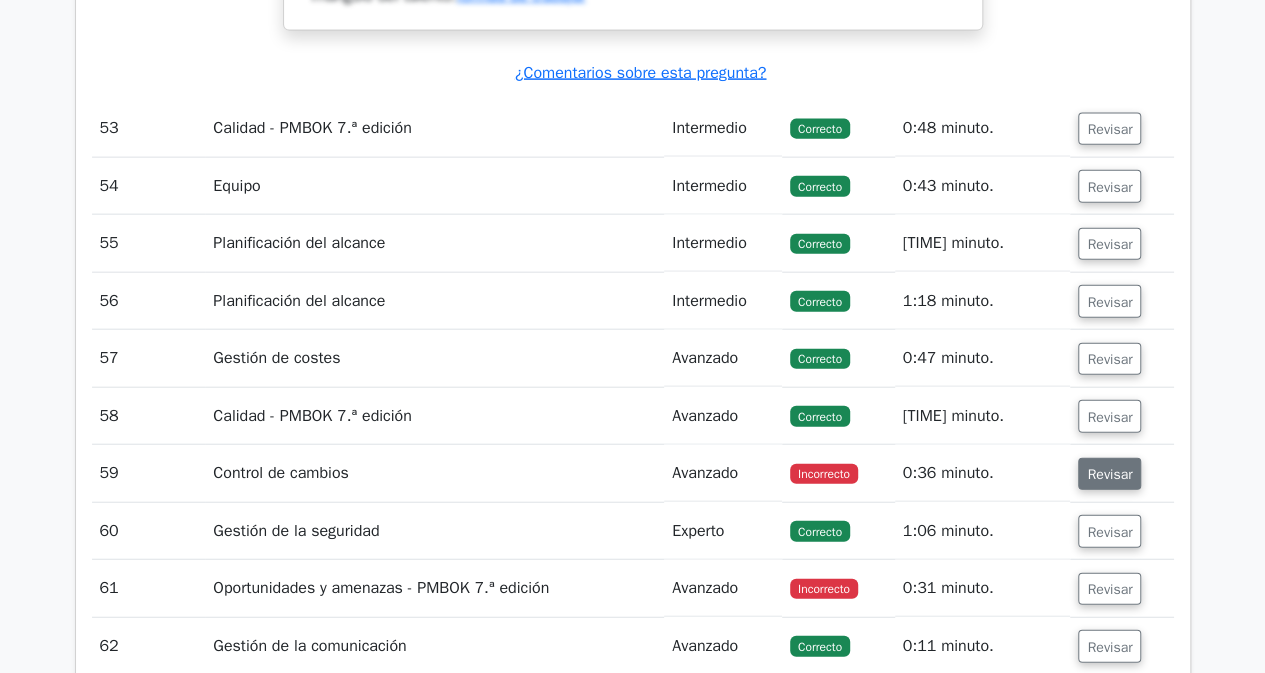 click on "Revisar" at bounding box center [1109, 474] 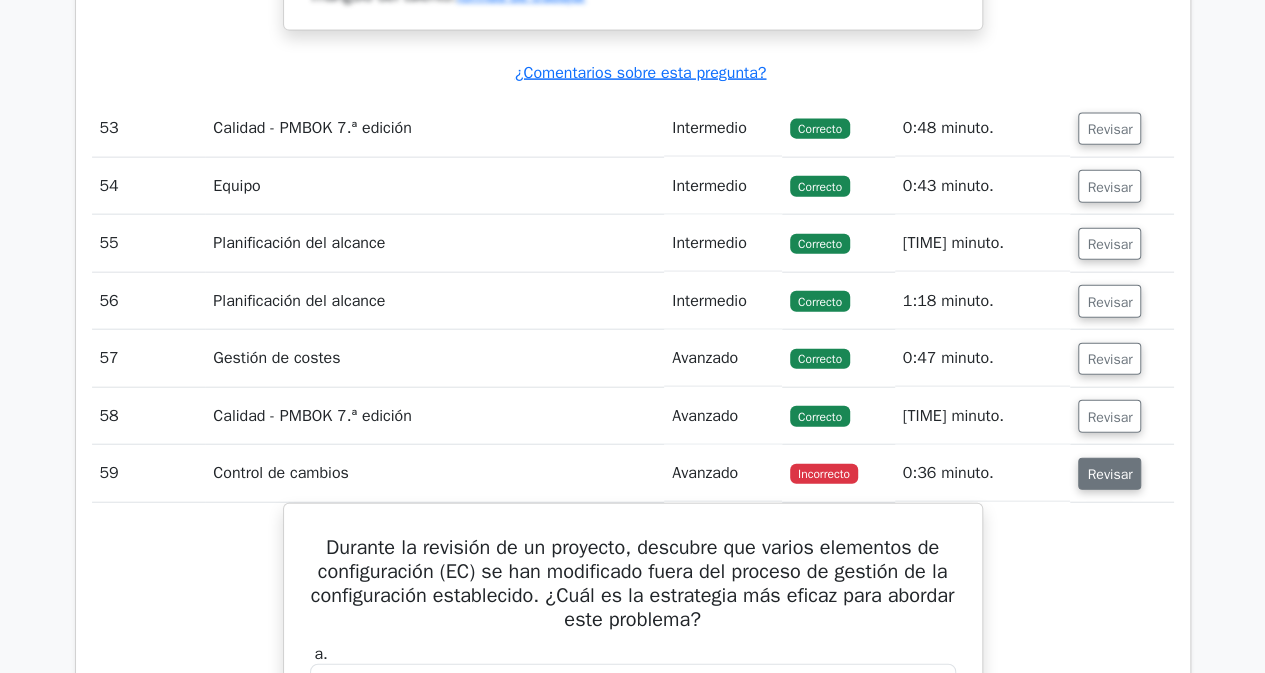 type 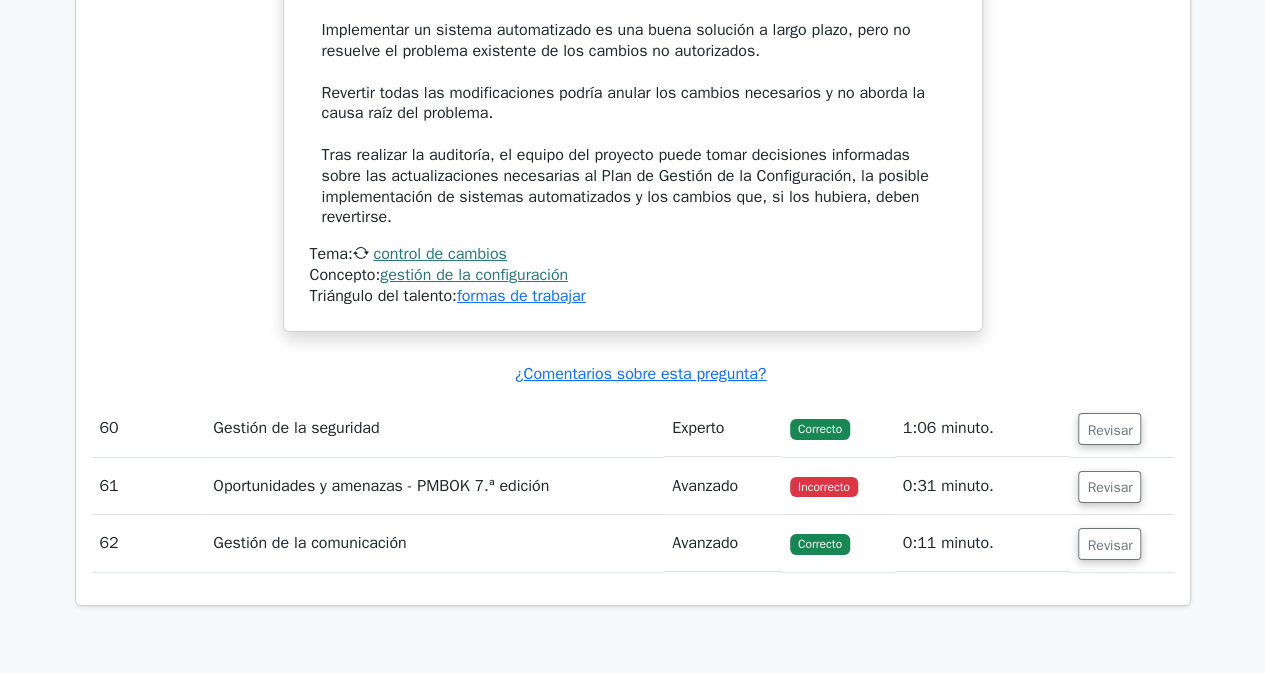 scroll, scrollTop: 30249, scrollLeft: 0, axis: vertical 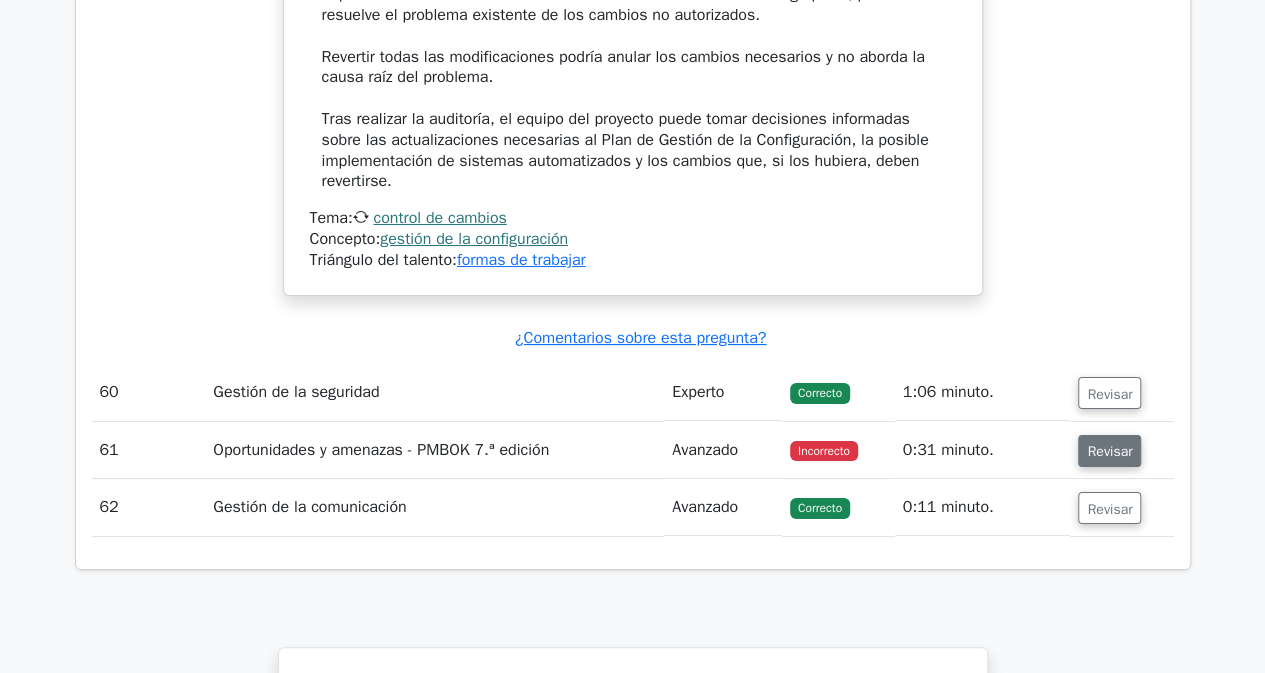 click on "Revisar" at bounding box center [1109, 451] 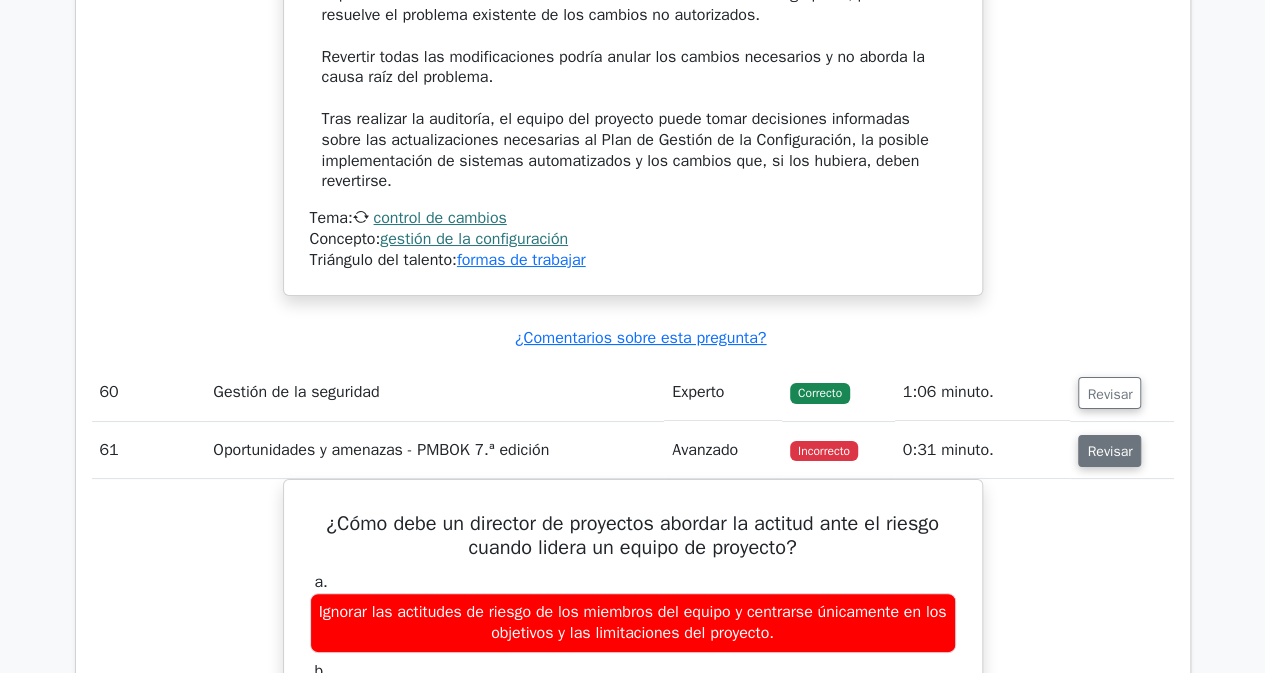 type 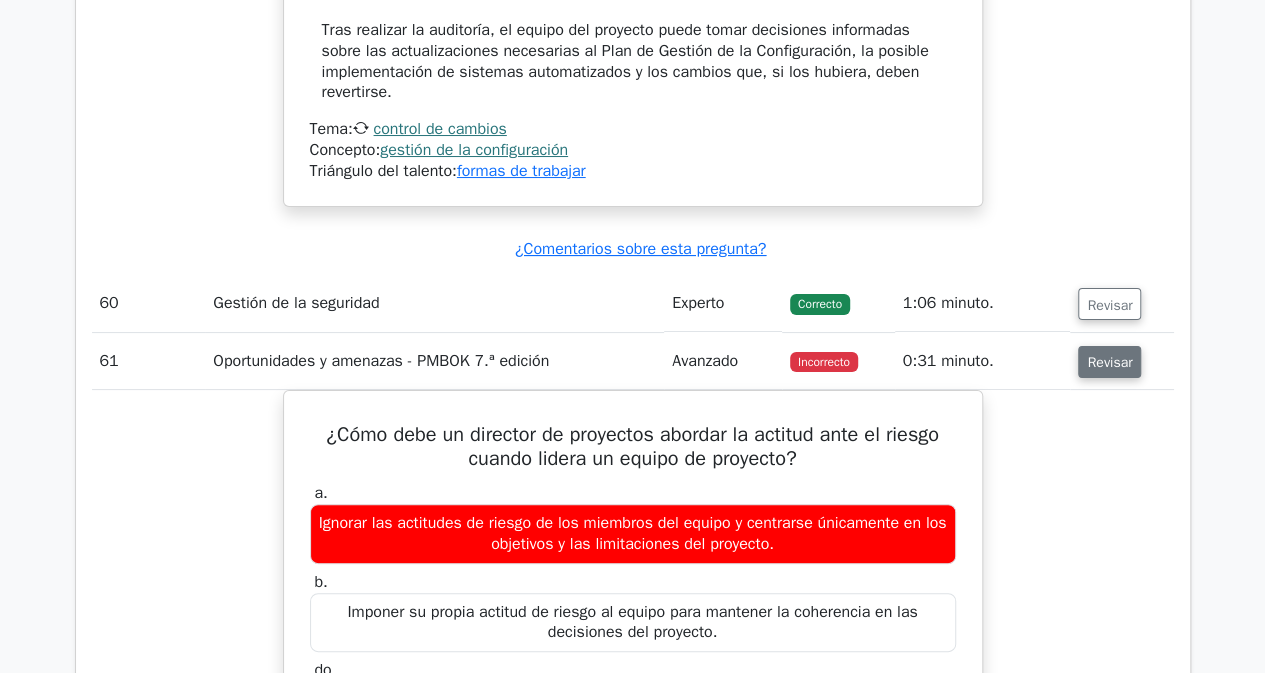 scroll, scrollTop: 29749, scrollLeft: 0, axis: vertical 